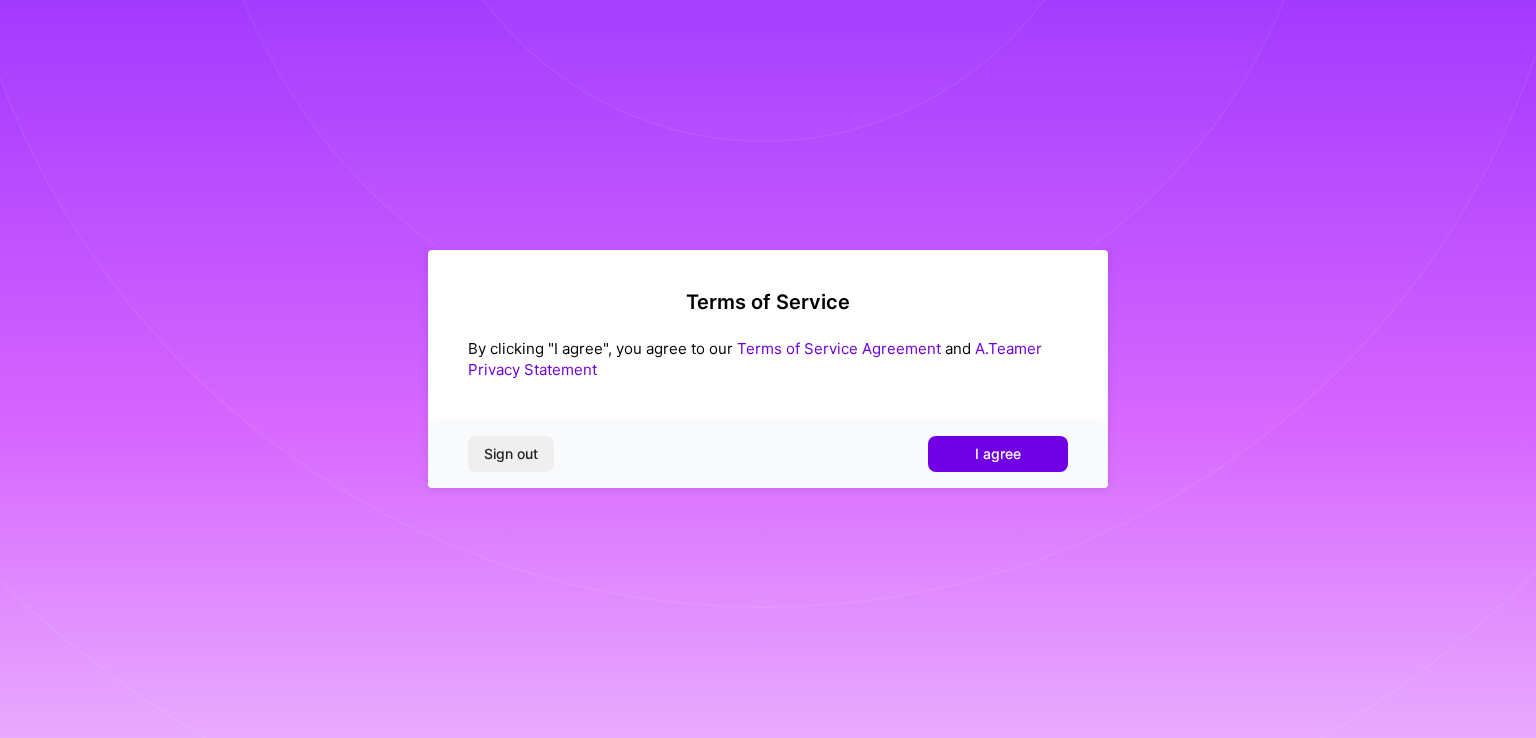 scroll, scrollTop: 0, scrollLeft: 0, axis: both 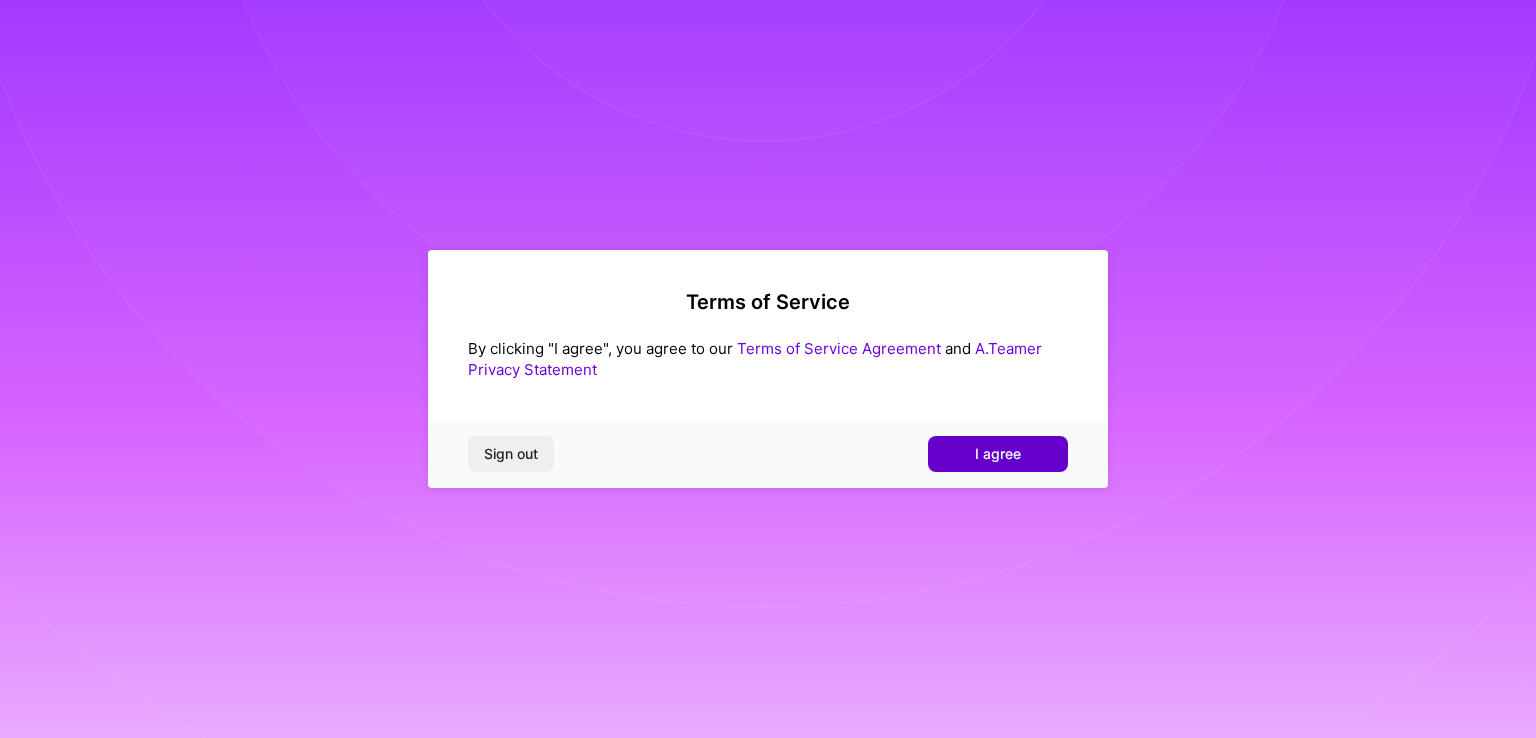 click on "I agree" at bounding box center [998, 454] 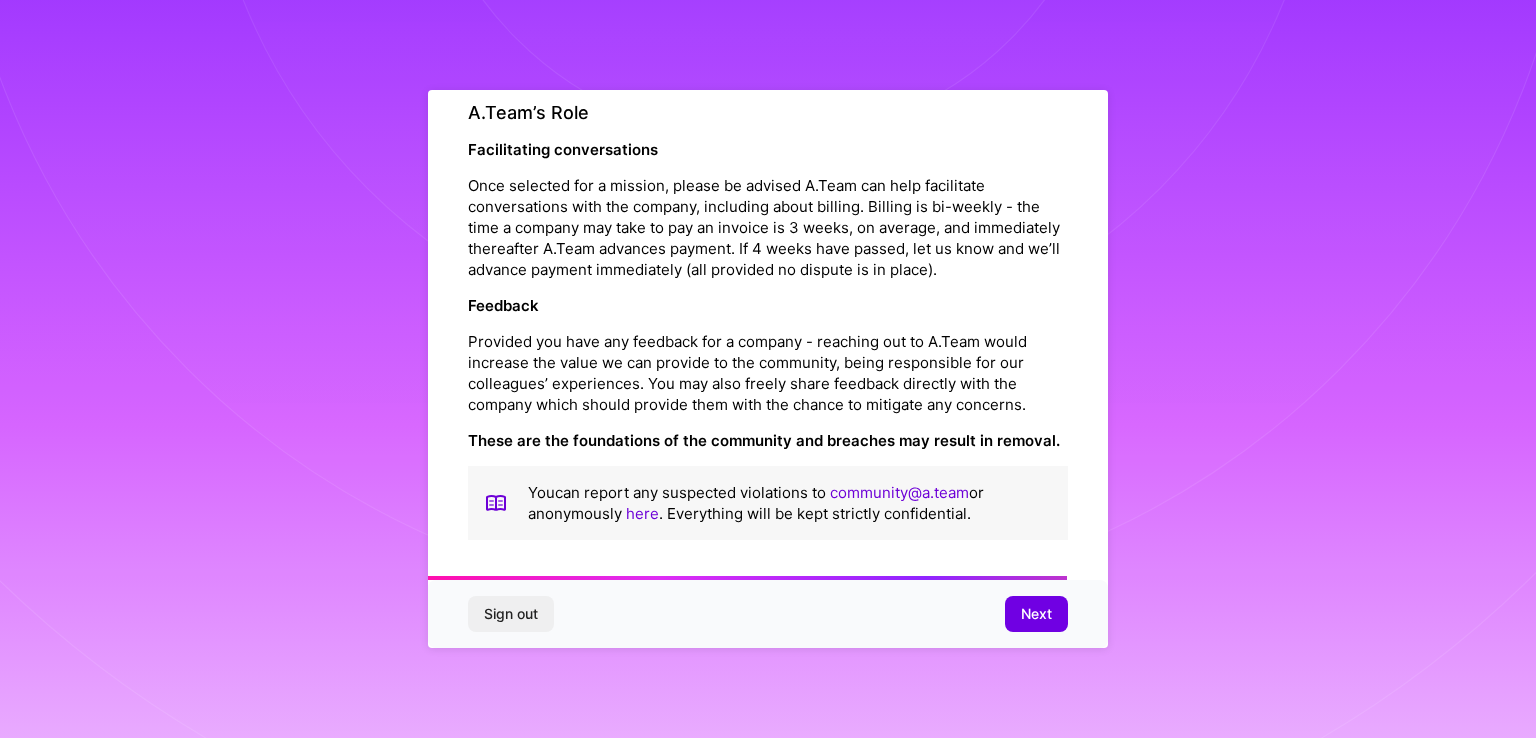 scroll, scrollTop: 2276, scrollLeft: 0, axis: vertical 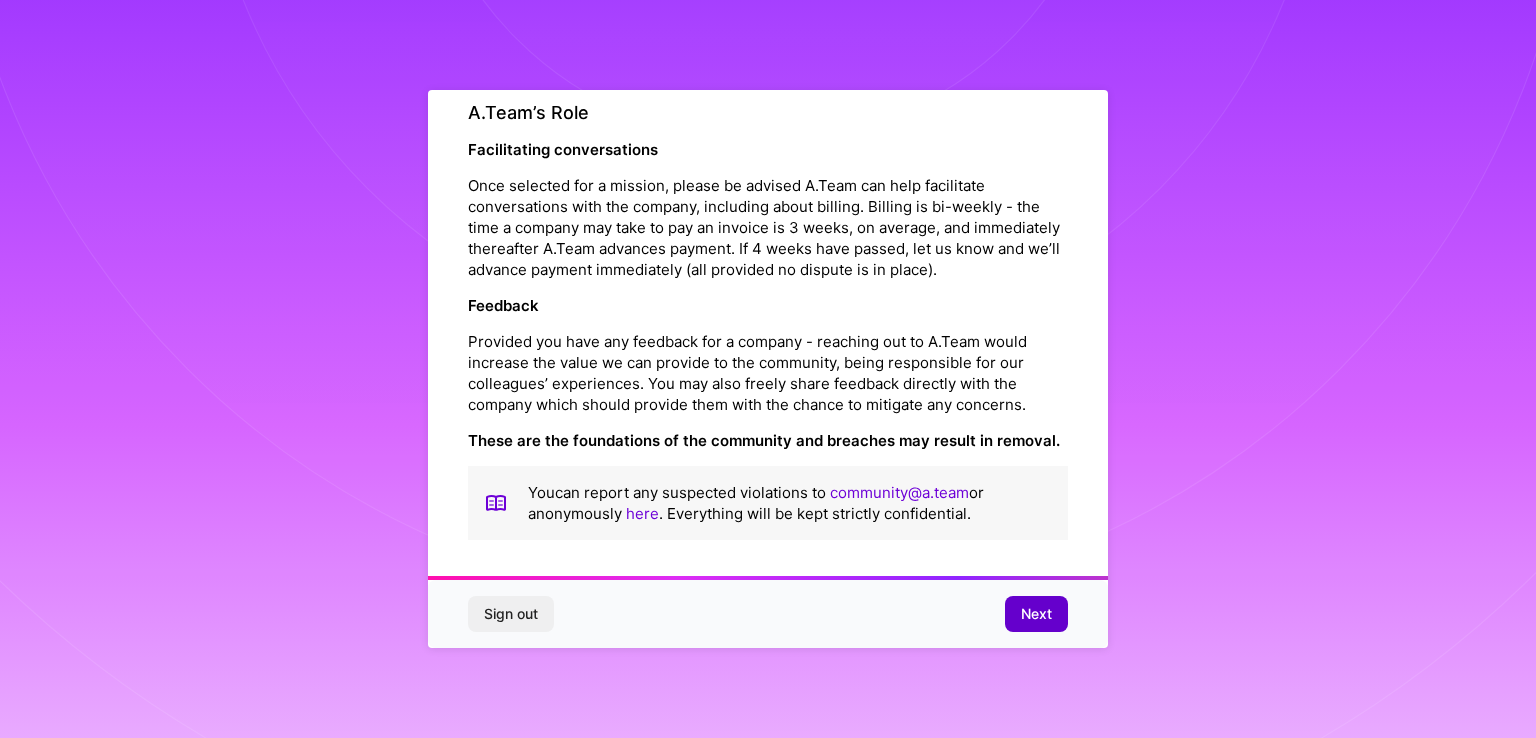 click on "Next" at bounding box center (1036, 614) 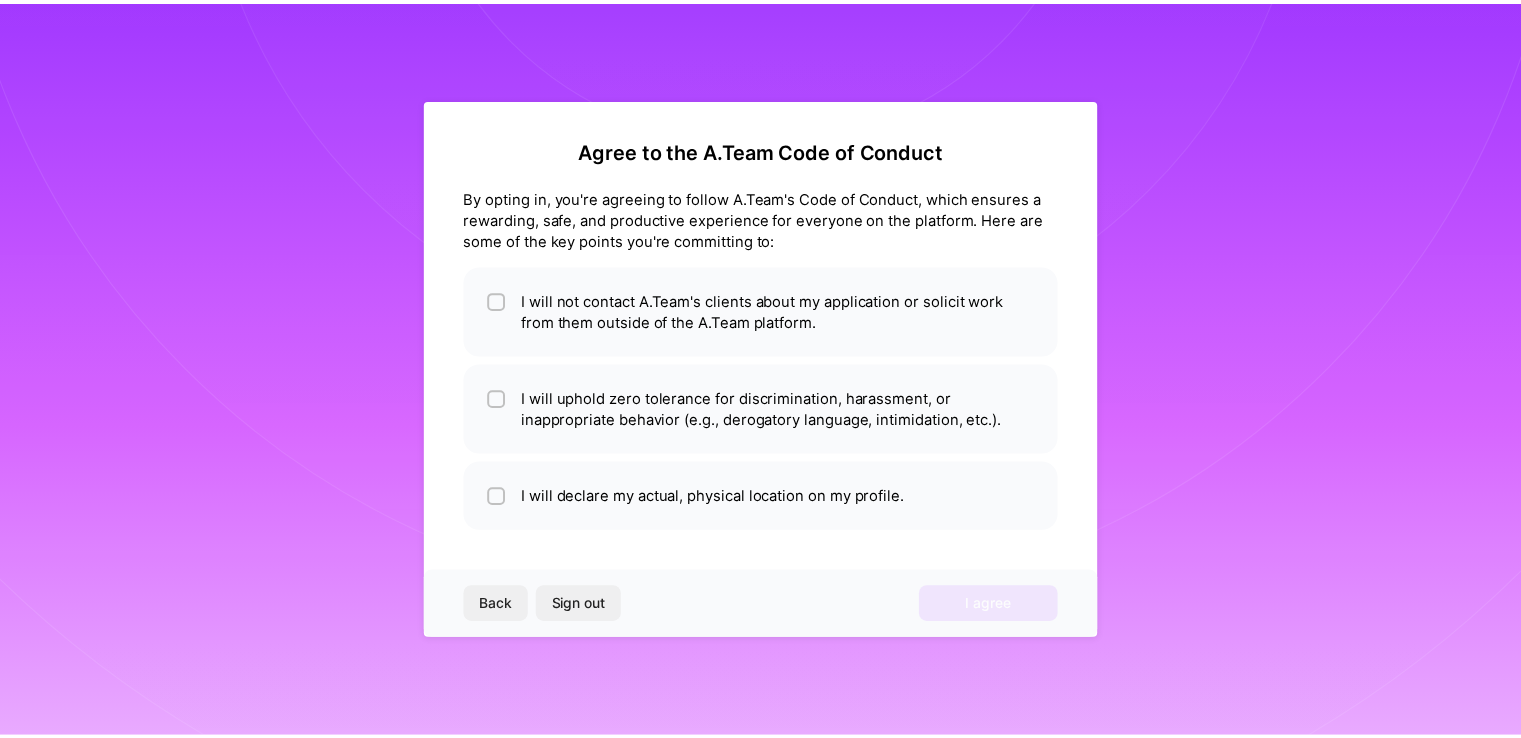 scroll, scrollTop: 0, scrollLeft: 0, axis: both 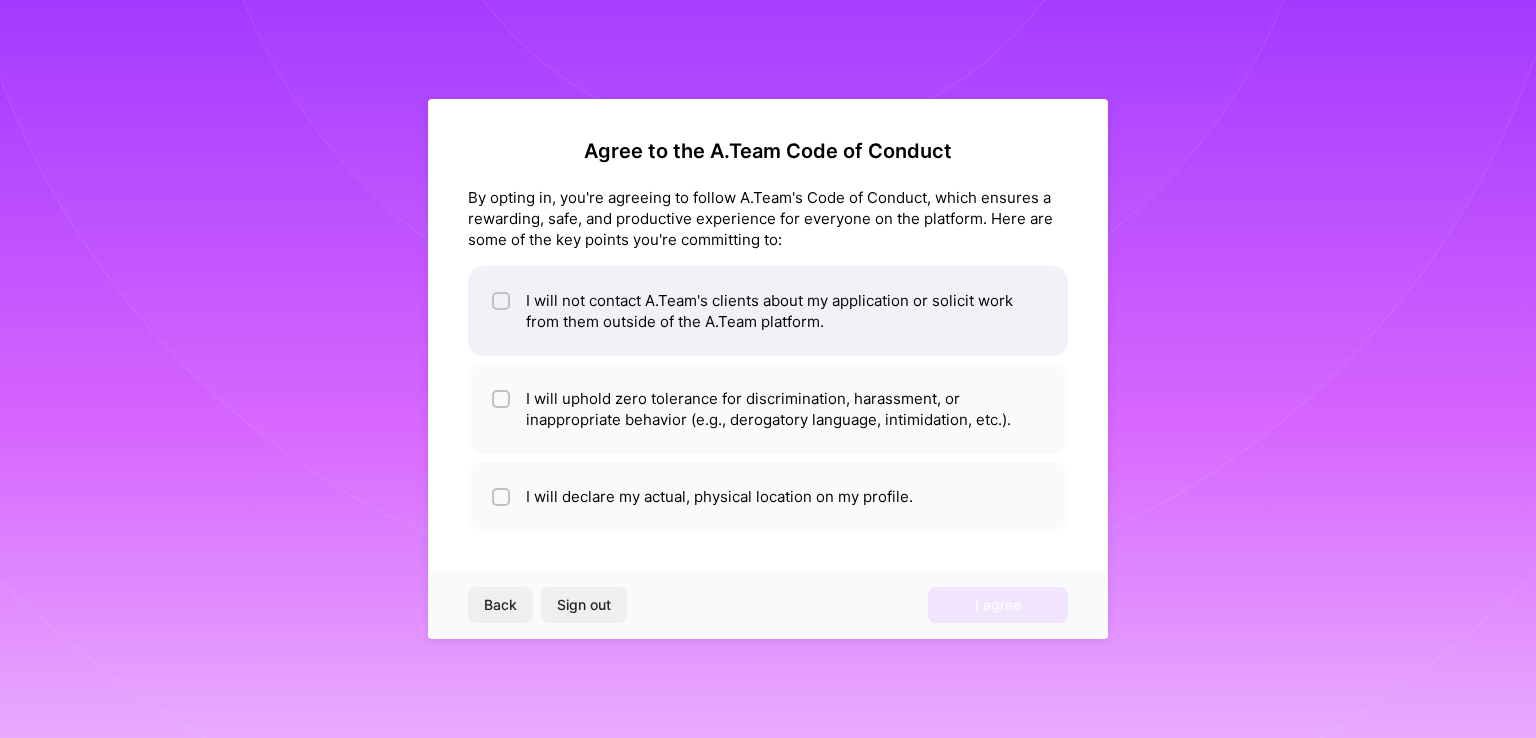 click on "I will not contact A.Team's clients about my application or solicit work from them outside of the A.Team platform." at bounding box center [768, 311] 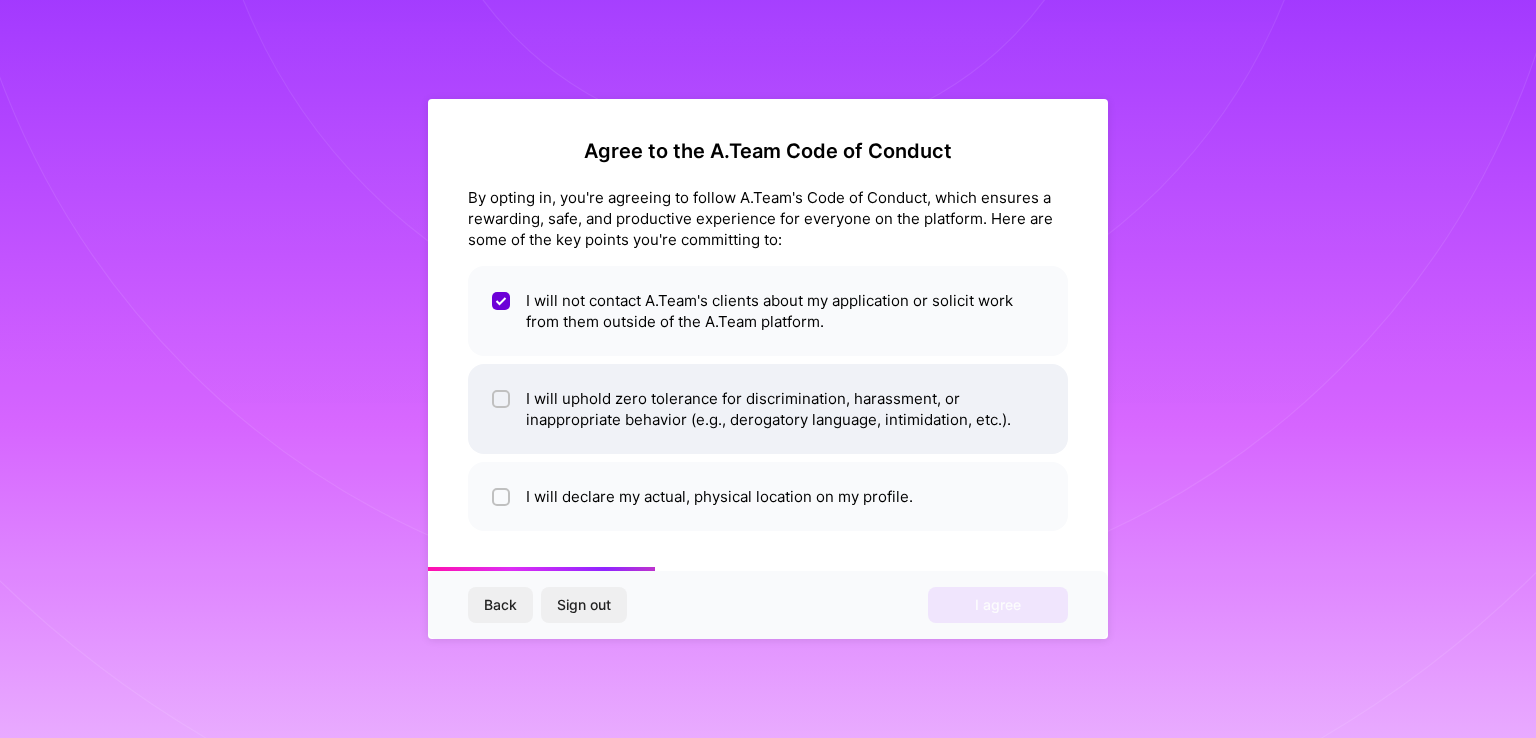 click on "I will uphold zero tolerance for discrimination, harassment, or inappropriate behavior (e.g., derogatory language, intimidation, etc.)." at bounding box center (768, 409) 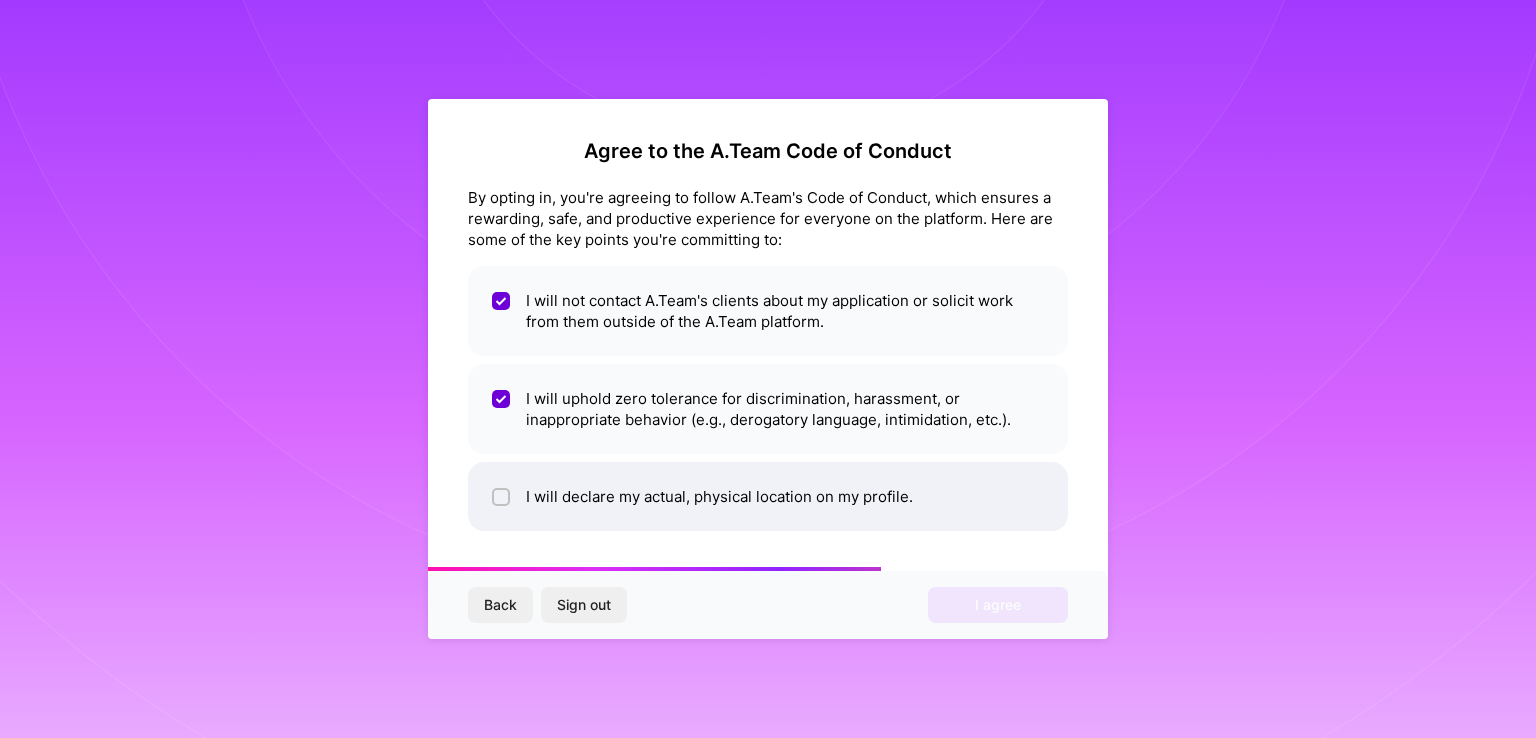 click on "I will declare my actual, physical location on my profile." at bounding box center (768, 496) 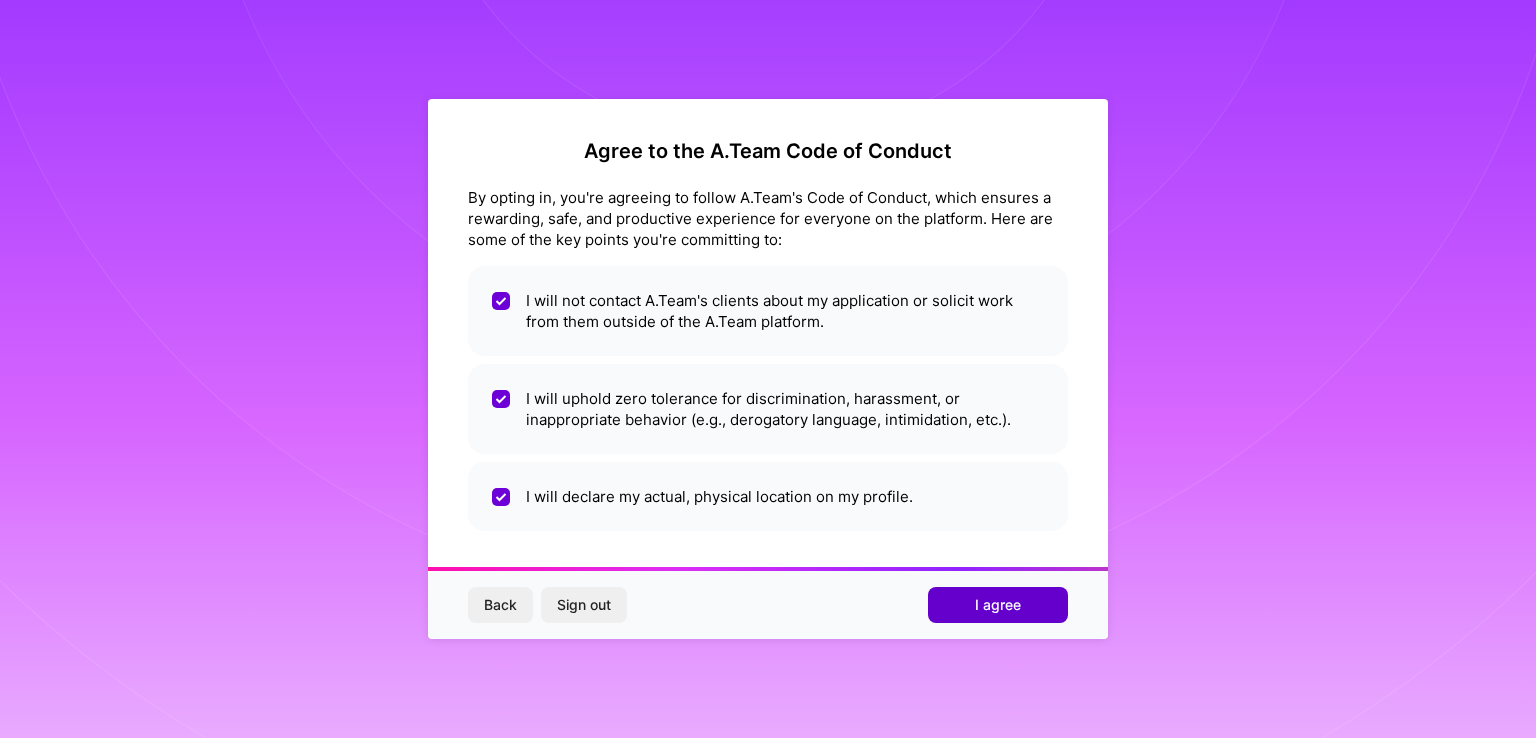 click on "I agree" at bounding box center [998, 605] 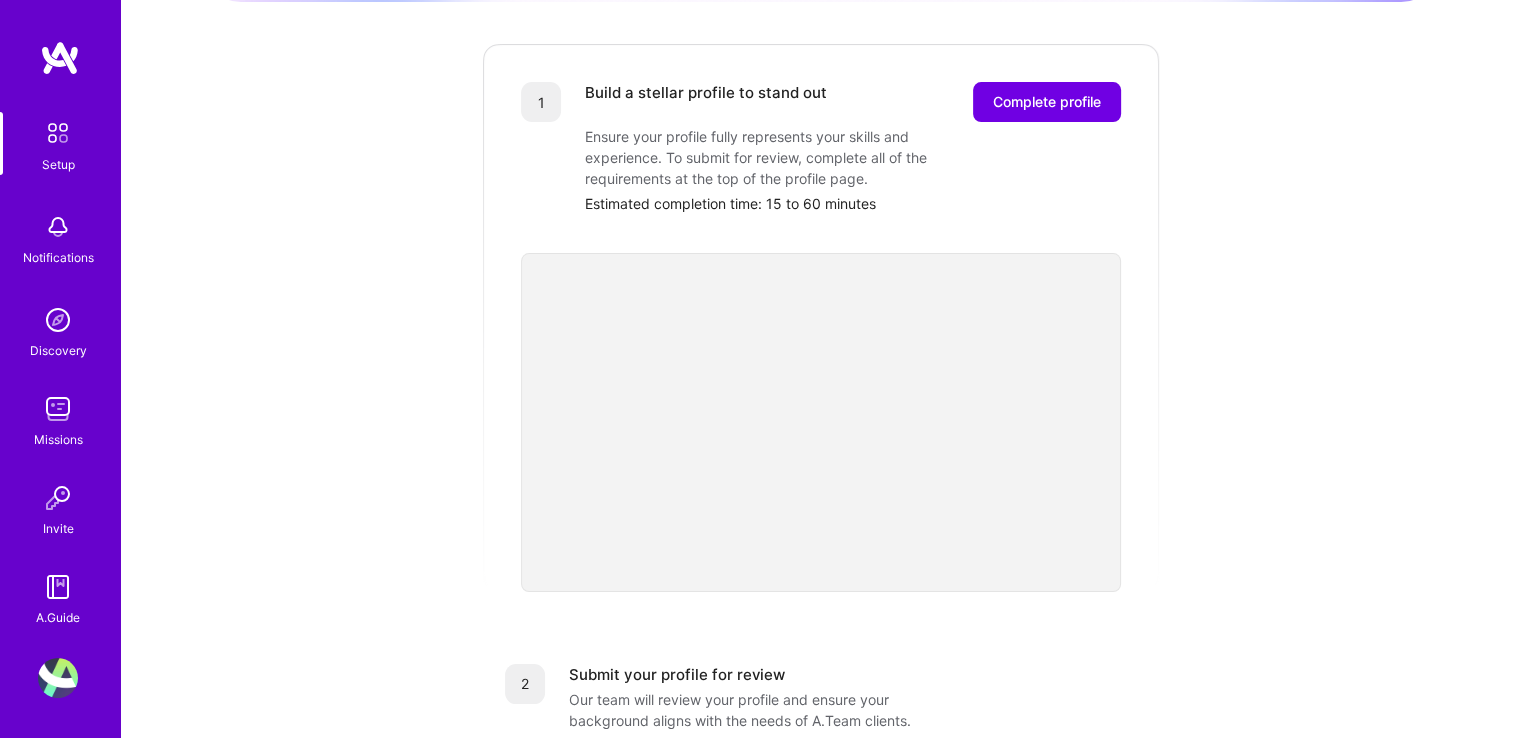 scroll, scrollTop: 238, scrollLeft: 0, axis: vertical 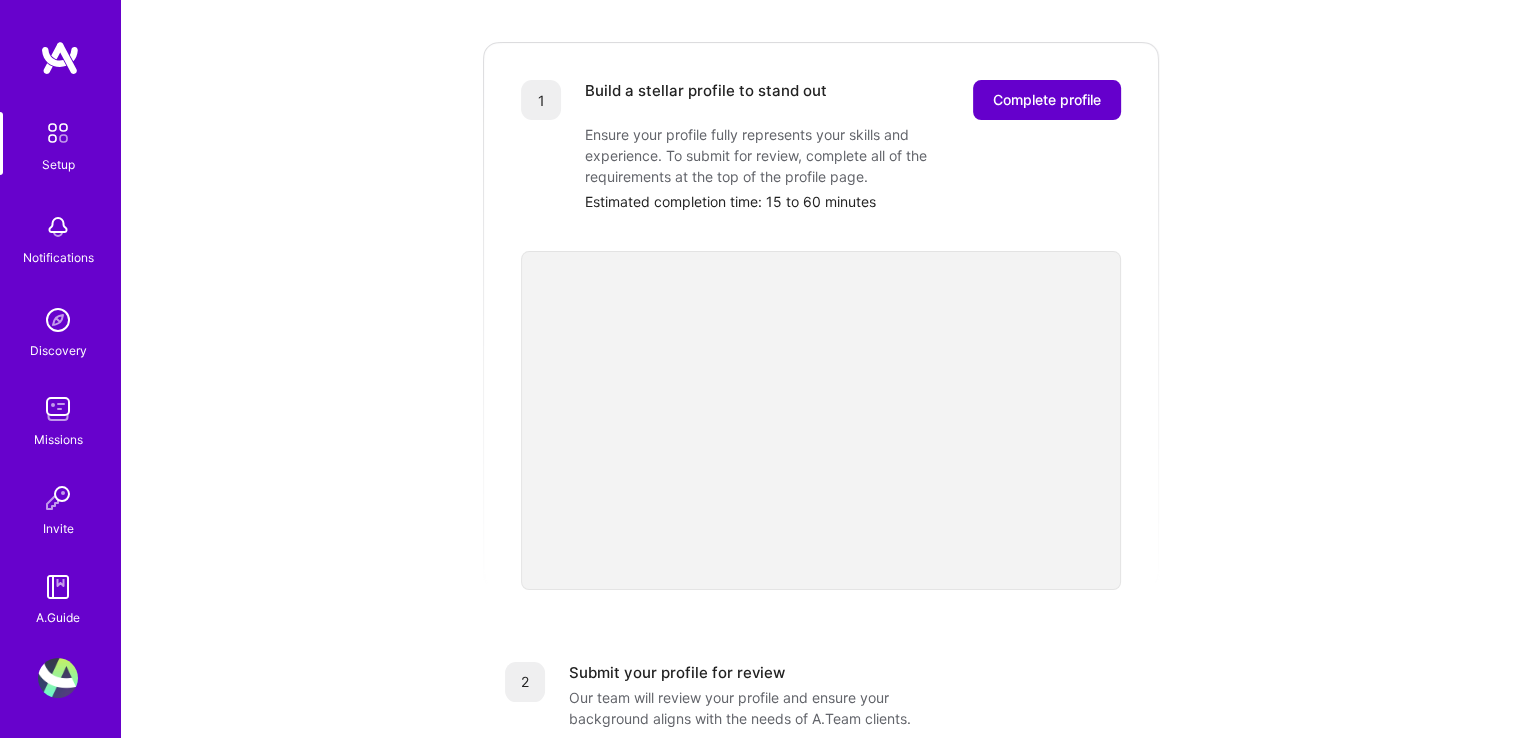 click on "Complete profile" at bounding box center [1047, 100] 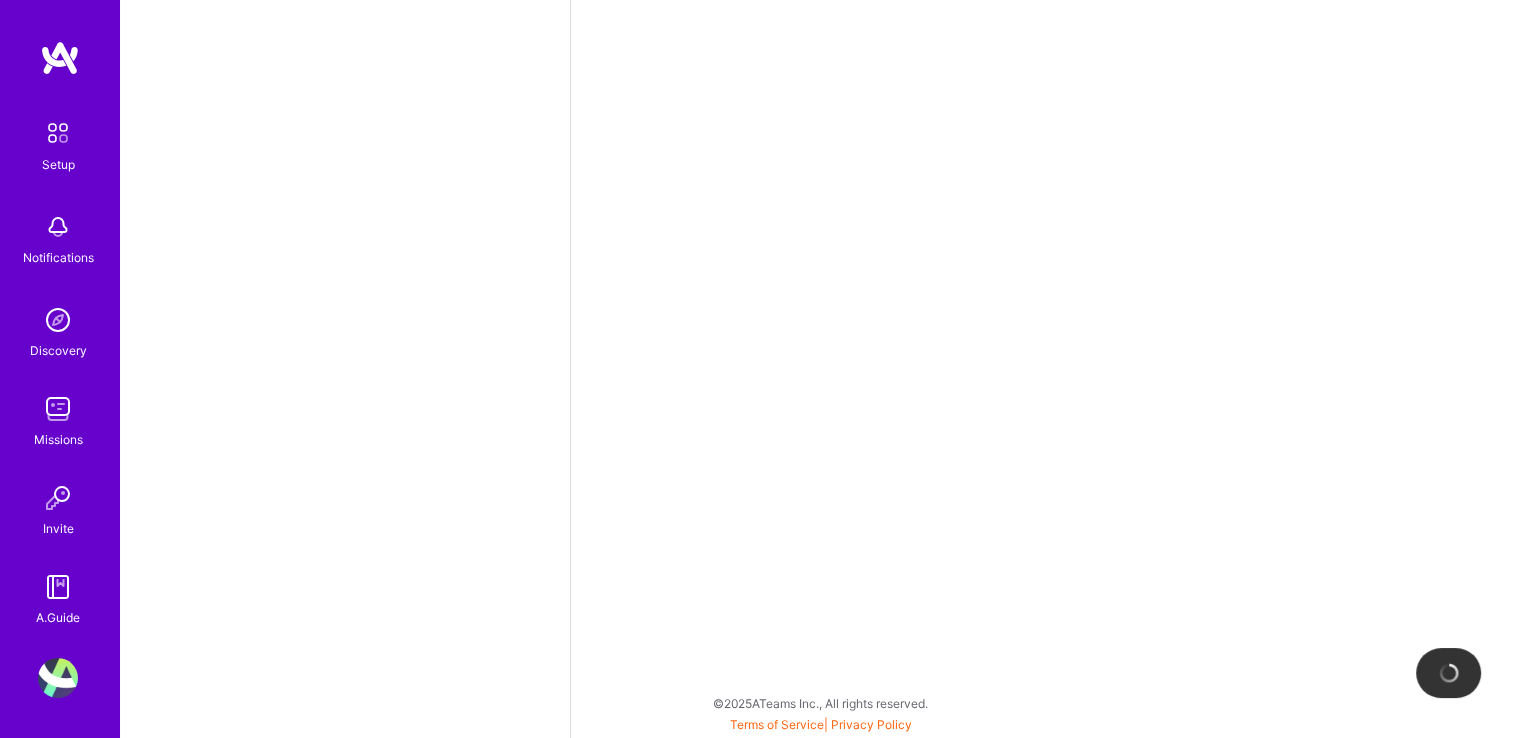 scroll, scrollTop: 0, scrollLeft: 0, axis: both 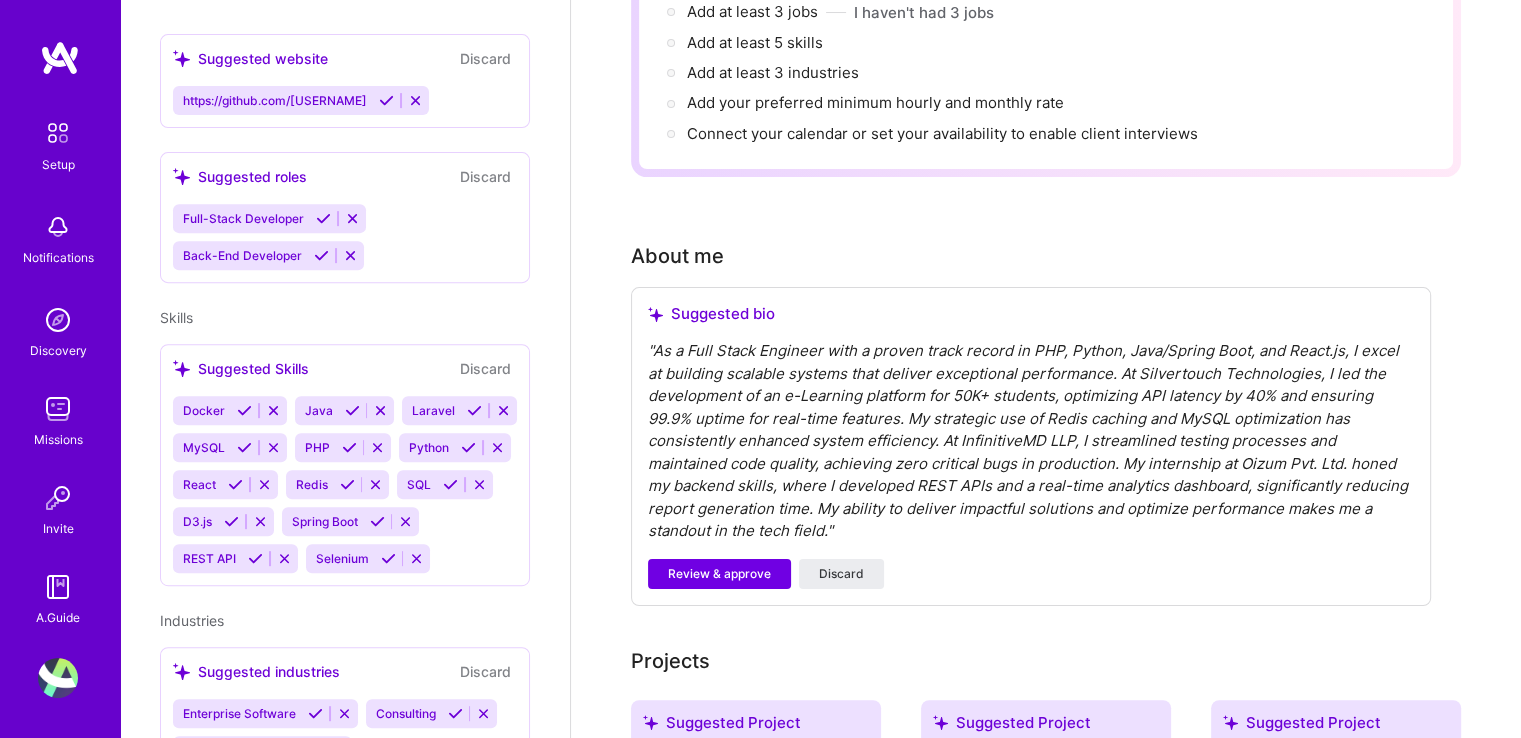 click on "" As a Full Stack Engineer with a proven track record in PHP, Python, Java/Spring Boot, and React.js, I excel at building scalable systems that deliver exceptional performance. At Silvertouch Technologies, I led the development of an e-Learning platform for 50K+ students, optimizing API latency by 40% and ensuring 99.9% uptime for real-time features. My strategic use of Redis caching and MySQL optimization has consistently enhanced system efficiency. At InfinitiveMD LLP, I streamlined testing processes and maintained code quality, achieving zero critical bugs in production. My internship at Oizum Pvt. Ltd. honed my backend skills, where I developed REST APIs and a real-time analytics dashboard, significantly reducing report generation time. My ability to deliver impactful solutions and optimize performance makes me a standout in the tech field. "" at bounding box center (1031, 441) 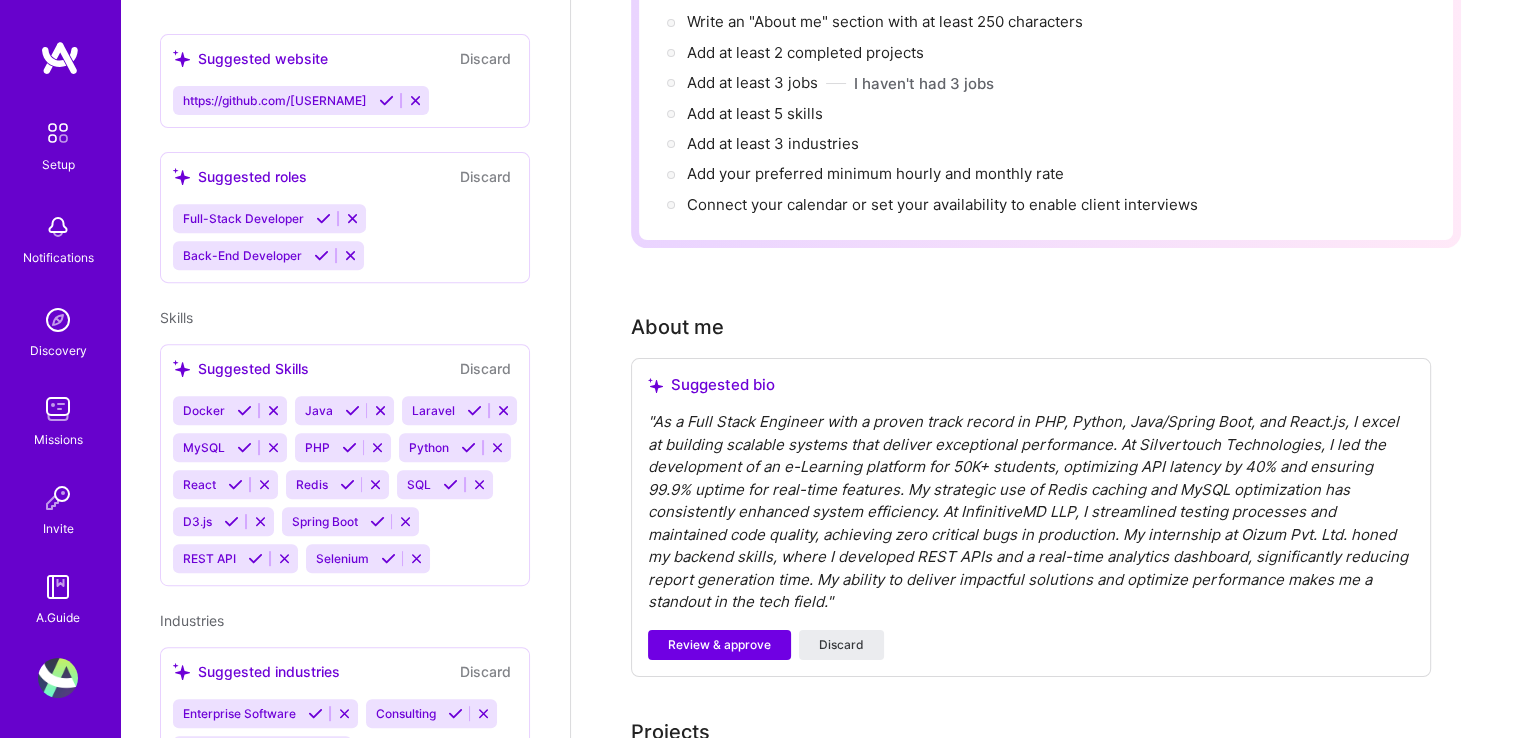 scroll, scrollTop: 259, scrollLeft: 0, axis: vertical 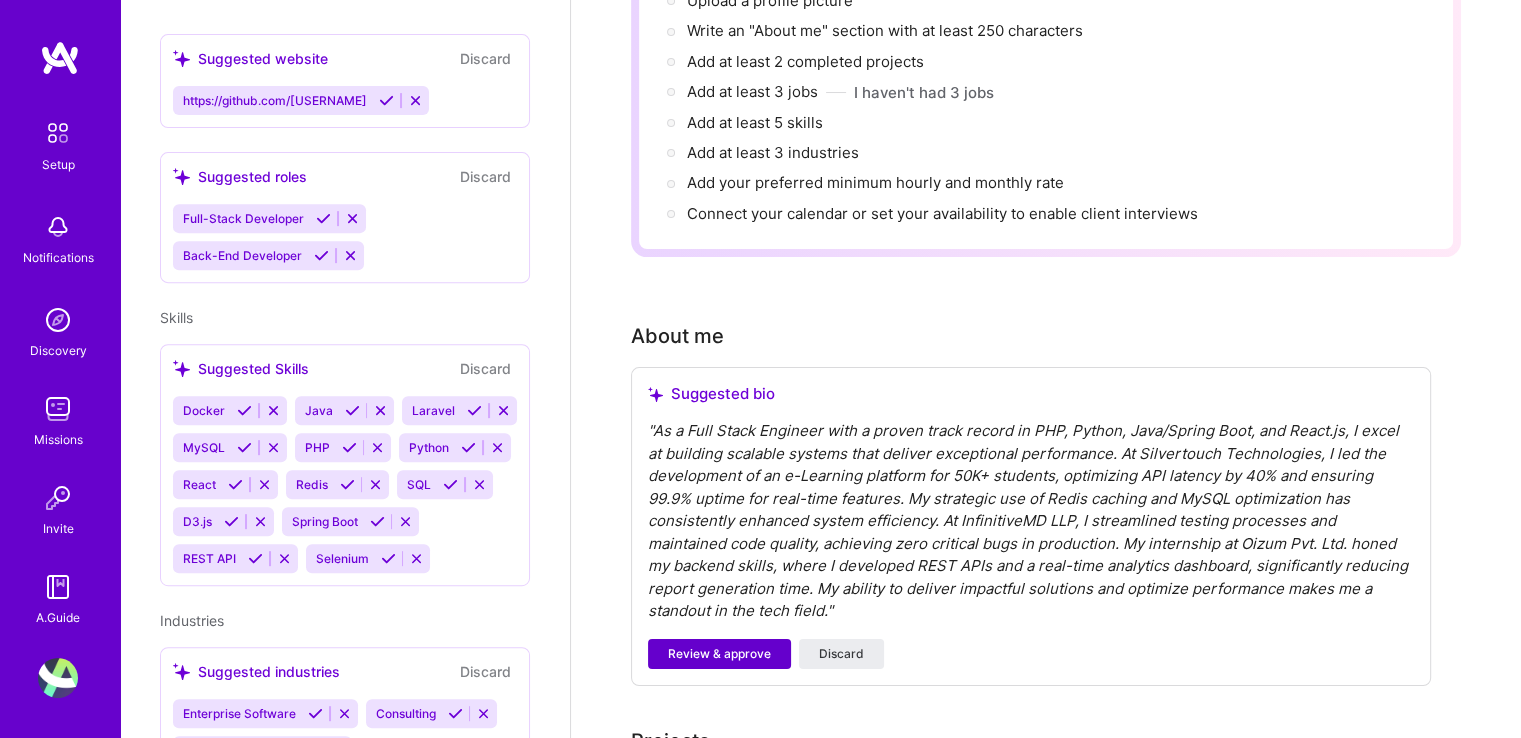 click on "Review & approve" at bounding box center (719, 654) 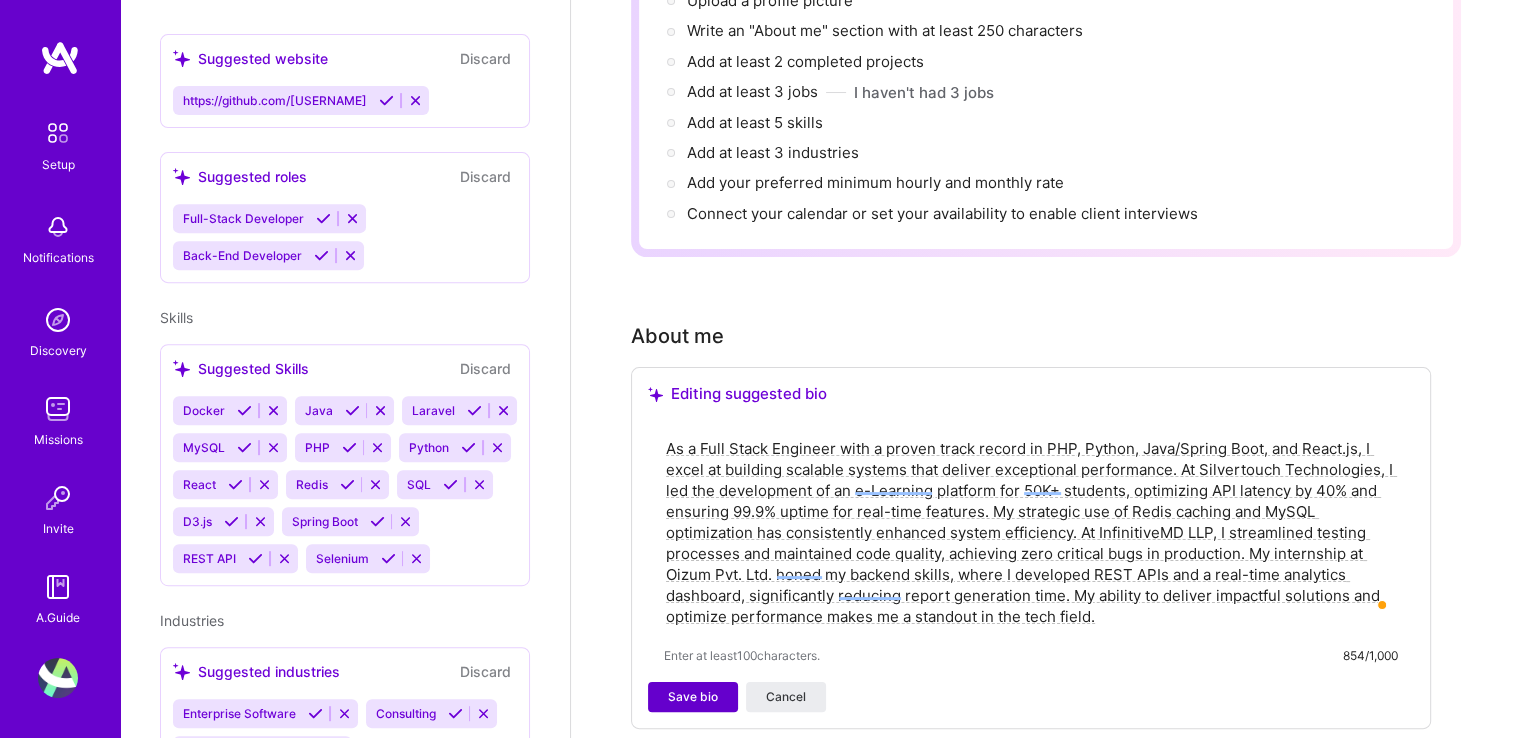 click on "Save bio" at bounding box center (693, 697) 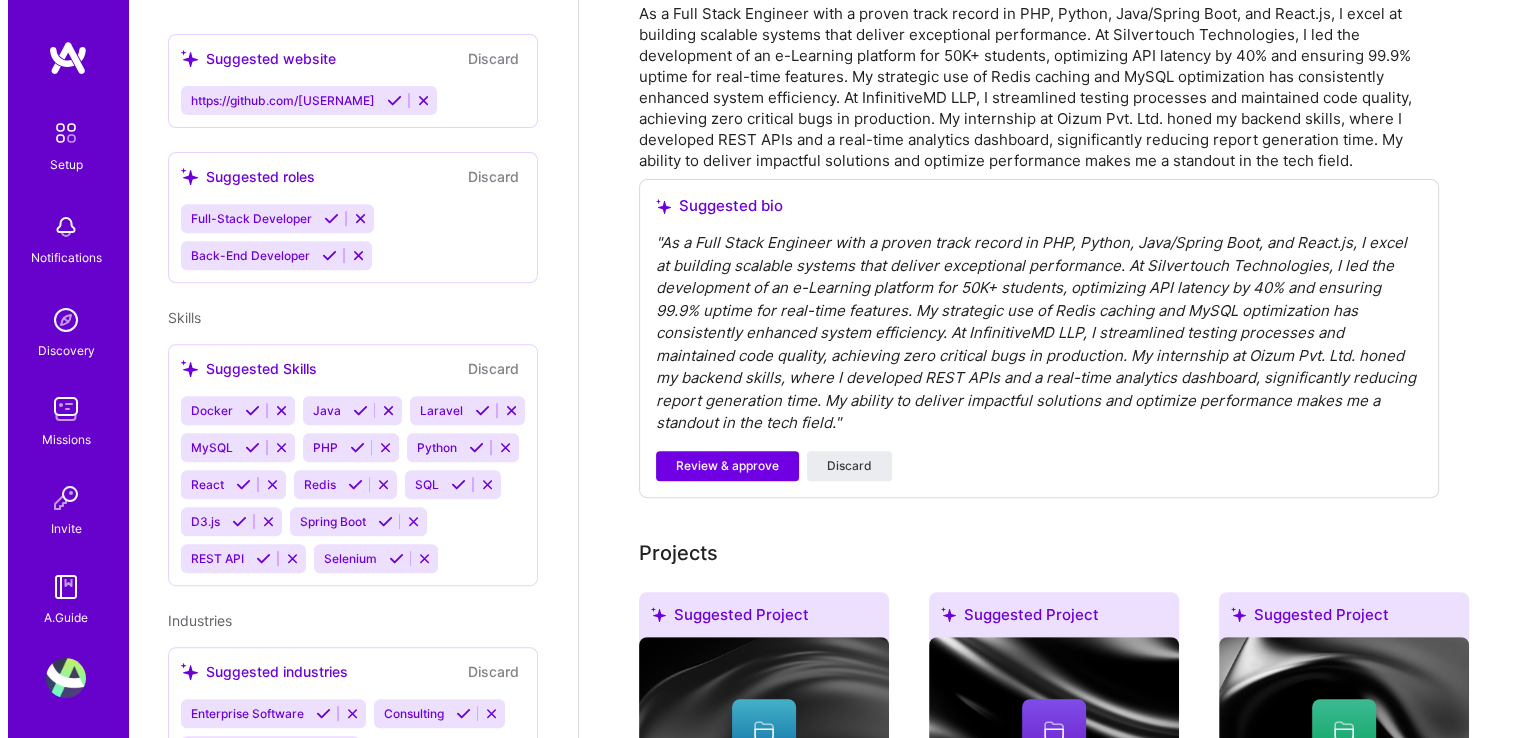 scroll, scrollTop: 789, scrollLeft: 0, axis: vertical 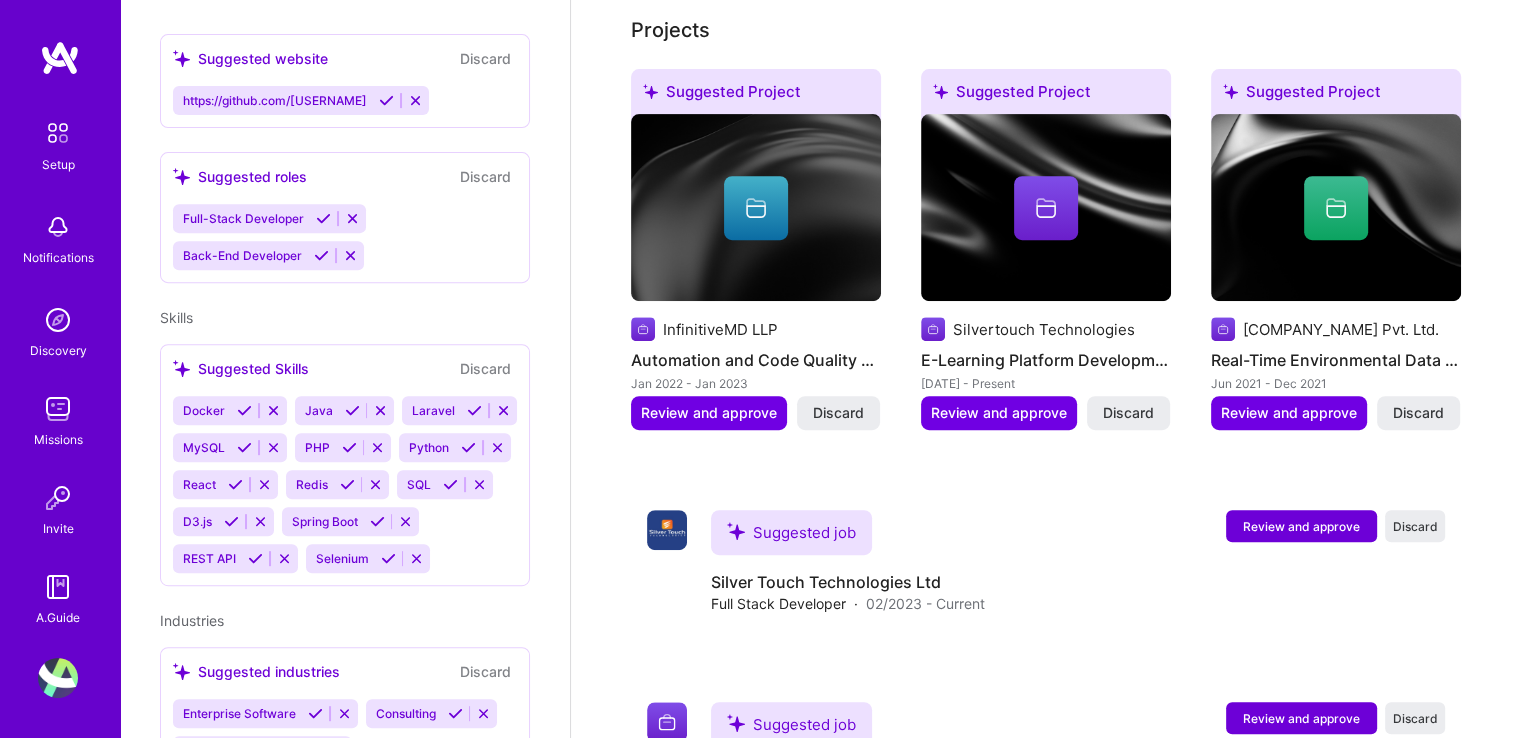 click on "Automation and Code Quality Enhancement" at bounding box center (756, 360) 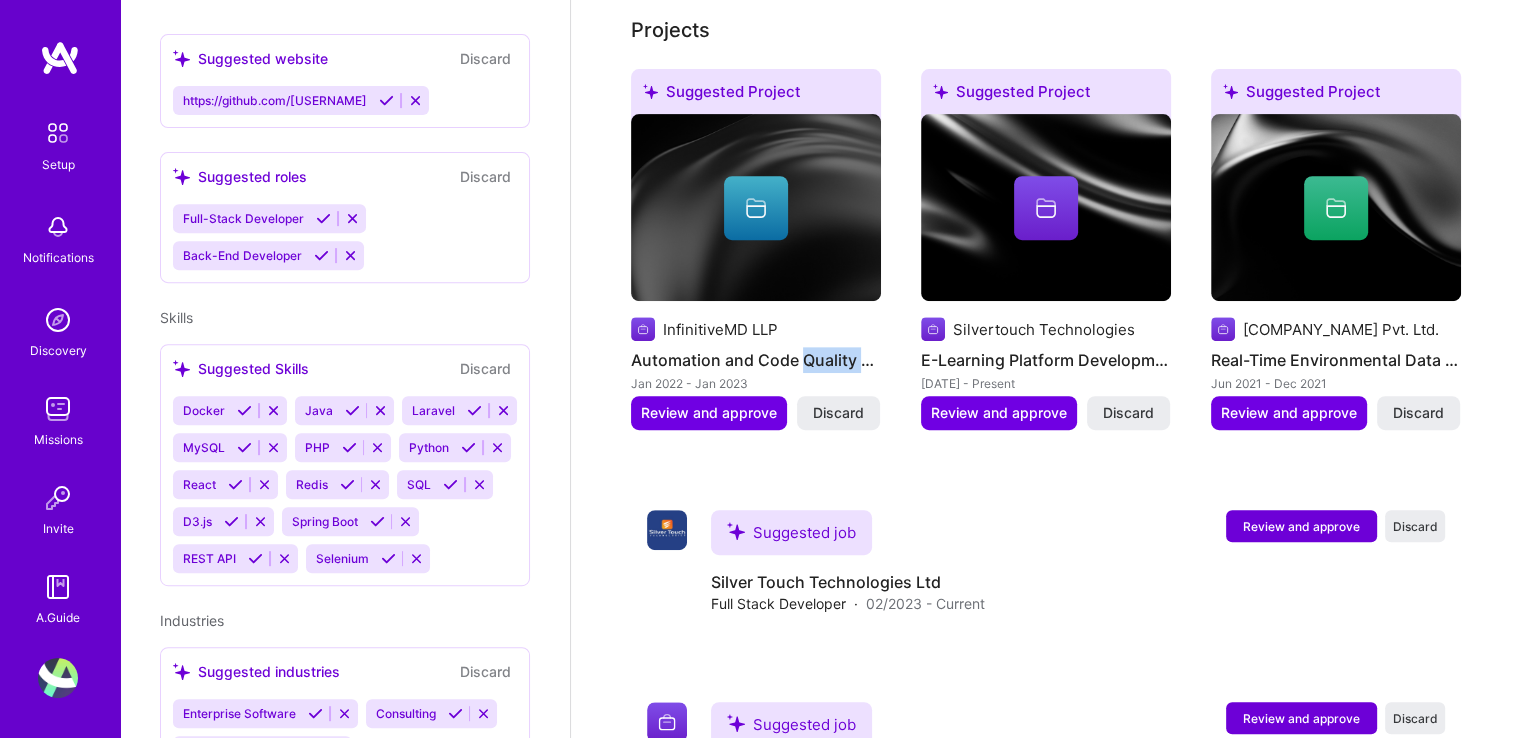 click on "Automation and Code Quality Enhancement" at bounding box center (756, 360) 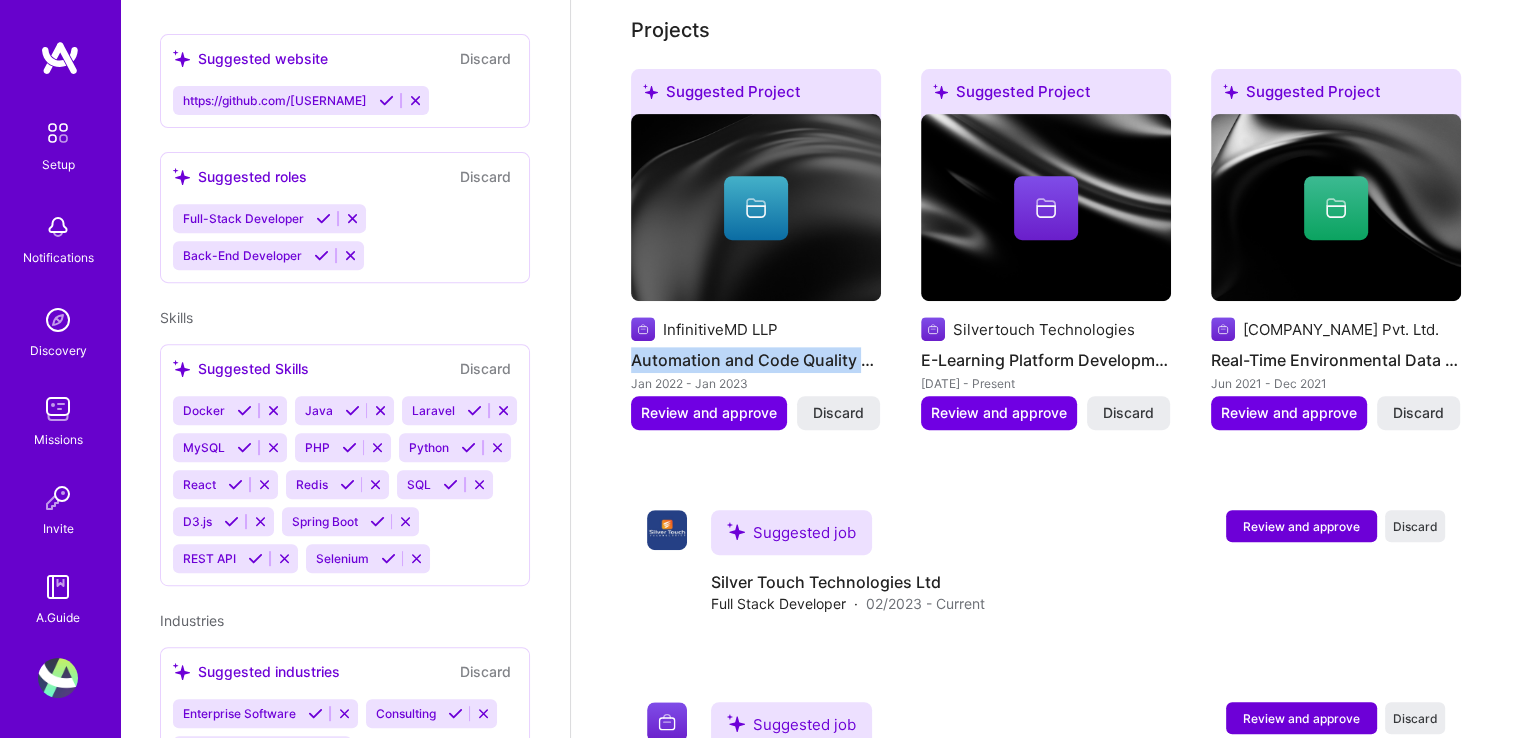 click on "Automation and Code Quality Enhancement" at bounding box center (756, 360) 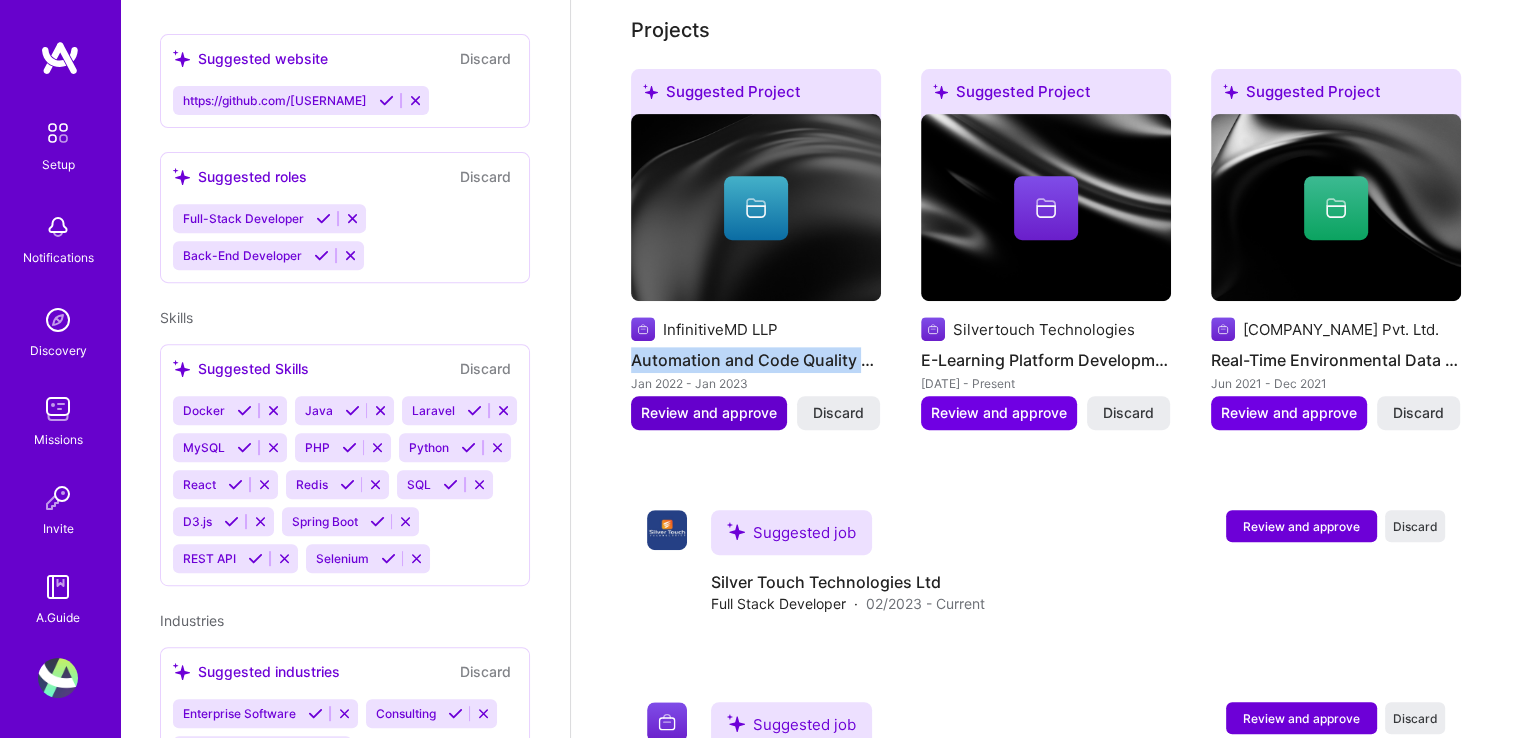 click on "Review and approve" at bounding box center [709, 413] 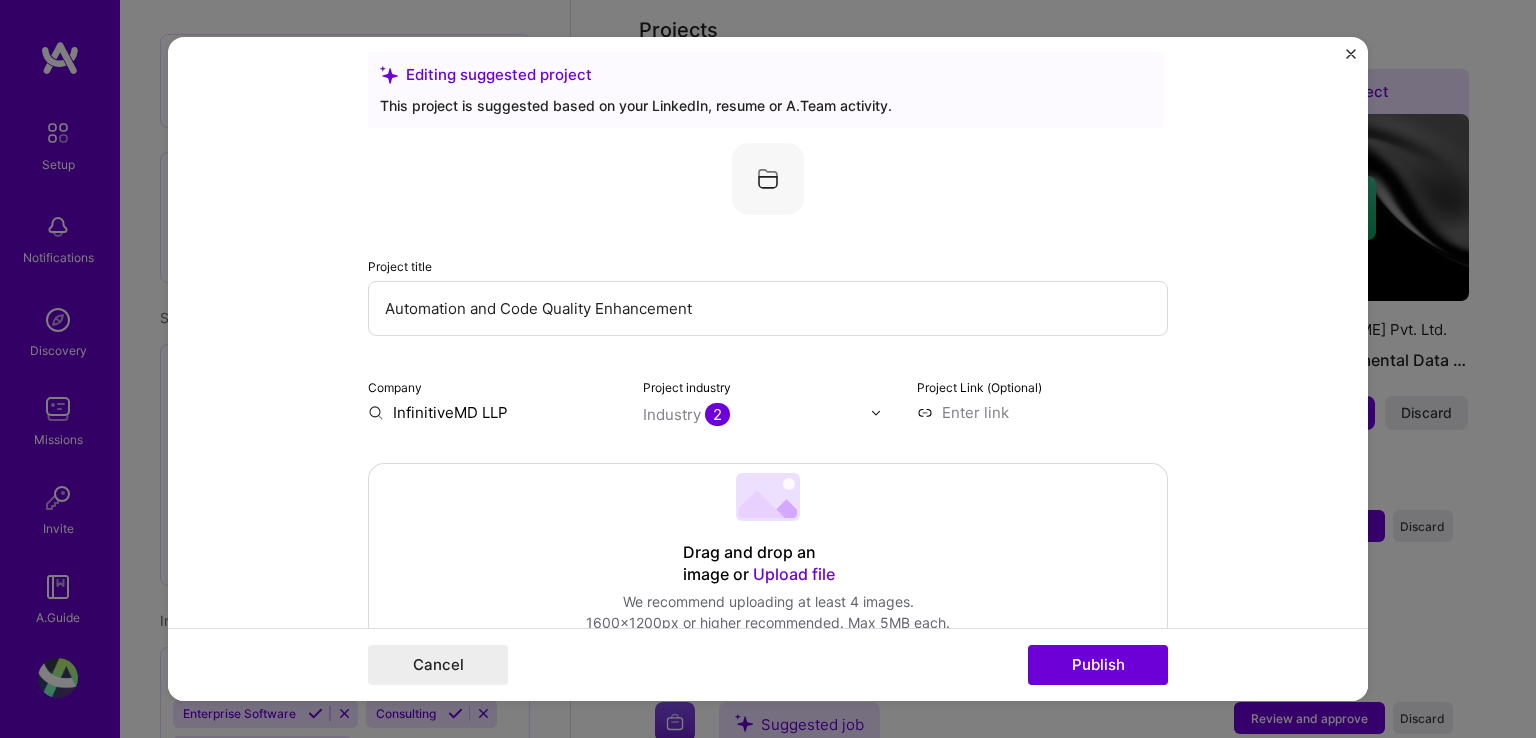scroll, scrollTop: 32, scrollLeft: 0, axis: vertical 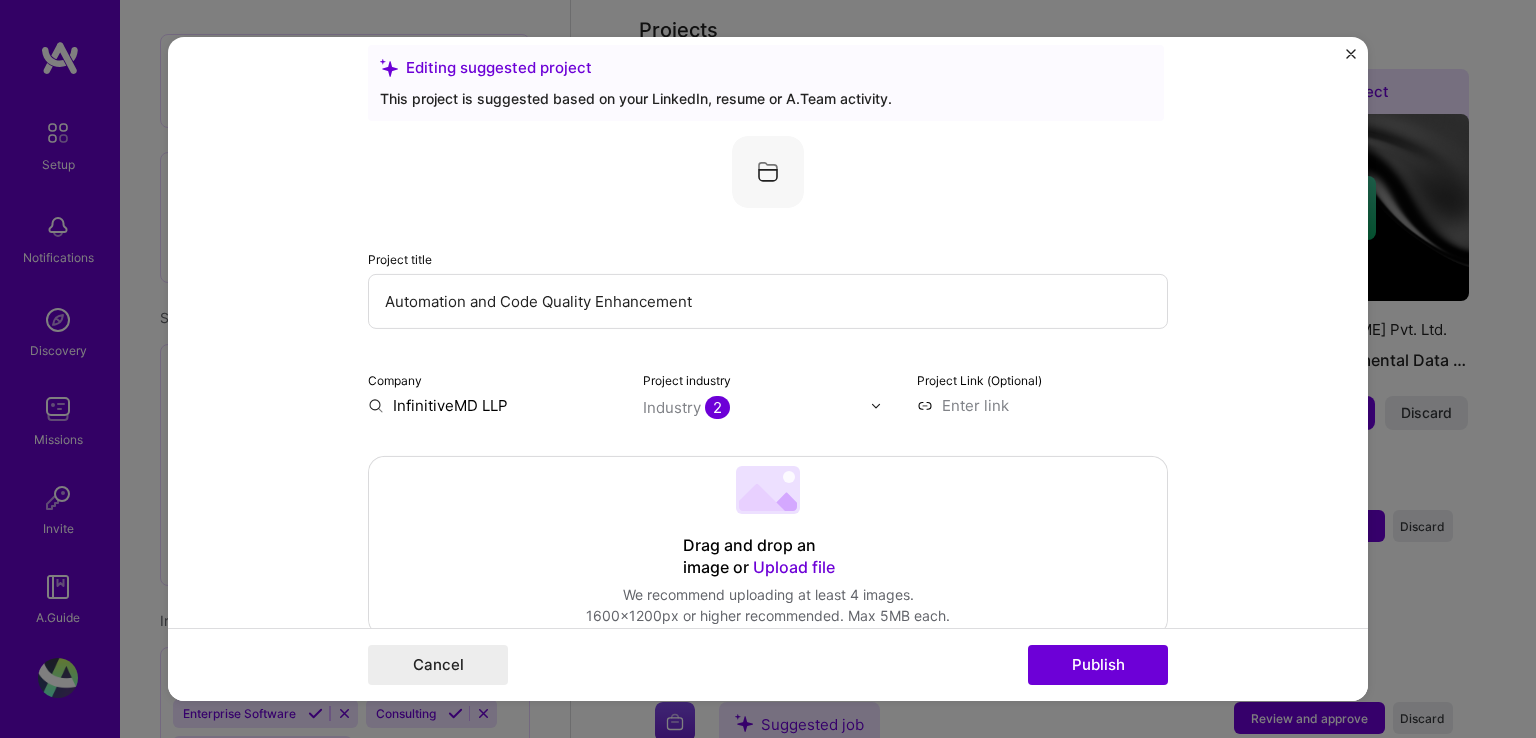 click at bounding box center (757, 407) 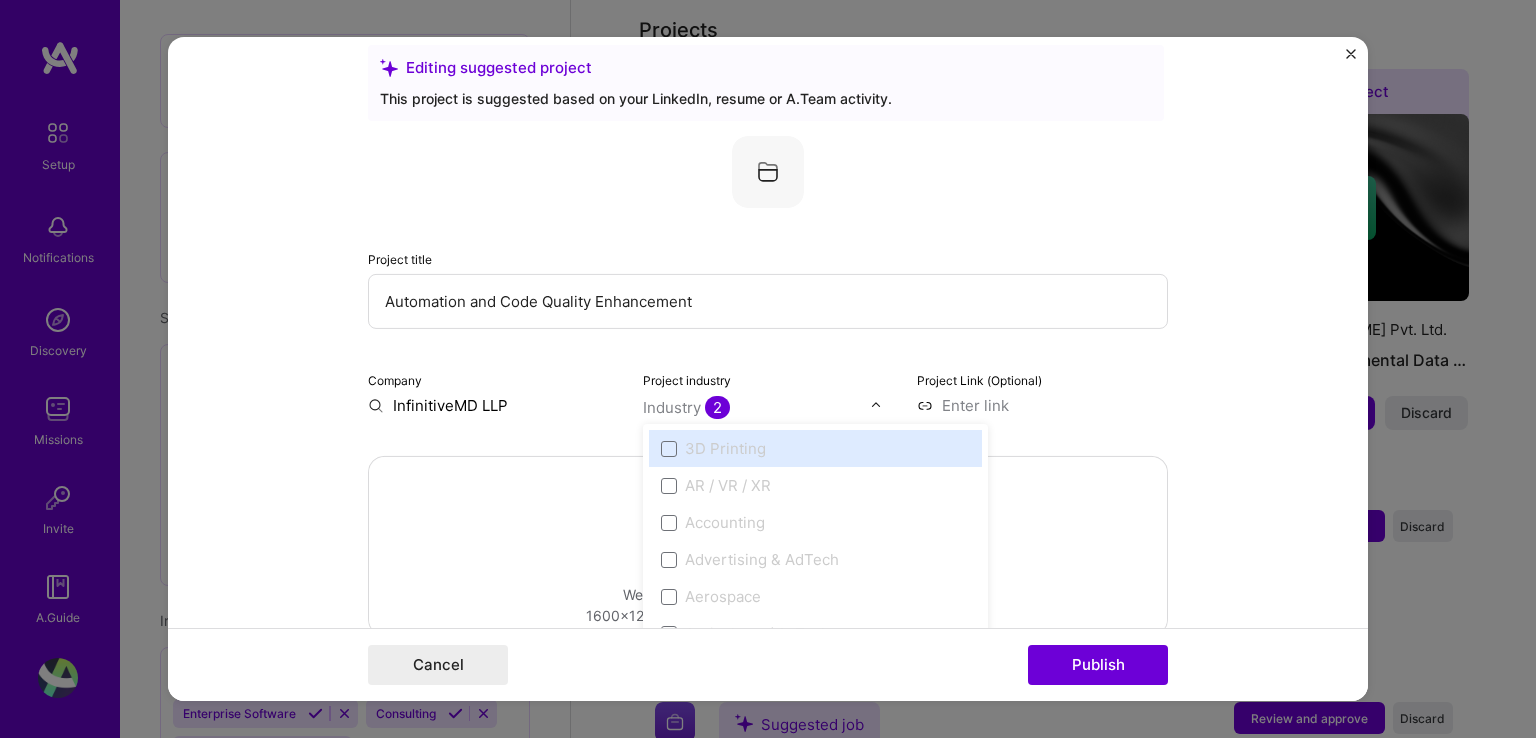 click at bounding box center [757, 407] 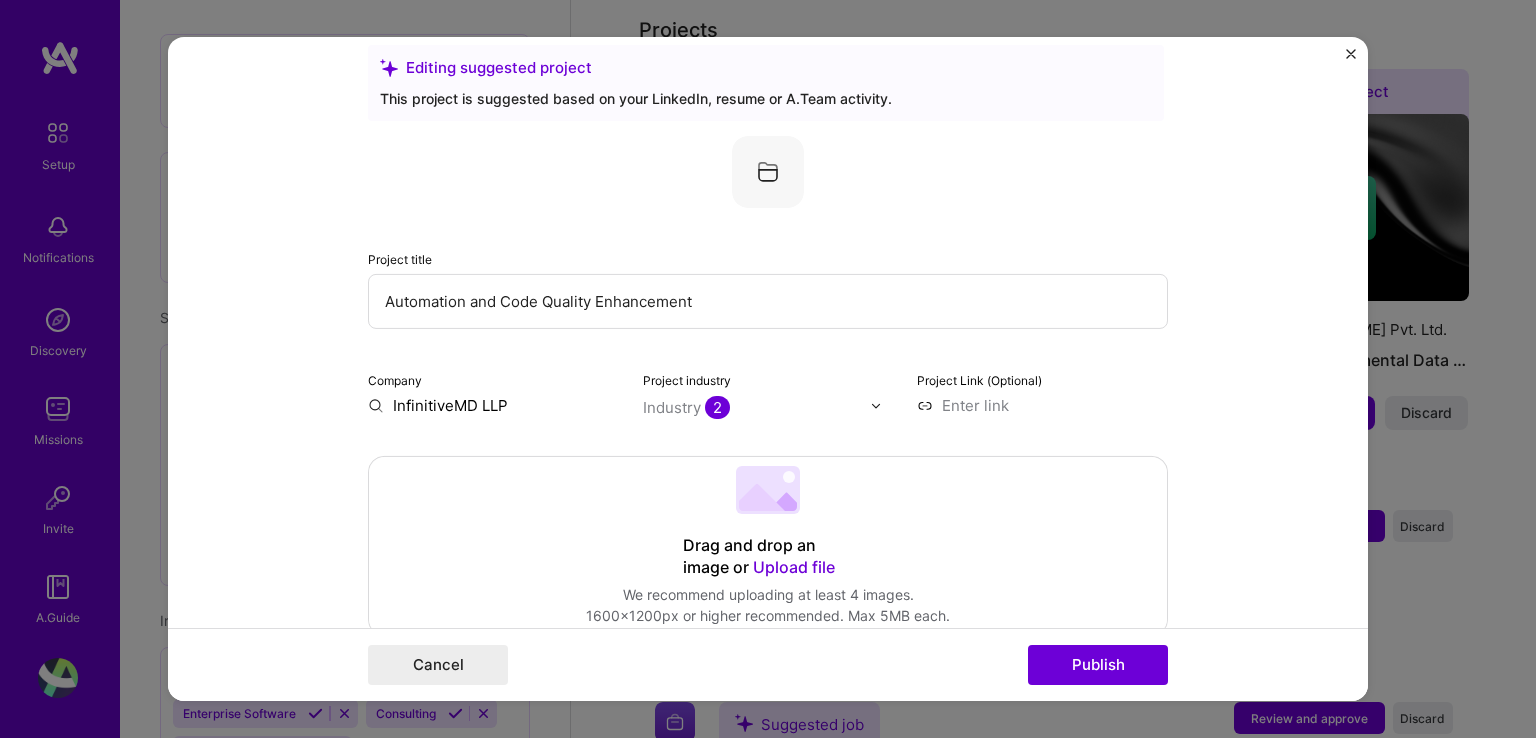 click on "Project industry   Select is focused ,type to refine list, press Down to open the menu,  press left to focus selected values Industry 2" at bounding box center [768, 392] 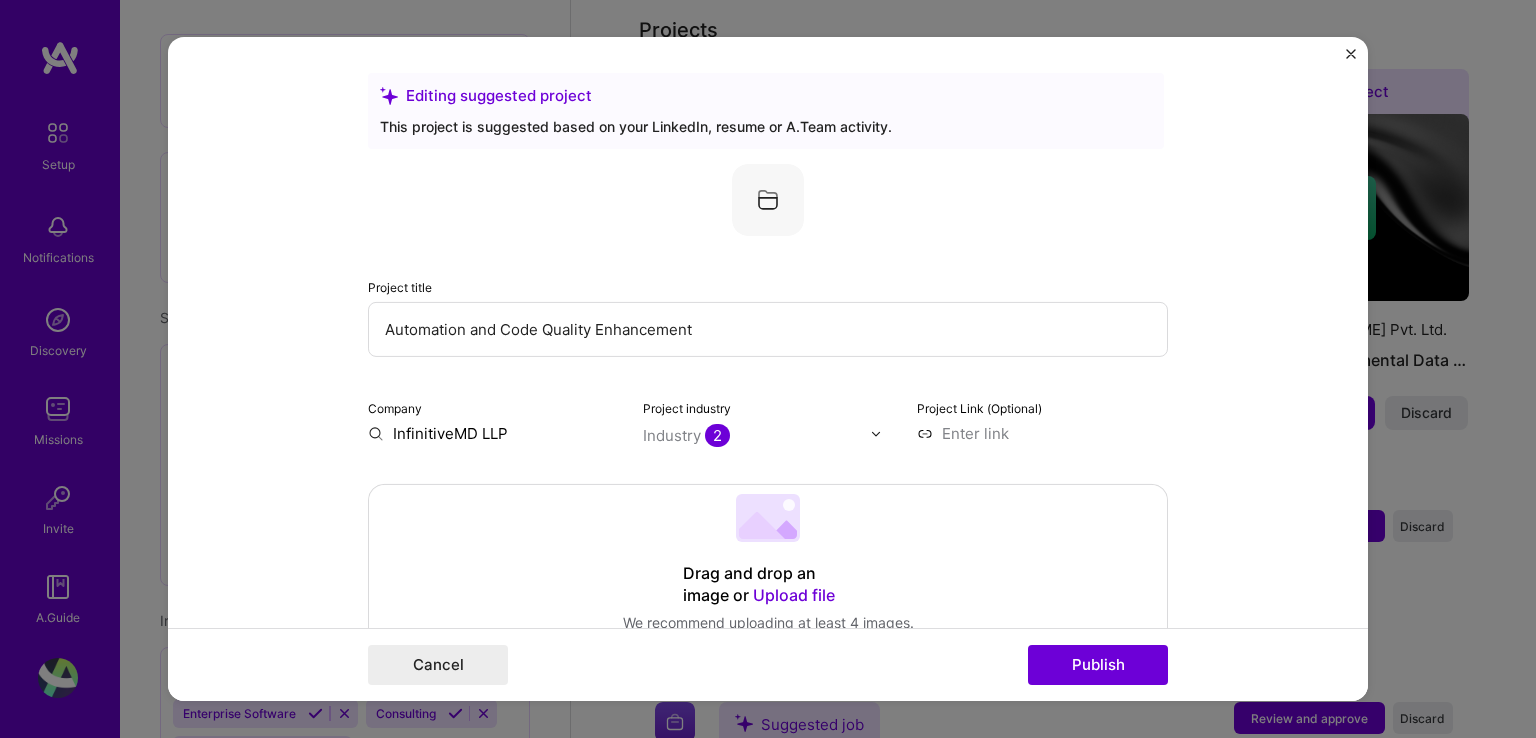 scroll, scrollTop: 0, scrollLeft: 0, axis: both 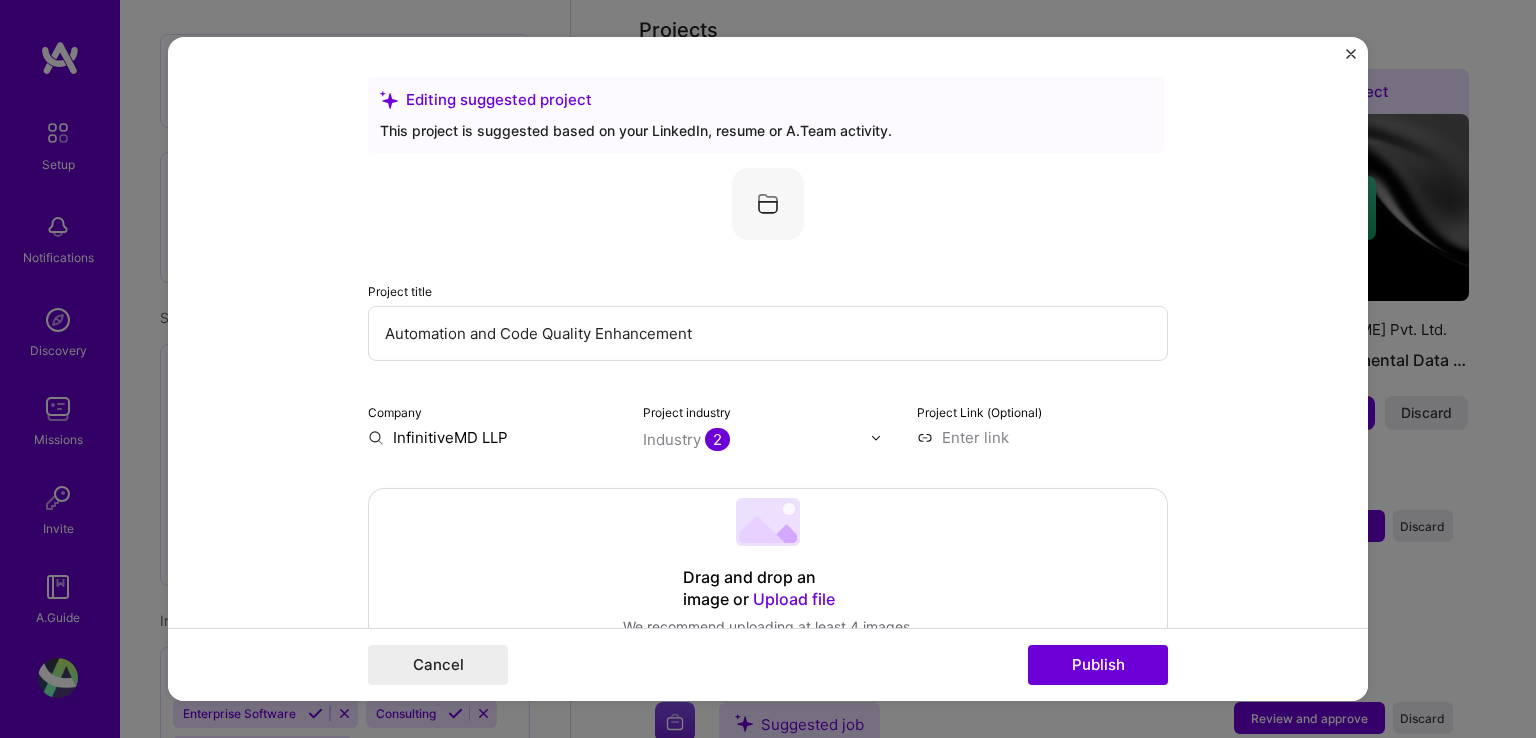 click at bounding box center (768, 204) 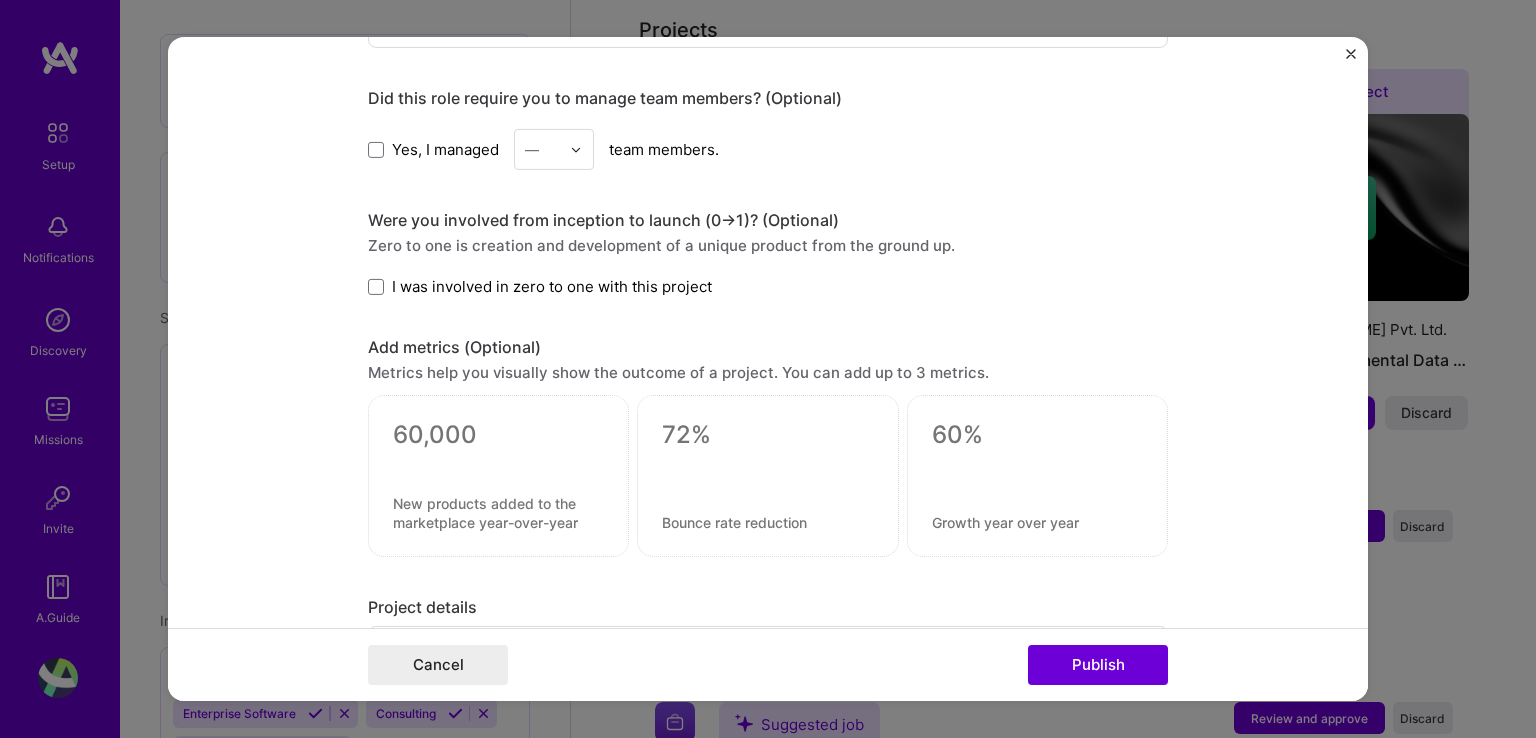 scroll, scrollTop: 1191, scrollLeft: 0, axis: vertical 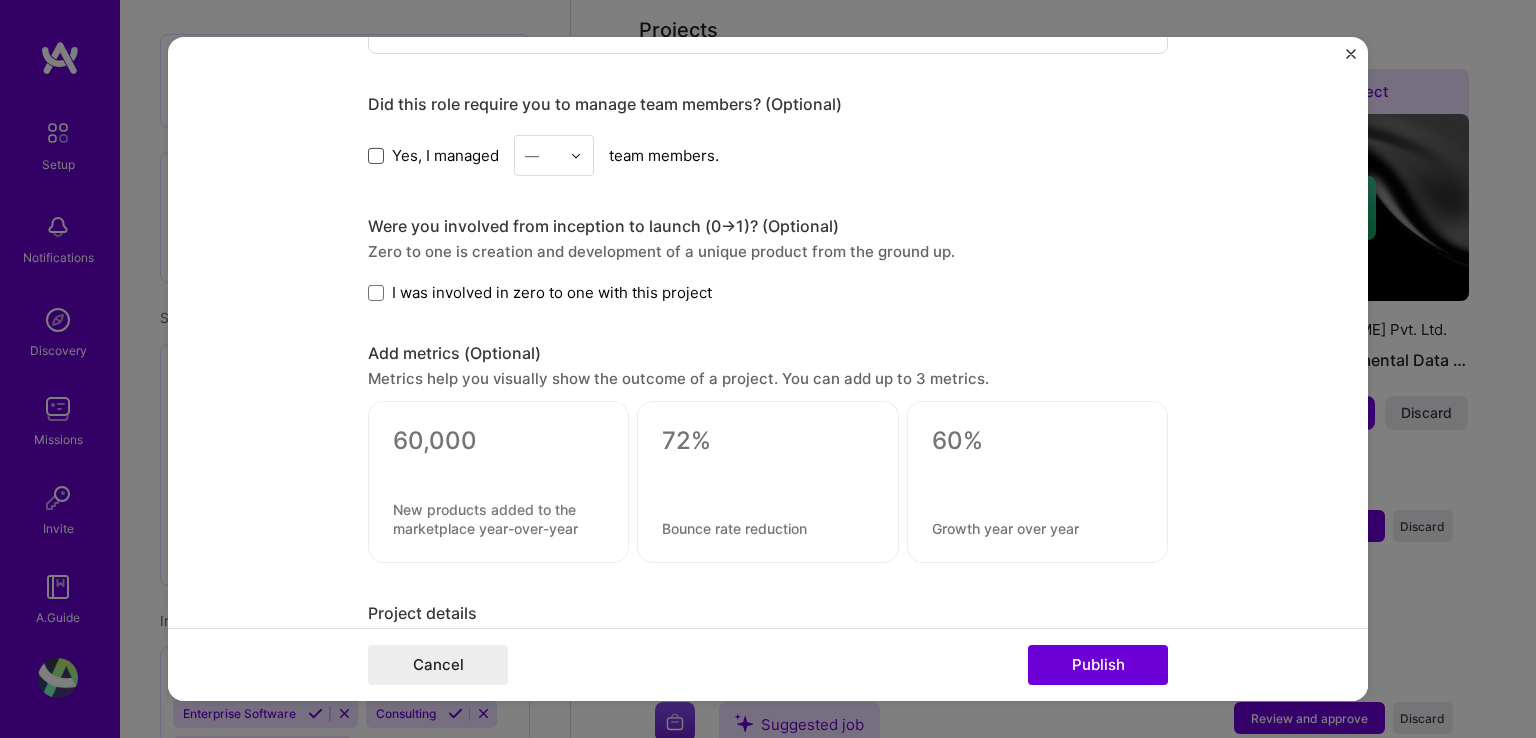 click at bounding box center [376, 155] 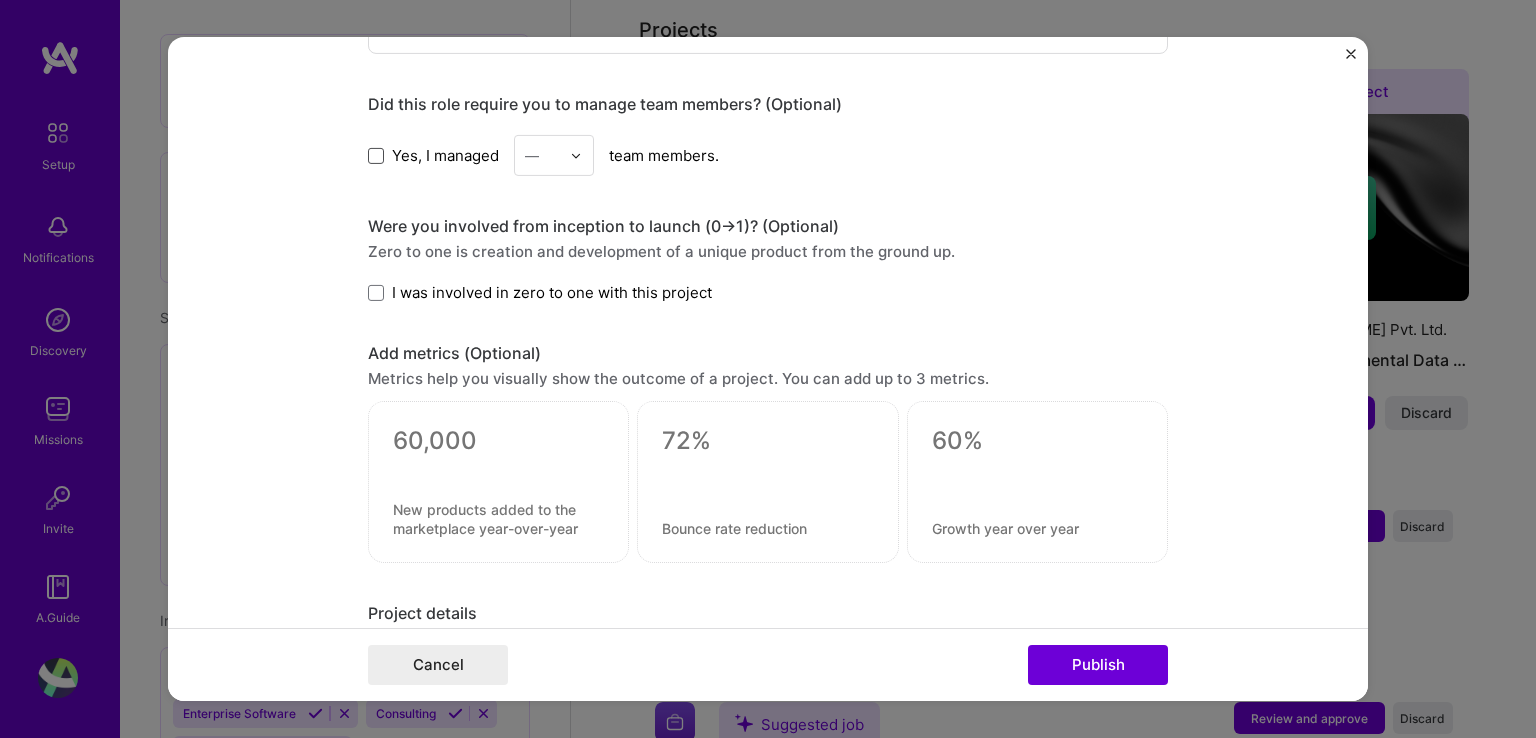 click on "Yes, I managed" at bounding box center [0, 0] 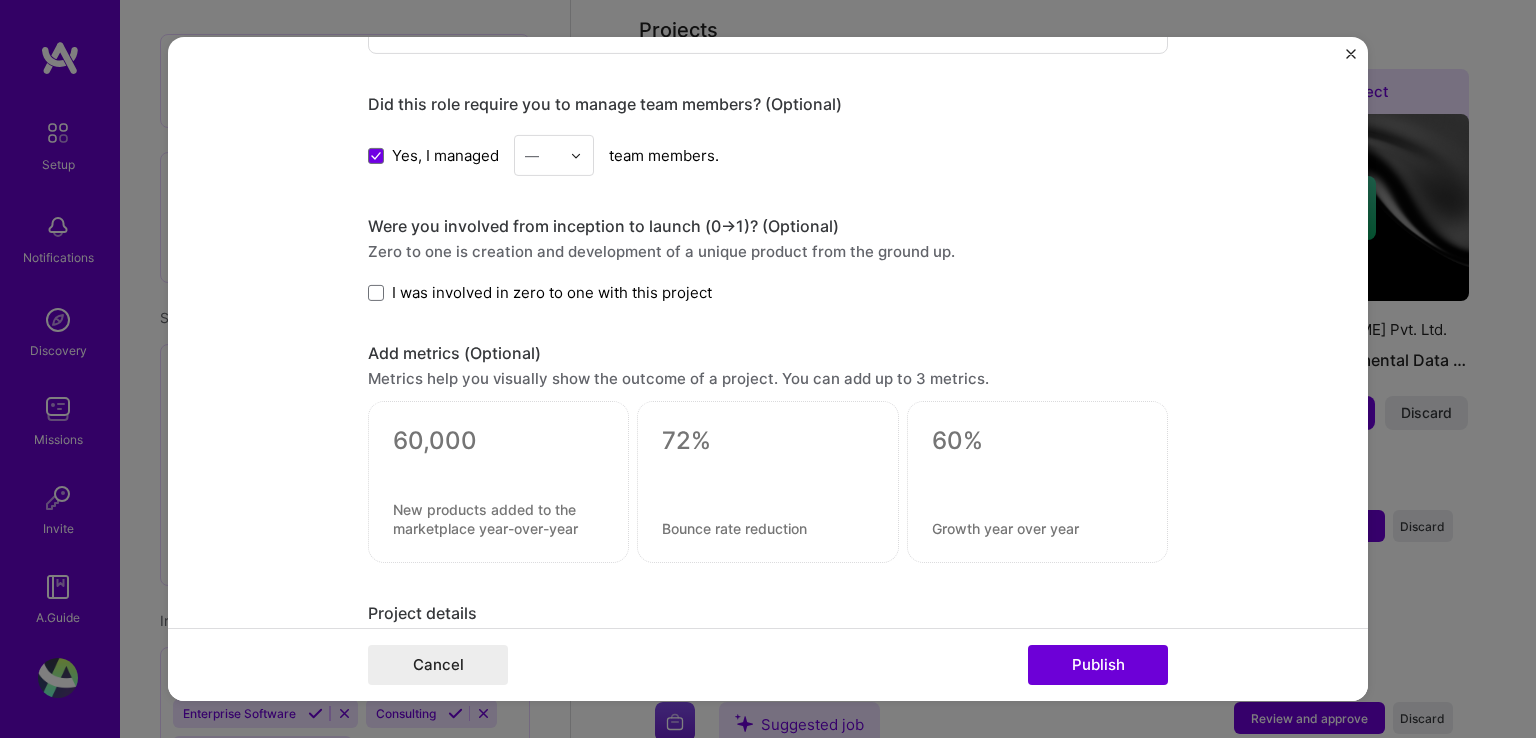 click on "I was involved in zero to one with this project" at bounding box center (552, 292) 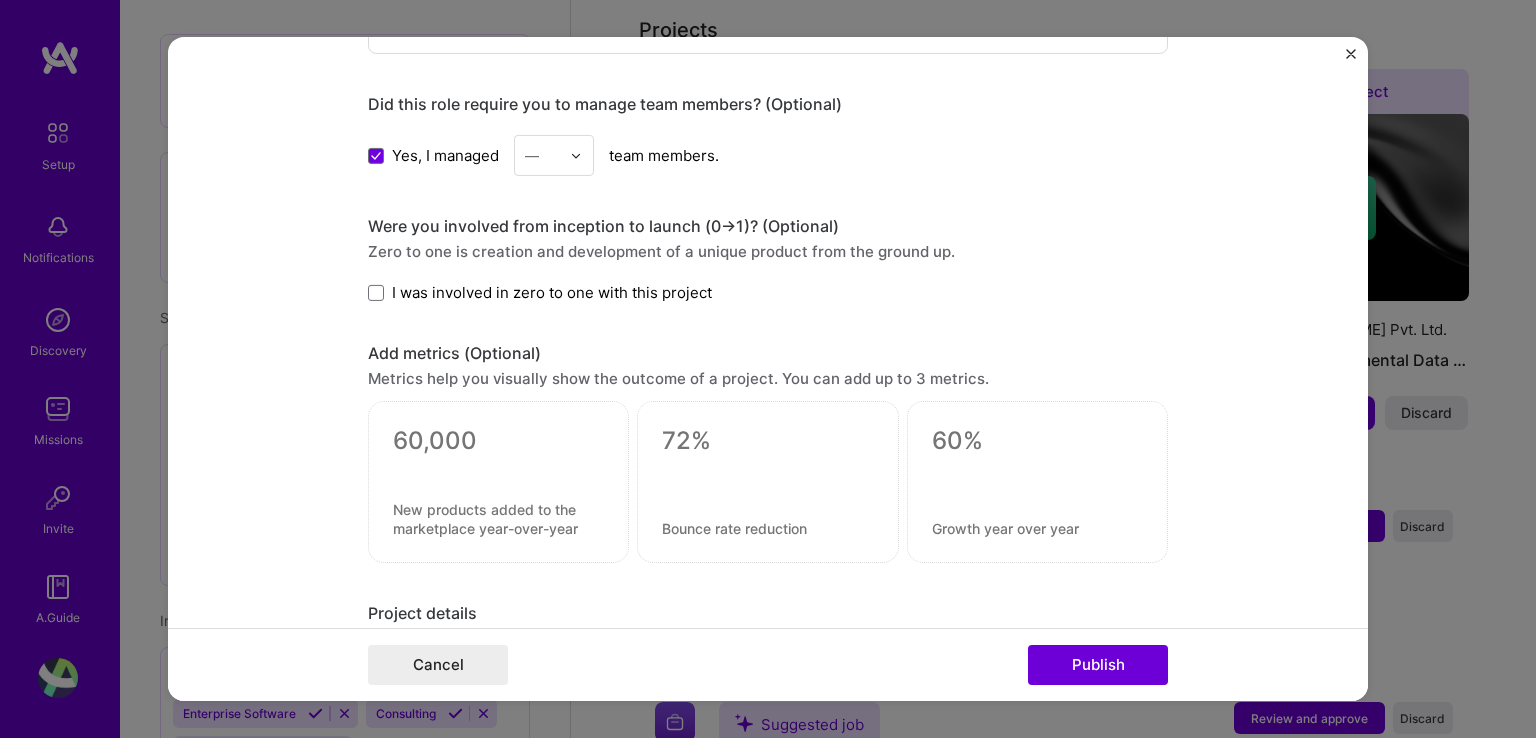 click on "I was involved in zero to one with this project" at bounding box center (0, 0) 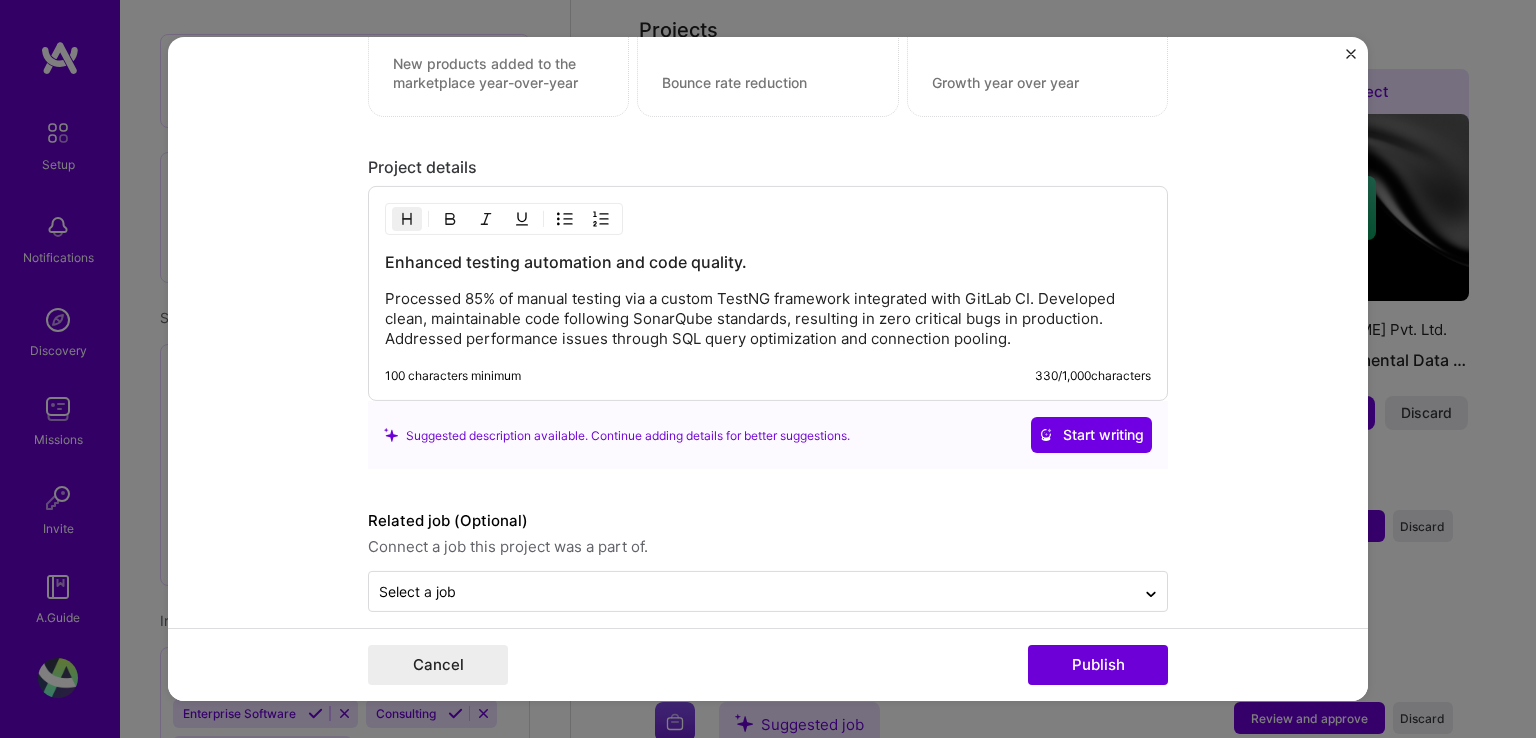 scroll, scrollTop: 1653, scrollLeft: 0, axis: vertical 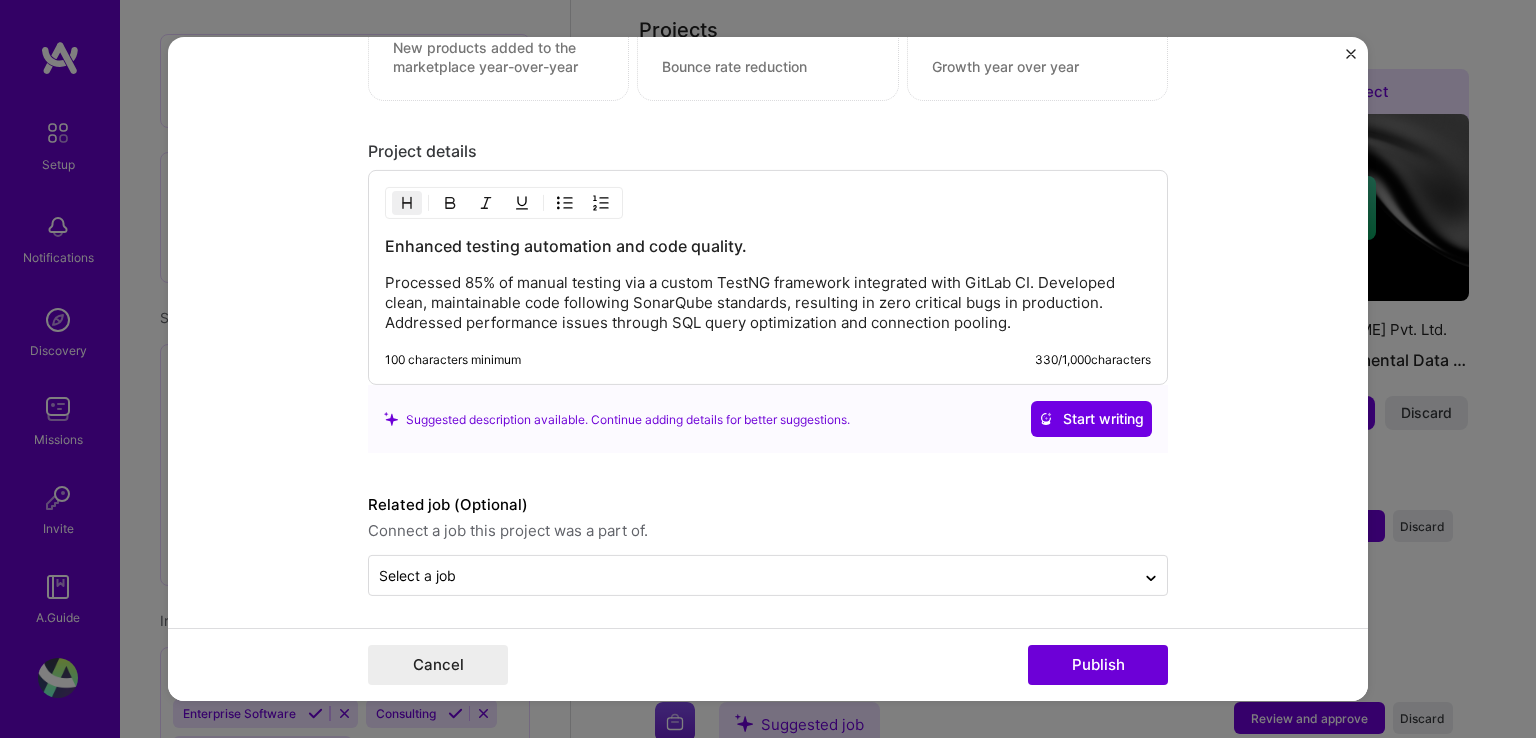 click on "Cancel Publish" at bounding box center [768, 664] 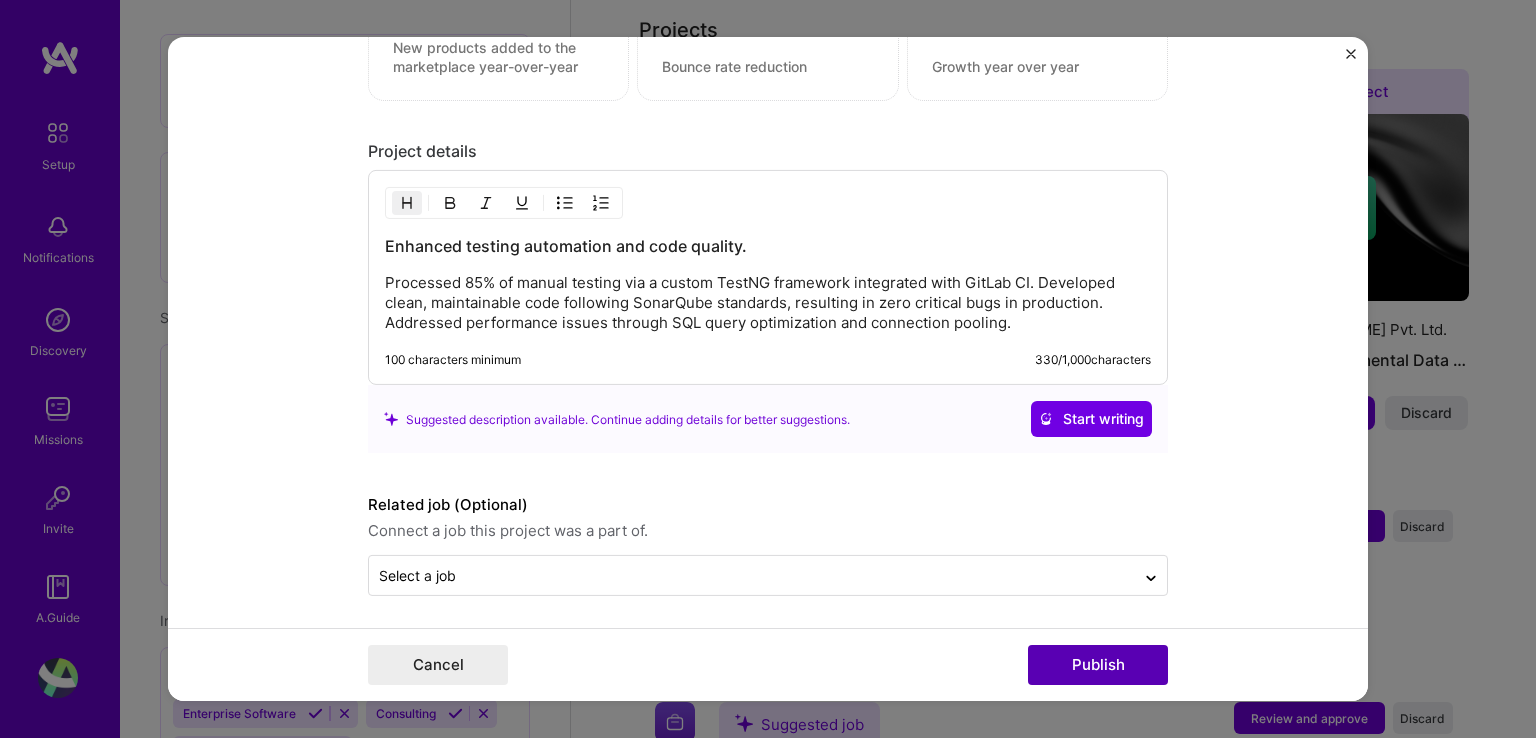 click on "Publish" at bounding box center [1098, 665] 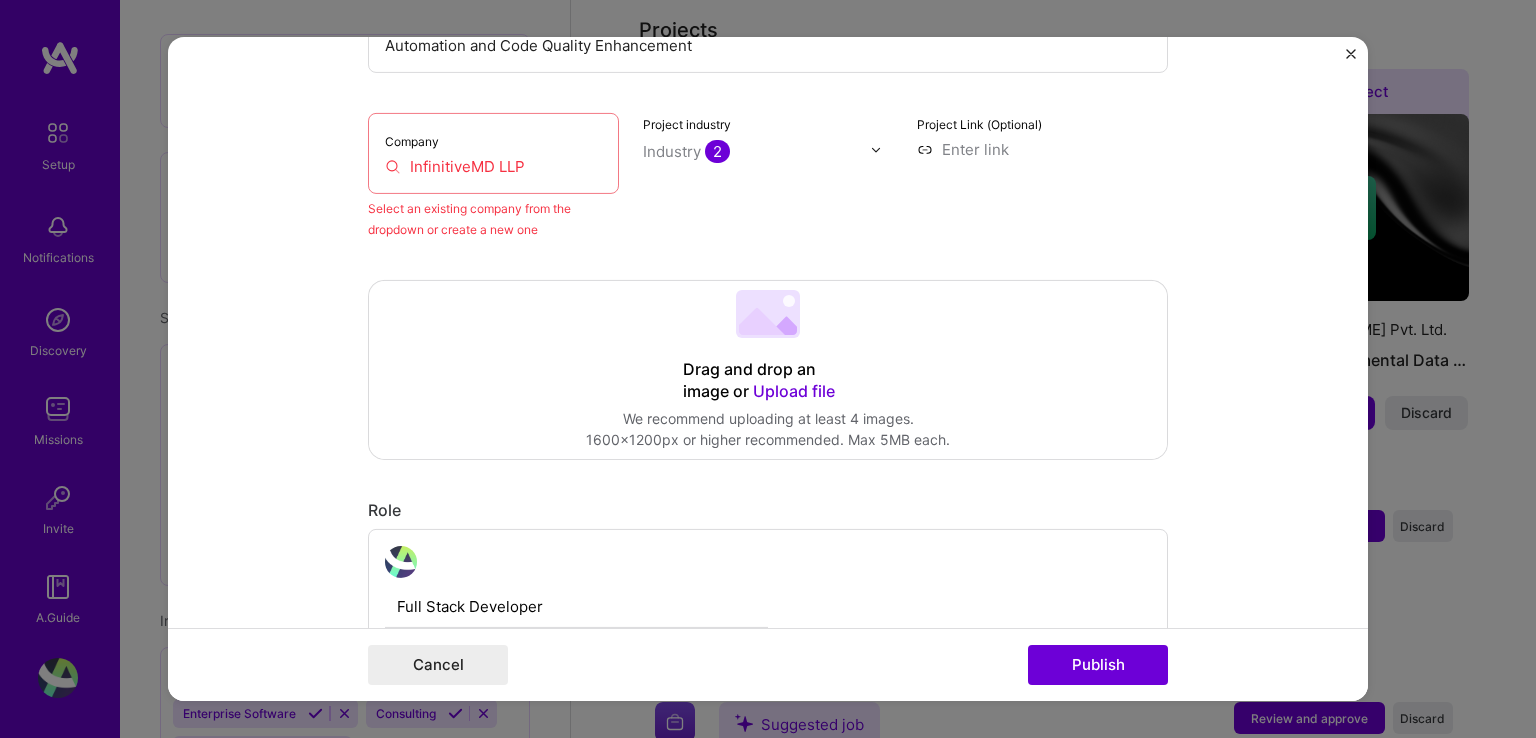 scroll, scrollTop: 131, scrollLeft: 0, axis: vertical 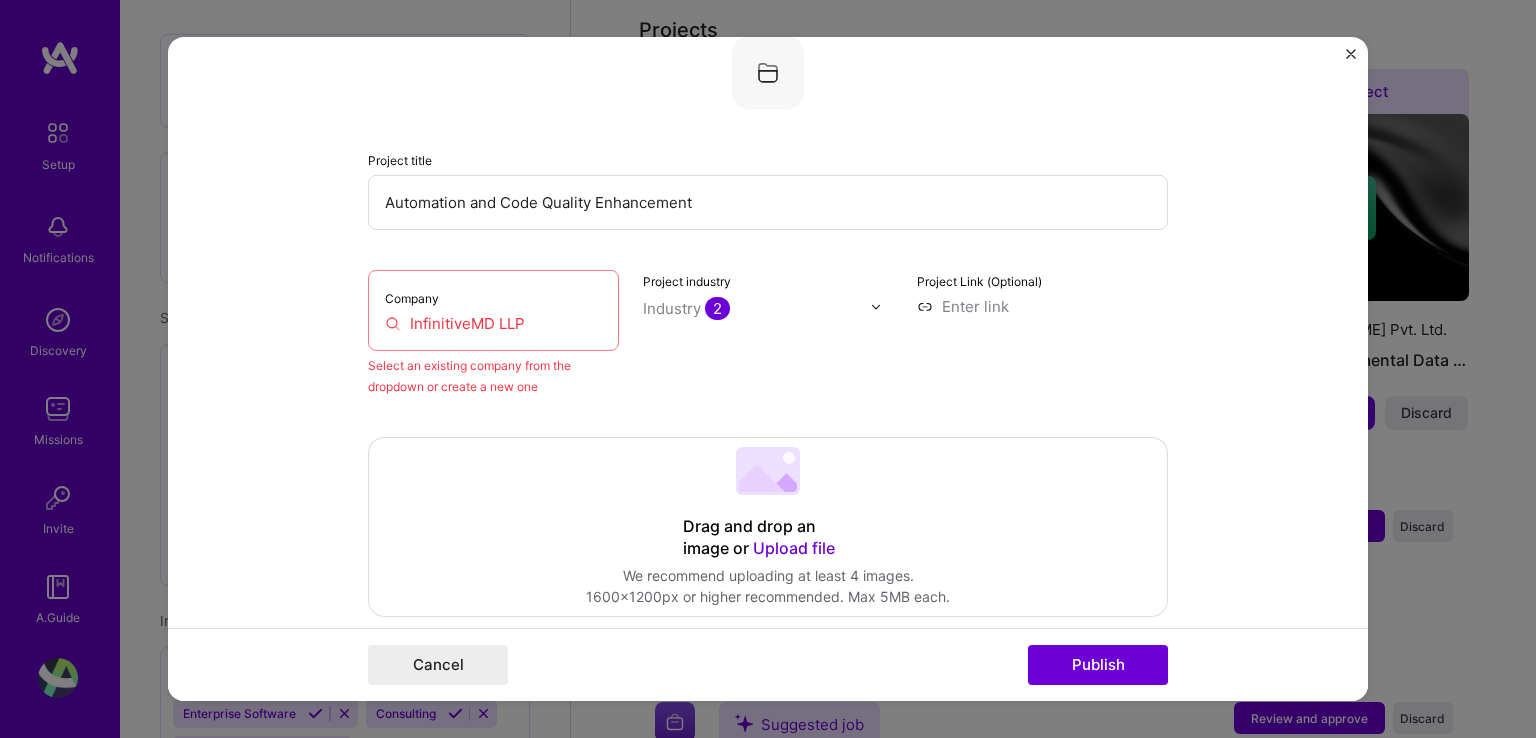 click on "InfinitiveMD LLP" at bounding box center (493, 323) 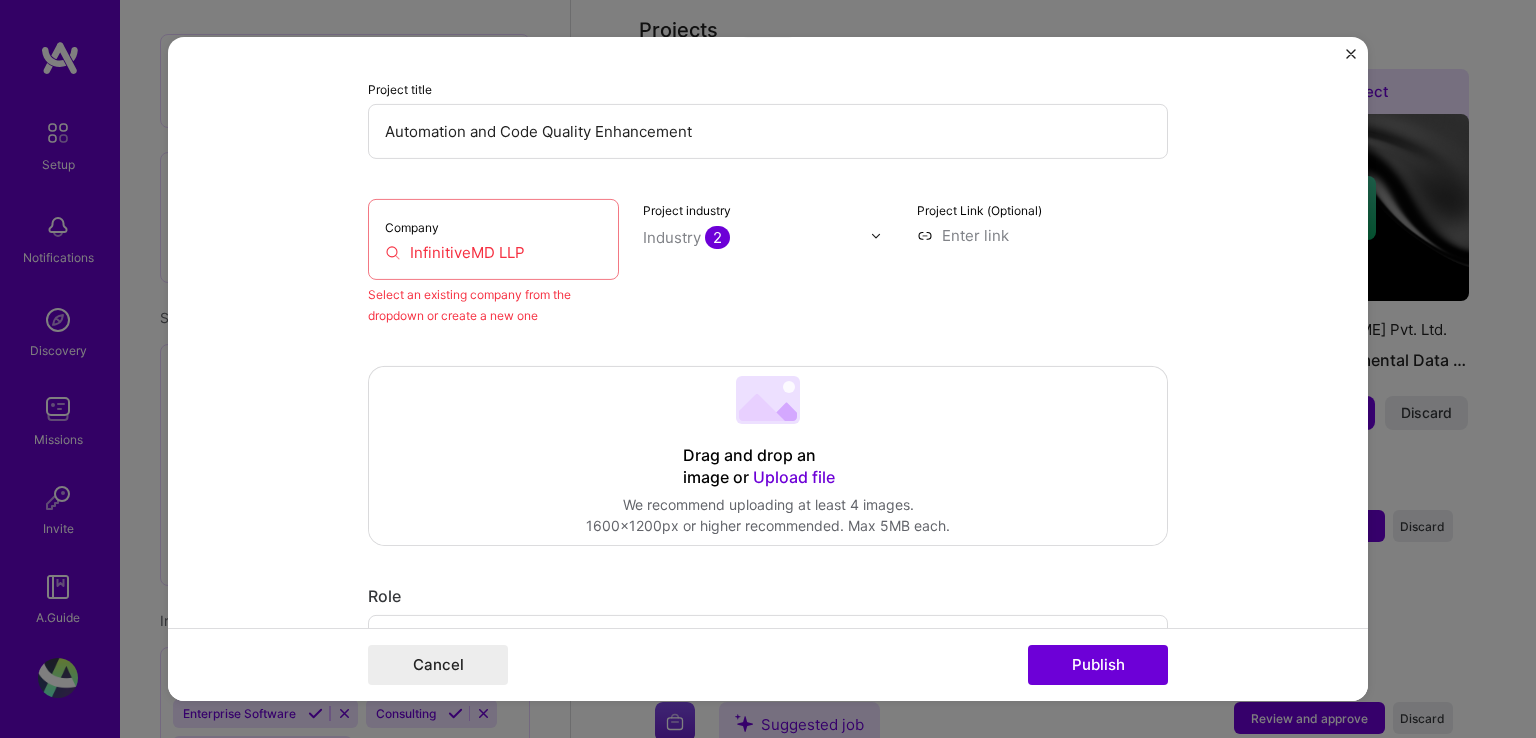 scroll, scrollTop: 227, scrollLeft: 0, axis: vertical 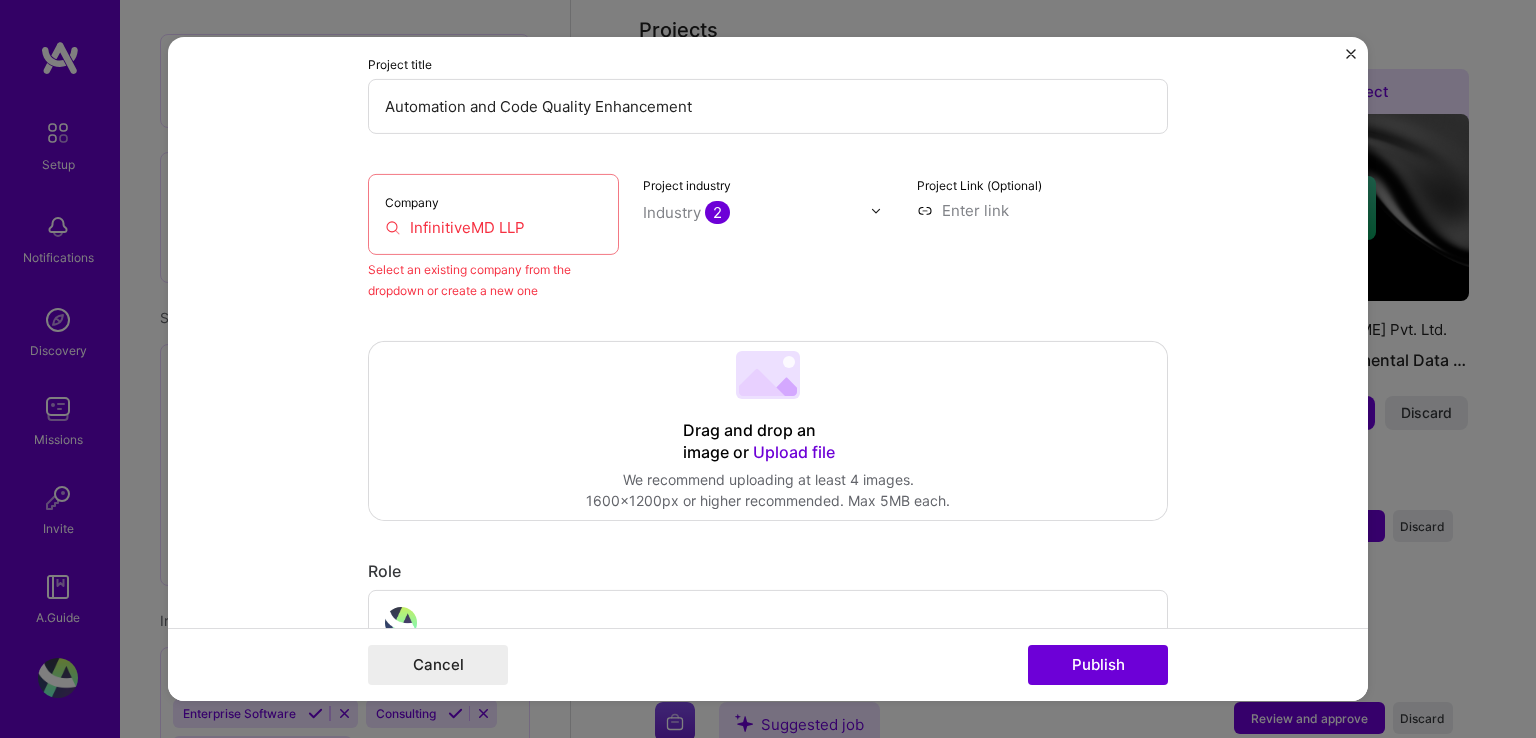 click on "InfinitiveMD LLP" at bounding box center (493, 227) 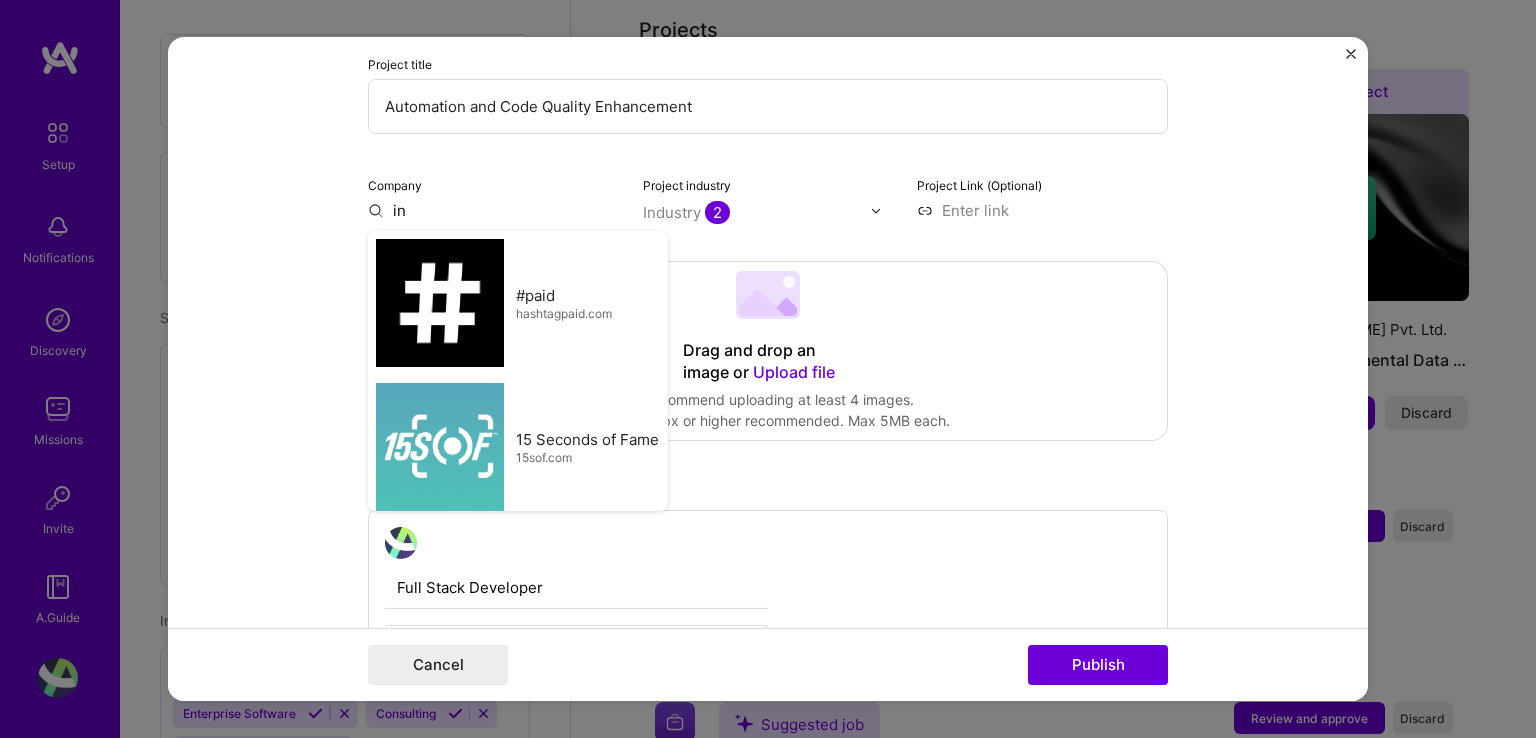 type on "in" 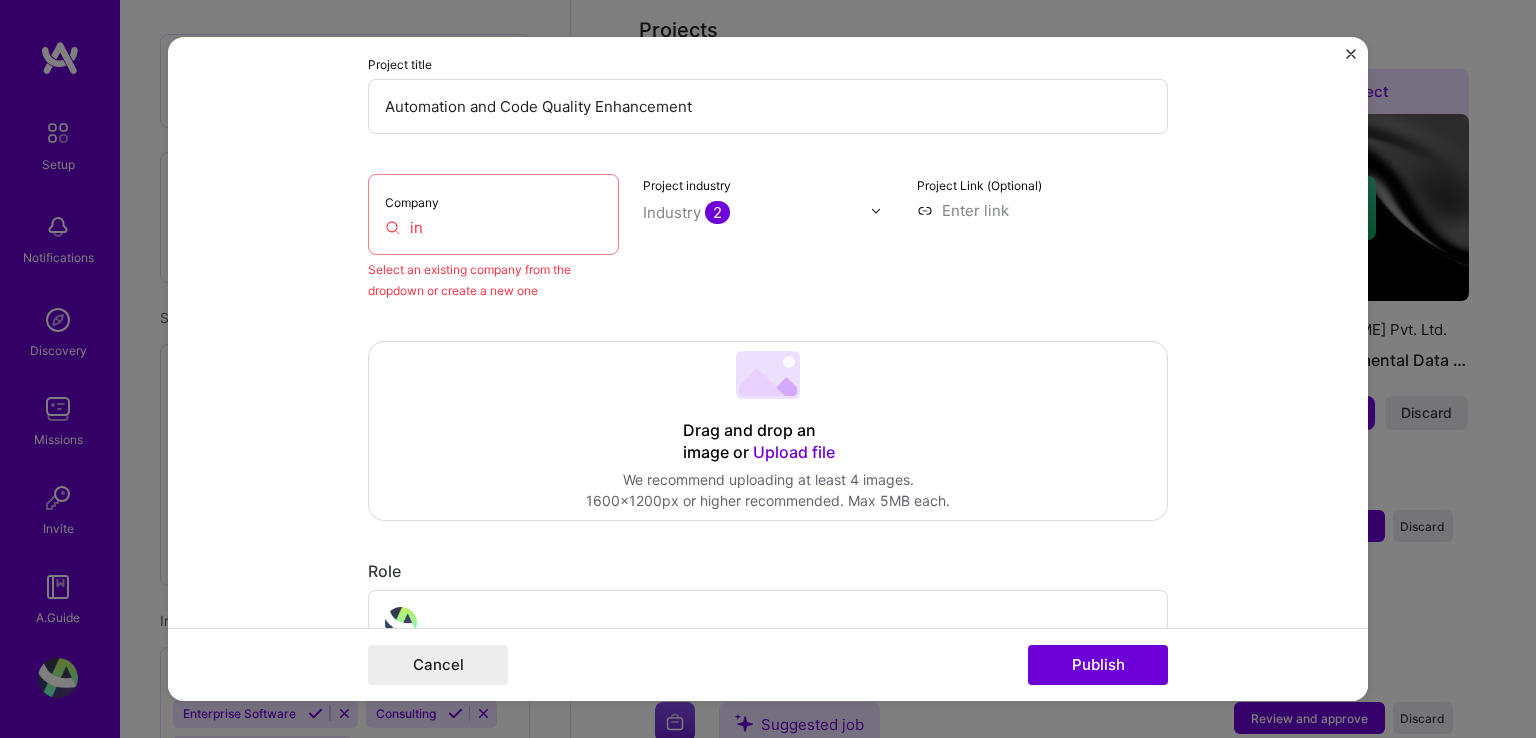 click on "in" at bounding box center (493, 227) 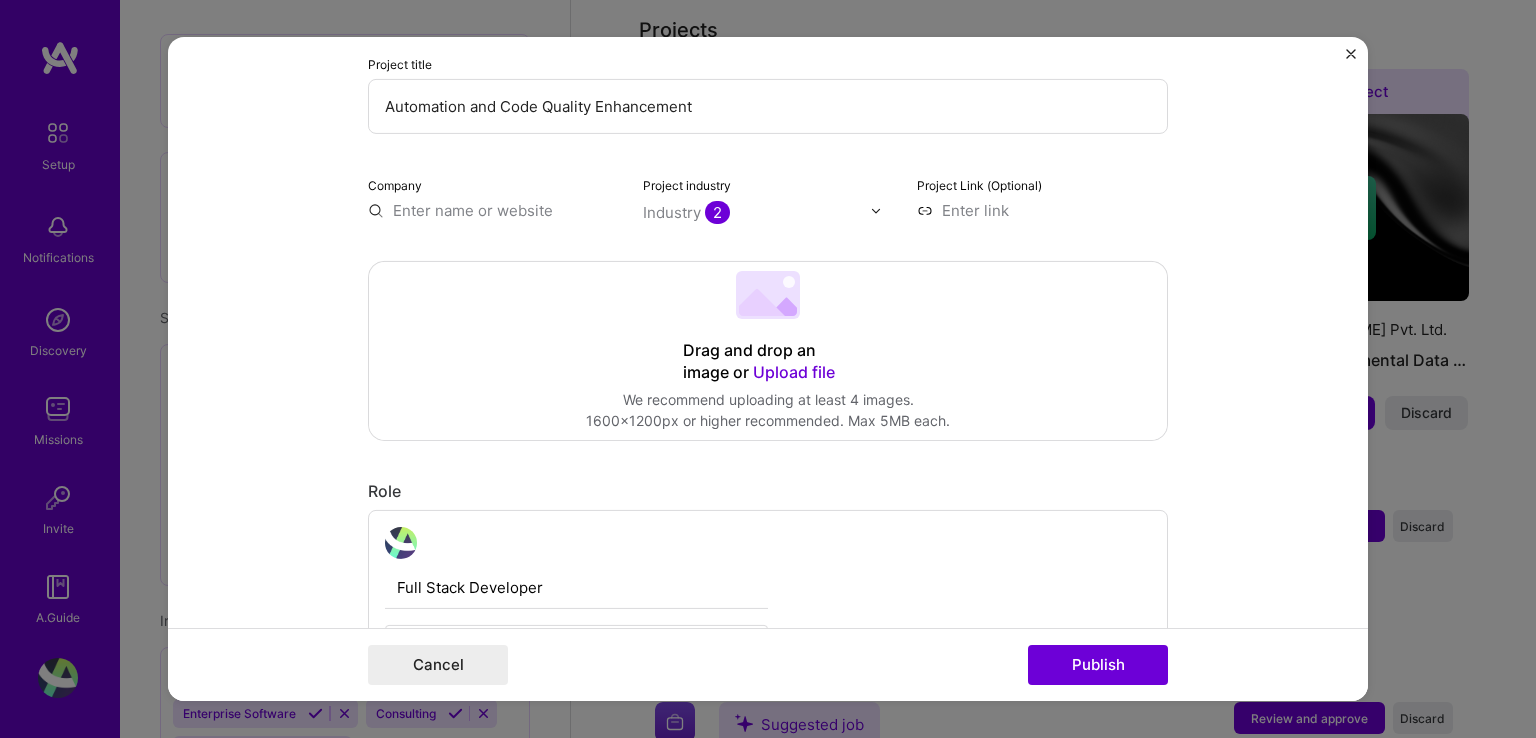 click on "Upload file" at bounding box center [794, 372] 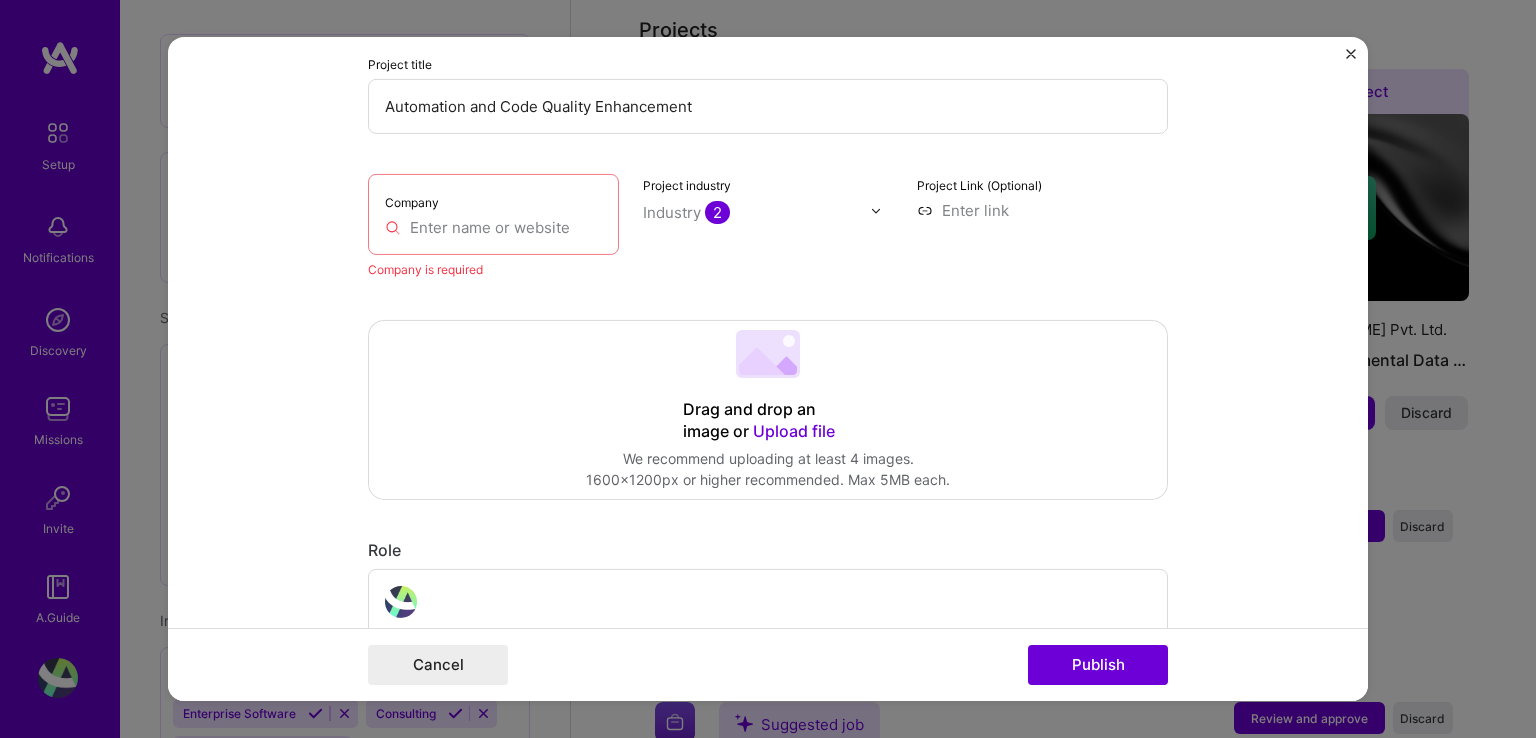 click on "Drag and drop an image or   Upload file Upload file We recommend uploading at least 4 images. 1600x1200px or higher recommended. Max 5MB each." at bounding box center (768, 410) 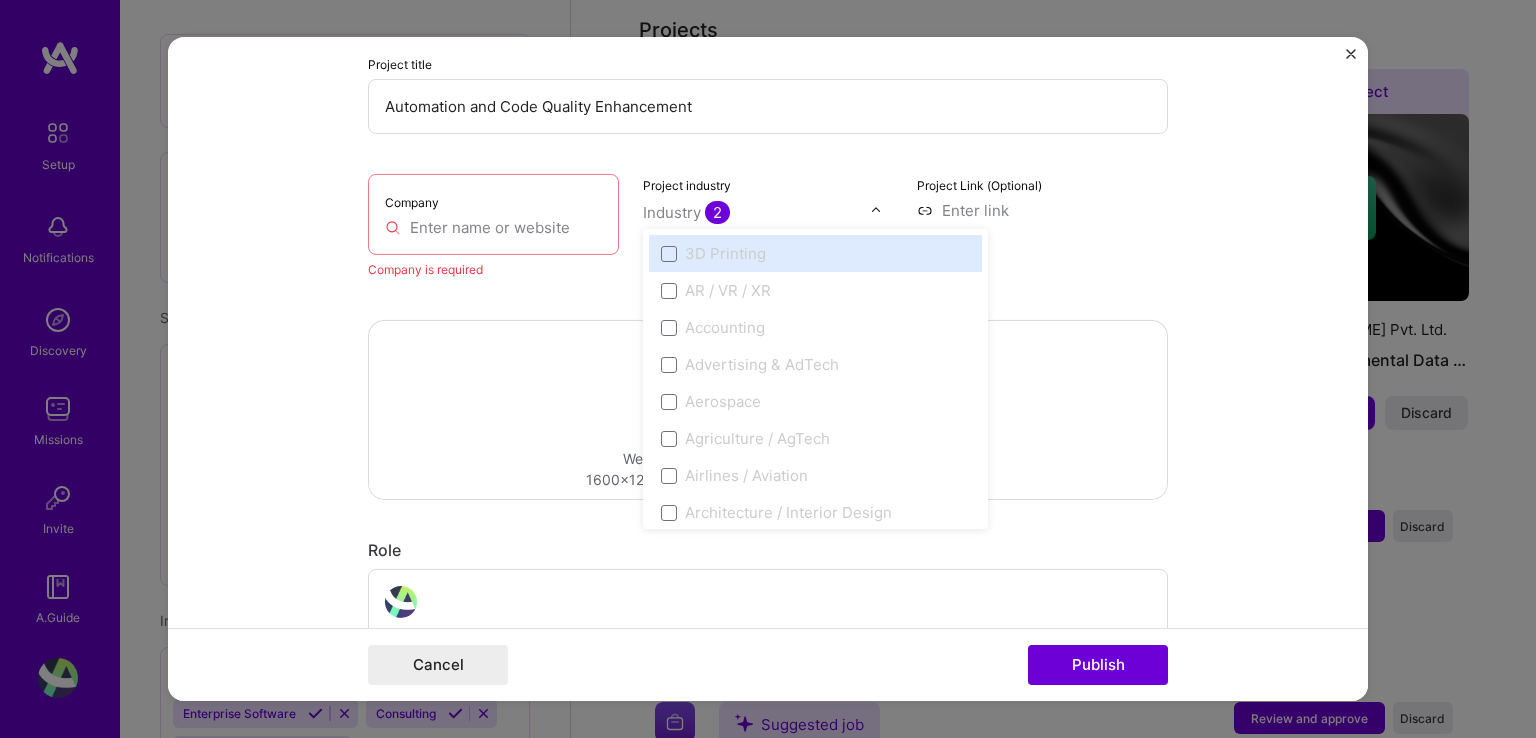 click at bounding box center (876, 210) 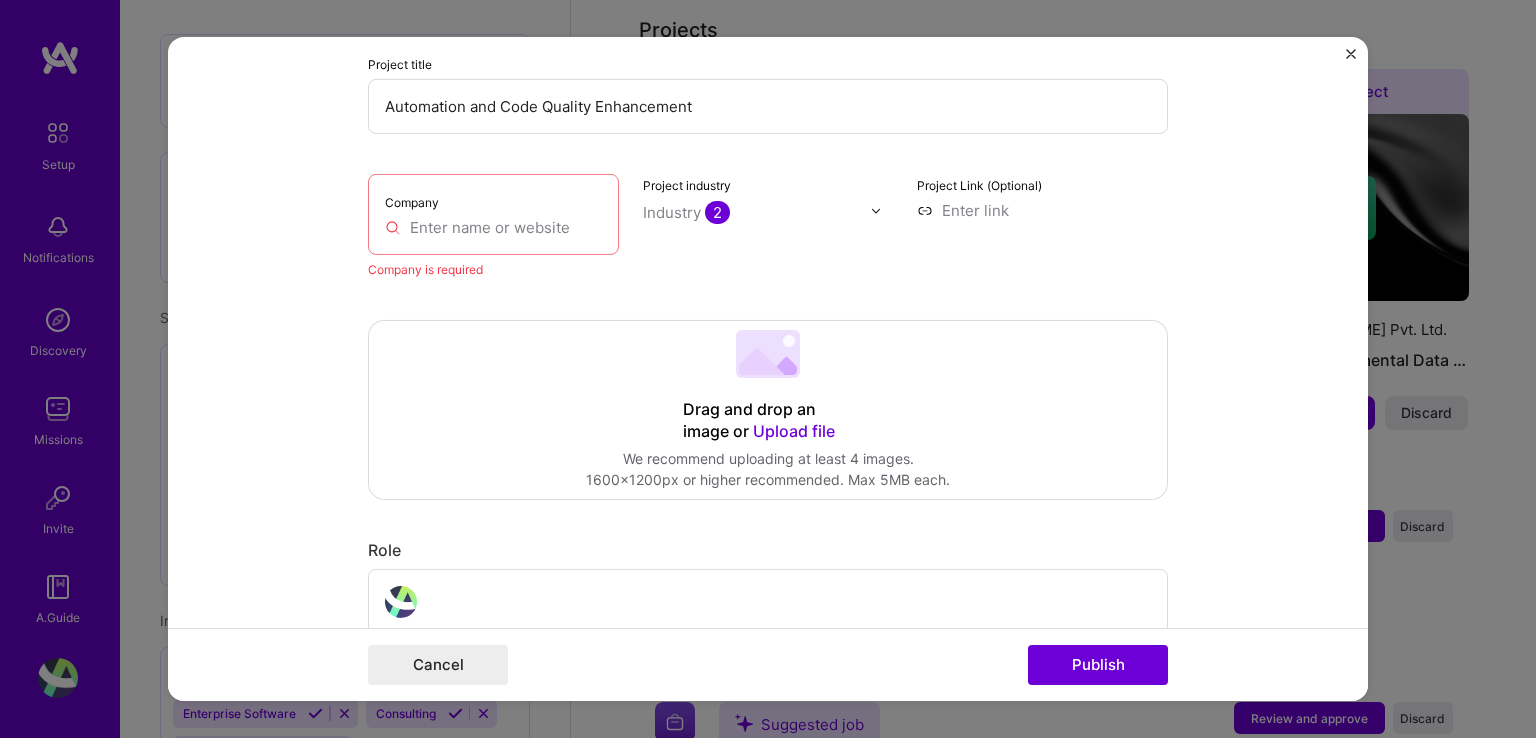 click on "Project Link (Optional)" at bounding box center (1042, 227) 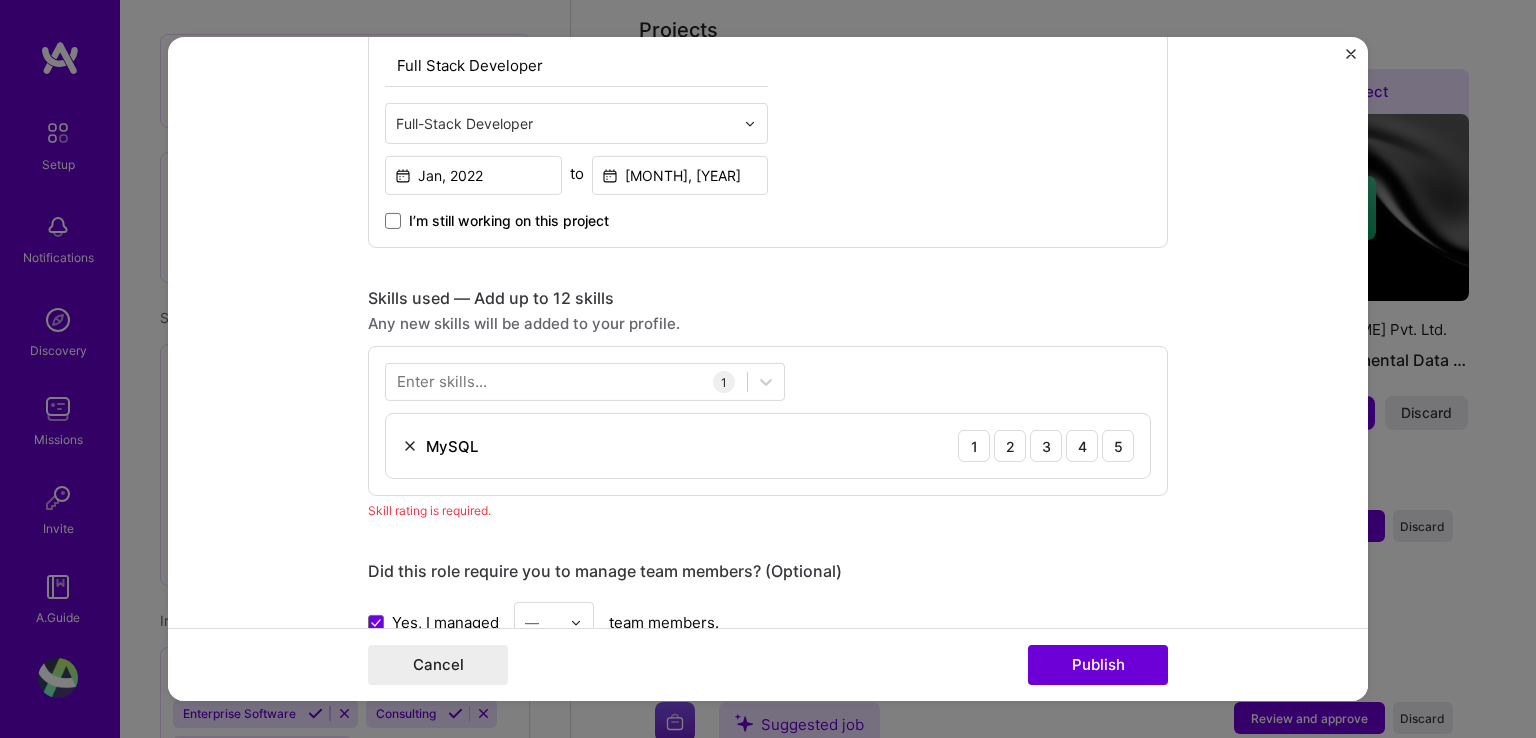 scroll, scrollTop: 774, scrollLeft: 0, axis: vertical 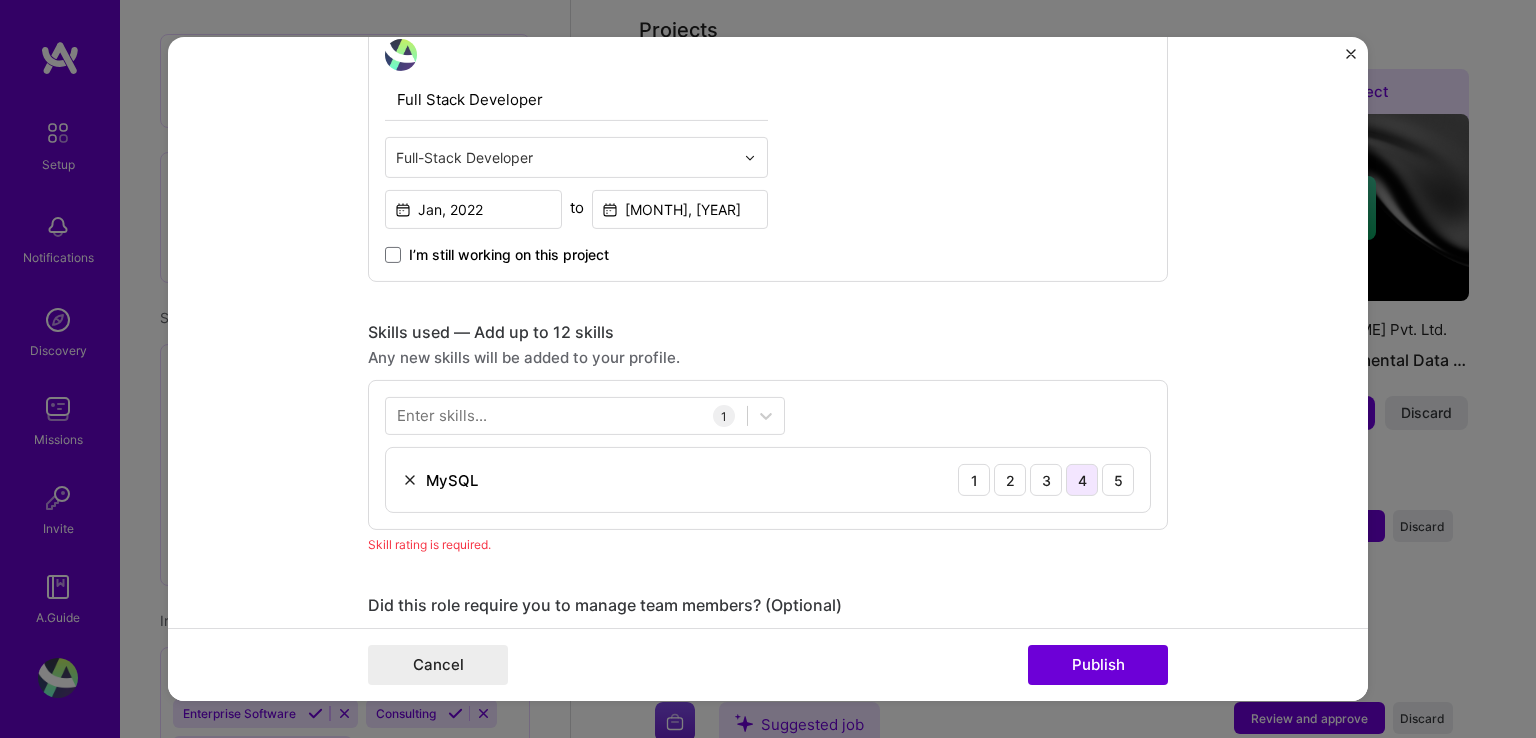 click on "4" at bounding box center [1082, 480] 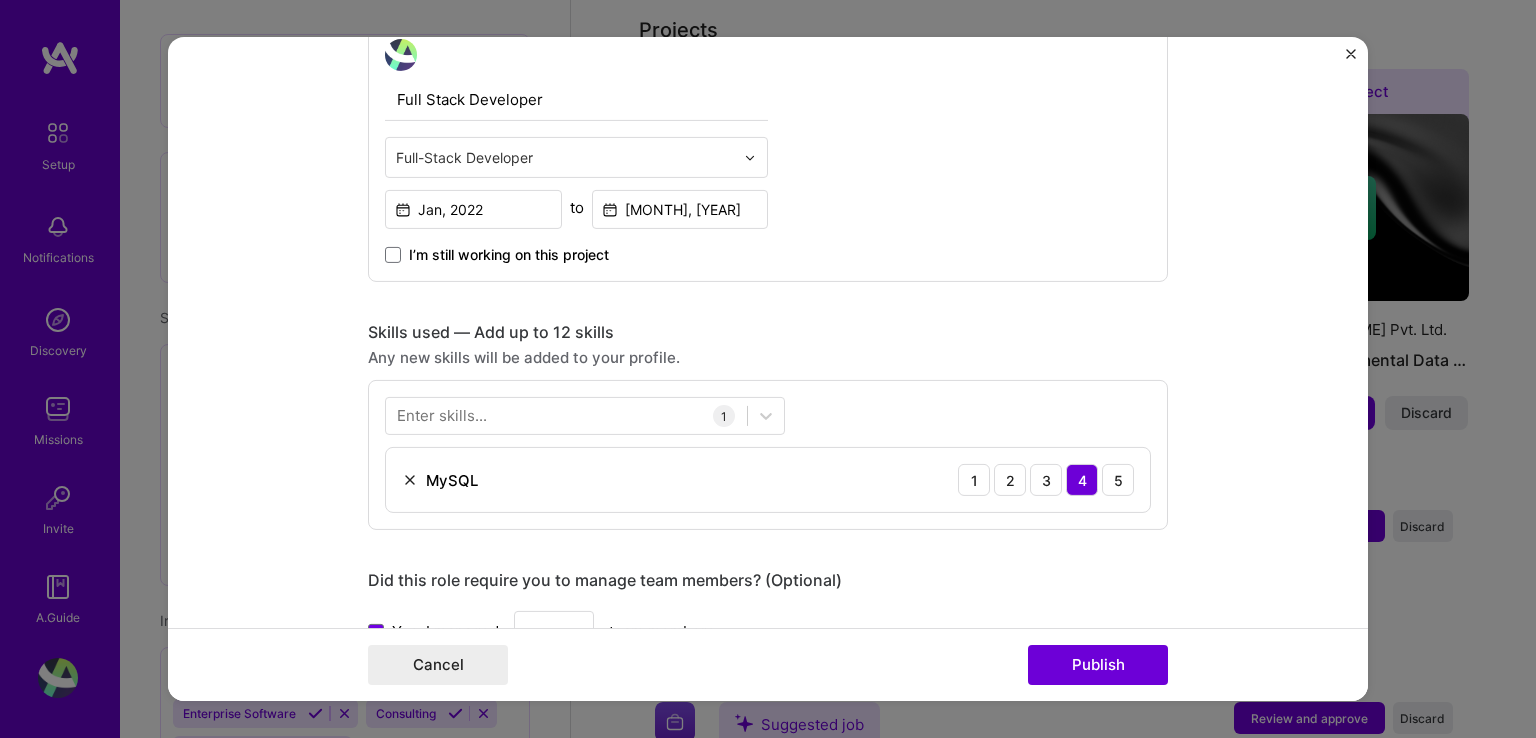 click on "Editing suggested project This project is suggested based on your LinkedIn, resume or A.Team activity. Project title Automation and Code Quality Enhancement Company
Company is required Project industry Industry 2 Project Link (Optional)
Drag and drop an image or   Upload file Upload file We recommend uploading at least 4 images. 1600x1200px or higher recommended. Max 5MB each. Role Full Stack Developer Full-Stack Developer Jan, 2022
to Jan, 2023
I’m still working on this project Skills used — Add up to 12 skills Any new skills will be added to your profile. Enter skills... 1 MySQL 1 2 3 4 5 Did this role require you to manage team members? (Optional) Yes, I managed — team members. Number of people managed is required Were you involved from inception to launch (0  ->  1)? (Optional) Zero to one is creation and development of a unique product from the ground up. Project details" at bounding box center (768, 369) 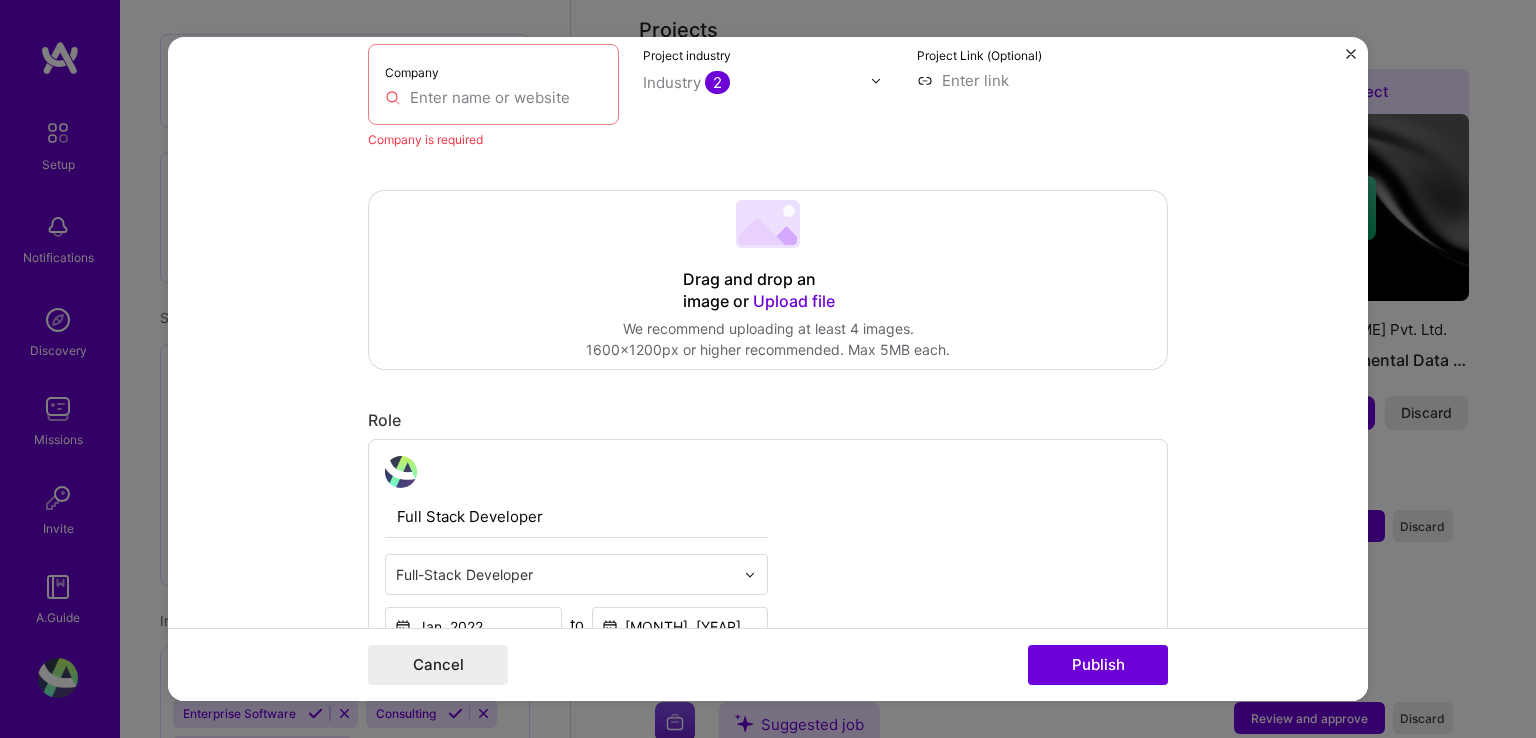 scroll, scrollTop: 348, scrollLeft: 0, axis: vertical 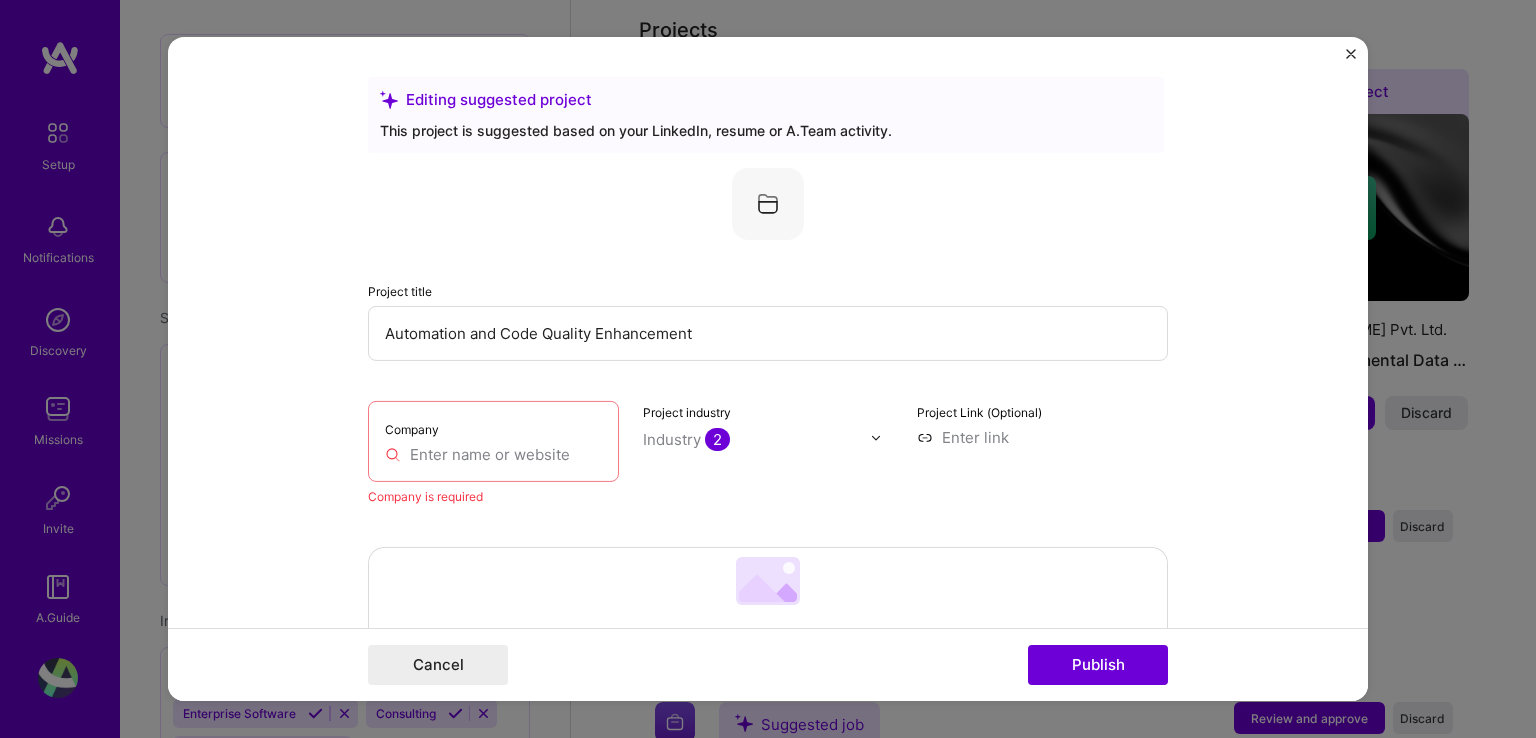 click on "Project industry Industry 2" at bounding box center (768, 454) 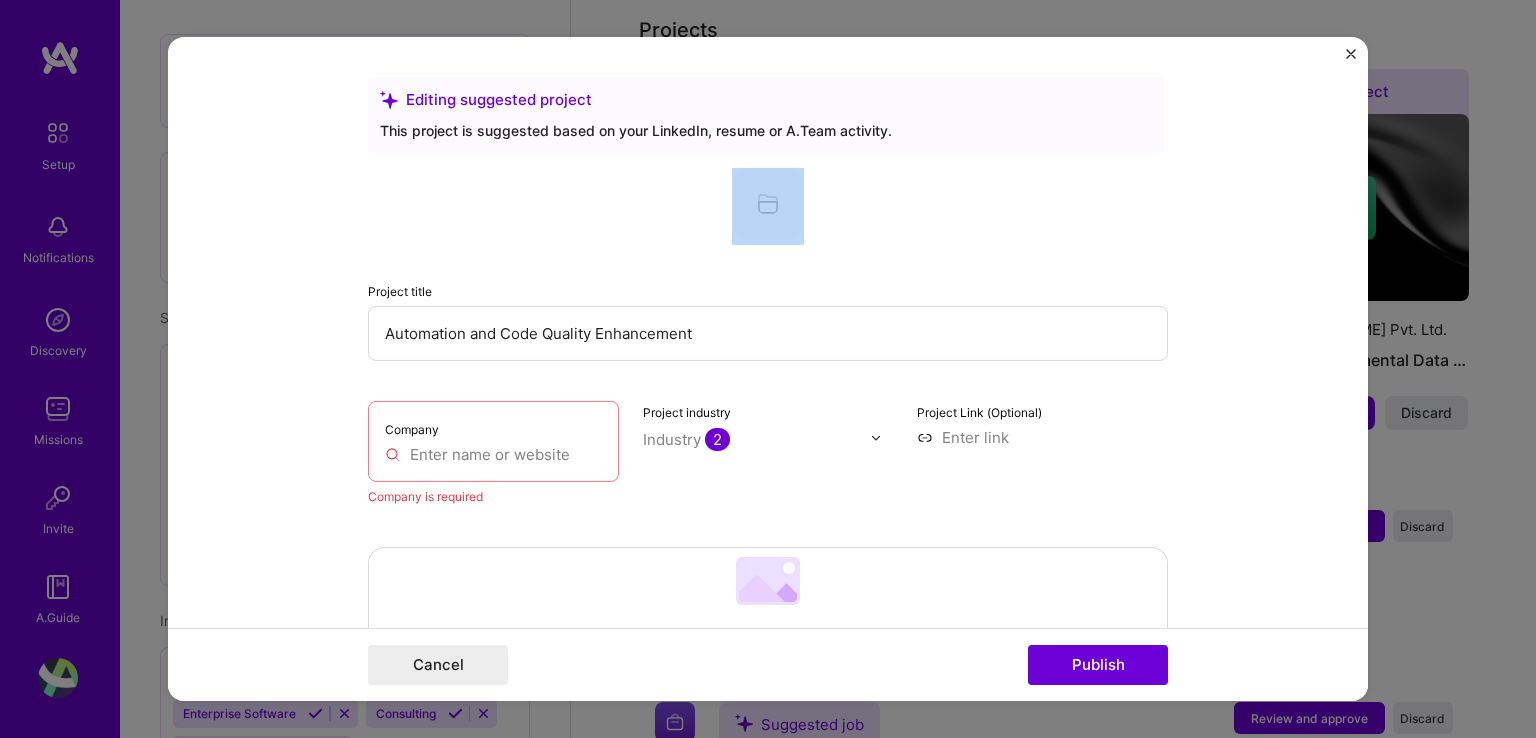 click at bounding box center [768, 204] 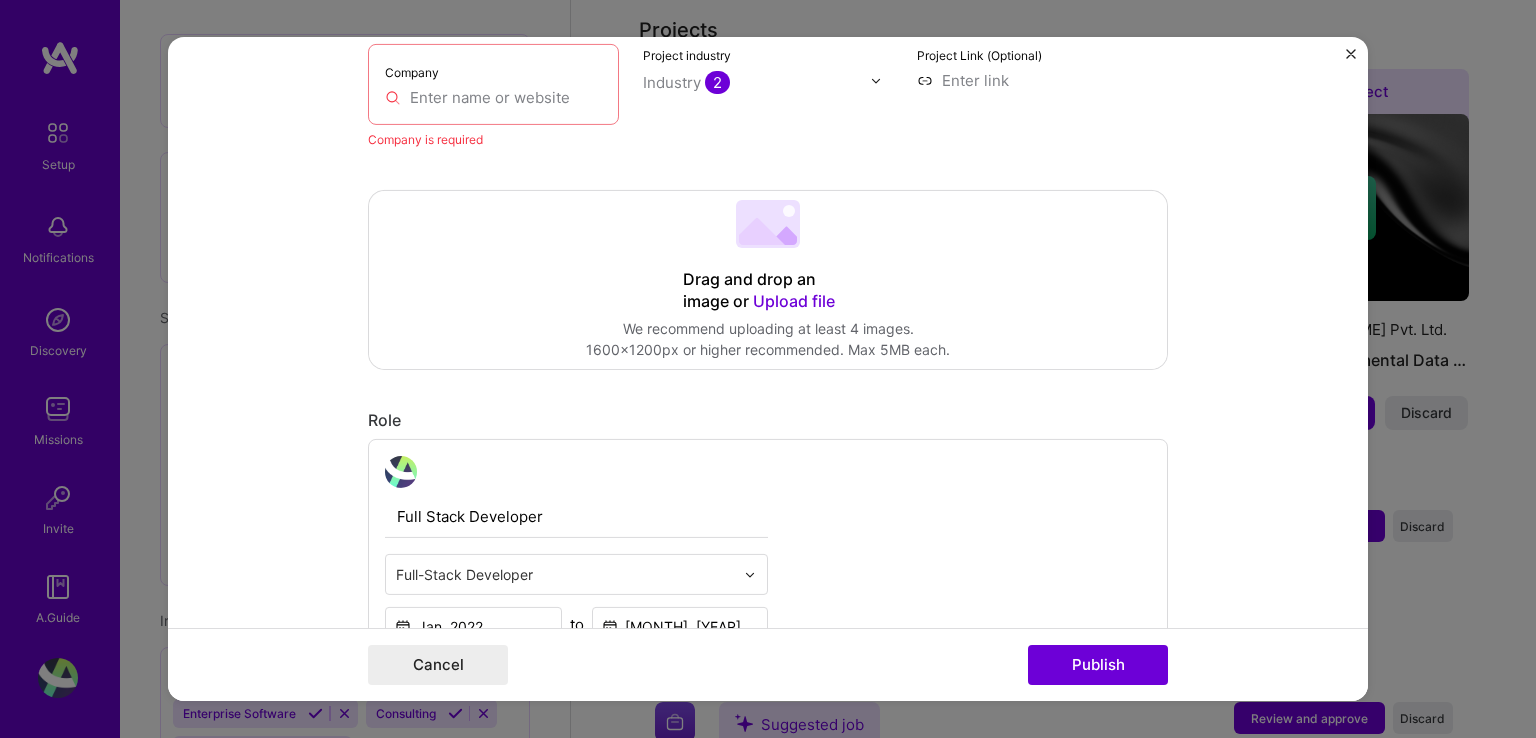 scroll, scrollTop: 0, scrollLeft: 0, axis: both 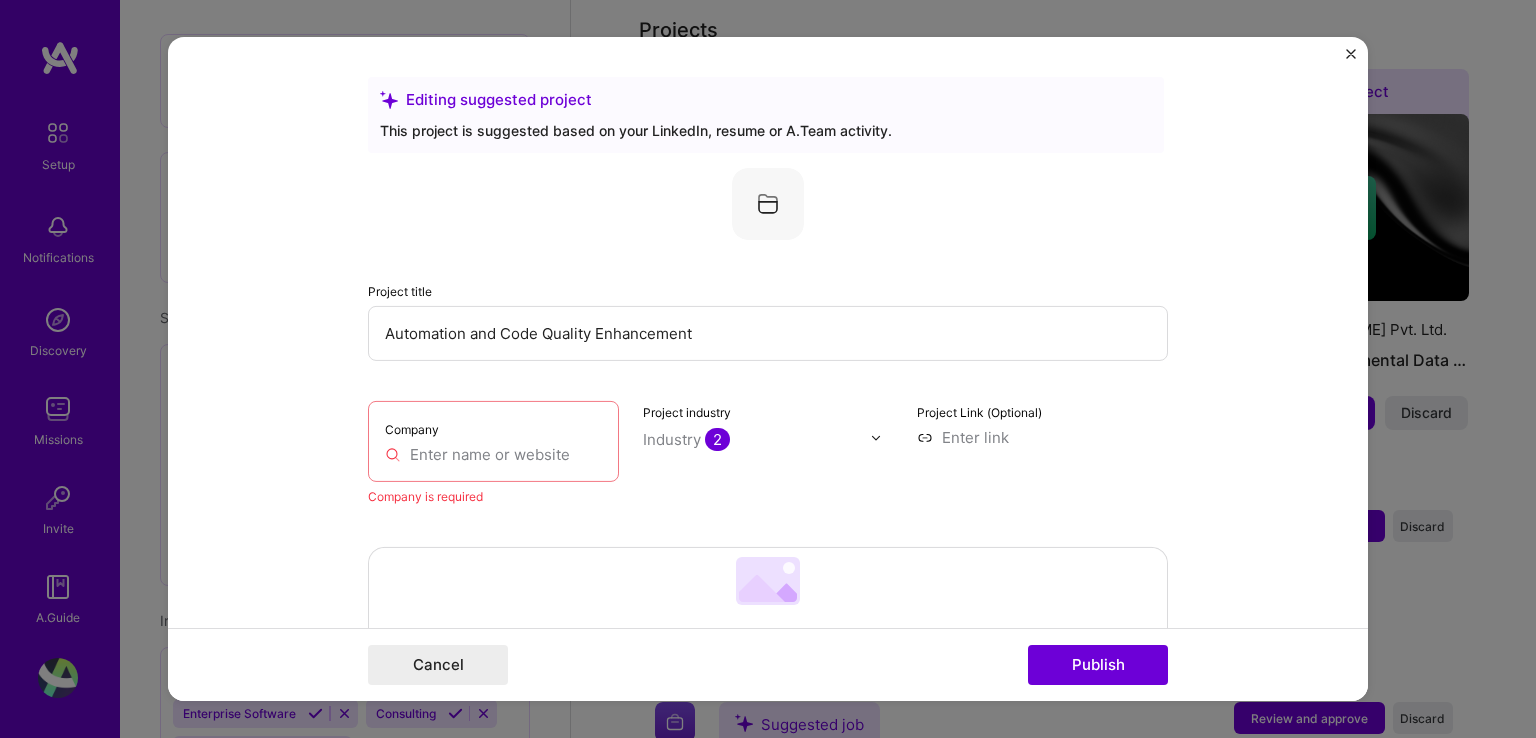 click at bounding box center [881, 437] 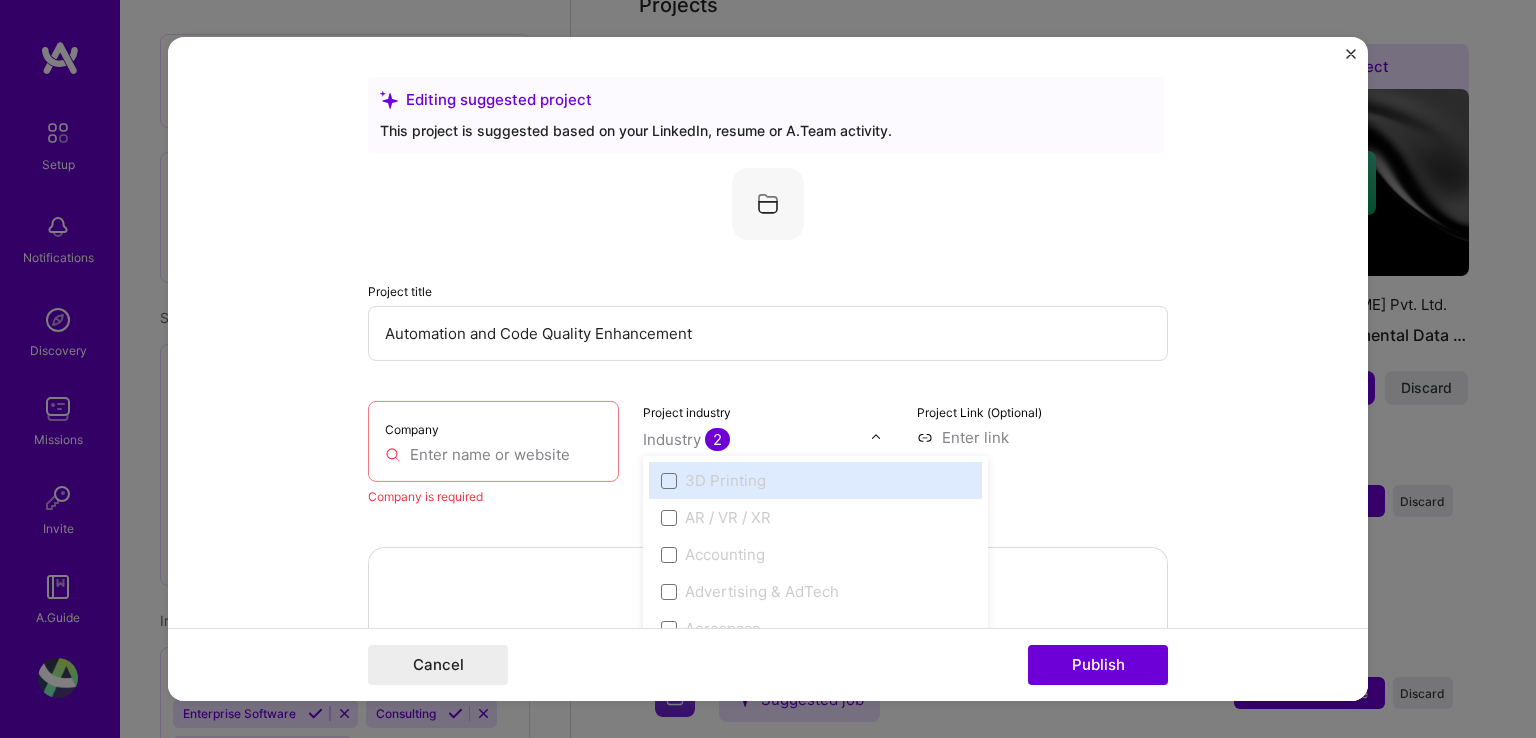 click at bounding box center [881, 437] 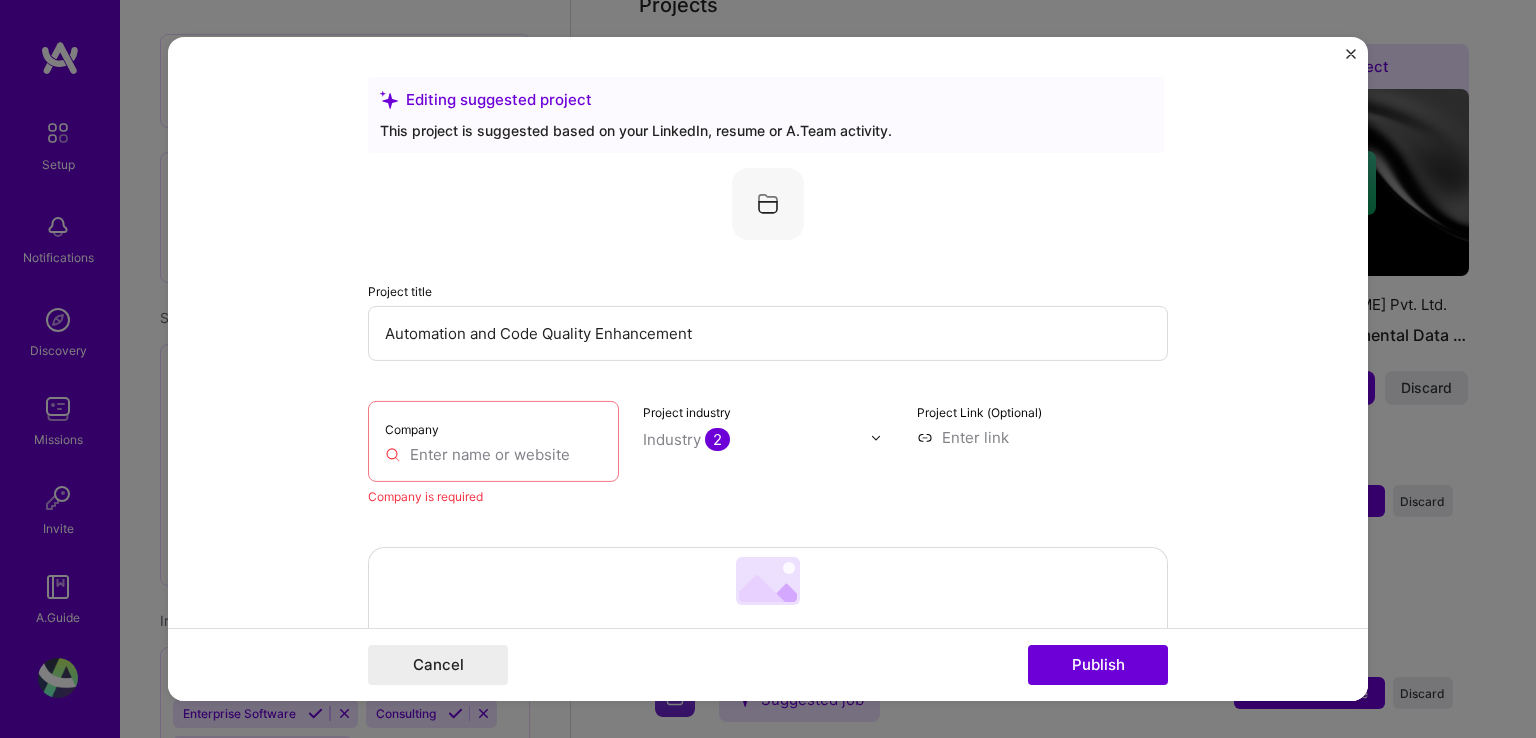click at bounding box center [881, 437] 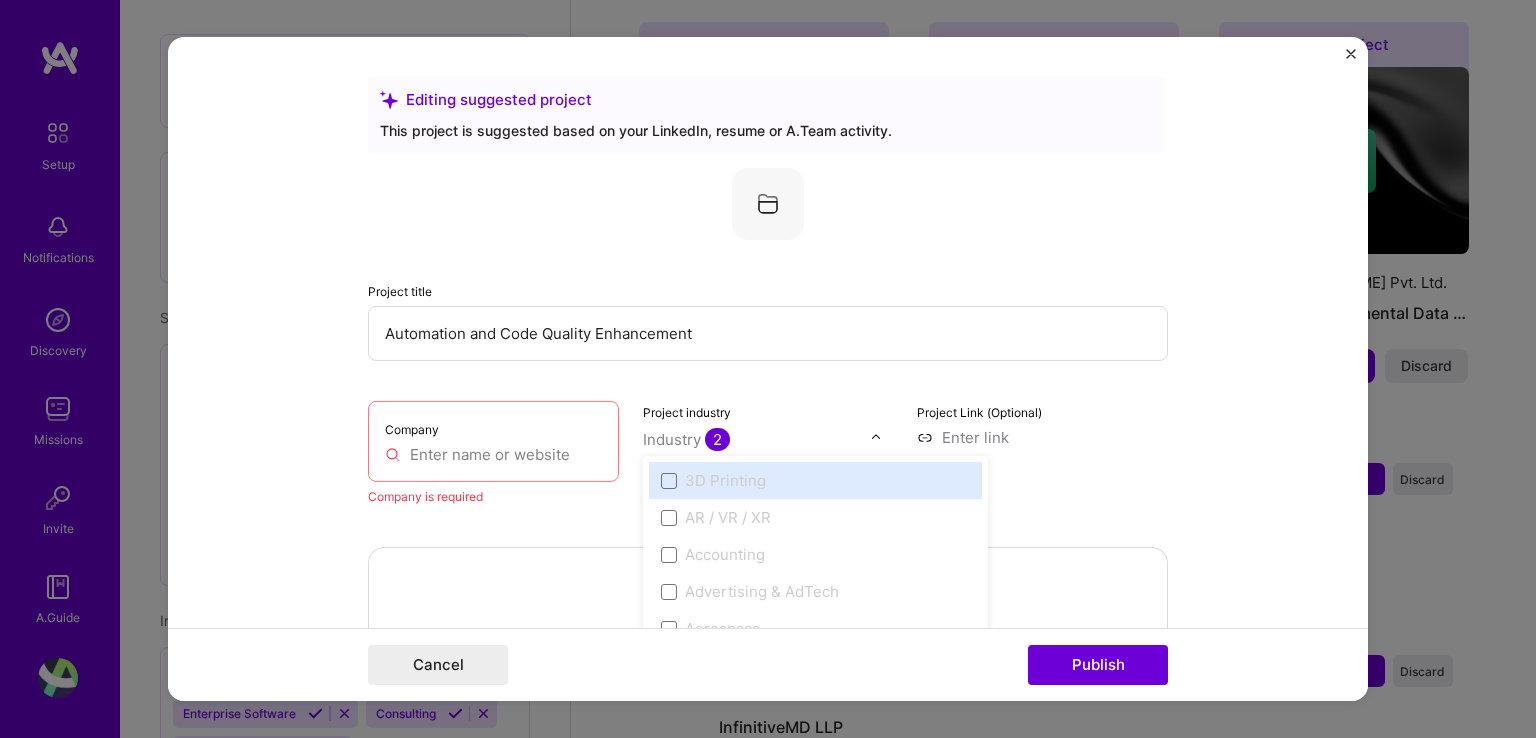 scroll, scrollTop: 839, scrollLeft: 0, axis: vertical 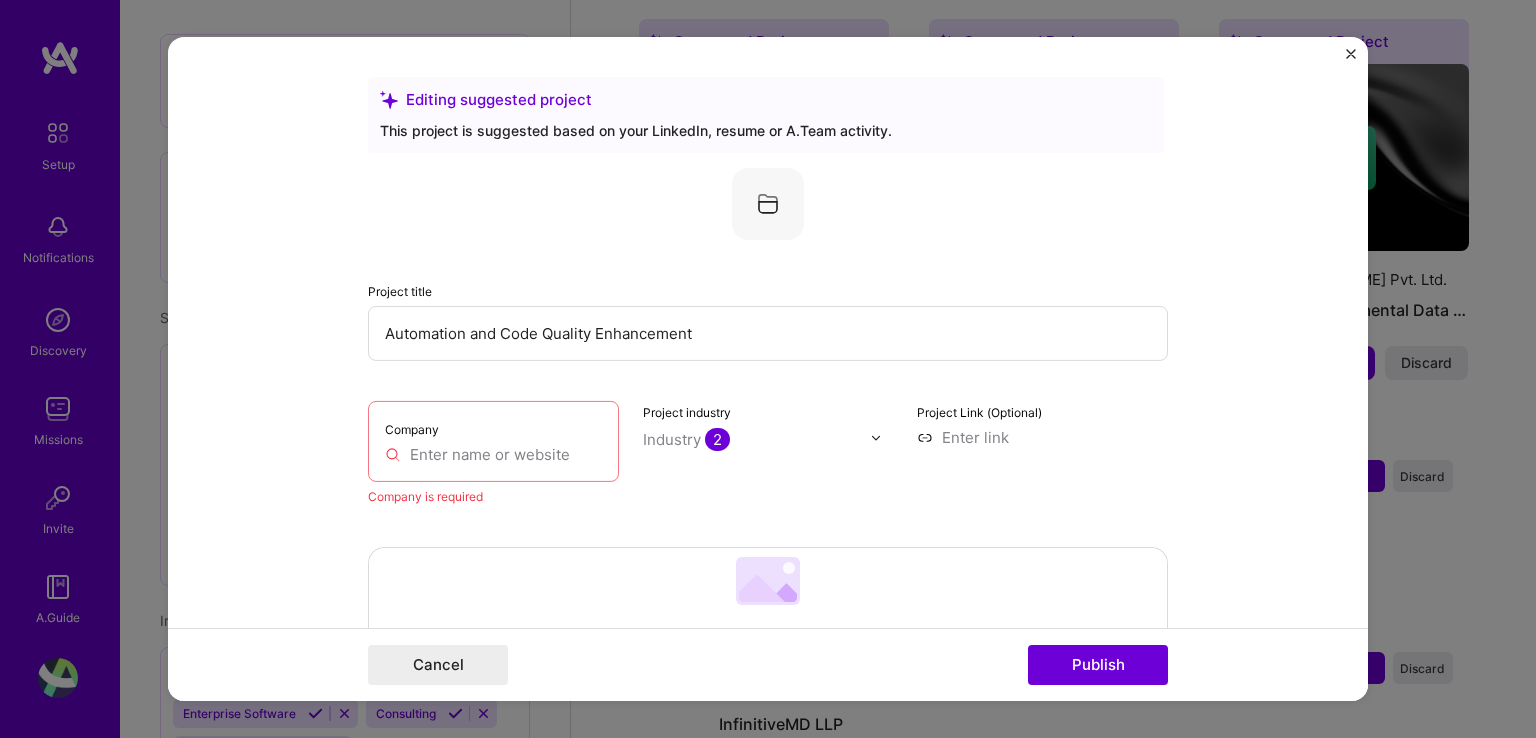 drag, startPoint x: 995, startPoint y: 476, endPoint x: 995, endPoint y: 489, distance: 13 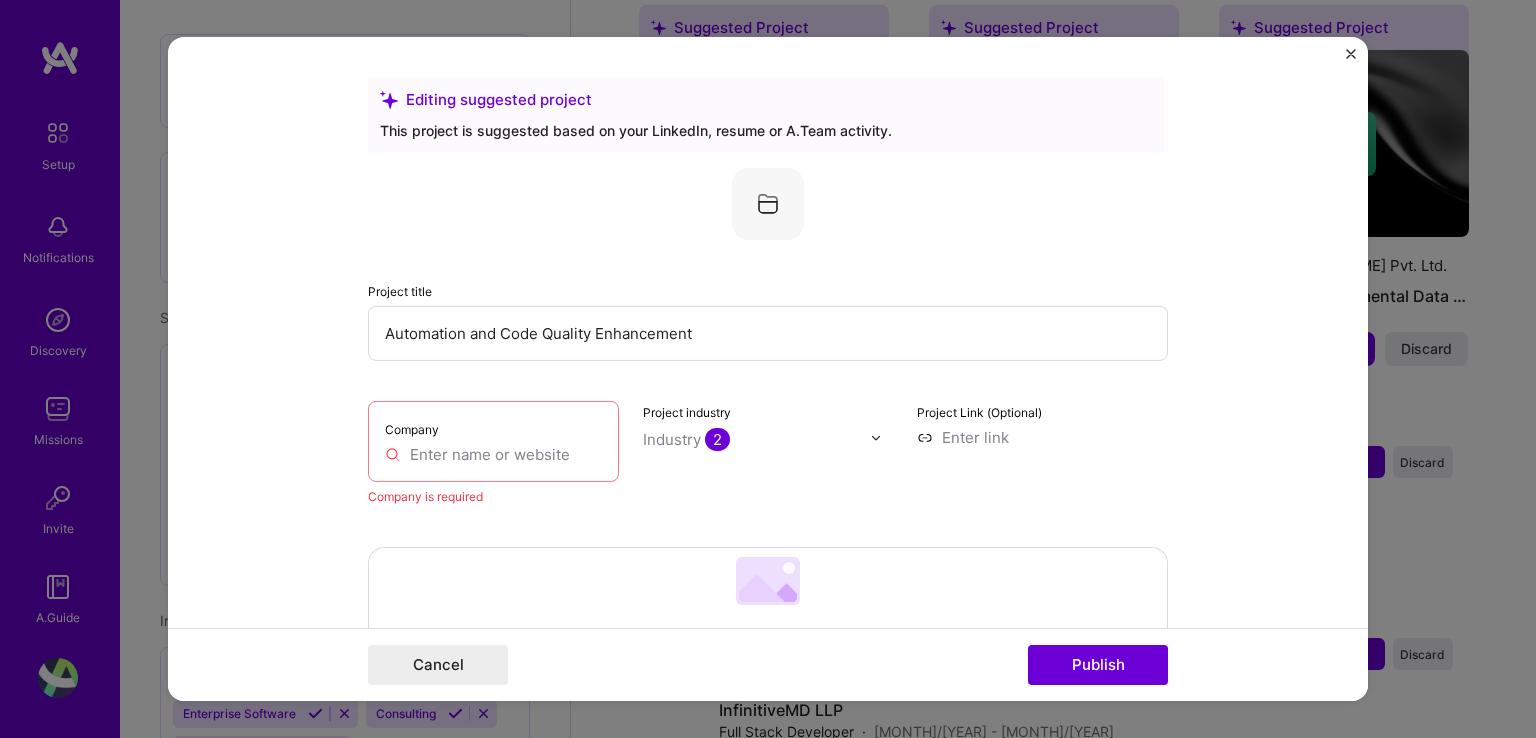 click at bounding box center (757, 439) 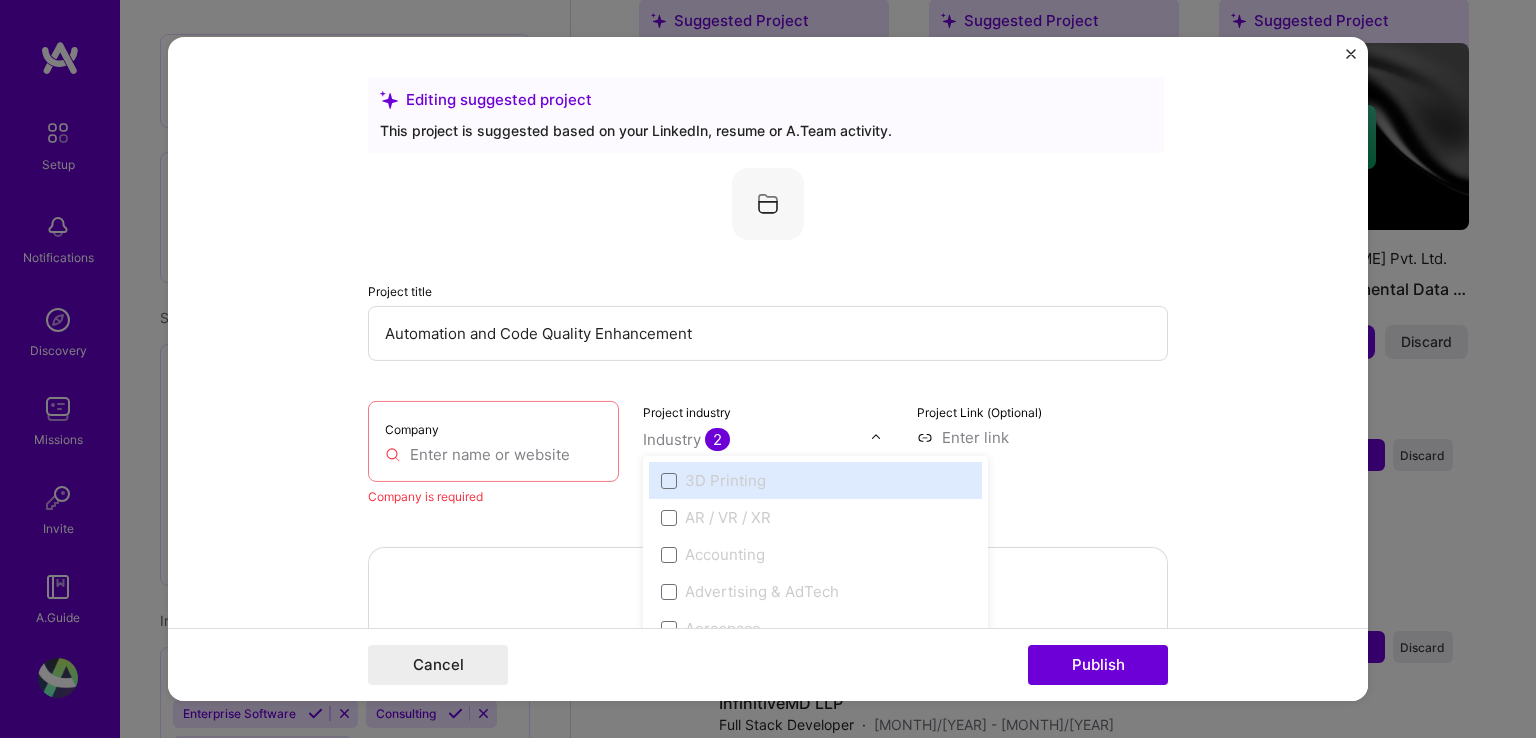 scroll, scrollTop: 864, scrollLeft: 0, axis: vertical 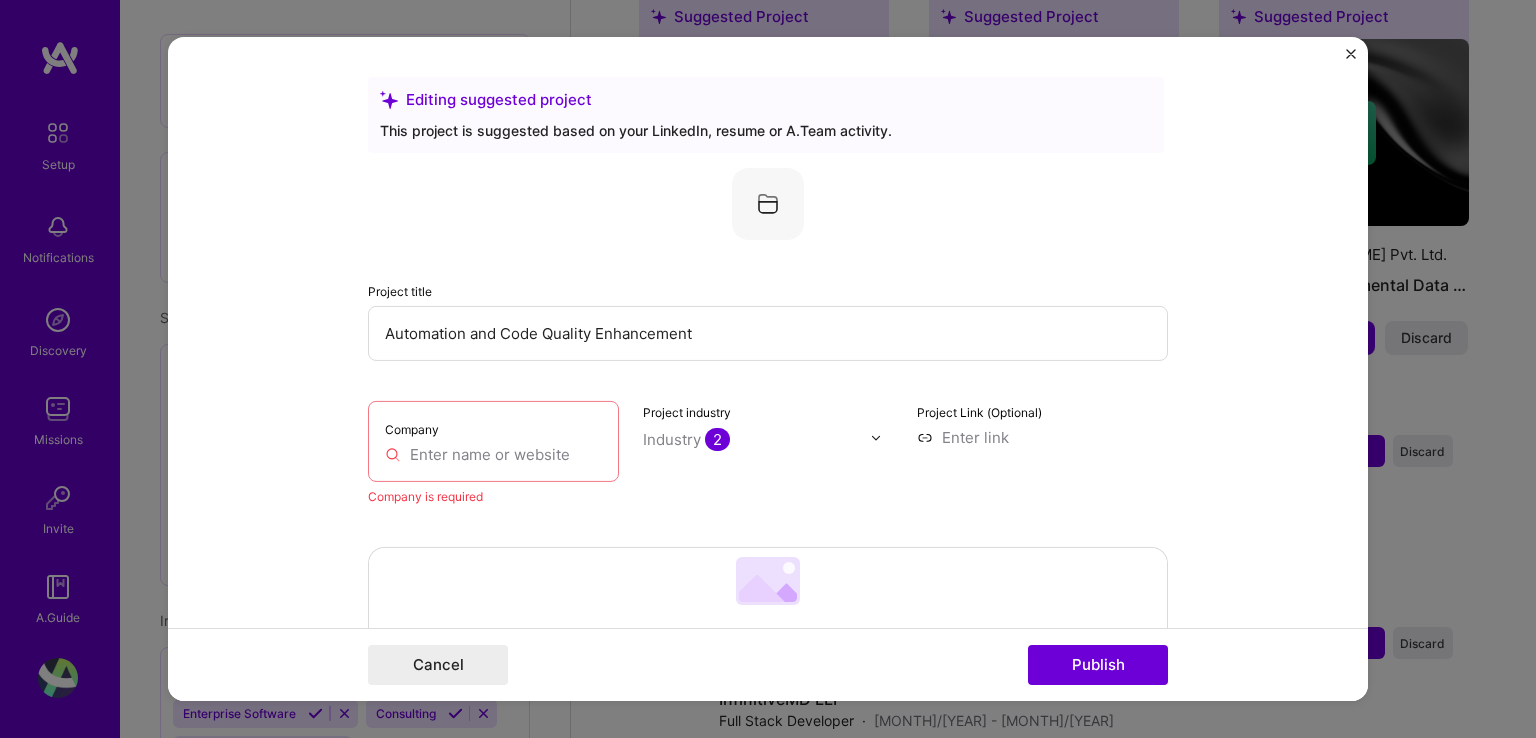 click on "Editing suggested project This project is suggested based on your LinkedIn, resume or A.Team activity. Project title Automation and Code Quality Enhancement Company
Company is required Project industry Industry 2 Project Link (Optional)
Drag and drop an image or   Upload file Upload file We recommend uploading at least 4 images. 1600x1200px or higher recommended. Max 5MB each. Role Full Stack Developer Full-Stack Developer Jan, 2022
to Jan, 2023
I’m still working on this project Skills used — Add up to 12 skills Any new skills will be added to your profile. Enter skills... 1 MySQL 1 2 3 4 5 Did this role require you to manage team members? (Optional) Yes, I managed — team members. Number of people managed is required Were you involved from inception to launch (0  ->  1)? (Optional) Zero to one is creation and development of a unique product from the ground up. Project details" at bounding box center (768, 369) 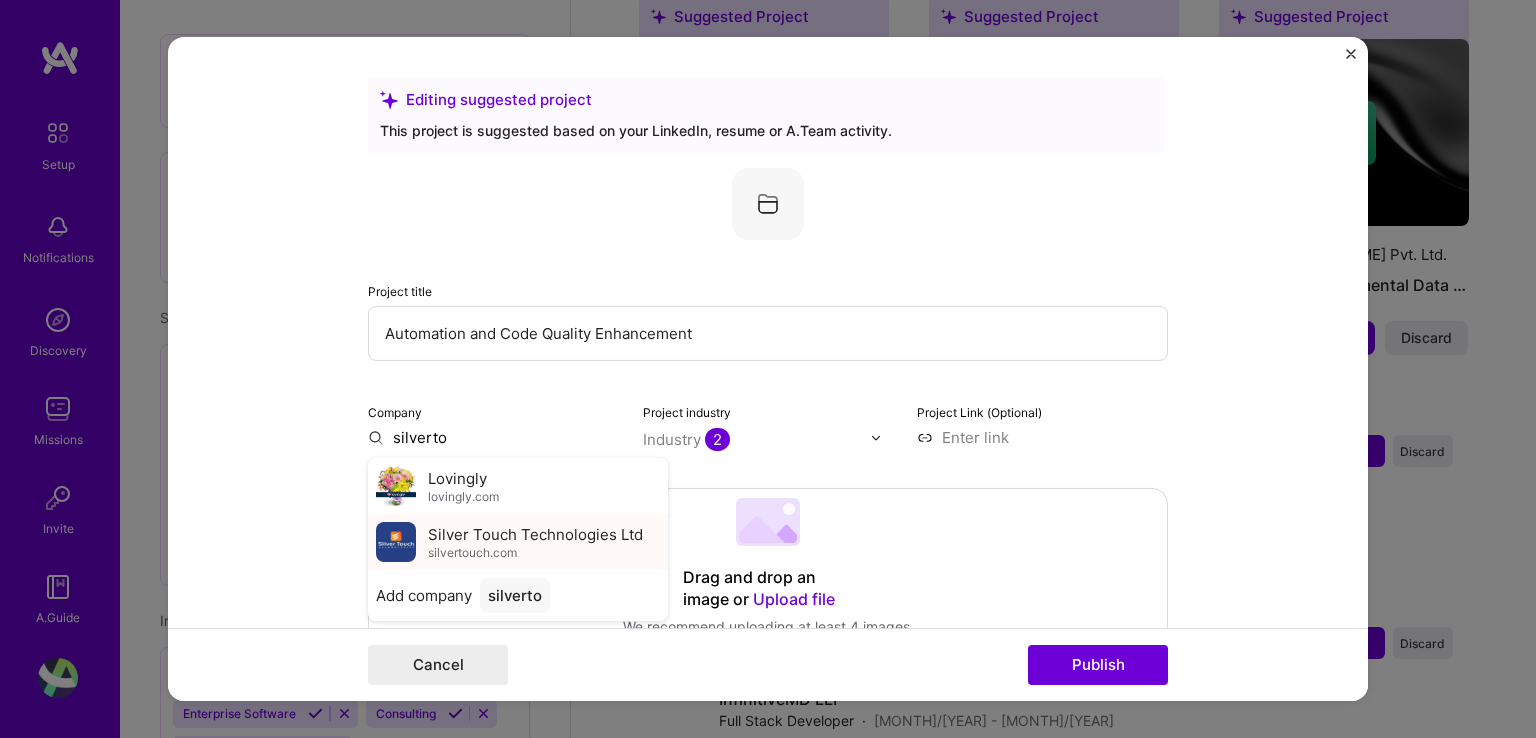 click on "Silver Touch Technologies Ltd" at bounding box center (535, 533) 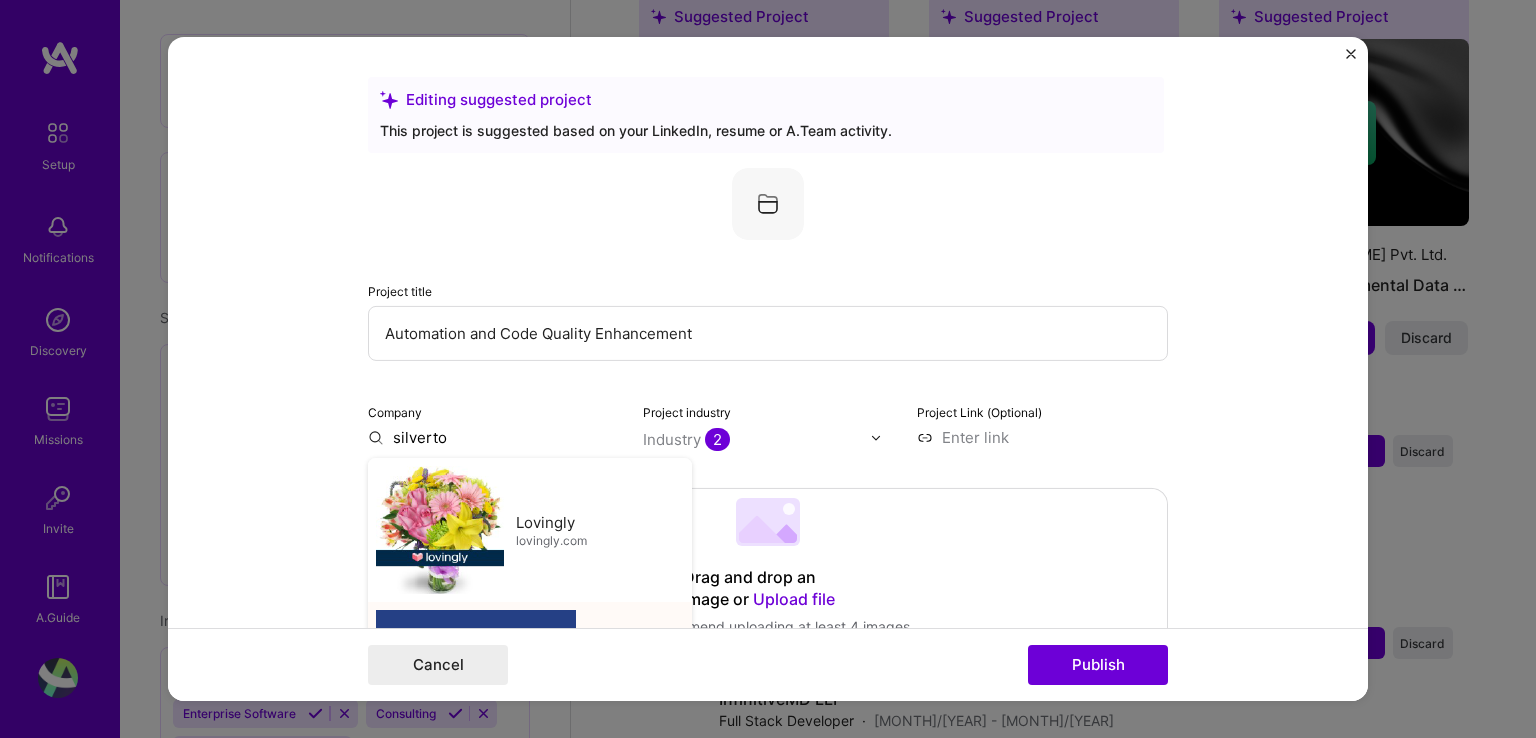 type on "Silver Touch Technologies Ltd" 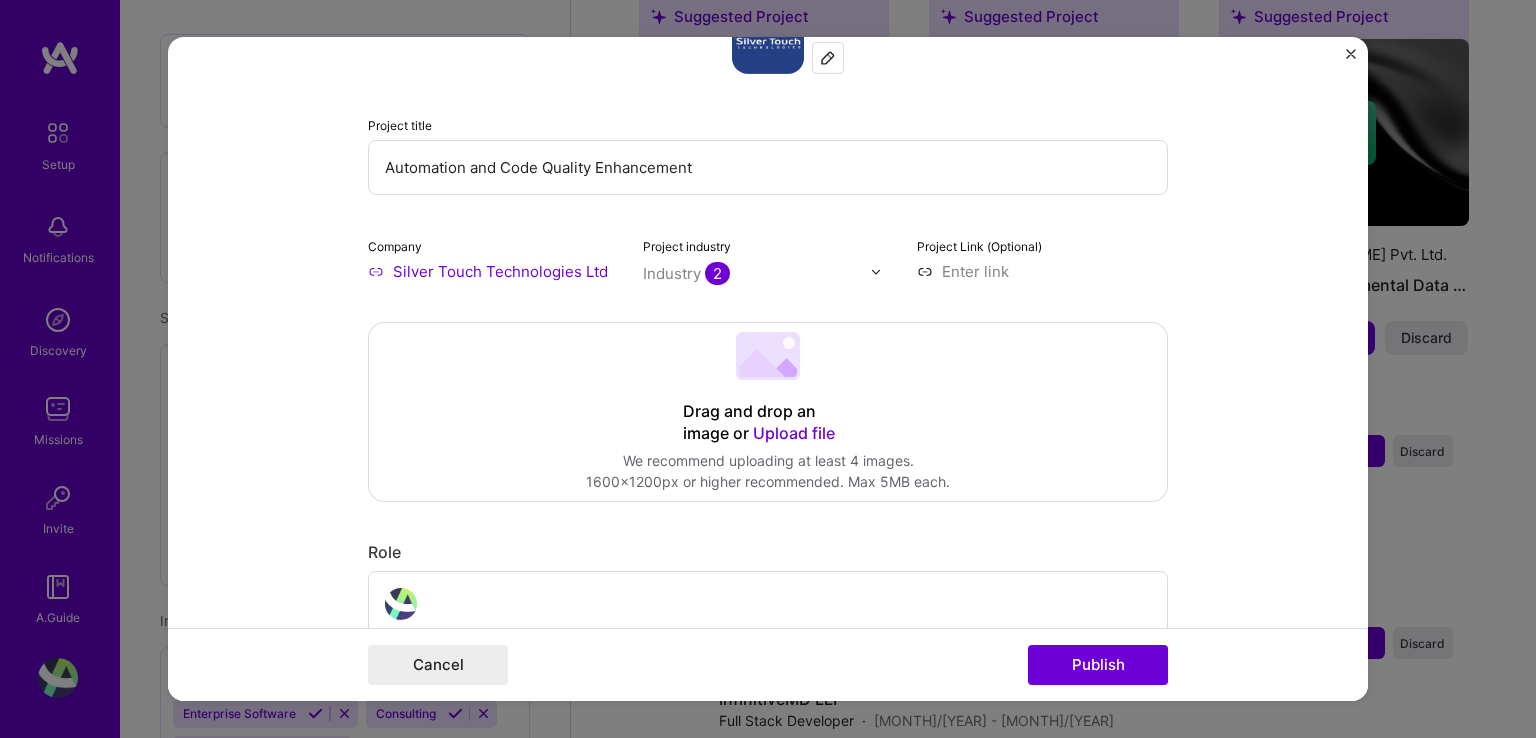 scroll, scrollTop: 0, scrollLeft: 0, axis: both 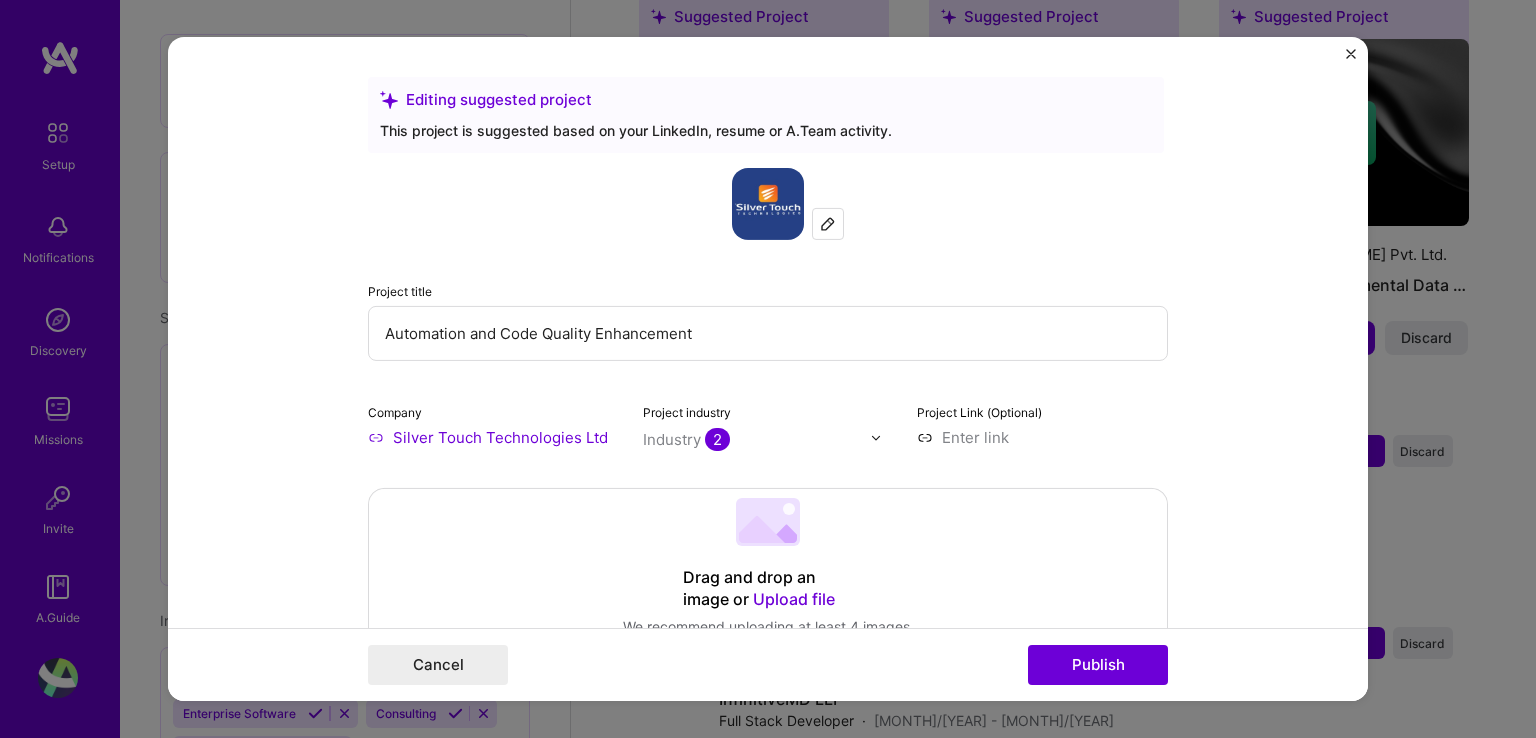 click at bounding box center [828, 224] 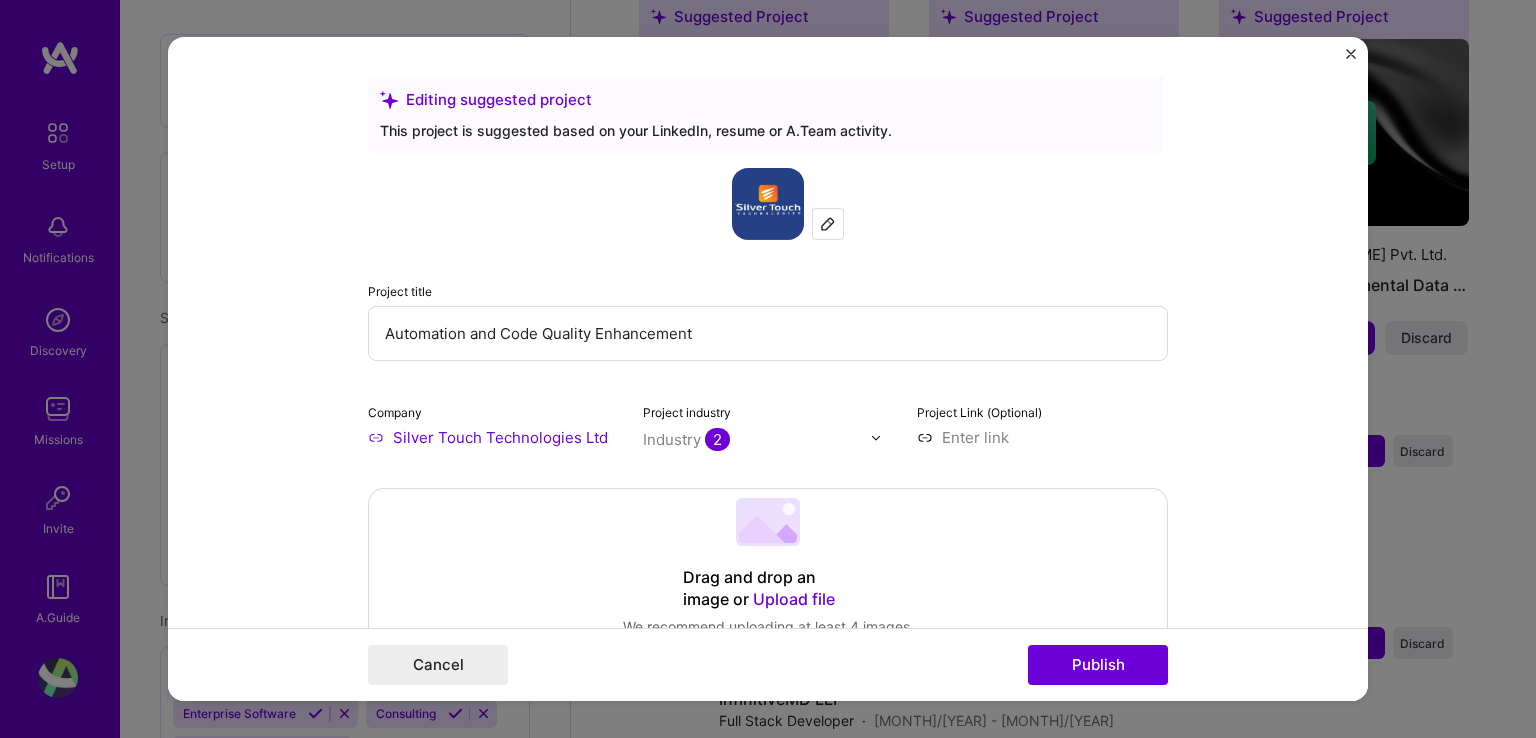 click on "Silver Touch Technologies Ltd" at bounding box center [493, 437] 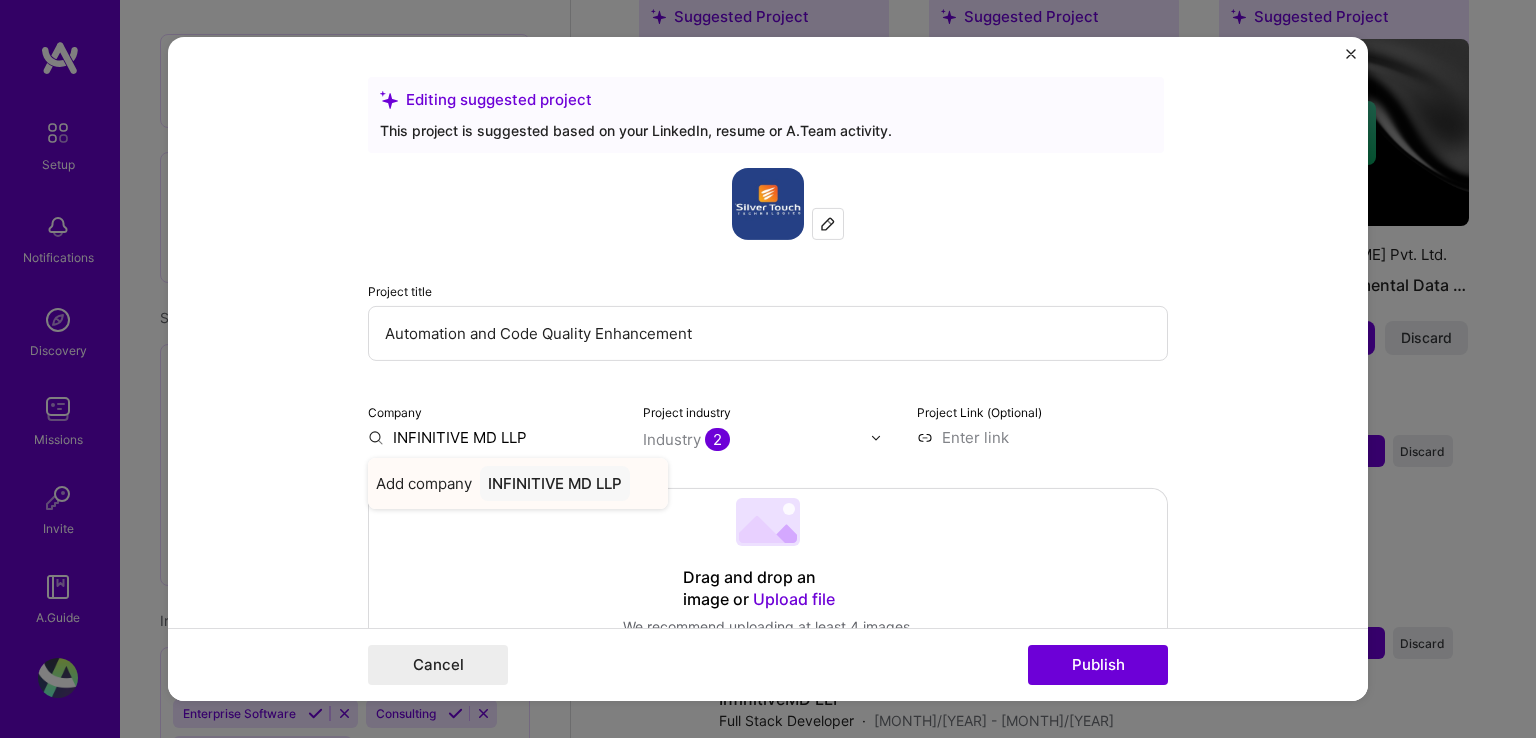 type on "INFINITIVE MD LLP" 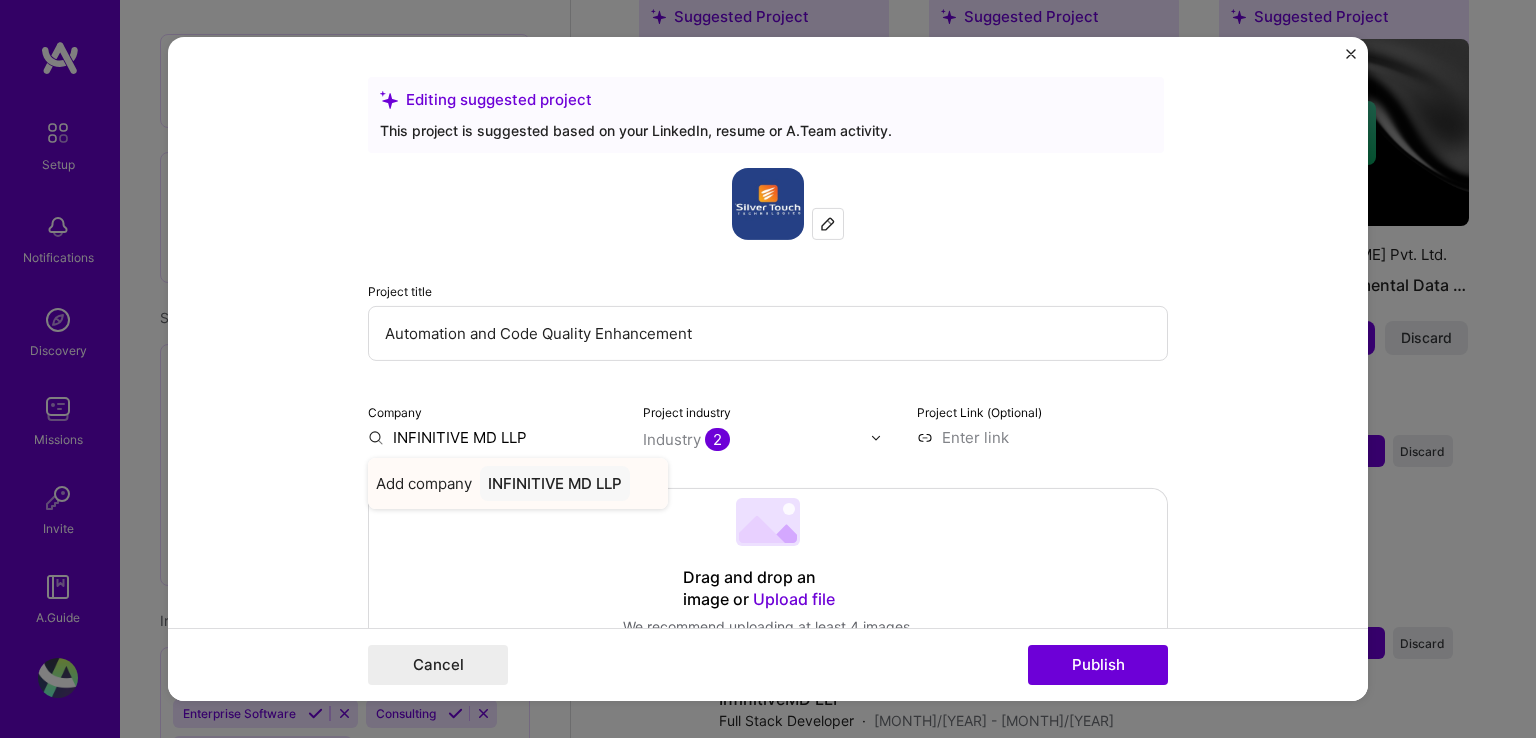 click on "Add company" at bounding box center (424, 483) 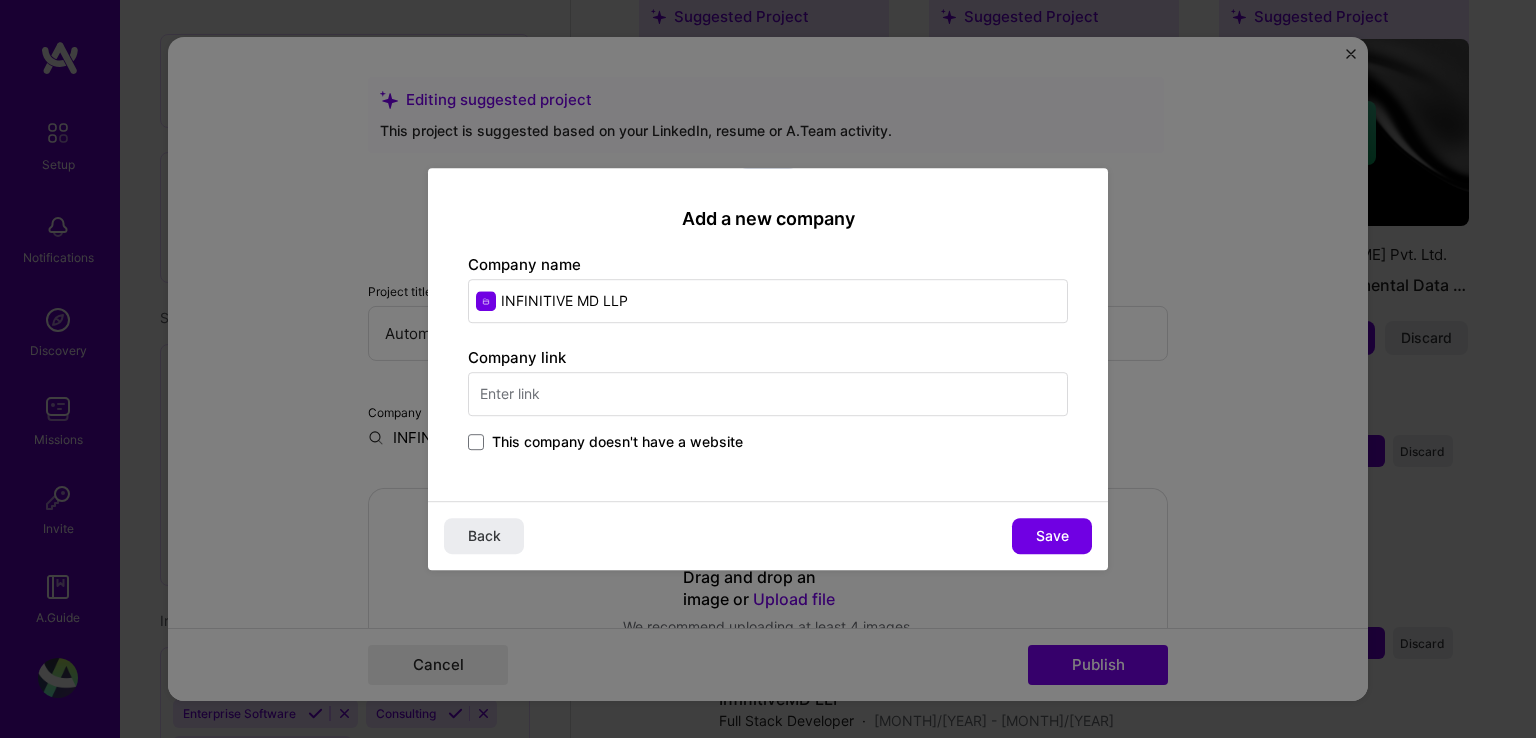 click at bounding box center (768, 394) 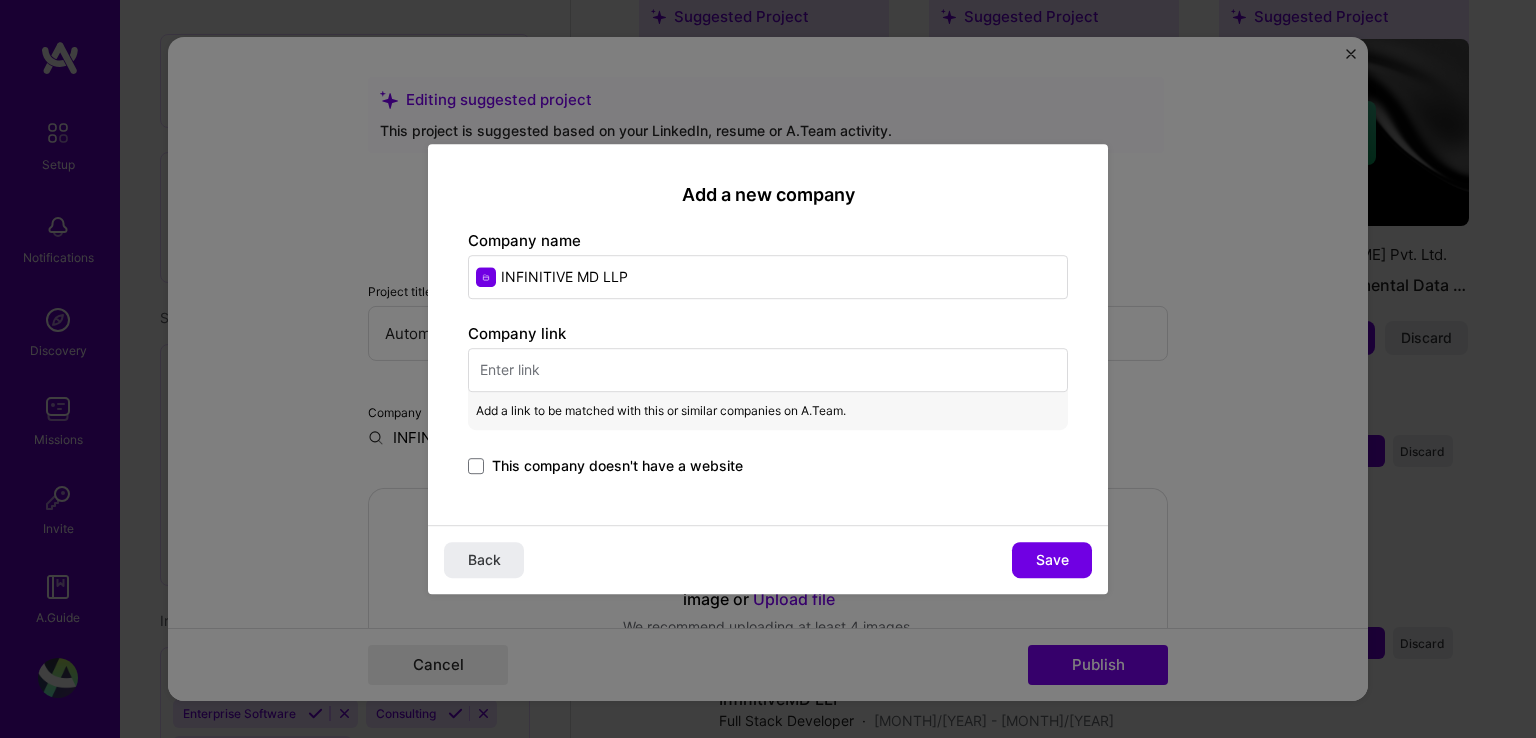 click at bounding box center (768, 370) 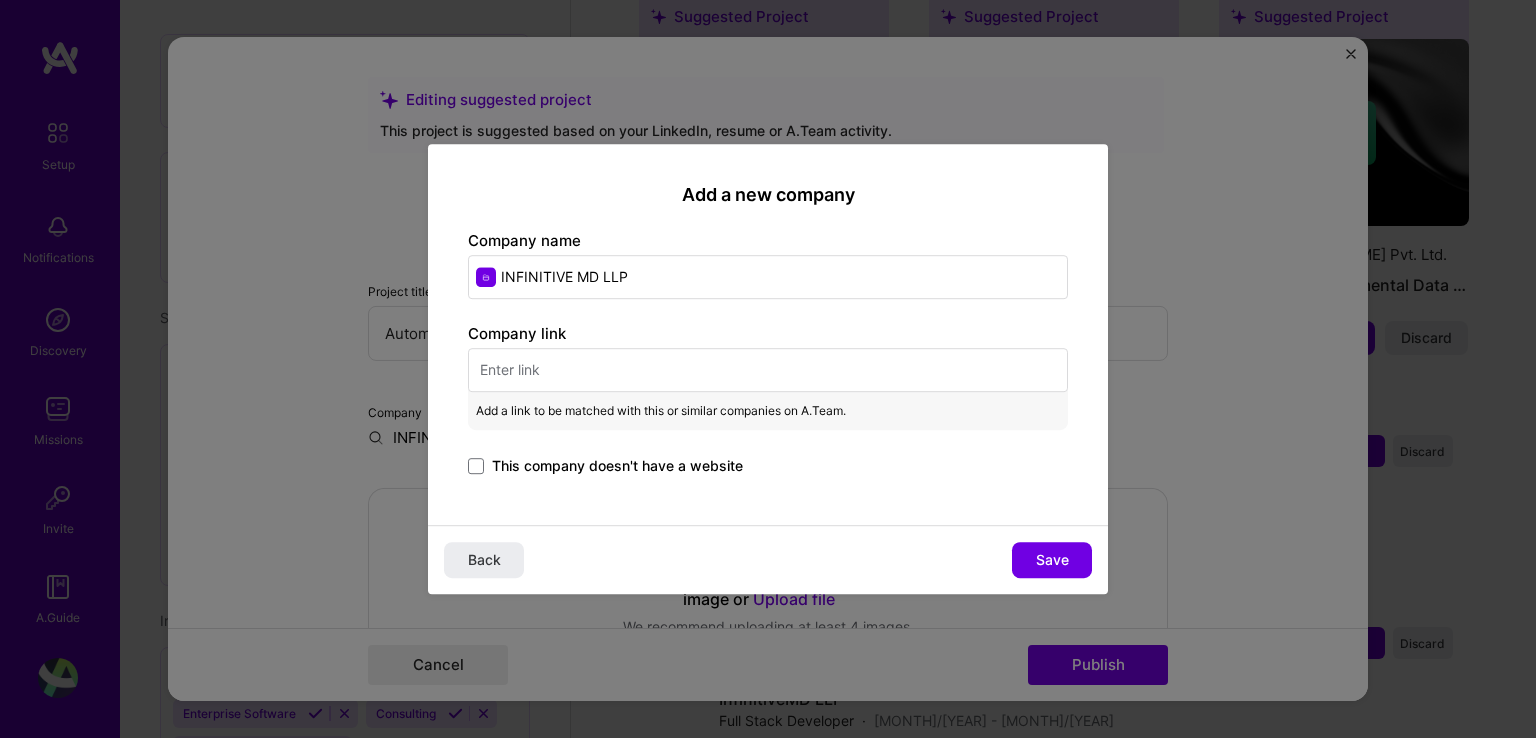 click on "INFINITIVE MD LLP" at bounding box center (768, 277) 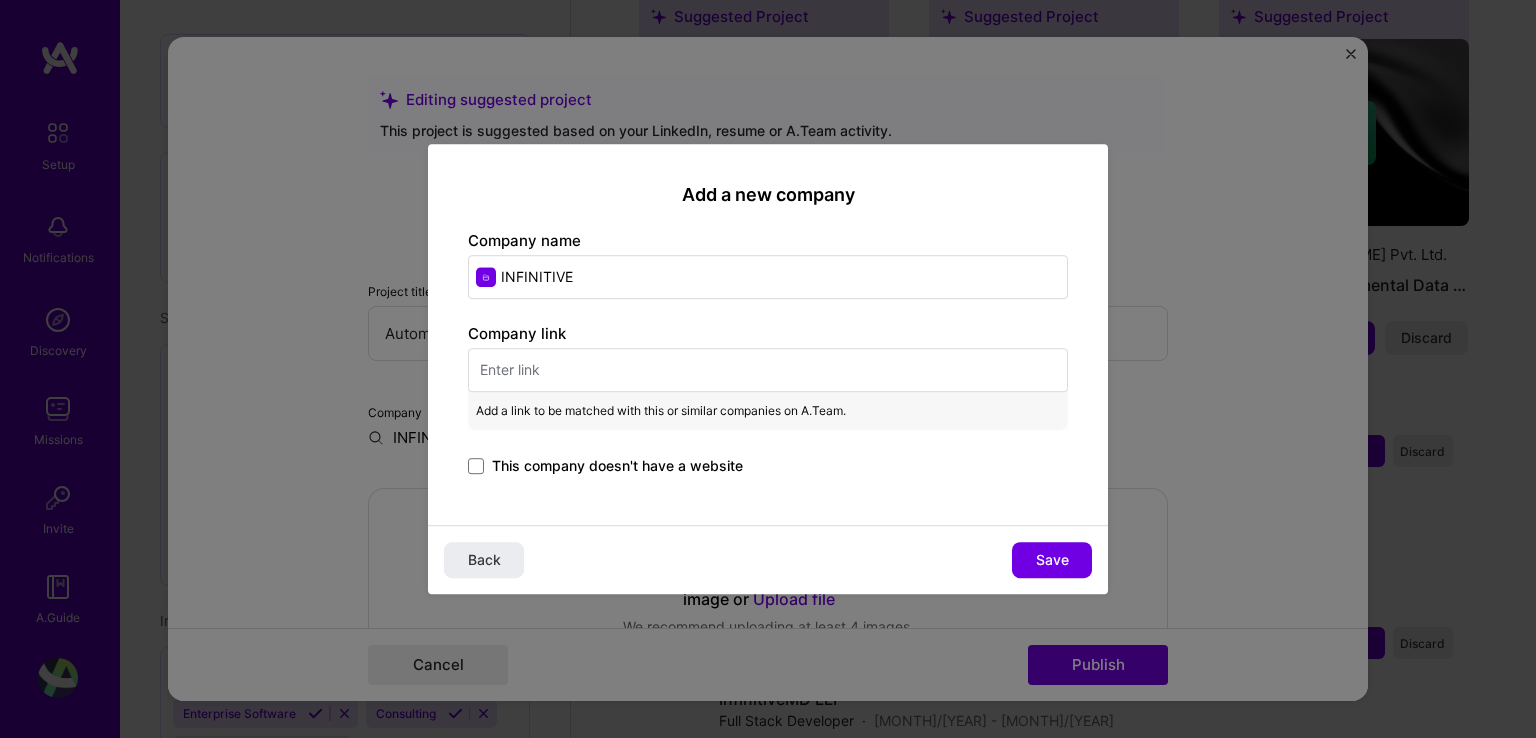 type on "INFINITIVE" 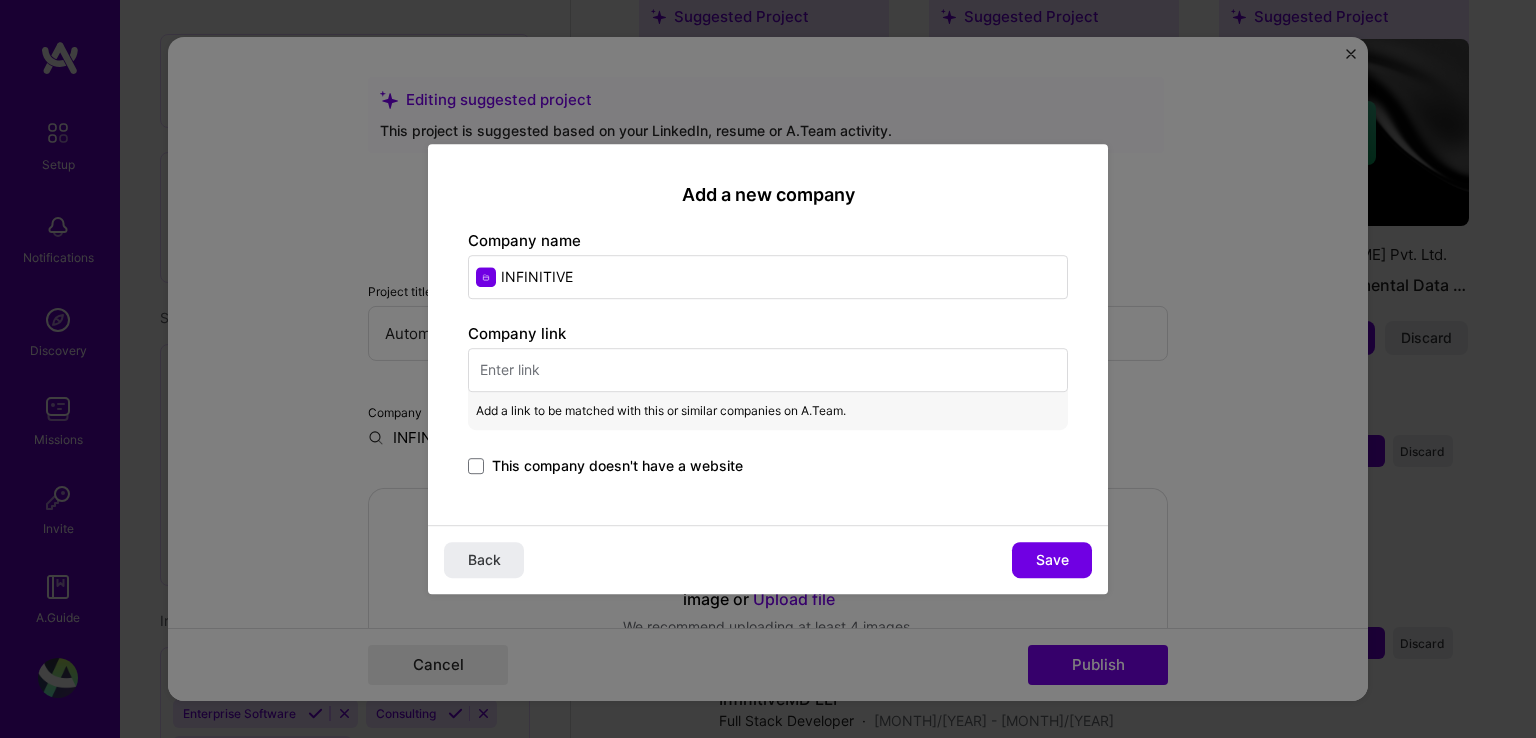 click on "This company doesn't have a website" at bounding box center (768, 467) 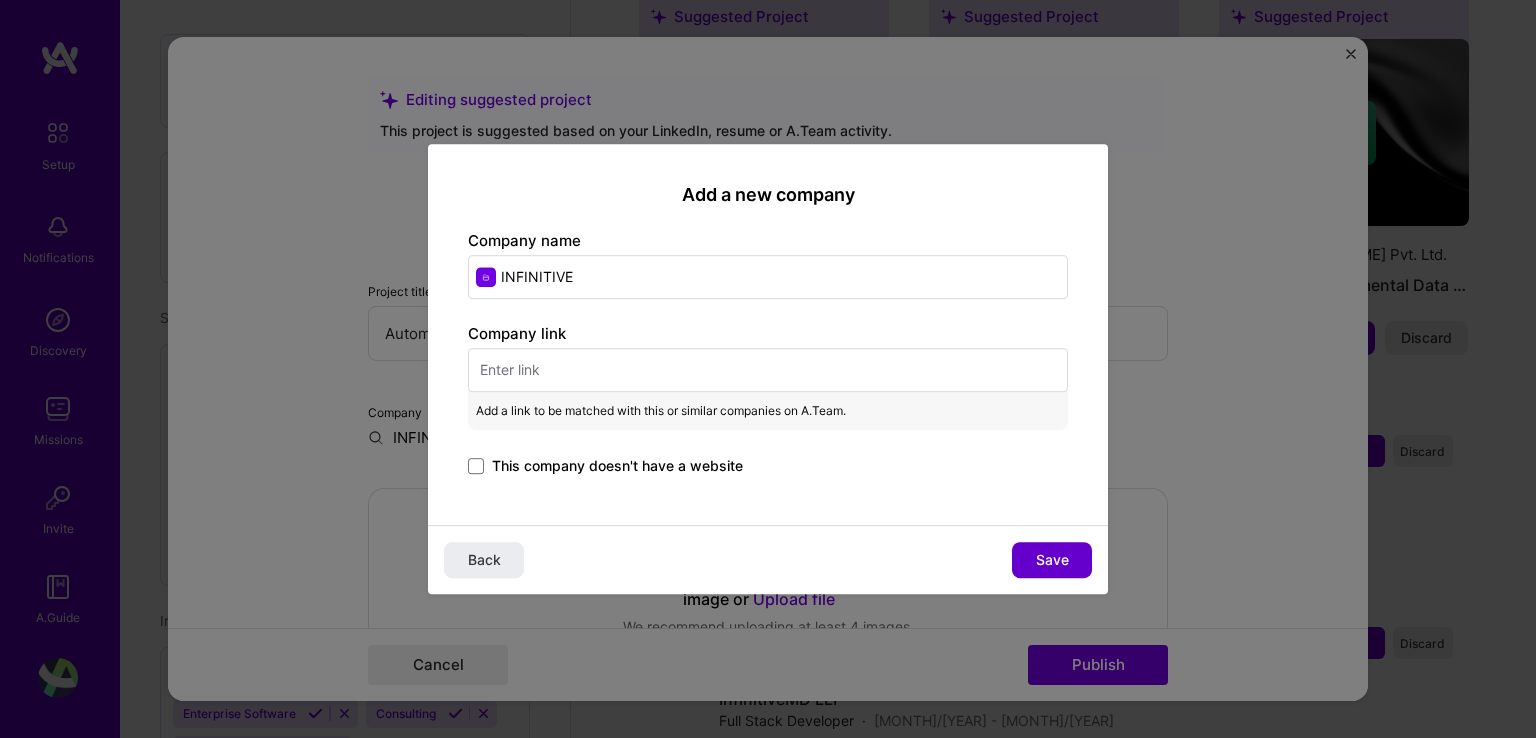 click on "Save" at bounding box center (1052, 560) 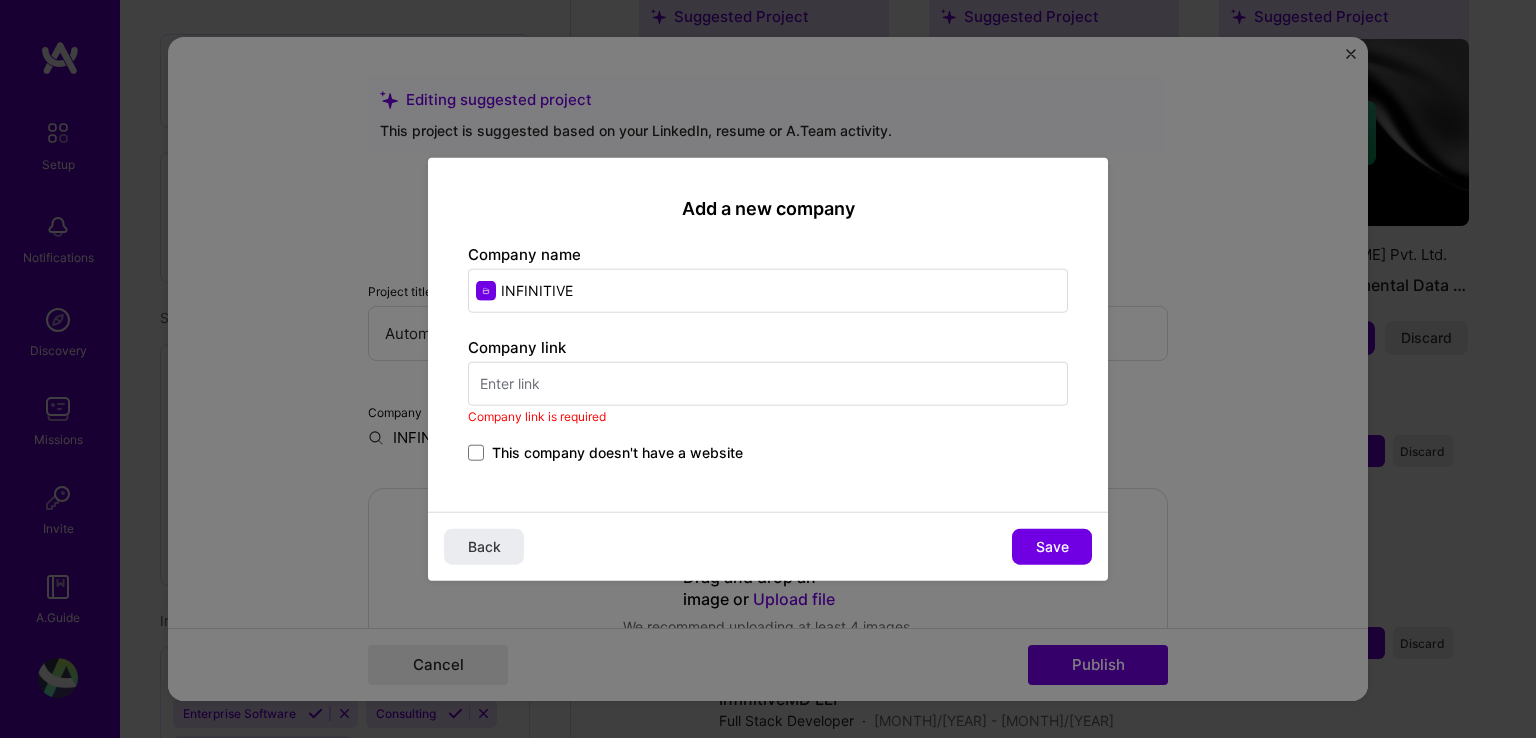 click on "This company doesn't have a website" at bounding box center (617, 452) 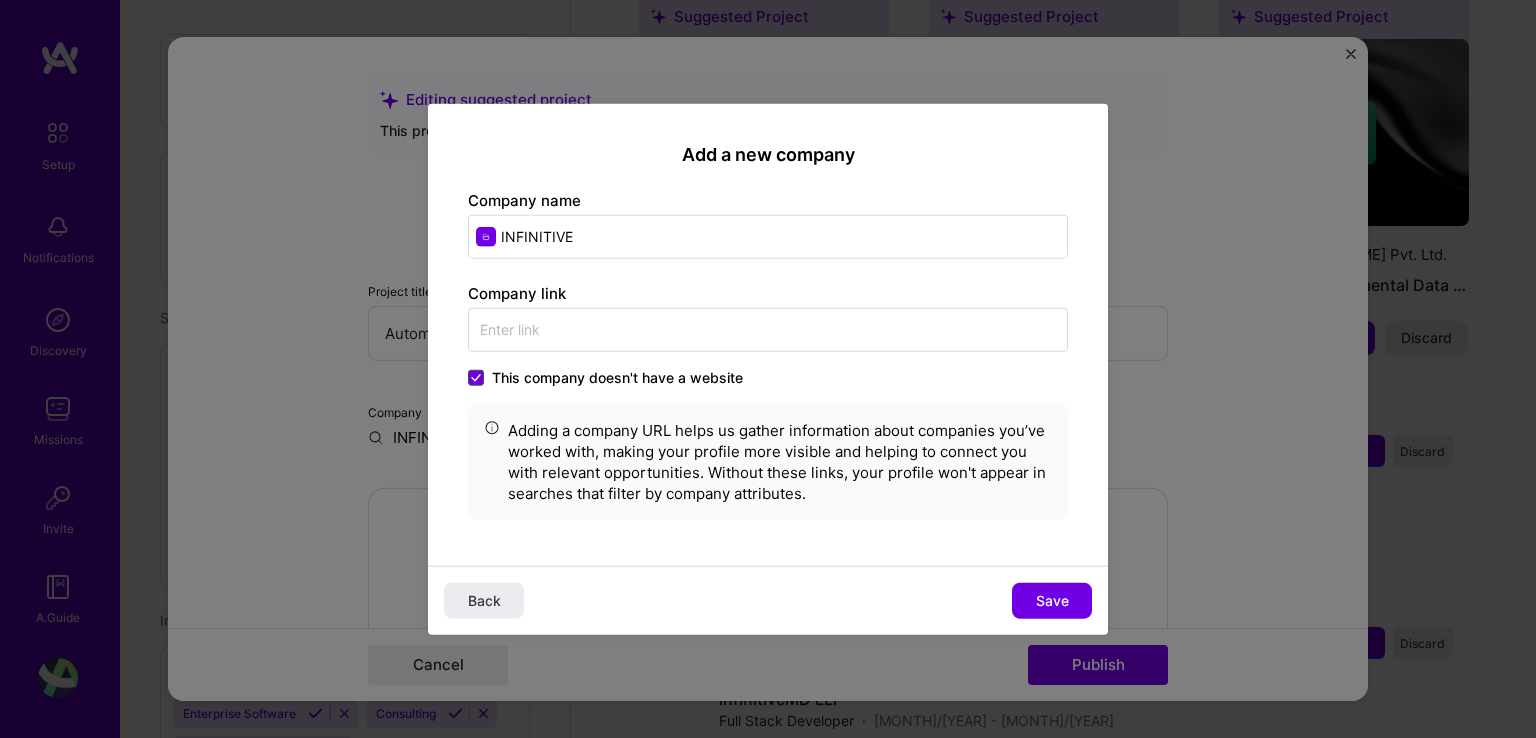 click at bounding box center (476, 377) 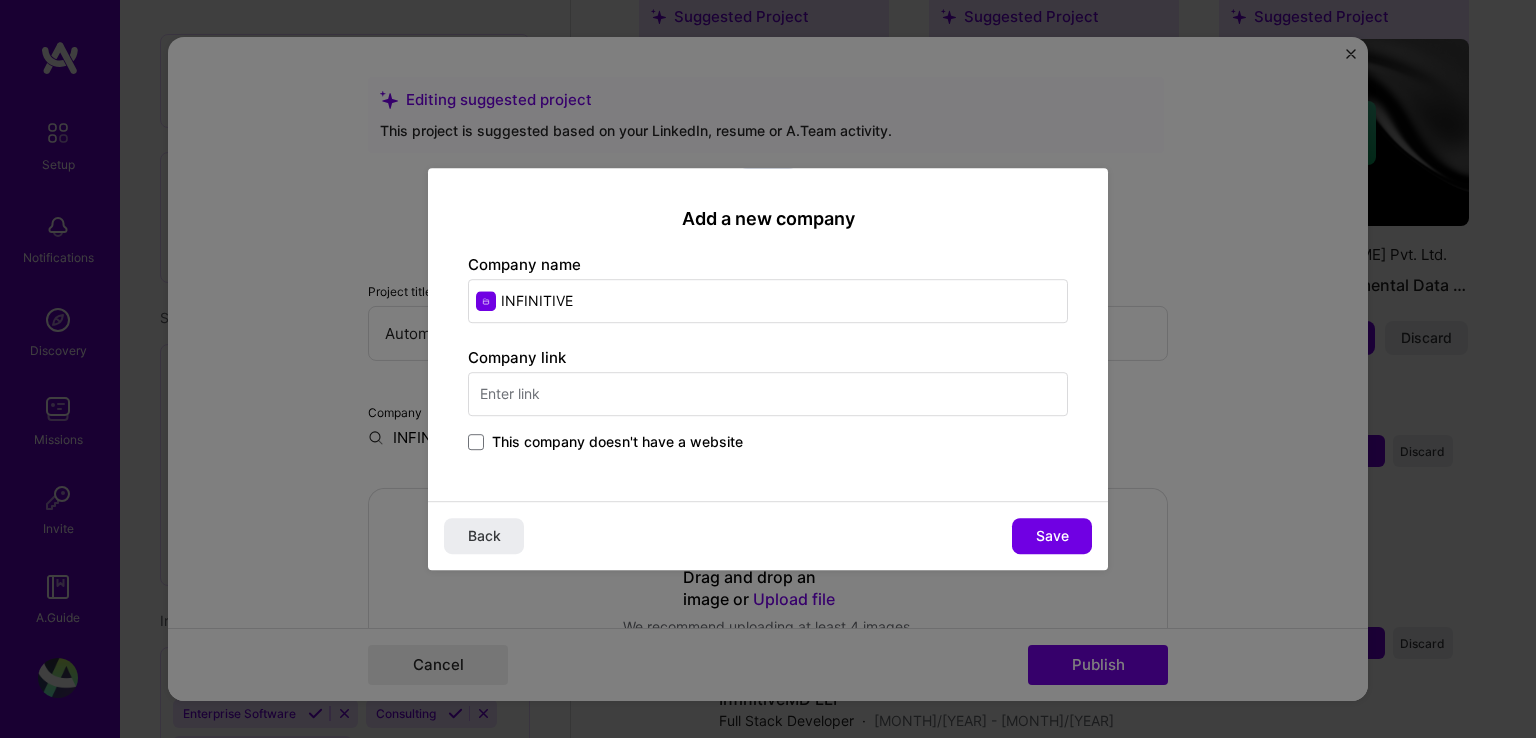 click at bounding box center (768, 394) 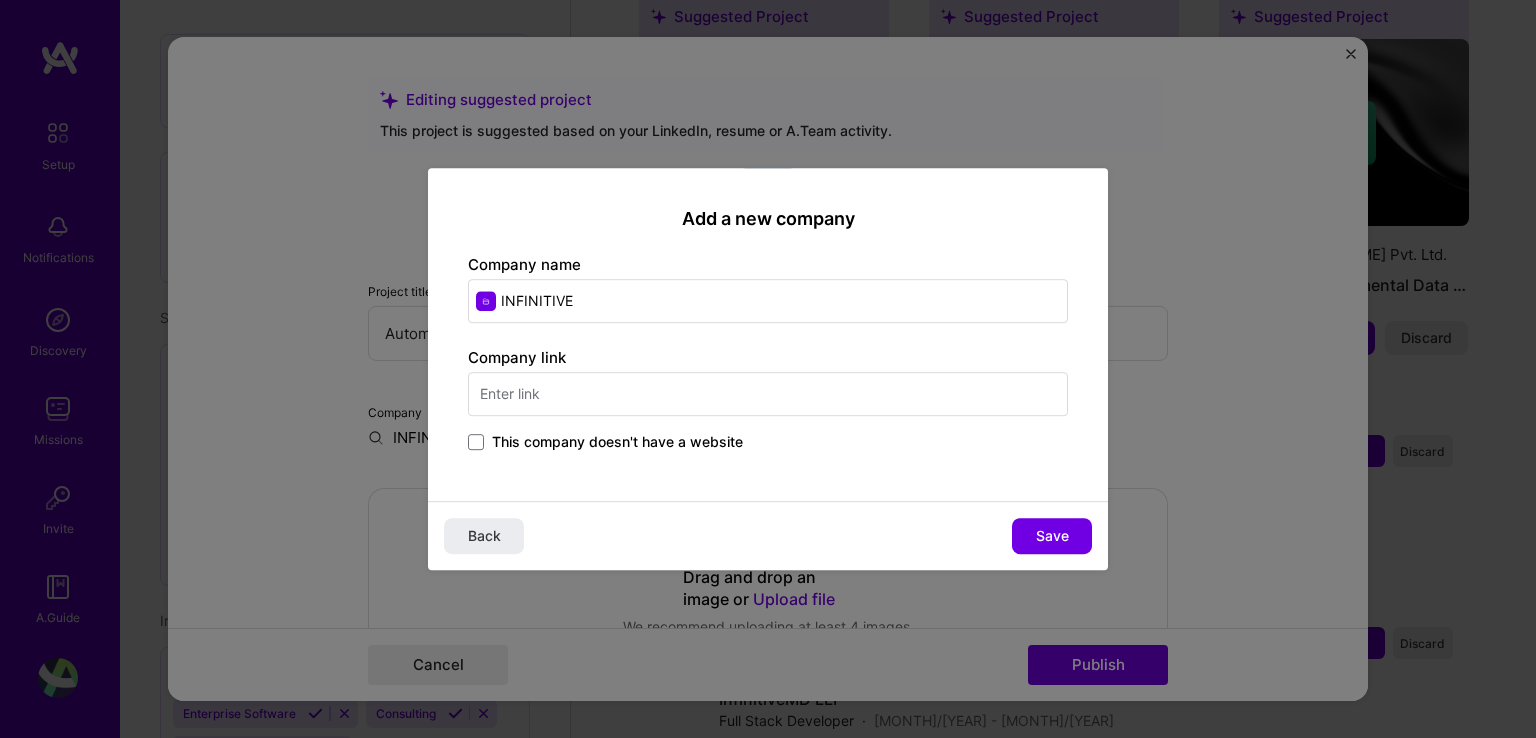 paste on "https://www.linkedin.com/company/[COMPANY_NAME]/" 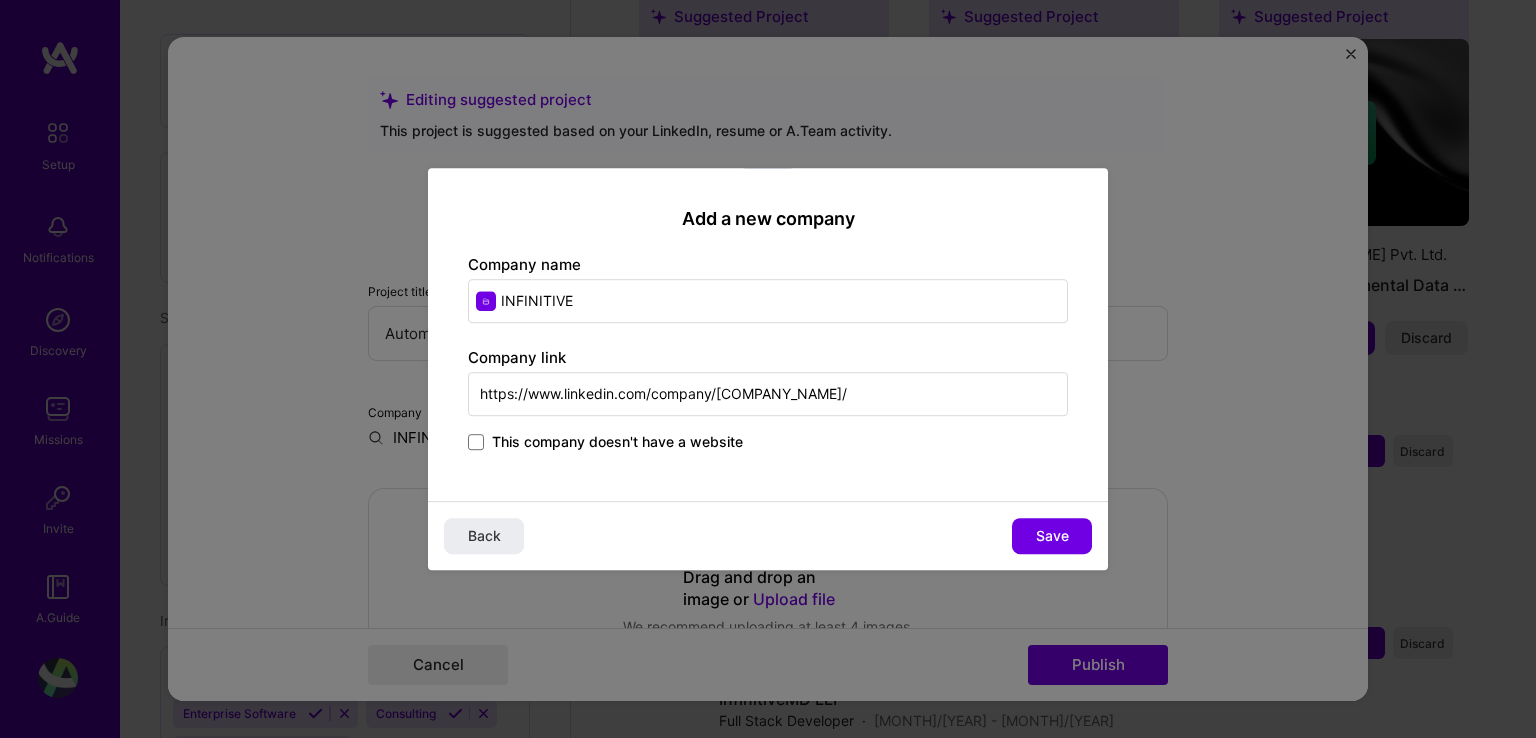 type on "https://www.linkedin.com/company/[COMPANY_NAME]/" 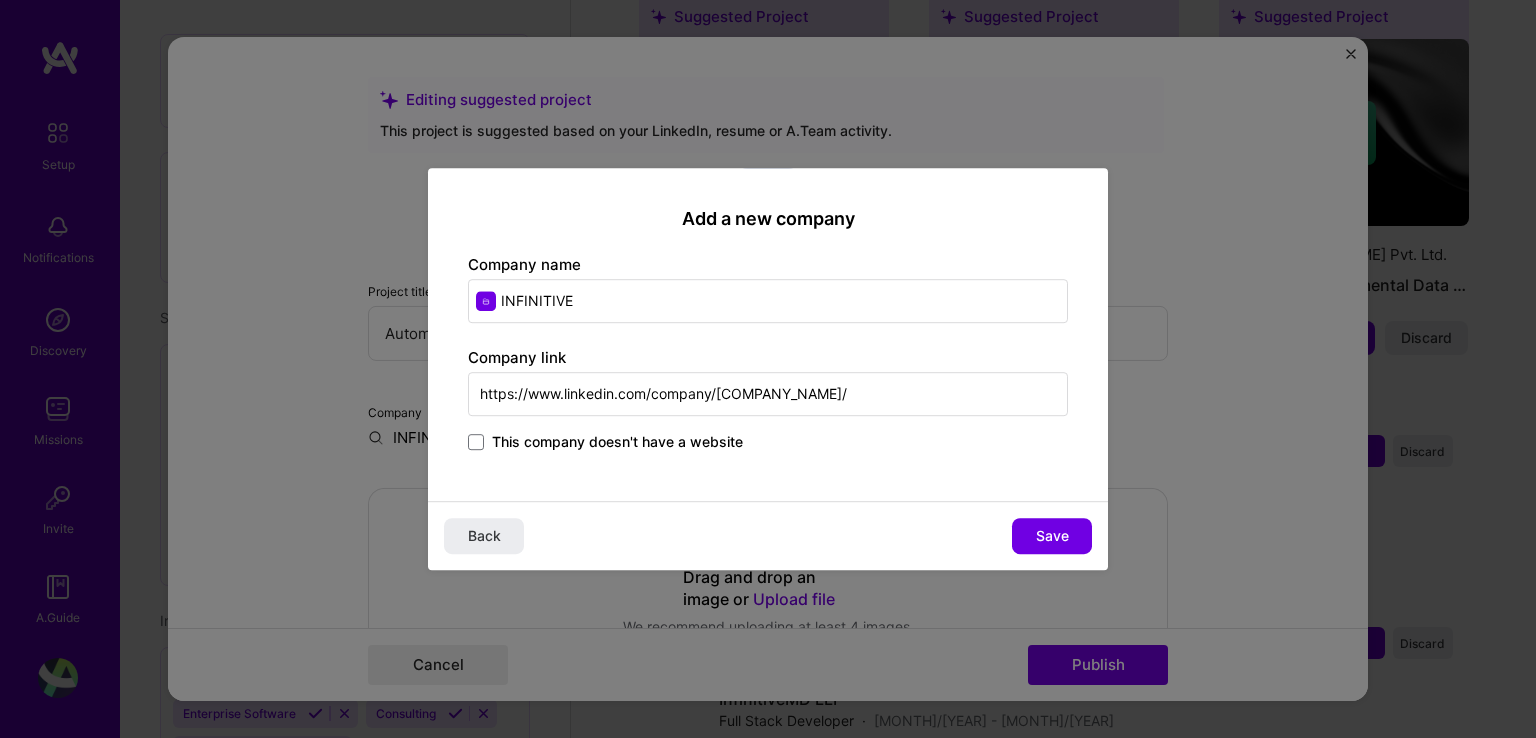 click on "Back Save" at bounding box center (768, 535) 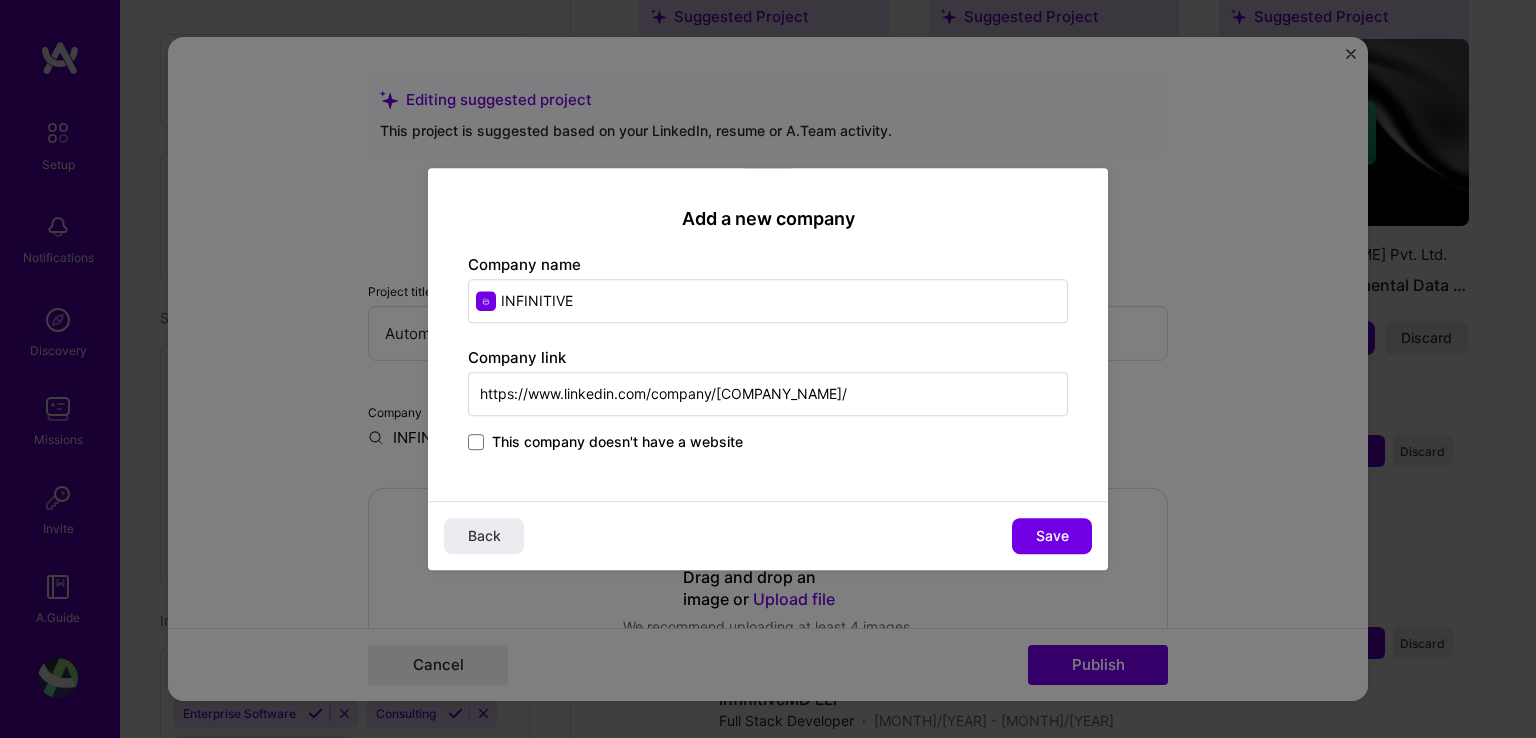 click on "Save" at bounding box center [1052, 536] 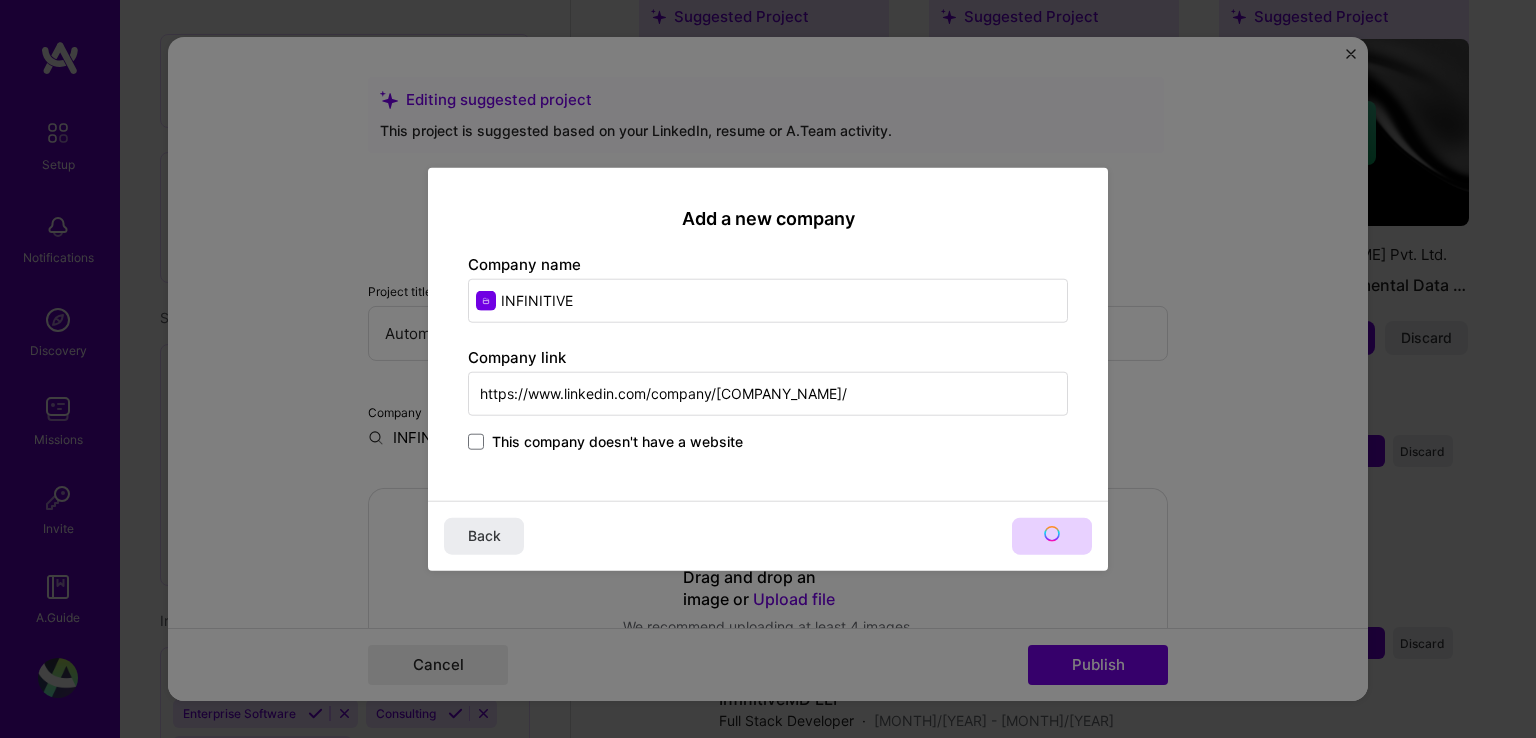 type on "INFINITIVE" 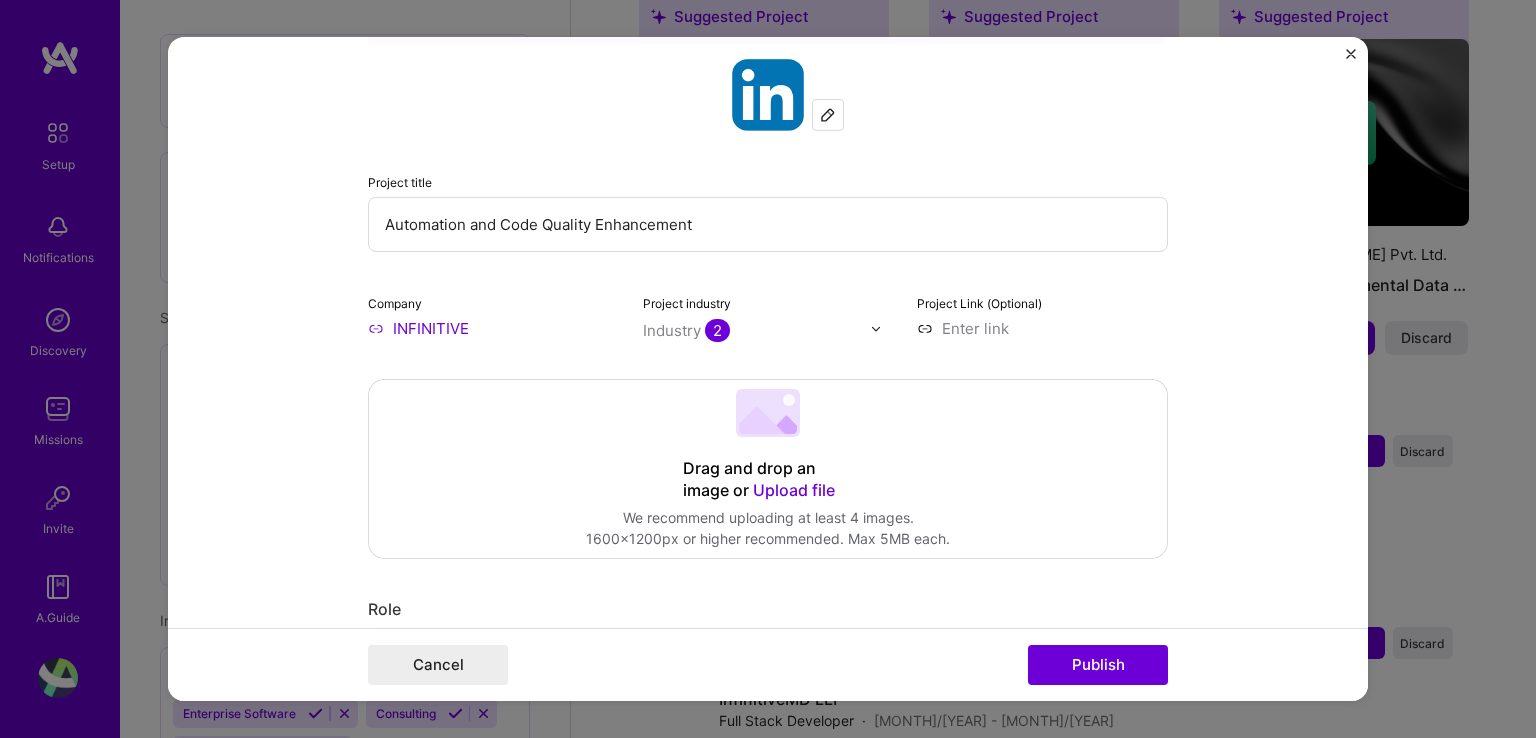scroll, scrollTop: 80, scrollLeft: 0, axis: vertical 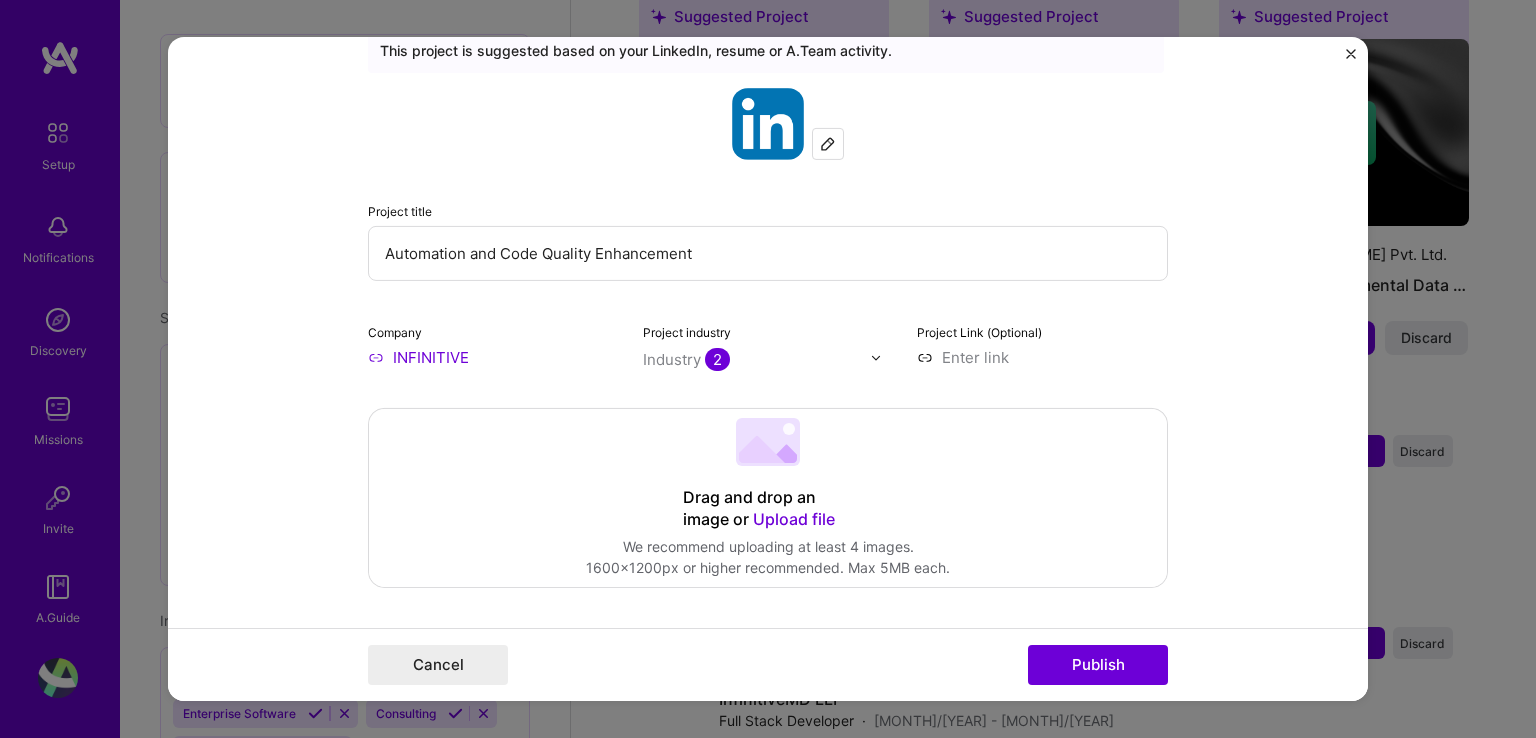 drag, startPoint x: 1385, startPoint y: 216, endPoint x: 1387, endPoint y: 237, distance: 21.095022 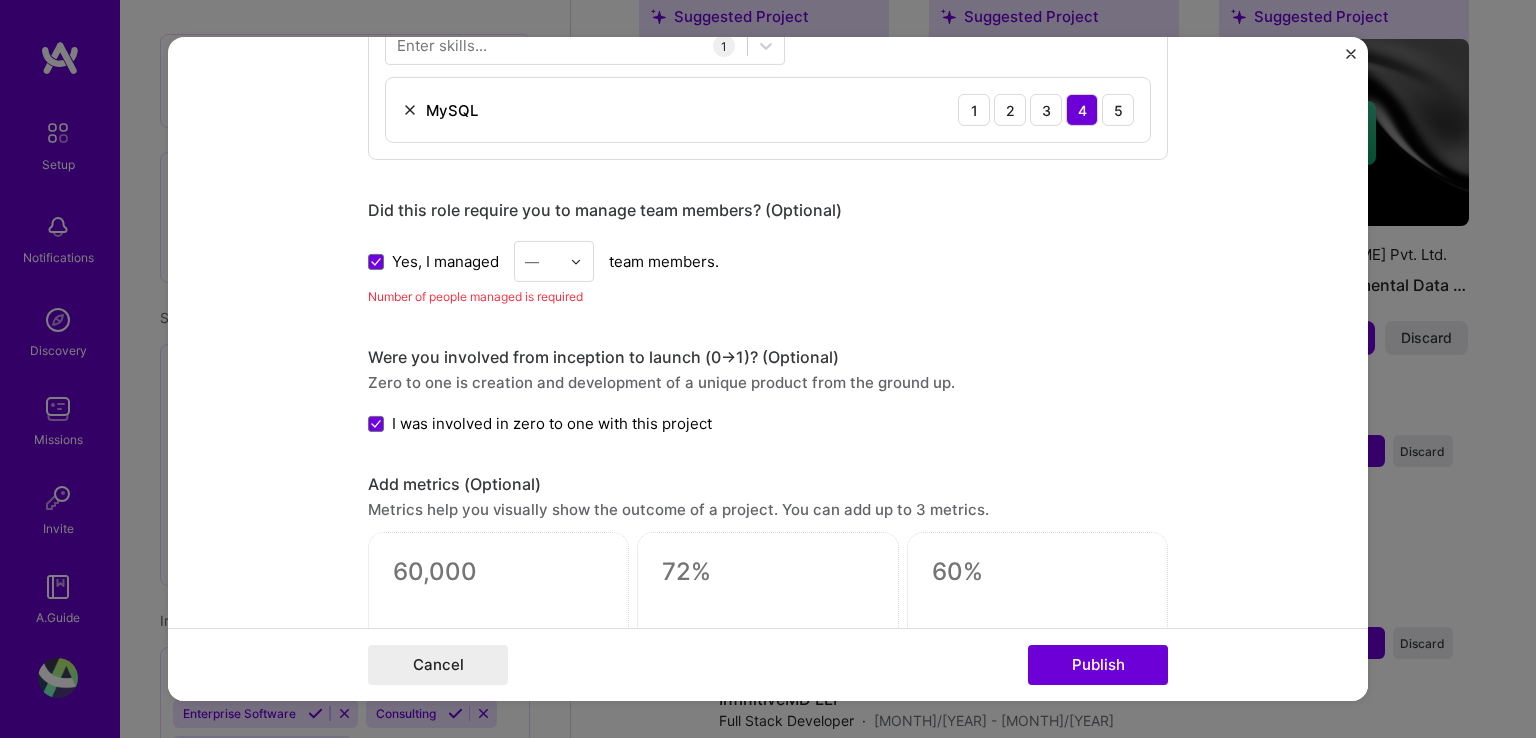scroll, scrollTop: 1076, scrollLeft: 0, axis: vertical 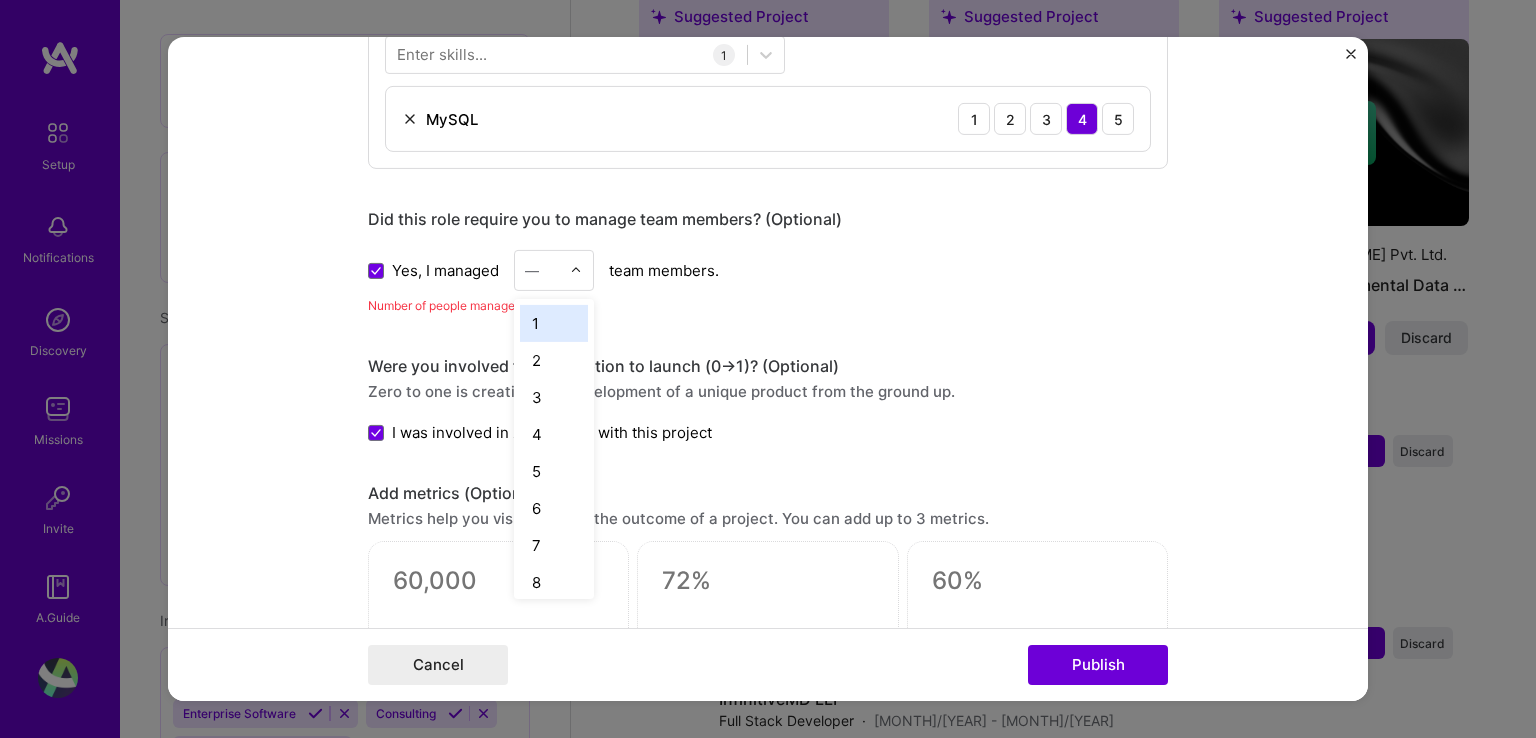 click at bounding box center (576, 270) 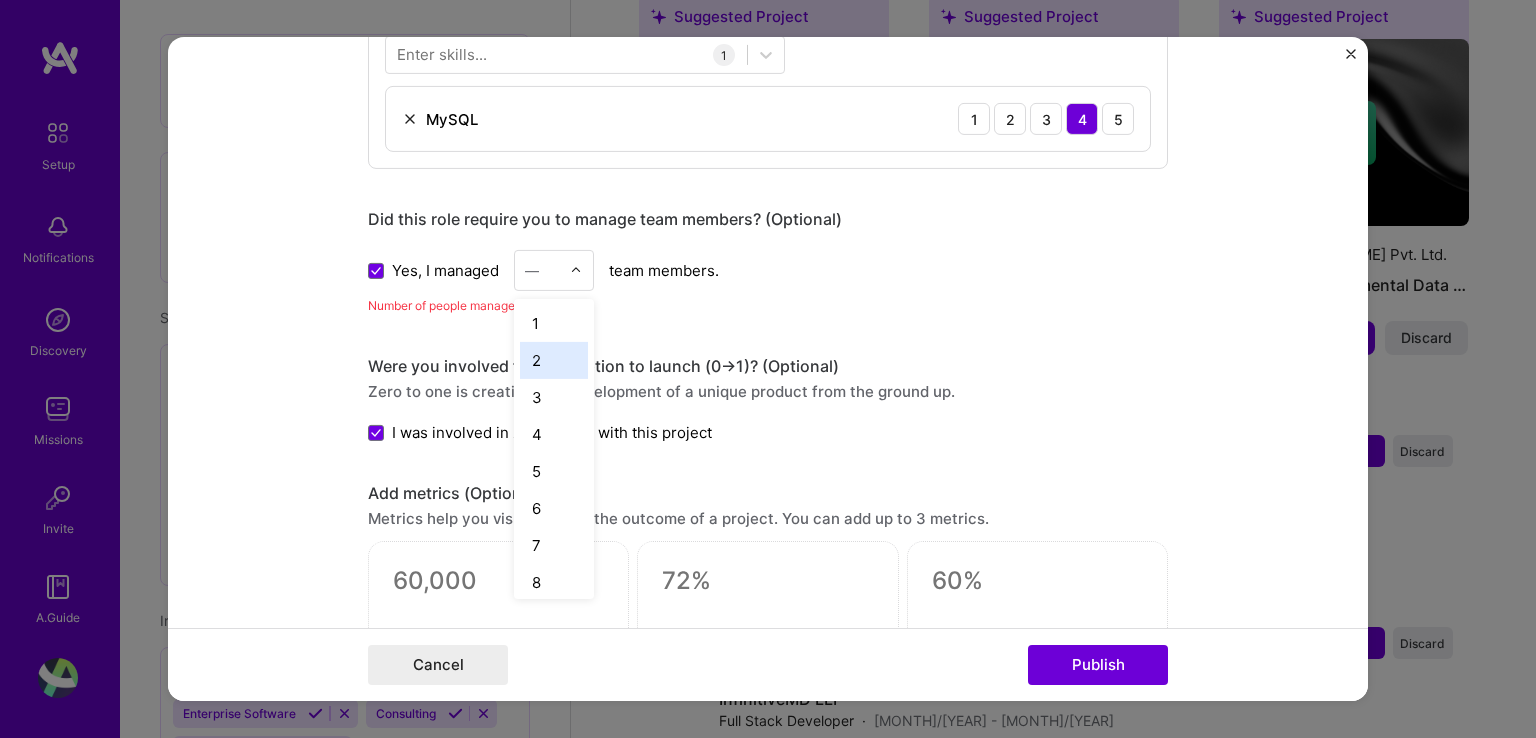 click on "2" at bounding box center [554, 360] 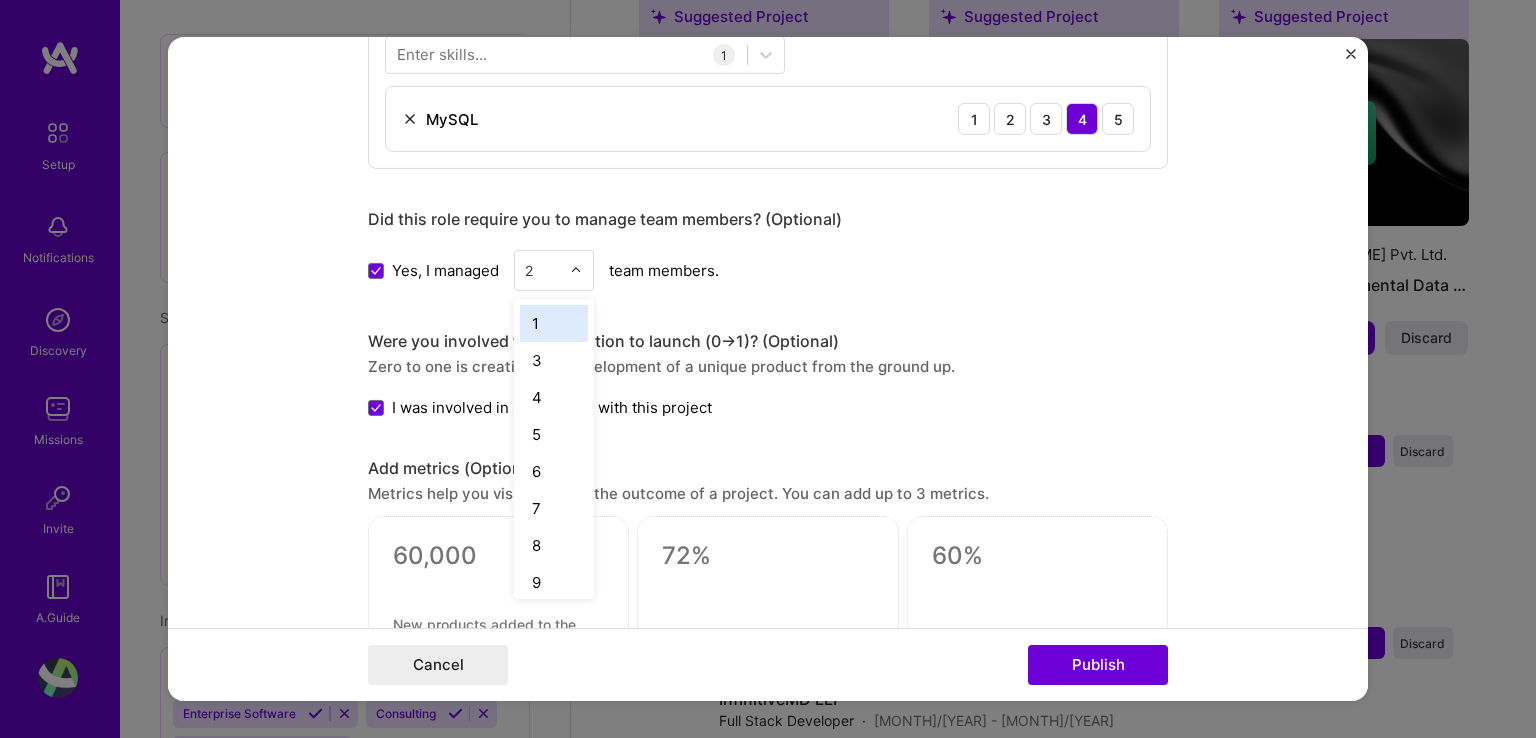 click at bounding box center (576, 270) 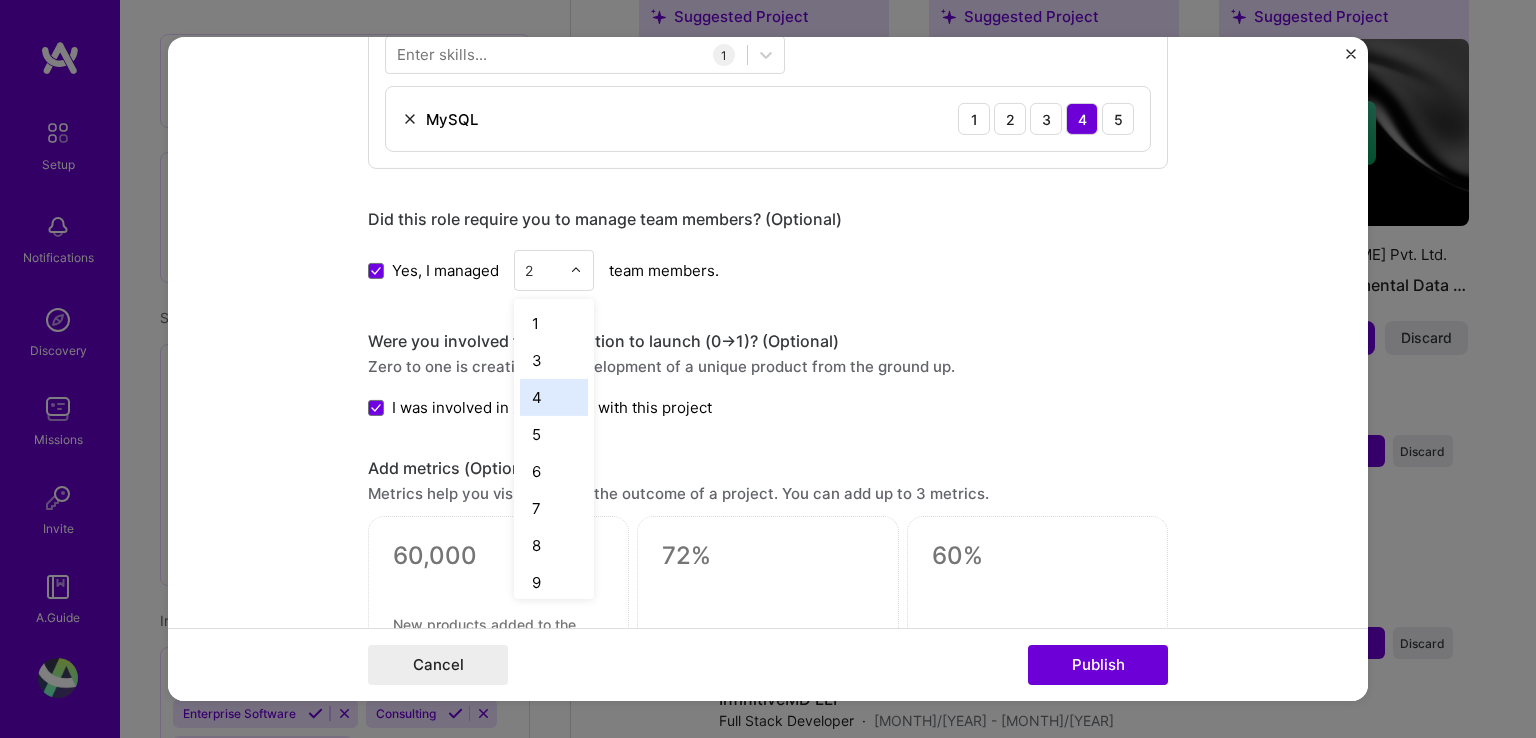 click on "4" at bounding box center [554, 397] 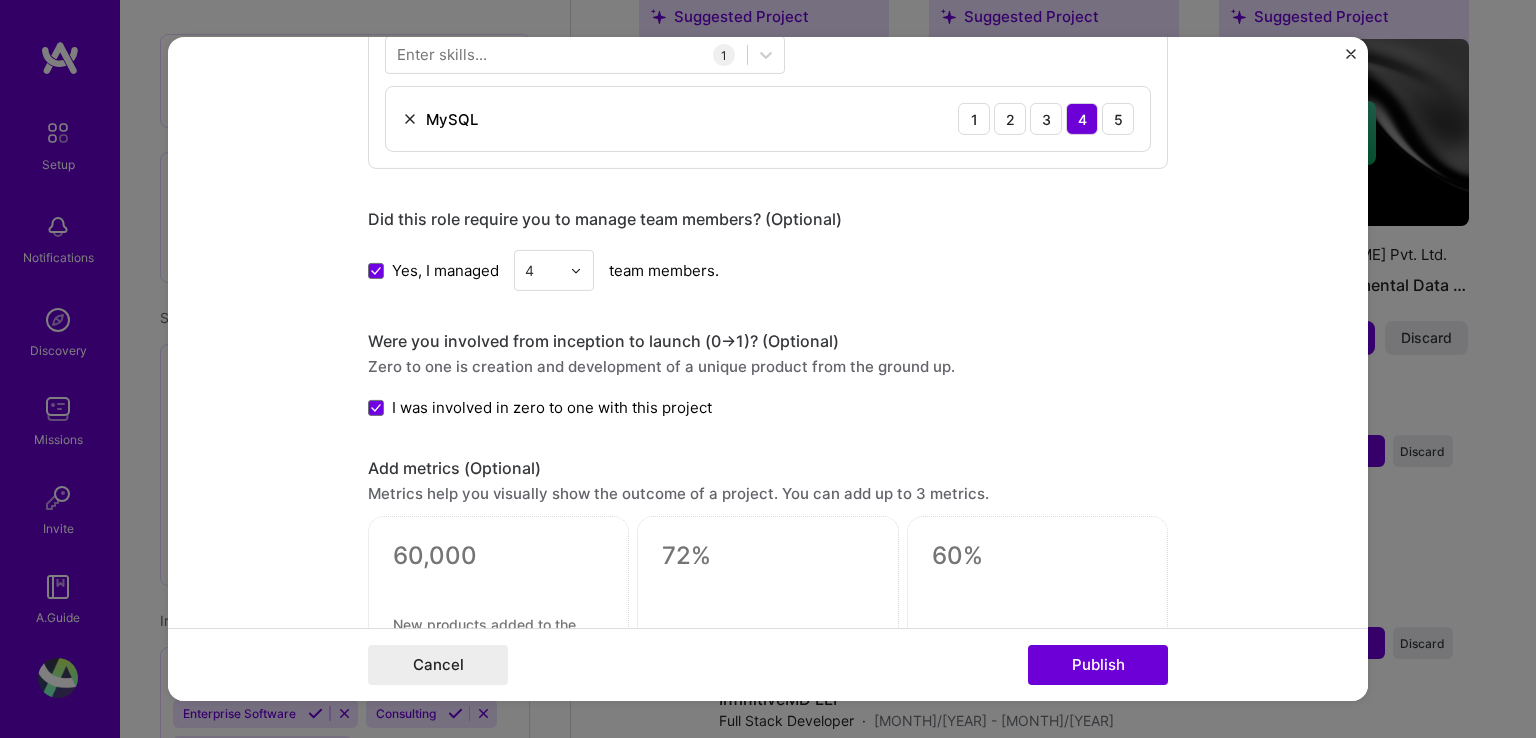 click on "Were you involved from inception to launch (0  ->  1)? (Optional)" at bounding box center (768, 341) 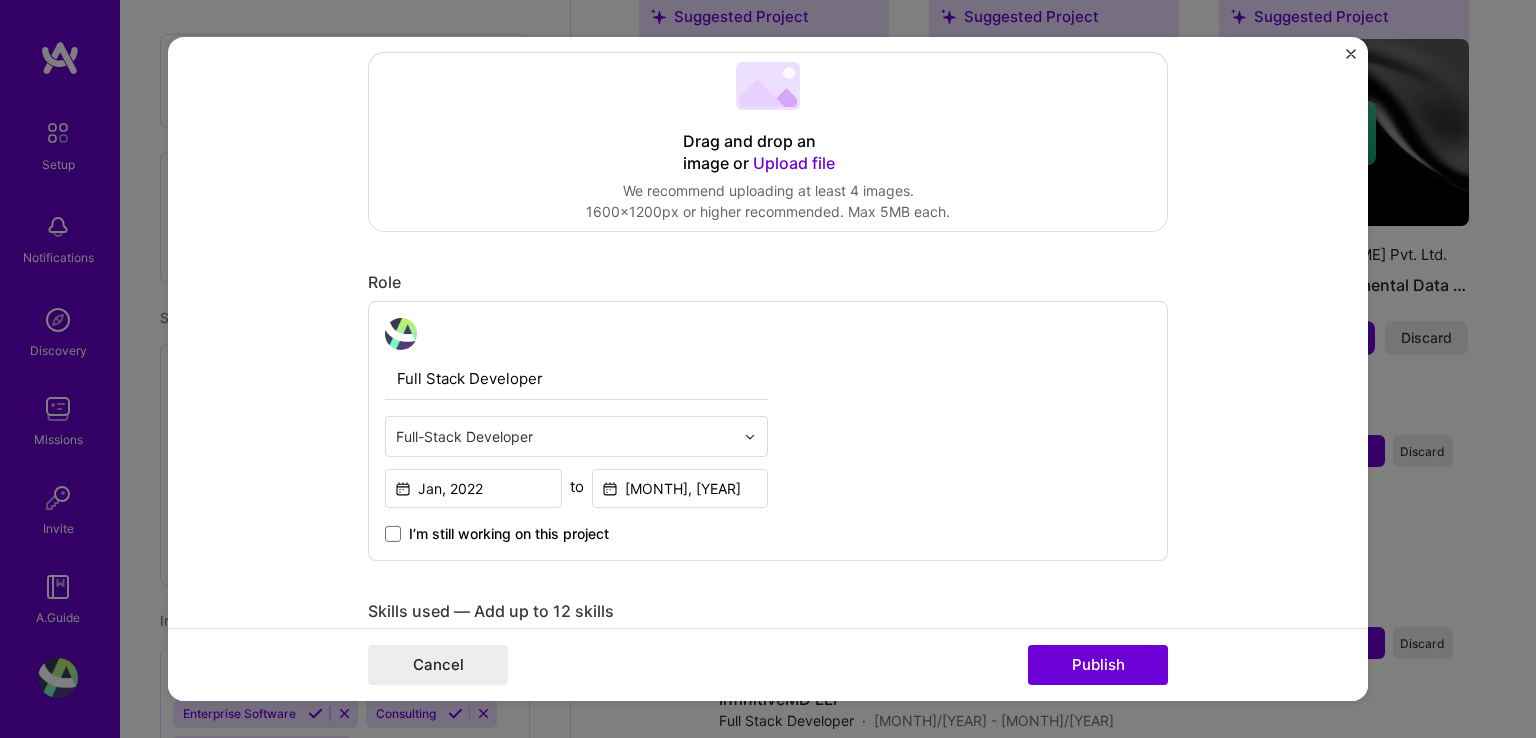 scroll, scrollTop: 227, scrollLeft: 0, axis: vertical 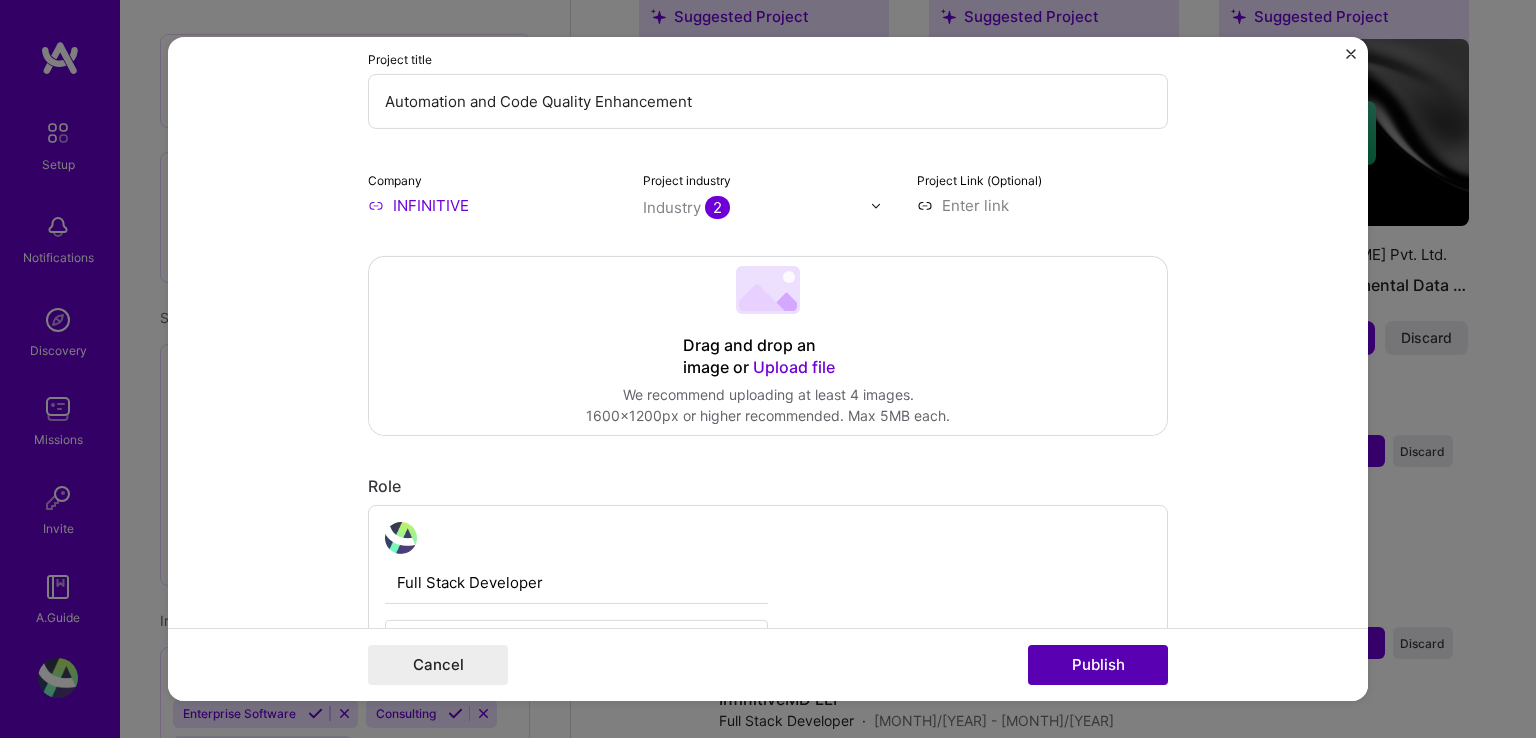 click on "Publish" at bounding box center (1098, 665) 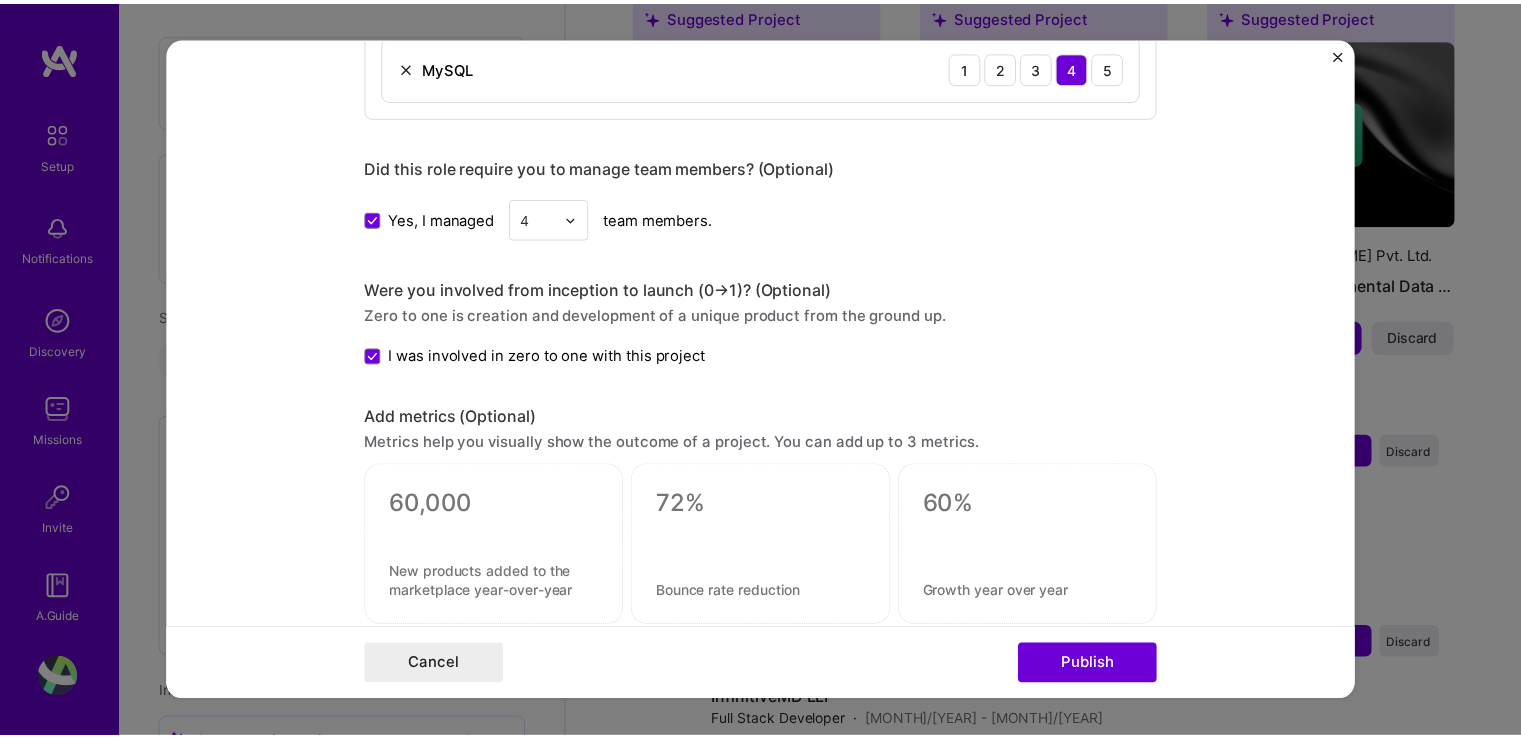 scroll, scrollTop: 1264, scrollLeft: 0, axis: vertical 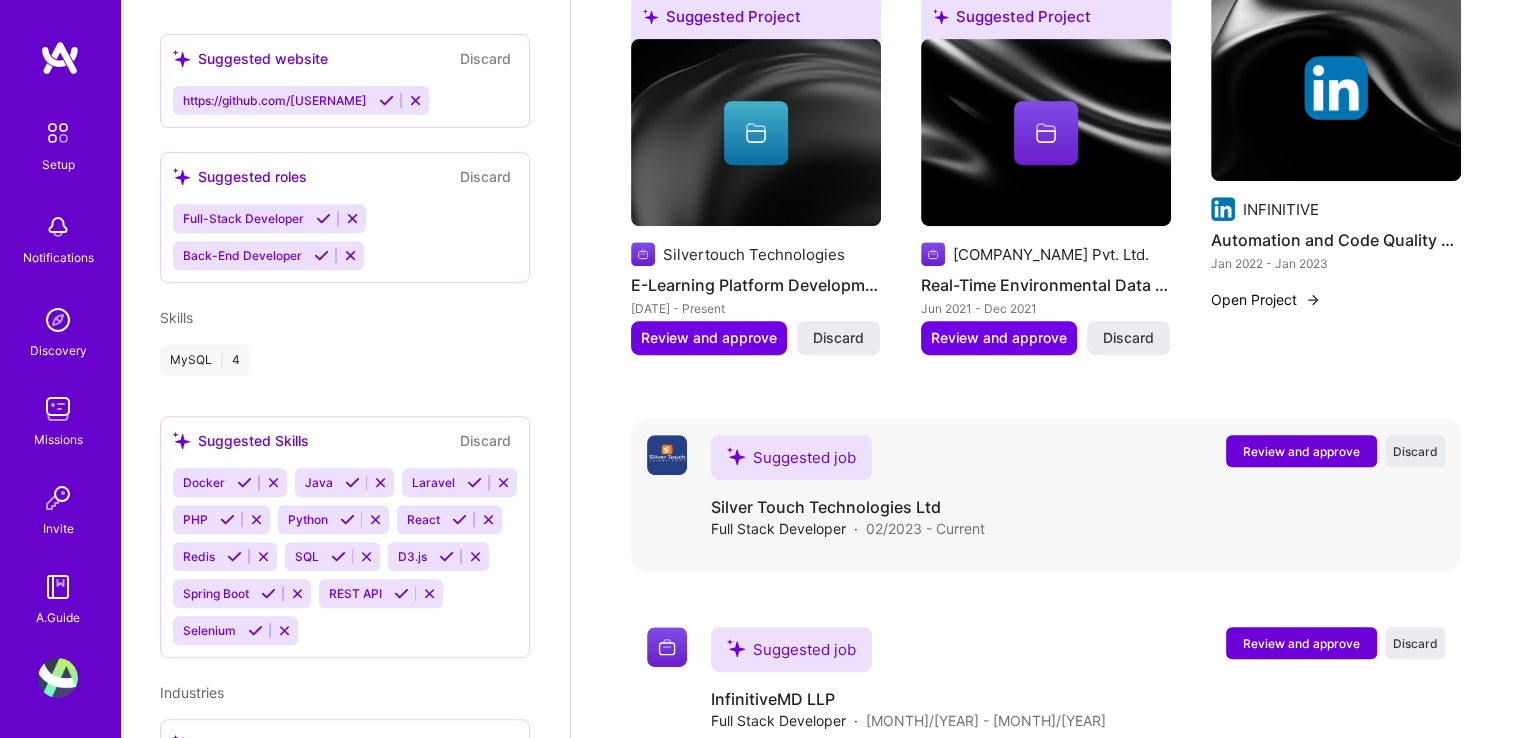 drag, startPoint x: 1358, startPoint y: 238, endPoint x: 1294, endPoint y: 476, distance: 246.45486 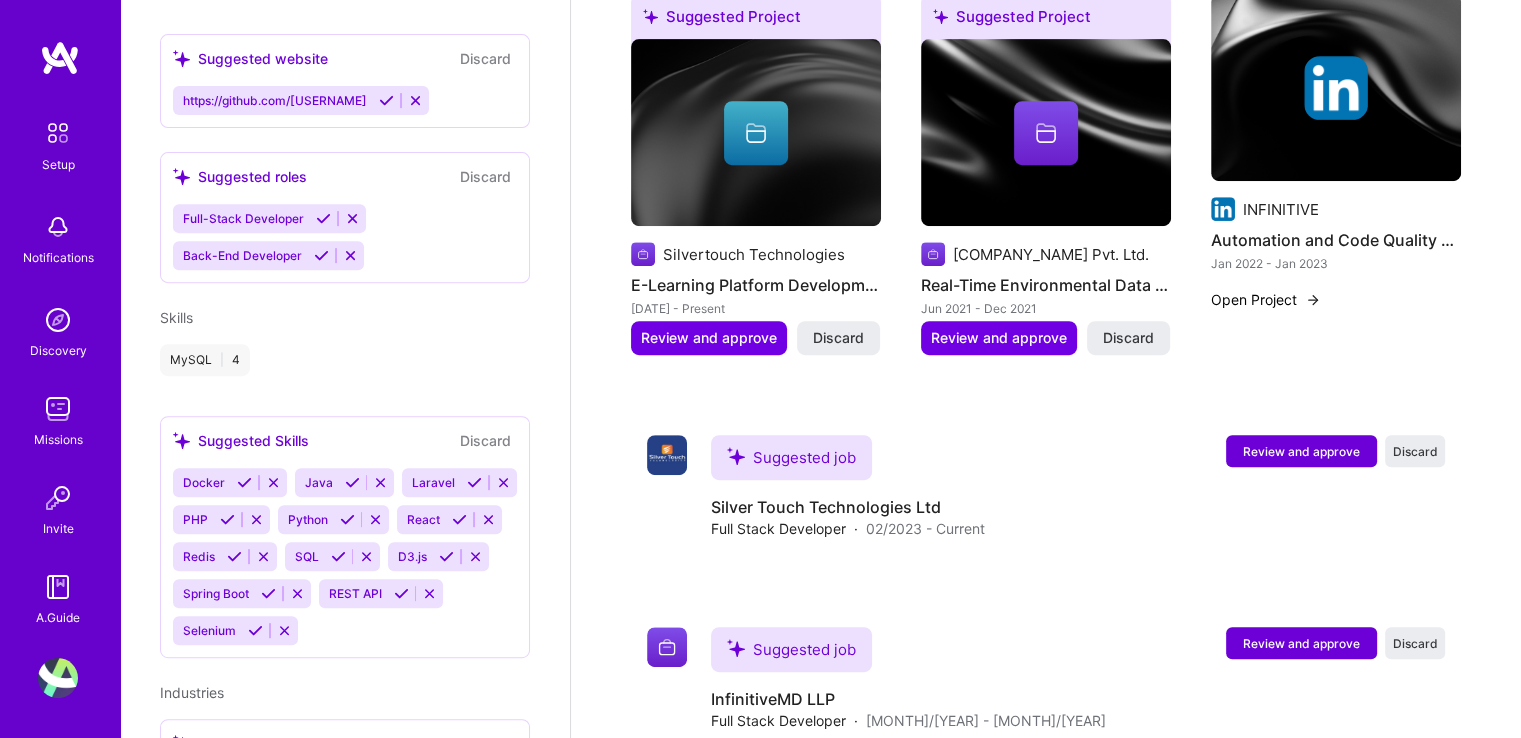 click on "Complete your profile to take the first step in unlocking full A.Team access Once you’ve added the items below, submit your profile for review on the setup page. Upload a profile picture  → Add at least 2 completed projects  → Add at least 3 jobs  → I haven't had 3 jobs Add at least 5 skills  → Add at least 3 industries  → Add your preferred minimum hourly and monthly rate  →   Connect your calendar or set your availability to enable client interviews  →   About me Projects Suggested Project
Silvertouch Technologies E-Learning Platform Development Feb 2023 - Present Review and approve Discard Suggested Project
Oizum Pvt. Ltd. Real-Time Environmental Data Integration Jun 2021 - Dec 2021 Review and approve Discard INFINITIVE Automation and Code Quality Enhancement Jan 2022 - Jan 2023 Open Project   Suggested job Review and approve Discard Suggested job Silver Touch Technologies Ltd Full Stack Developer · 02/2023 - Current Review and approve Discard Suggested job ·" at bounding box center (1046, 109) 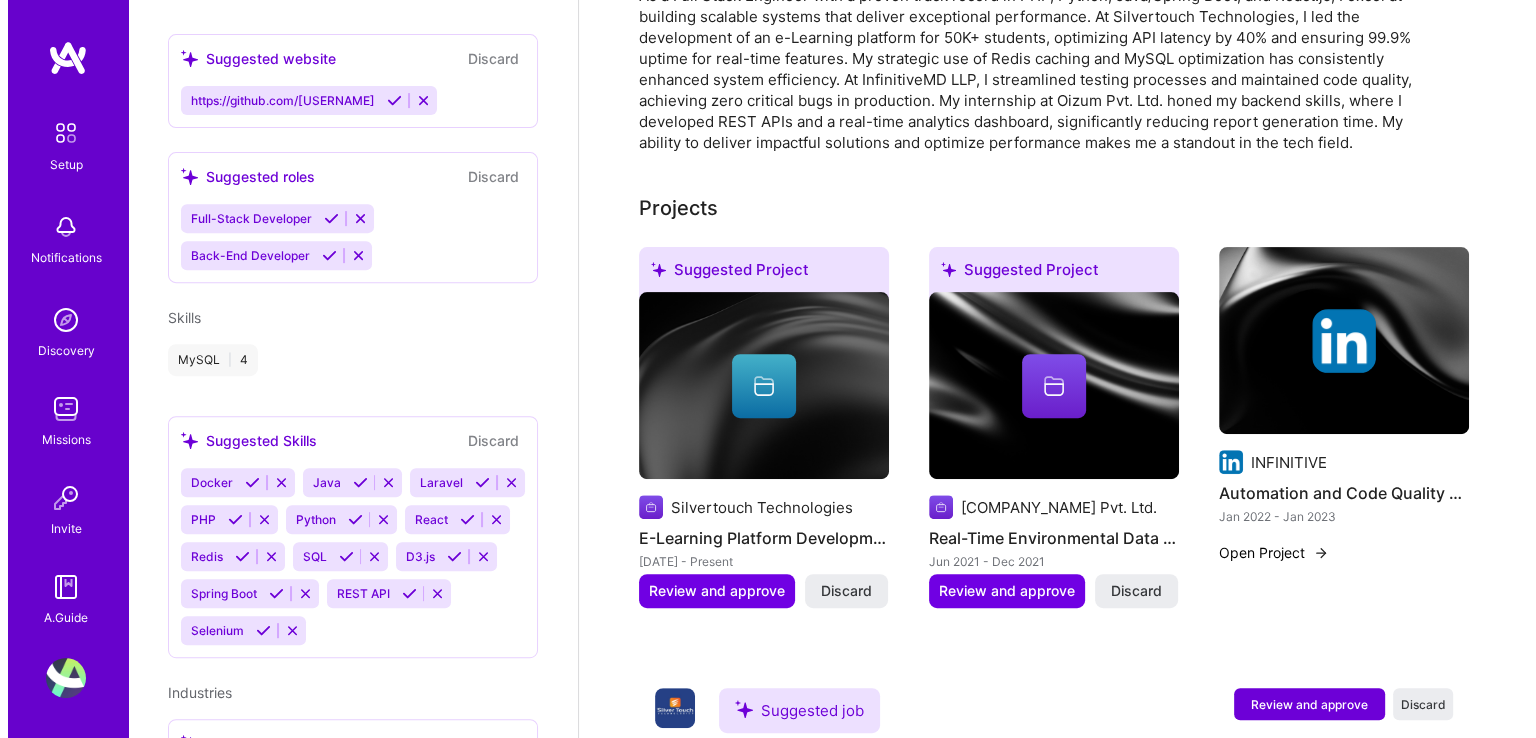 scroll, scrollTop: 612, scrollLeft: 0, axis: vertical 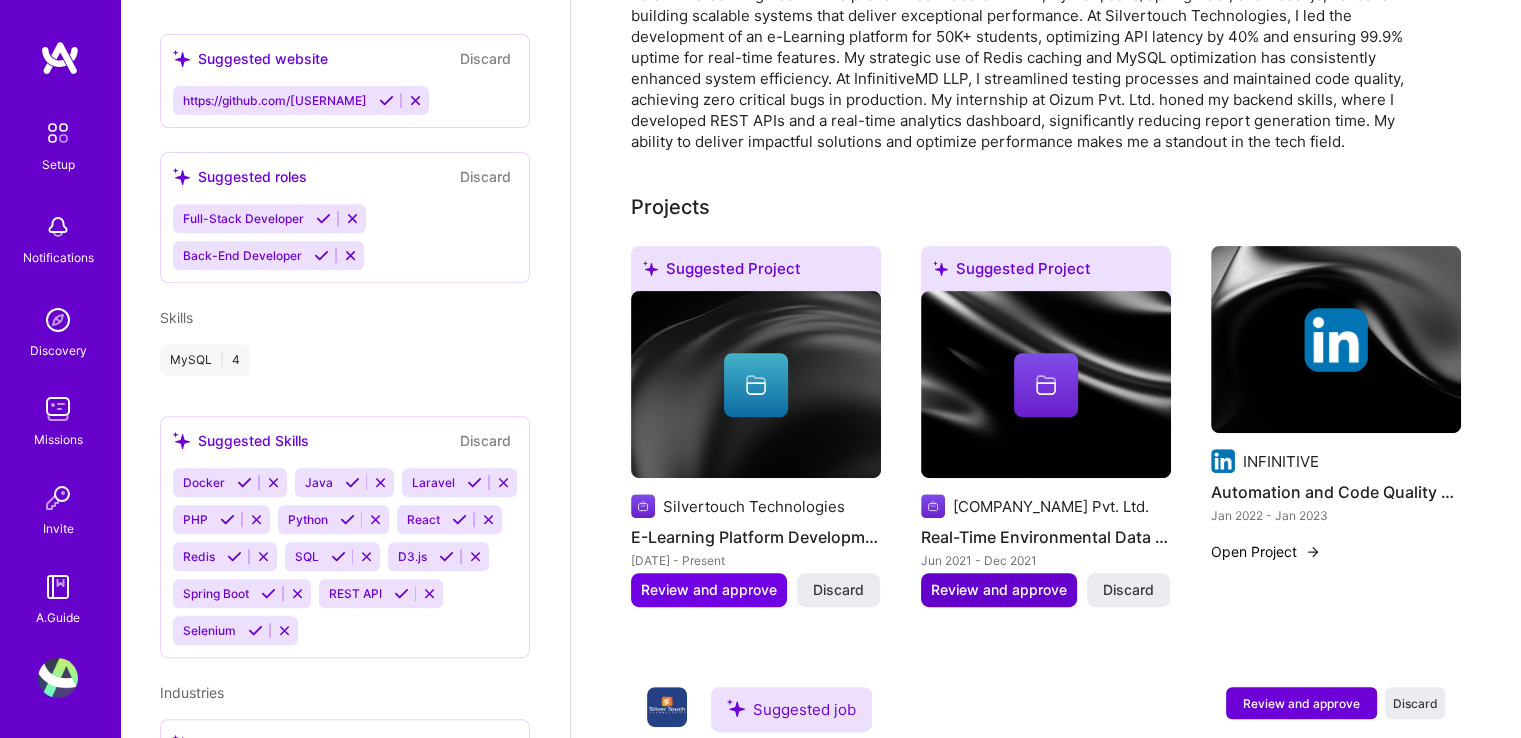 click on "Review and approve" at bounding box center [999, 590] 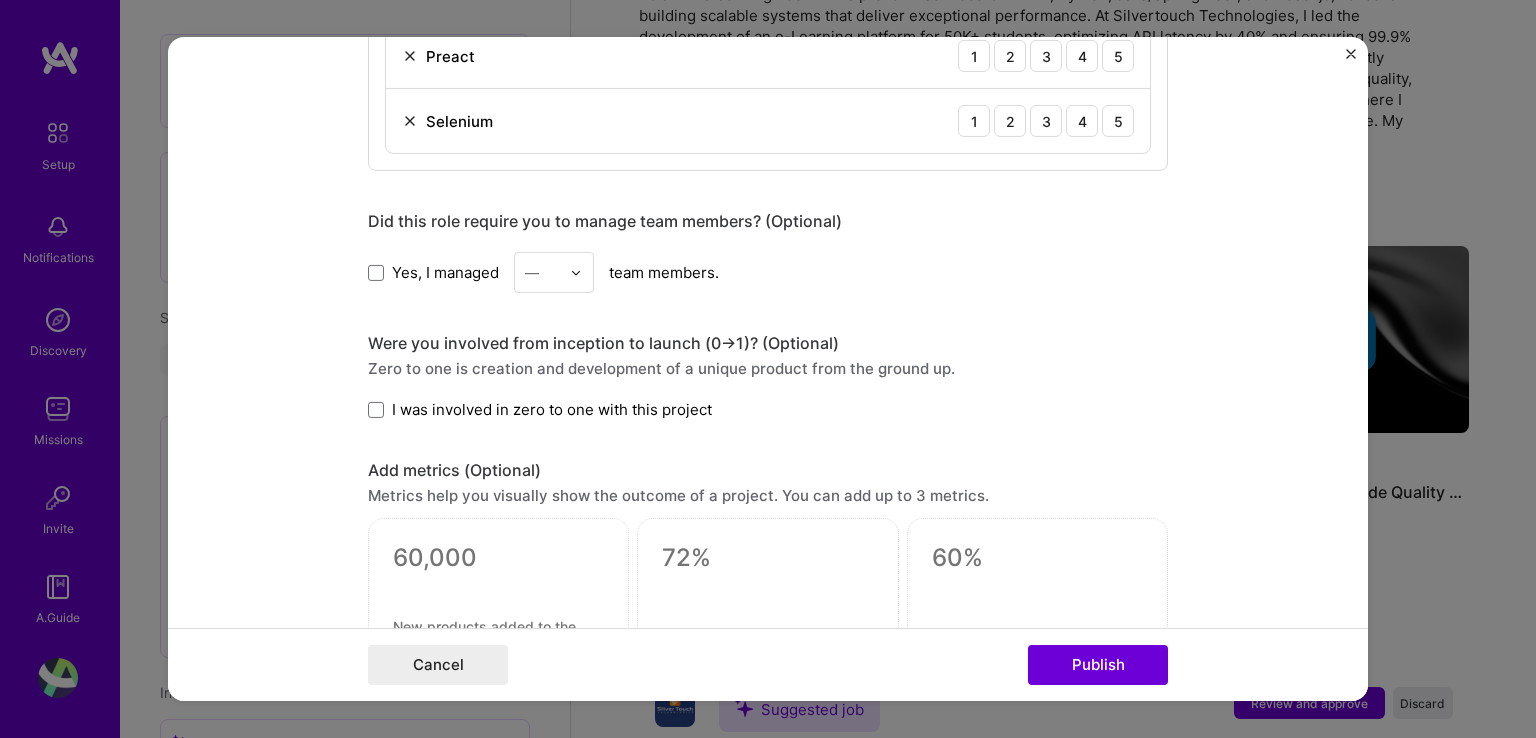 scroll, scrollTop: 1242, scrollLeft: 0, axis: vertical 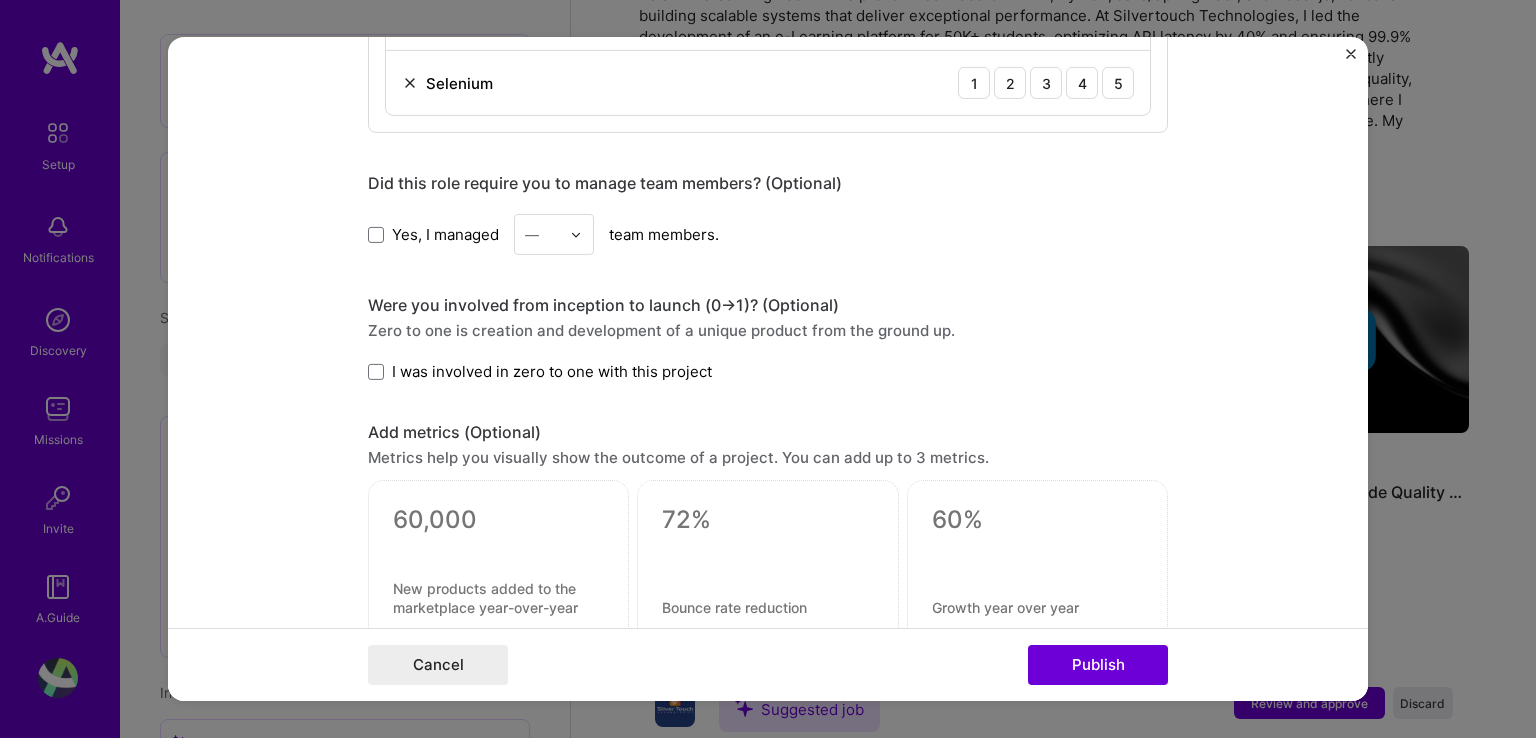 click on "Yes, I managed" at bounding box center (433, 234) 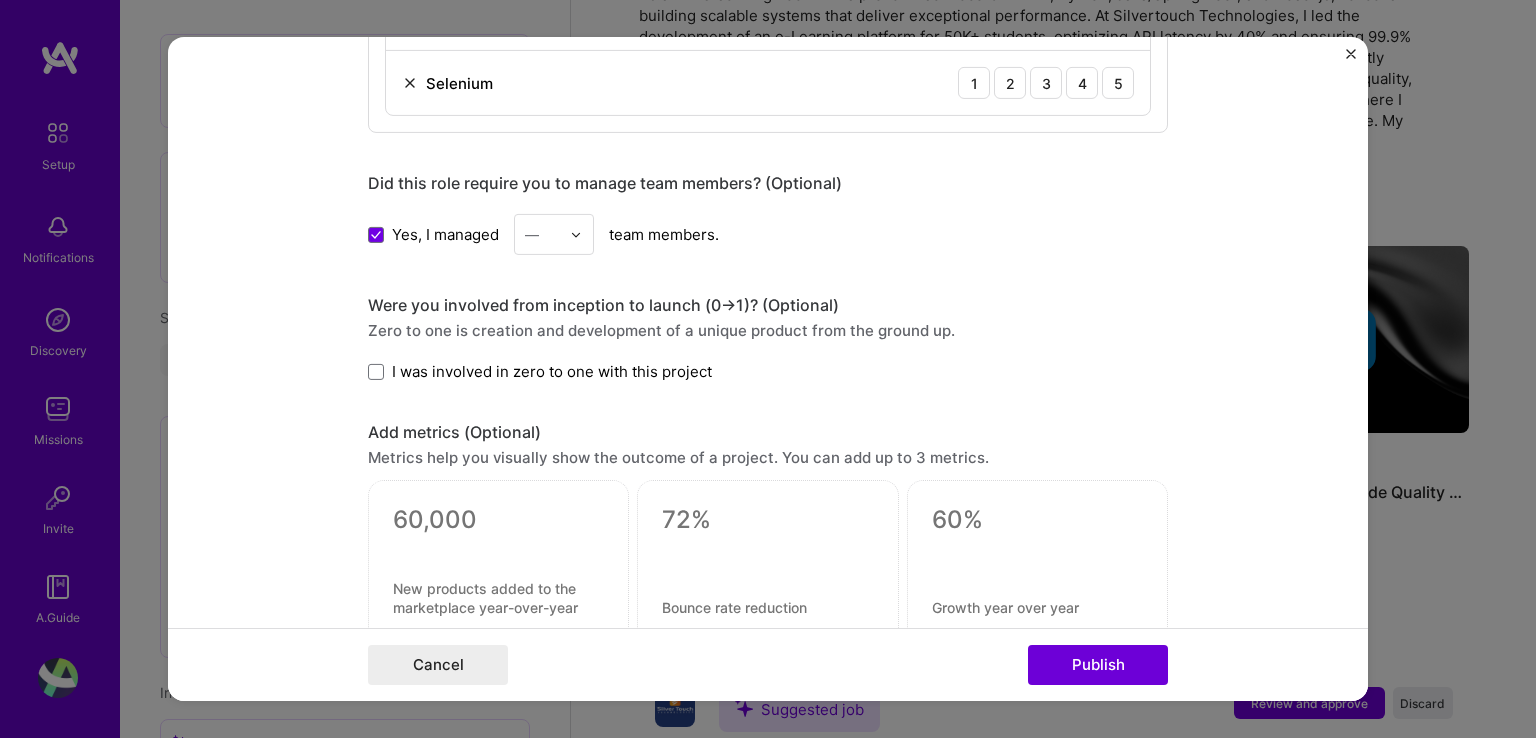 click on "—" at bounding box center [542, 234] 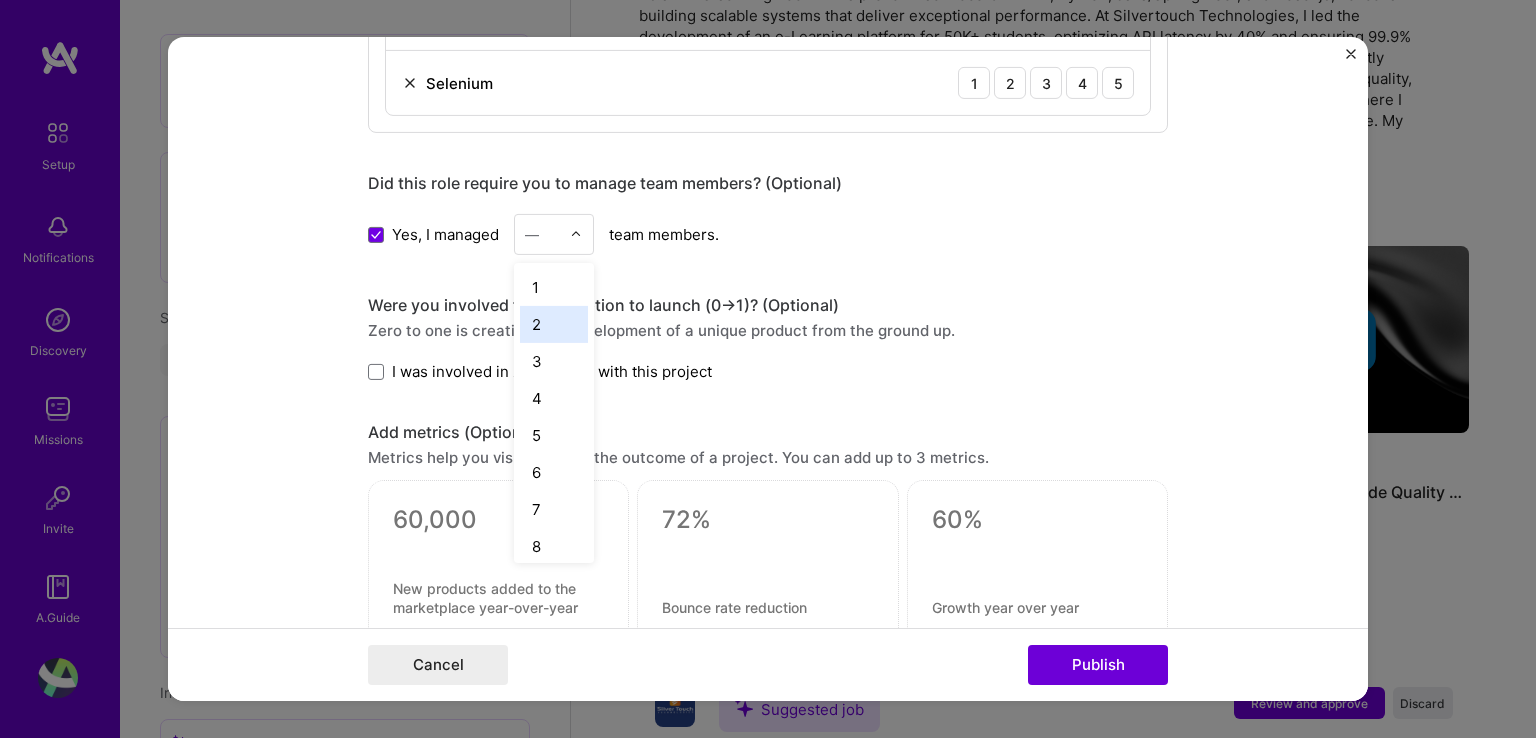click on "2" at bounding box center (554, 324) 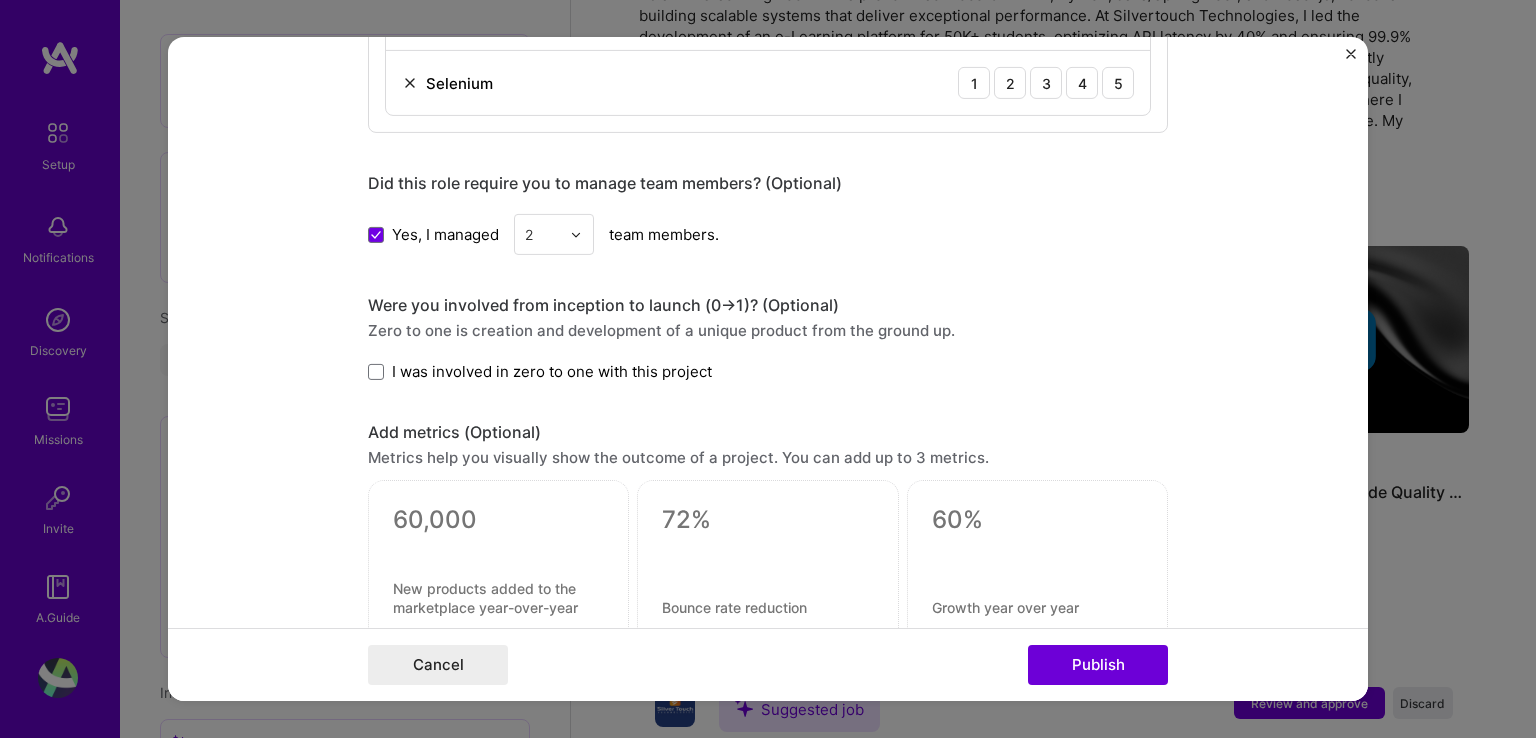 click on "Were you involved from inception to launch (0  ->  1)? (Optional) Zero to one is creation and development of a unique product from the ground up. I was involved in zero to one with this project" at bounding box center (768, 338) 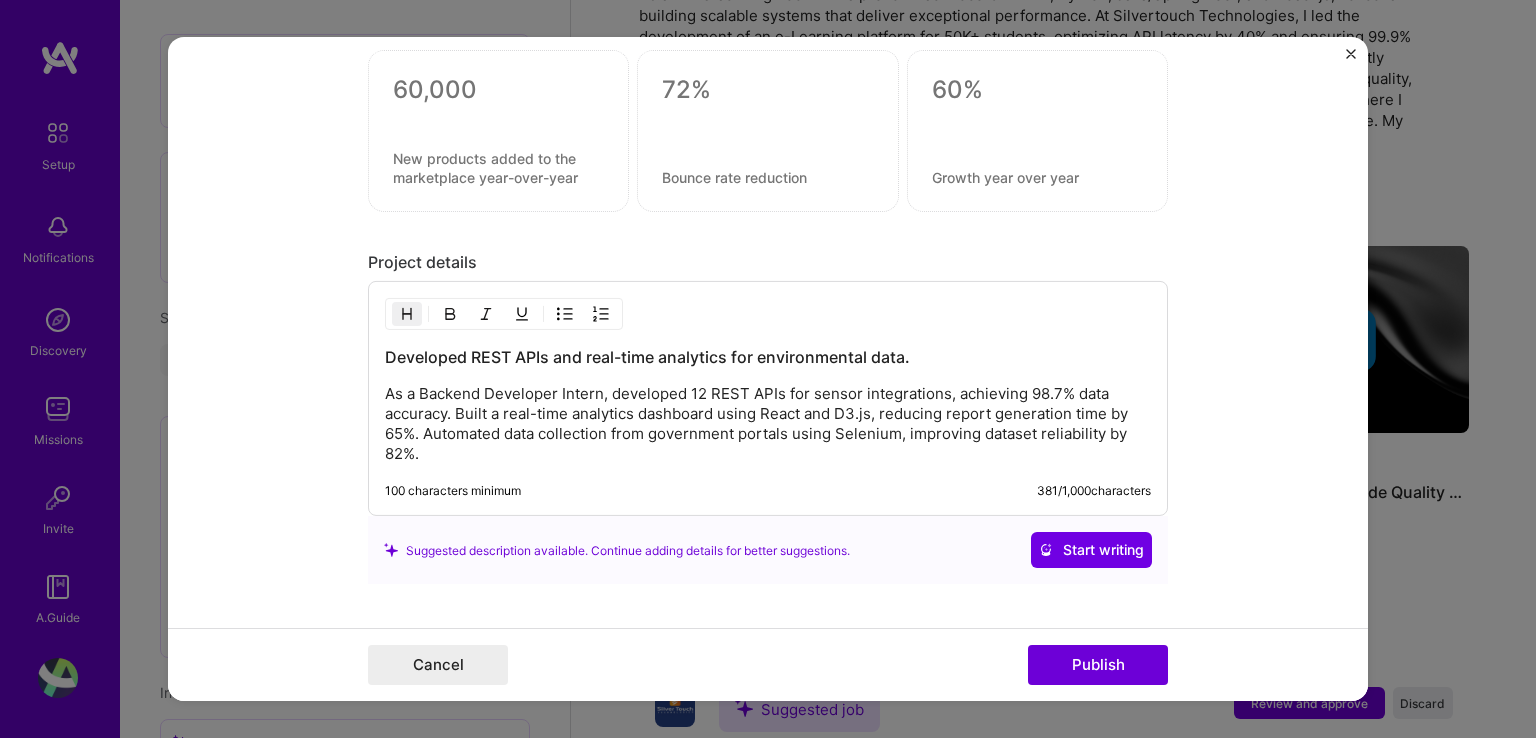 scroll, scrollTop: 1803, scrollLeft: 0, axis: vertical 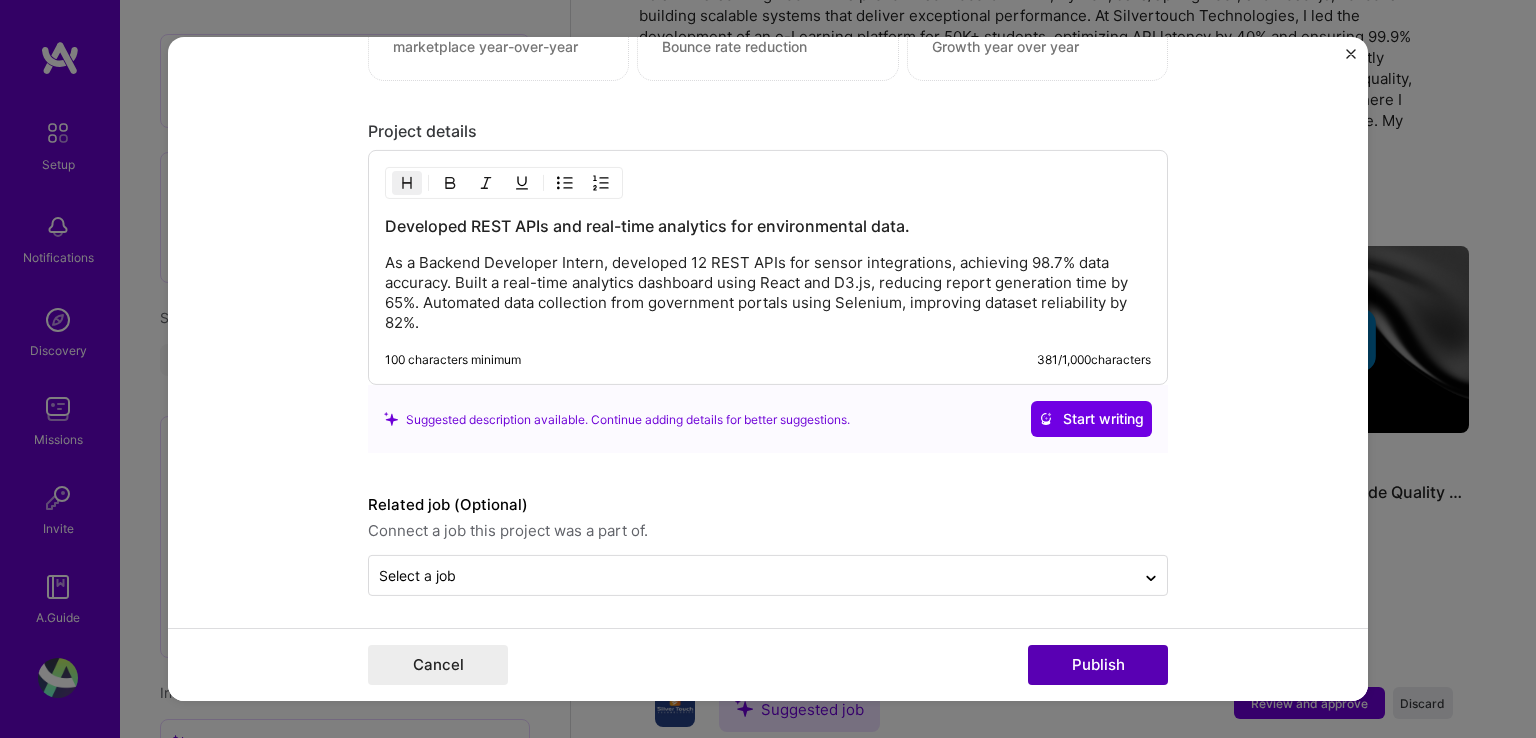 click on "Publish" at bounding box center (1098, 665) 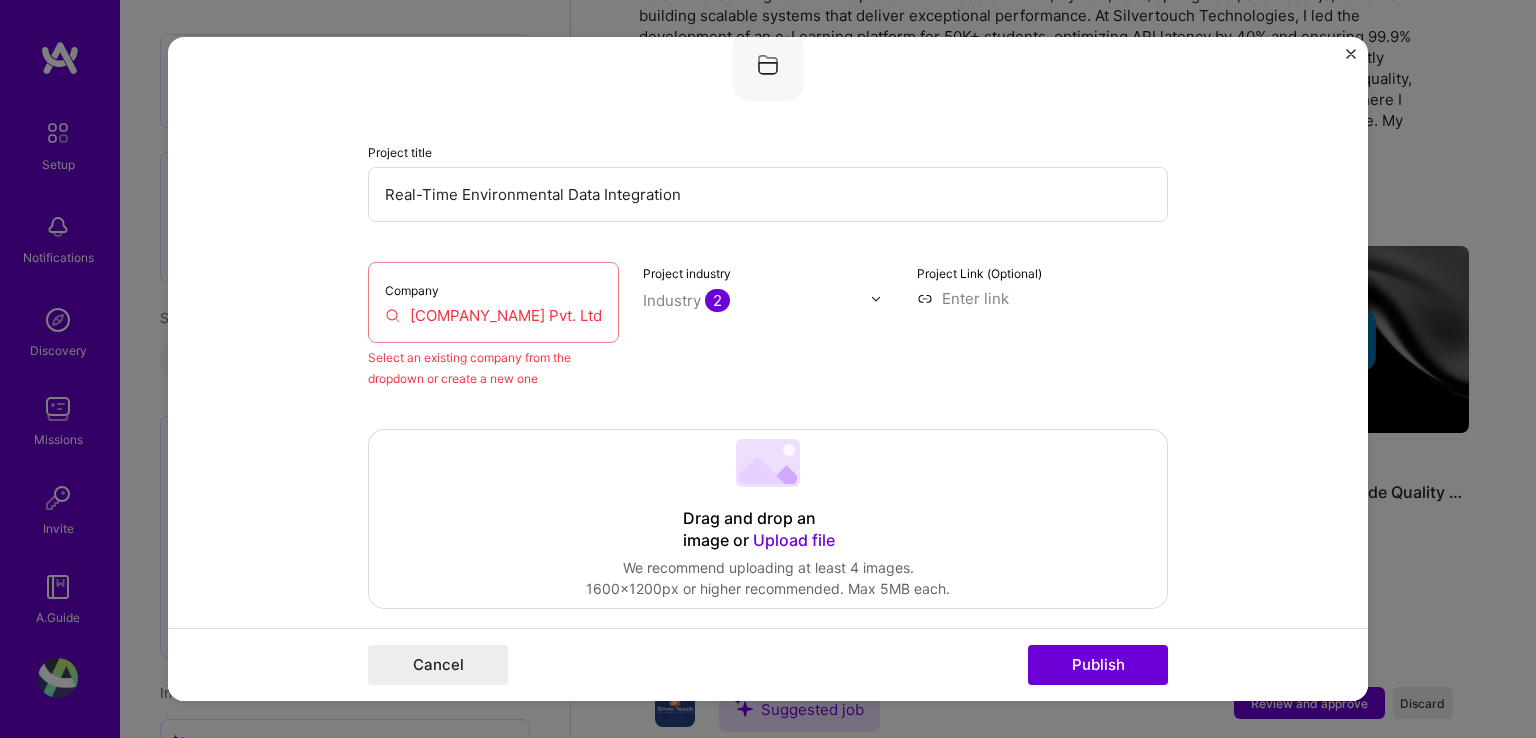 scroll, scrollTop: 131, scrollLeft: 0, axis: vertical 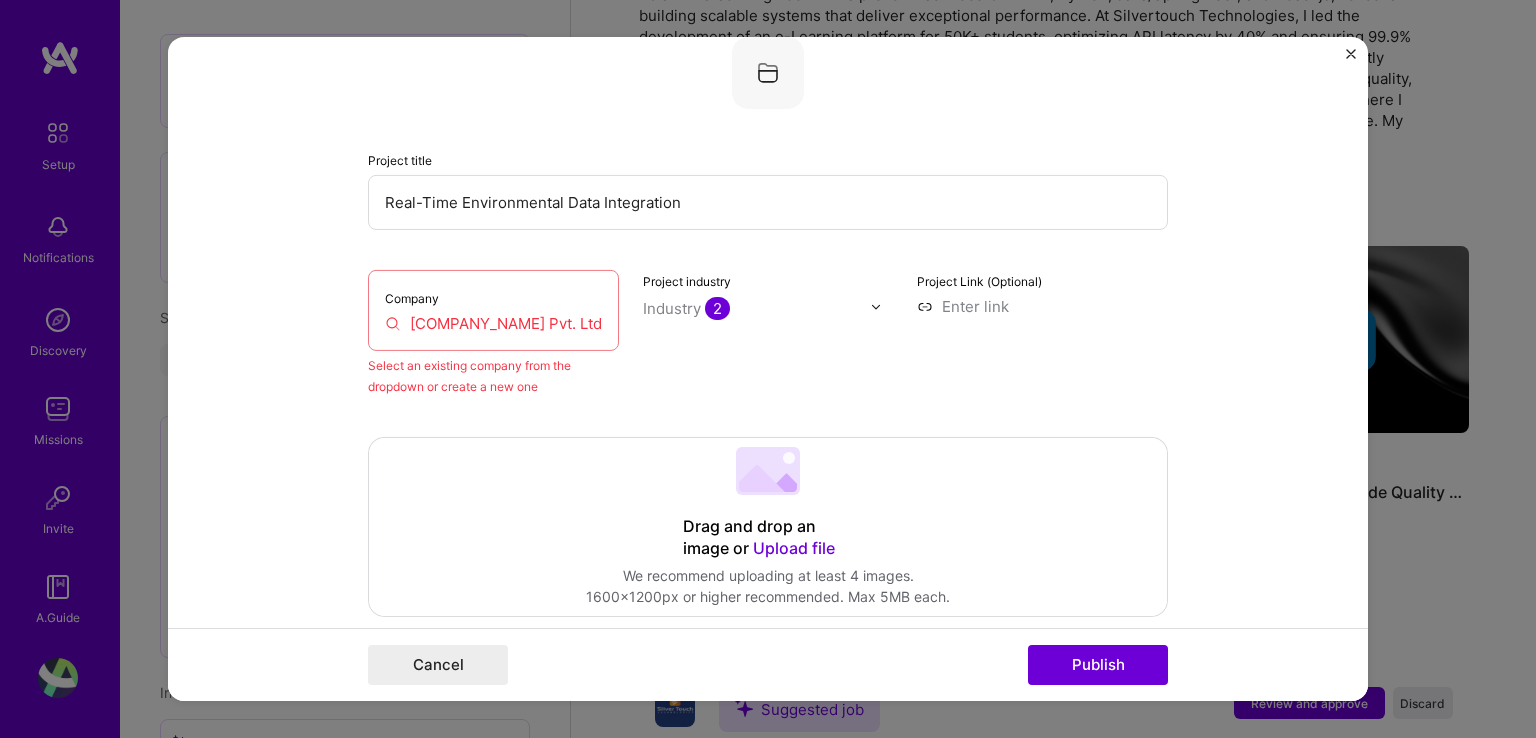 click on "Company Oizum Pvt. Ltd." at bounding box center (493, 310) 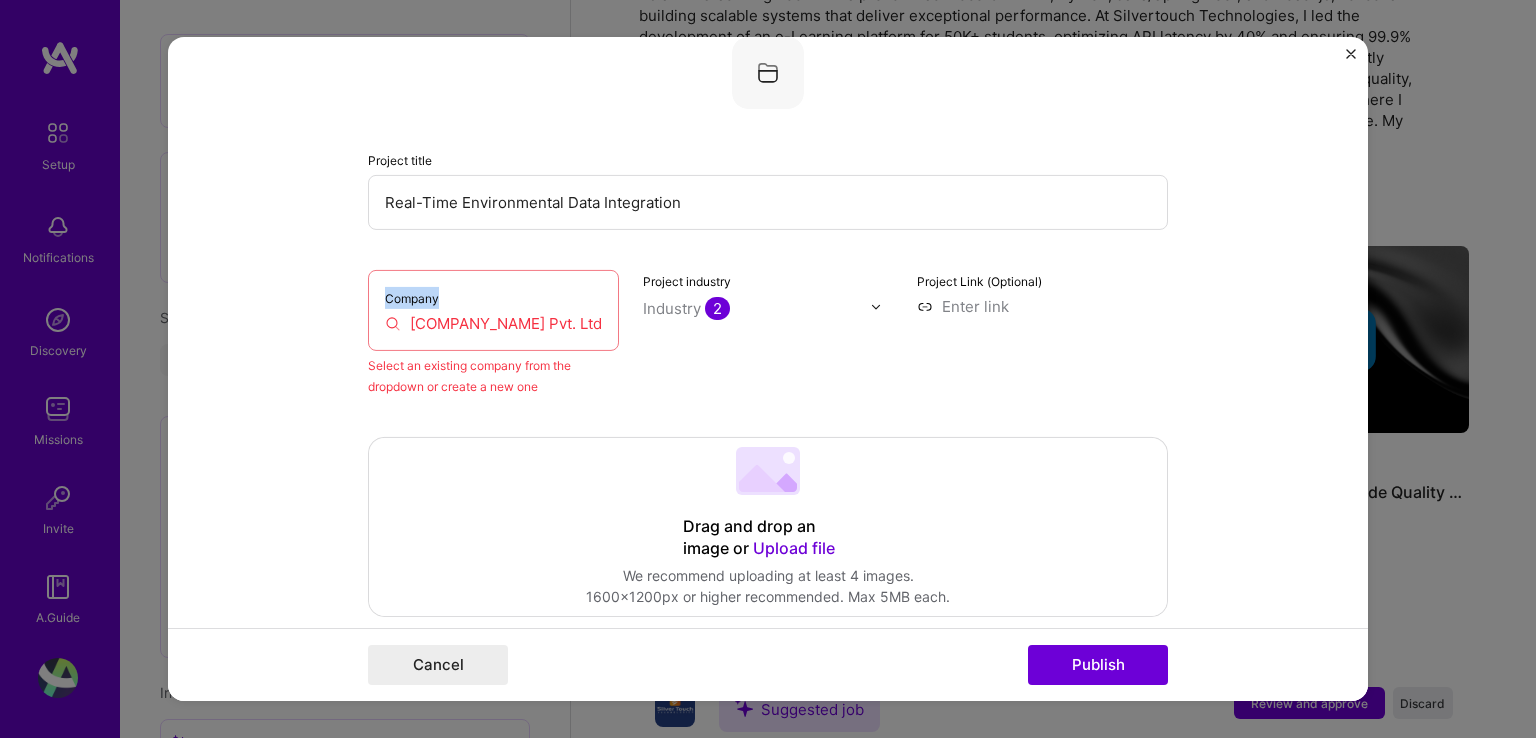 click on "Company Oizum Pvt. Ltd." at bounding box center (493, 310) 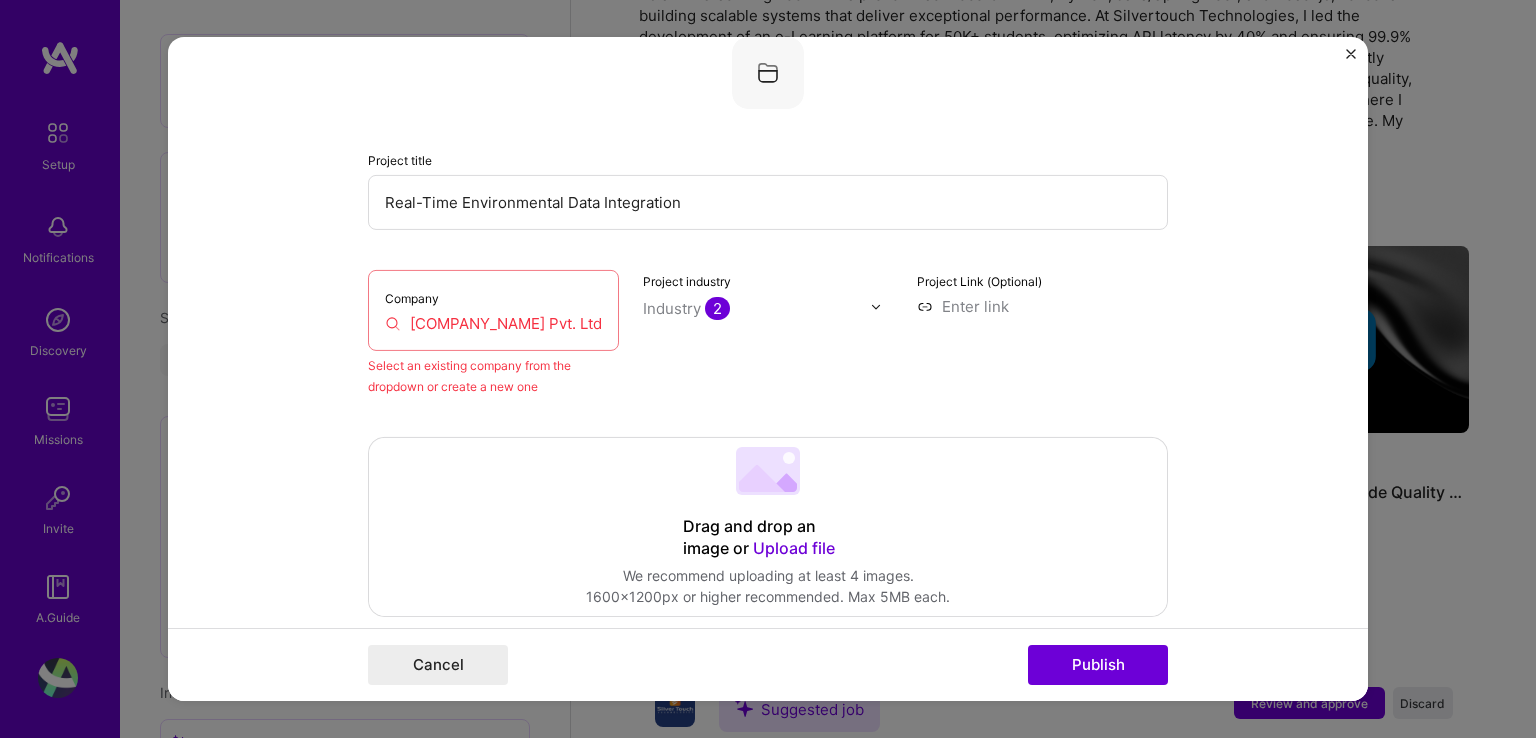 drag, startPoint x: 521, startPoint y: 329, endPoint x: 64, endPoint y: 332, distance: 457.00986 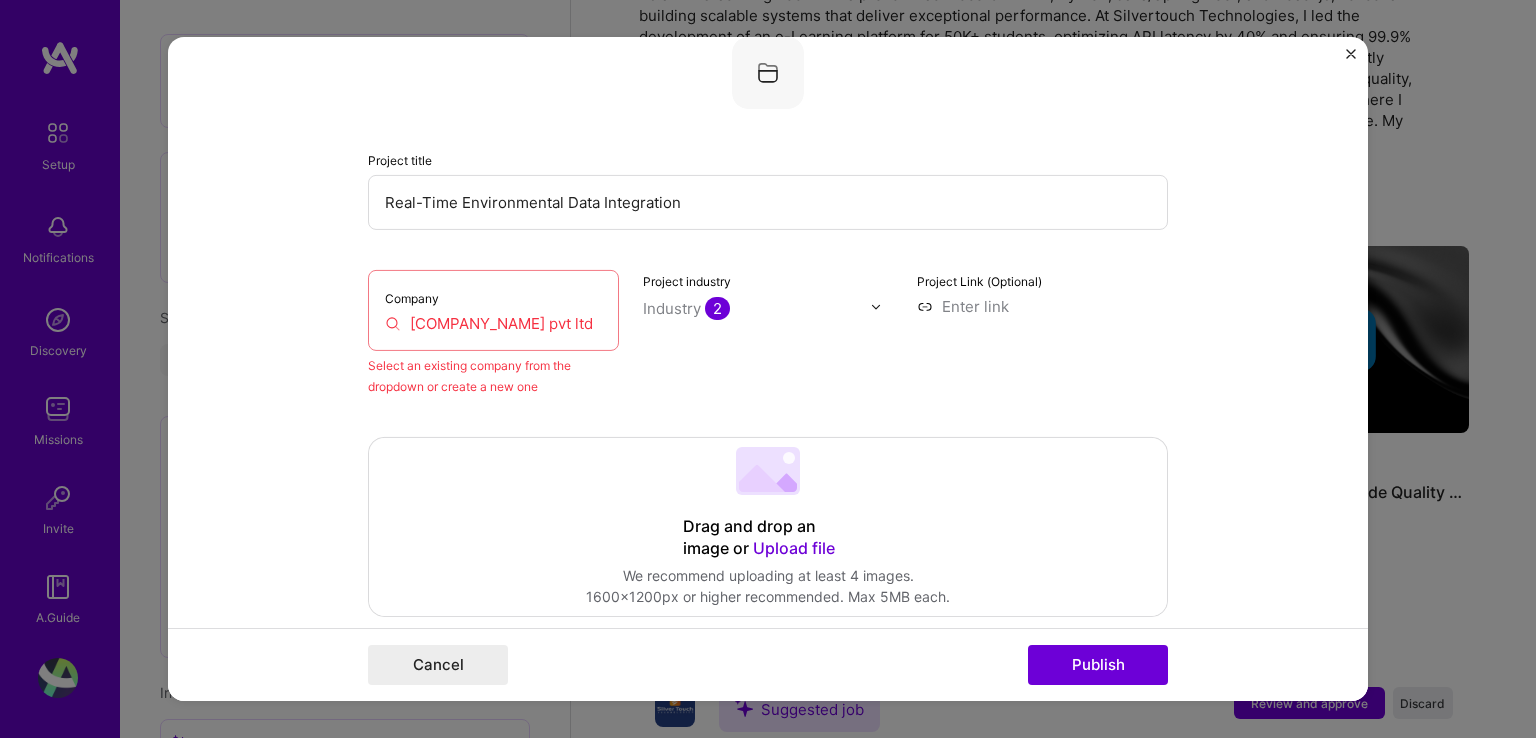 click on "[COMPANY_NAME] pvt ltd" at bounding box center [493, 323] 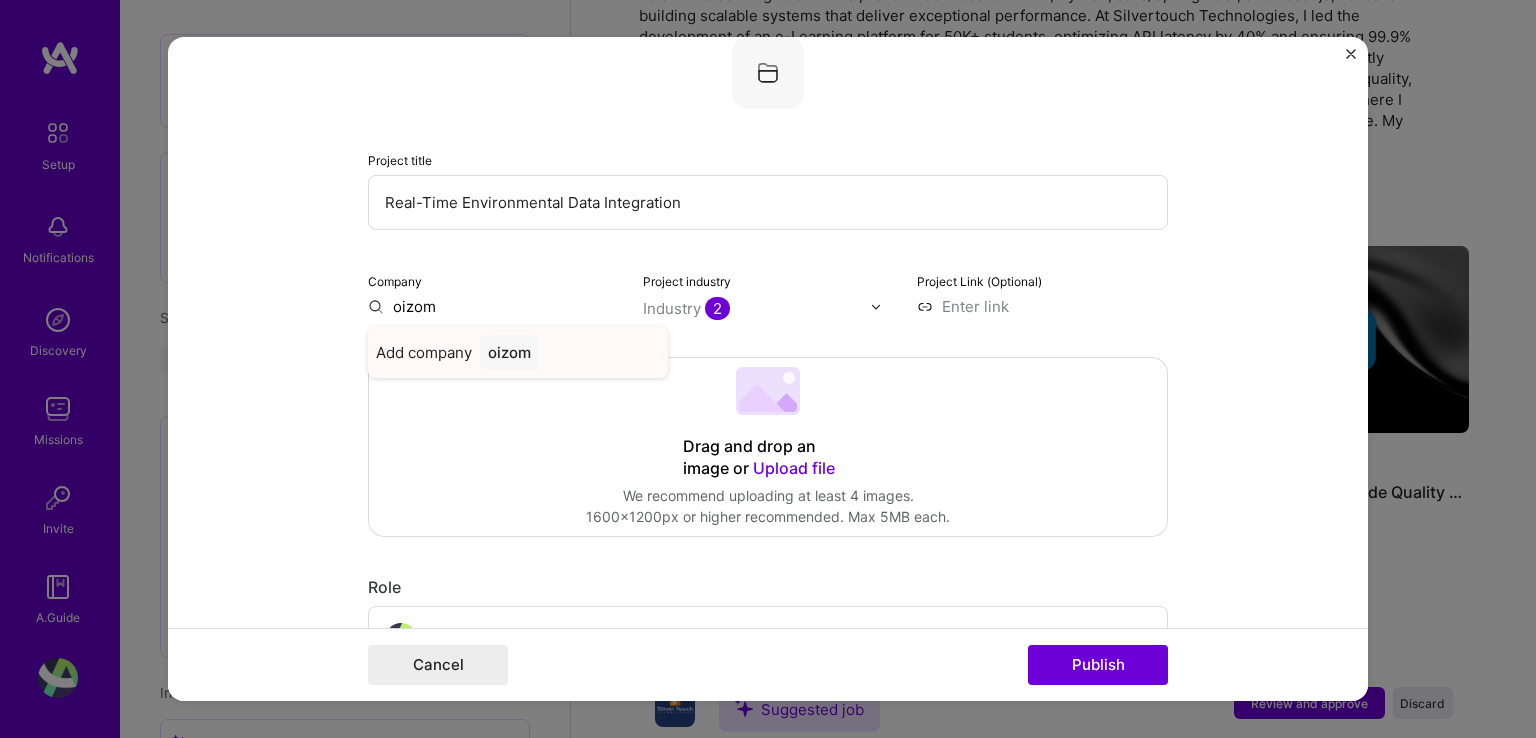 type on "oizom" 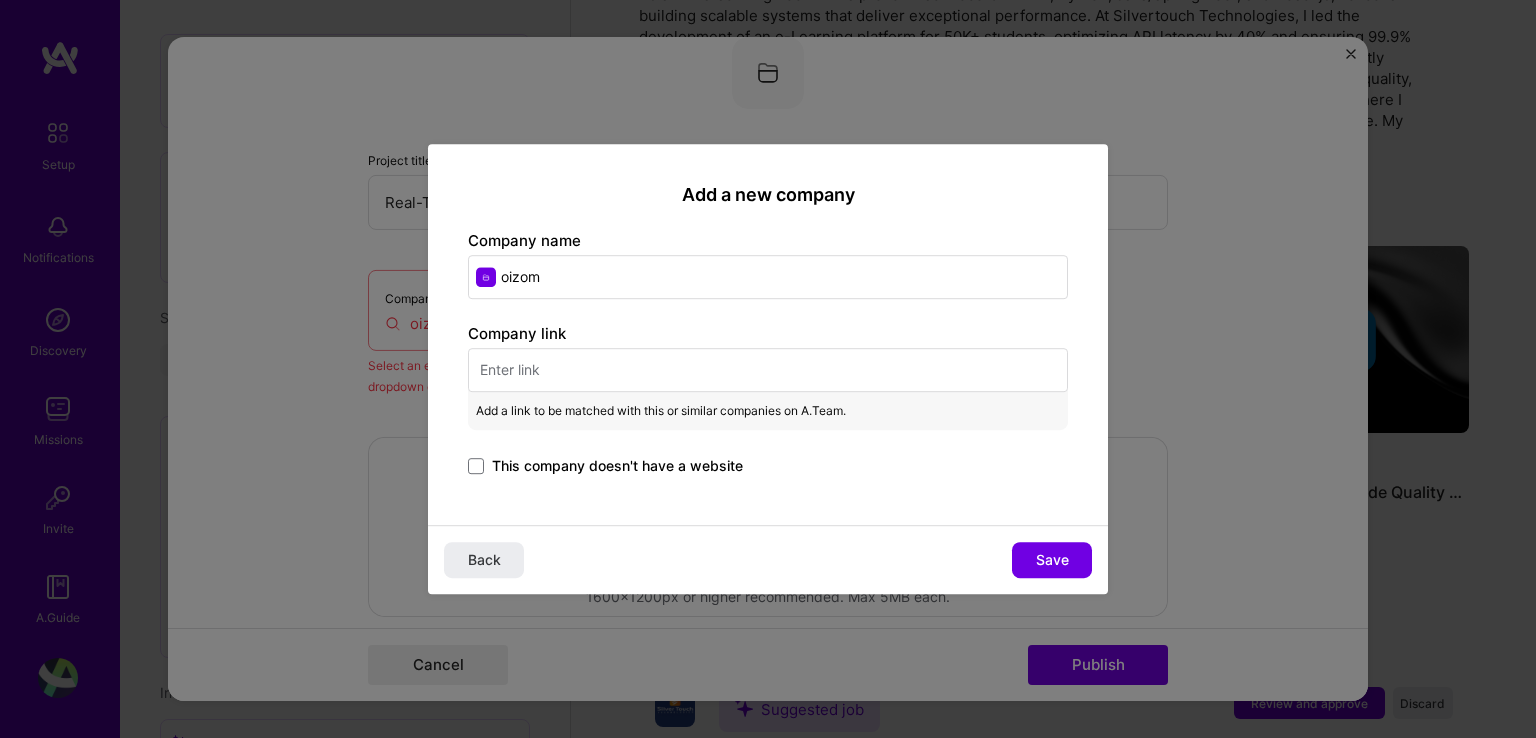 click at bounding box center (768, 370) 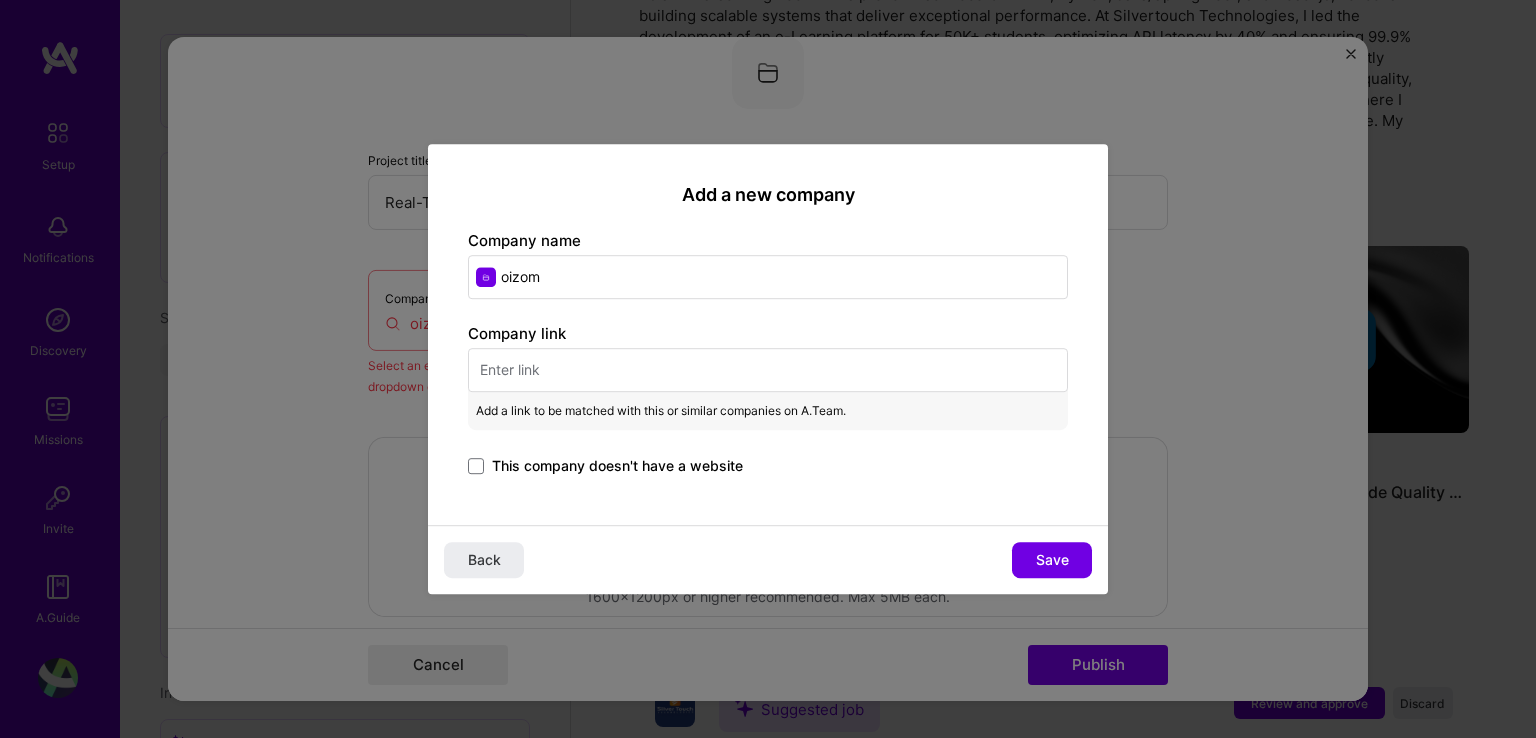 paste on "https://oizom.com/?utm_source=google&utm_medium=cpc&utm_campaign=6591799085&utm_adgroupid=189633207548&utm_term=oizom&utm_matchtype=p&utm_network=g&utm_device=c&utm_devicemodel&gad_source=1&gad_campaignid=6591799085&gbraid=0AAAAADQkbIkxcMCn60bzIkXcFYx7LYLh6&gclid=CjwKCAjw7rbEBhB5EiwA1V49nc5uCYp_uGDHHrKspdnKOa5roWAiexzYBNttwkDI5aICeTupeJtaFhoC3osQAvD_BwE" 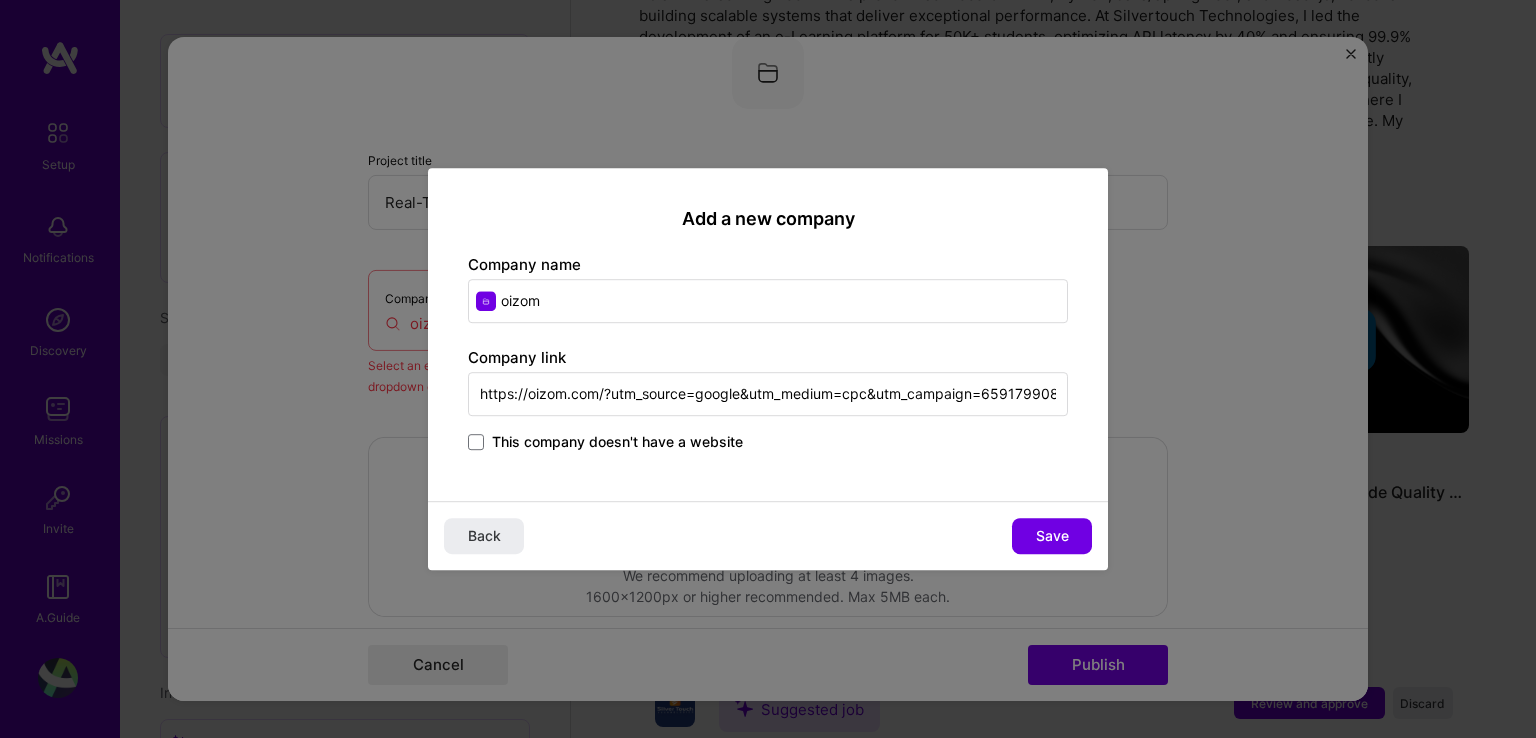 scroll, scrollTop: 0, scrollLeft: 2277, axis: horizontal 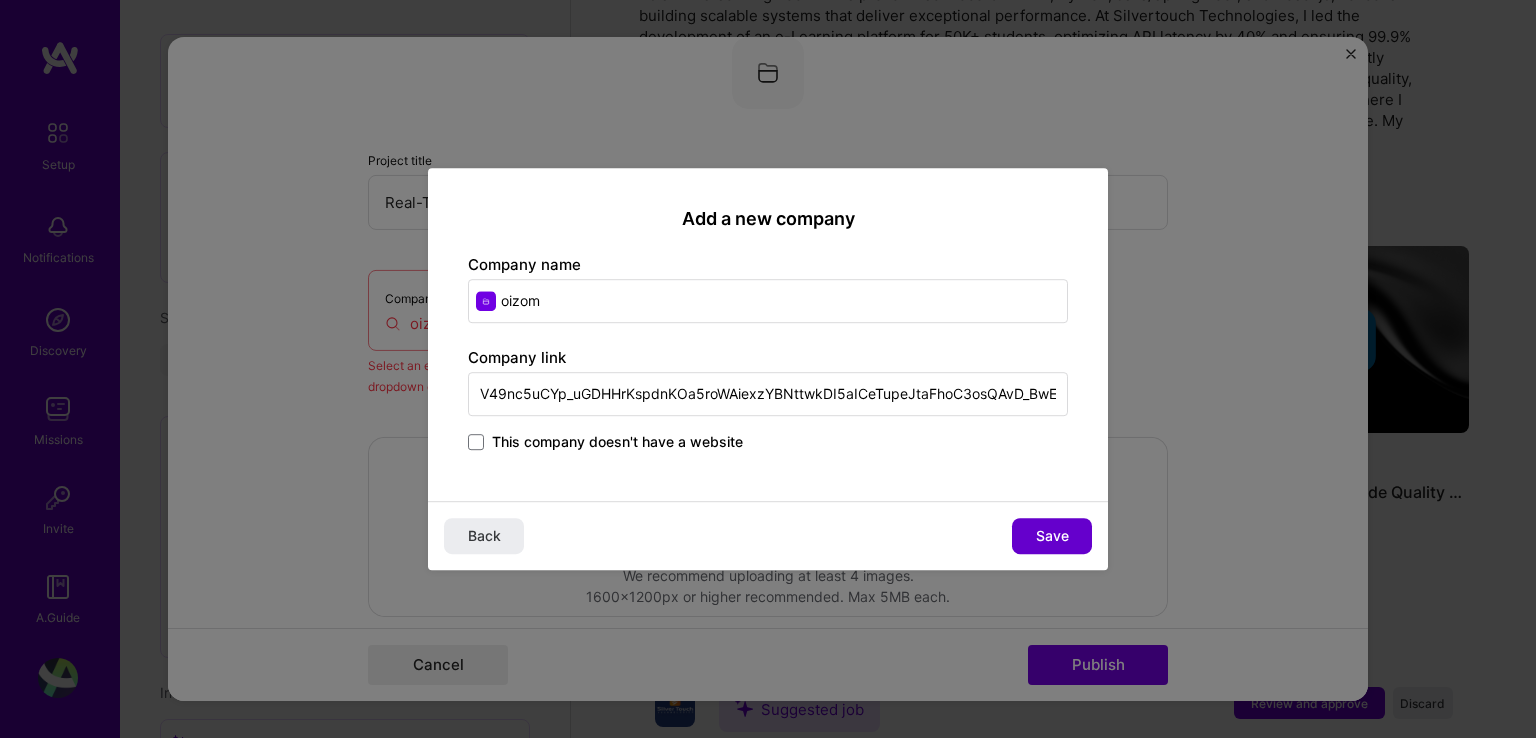 type on "https://oizom.com/?utm_source=google&utm_medium=cpc&utm_campaign=6591799085&utm_adgroupid=189633207548&utm_term=oizom&utm_matchtype=p&utm_network=g&utm_device=c&utm_devicemodel&gad_source=1&gad_campaignid=6591799085&gbraid=0AAAAADQkbIkxcMCn60bzIkXcFYx7LYLh6&gclid=CjwKCAjw7rbEBhB5EiwA1V49nc5uCYp_uGDHHrKspdnKOa5roWAiexzYBNttwkDI5aICeTupeJtaFhoC3osQAvD_BwE" 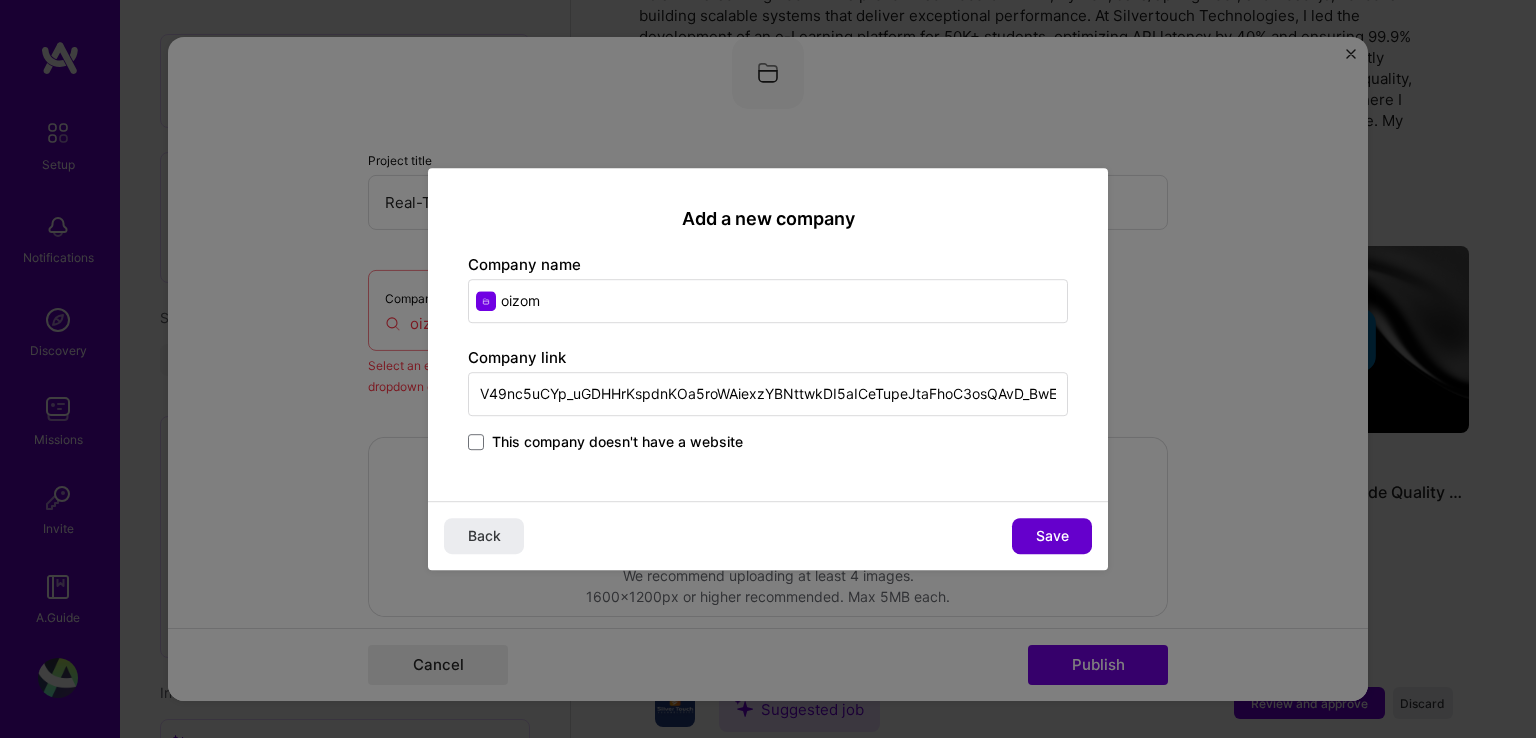 click on "Save" at bounding box center [1052, 536] 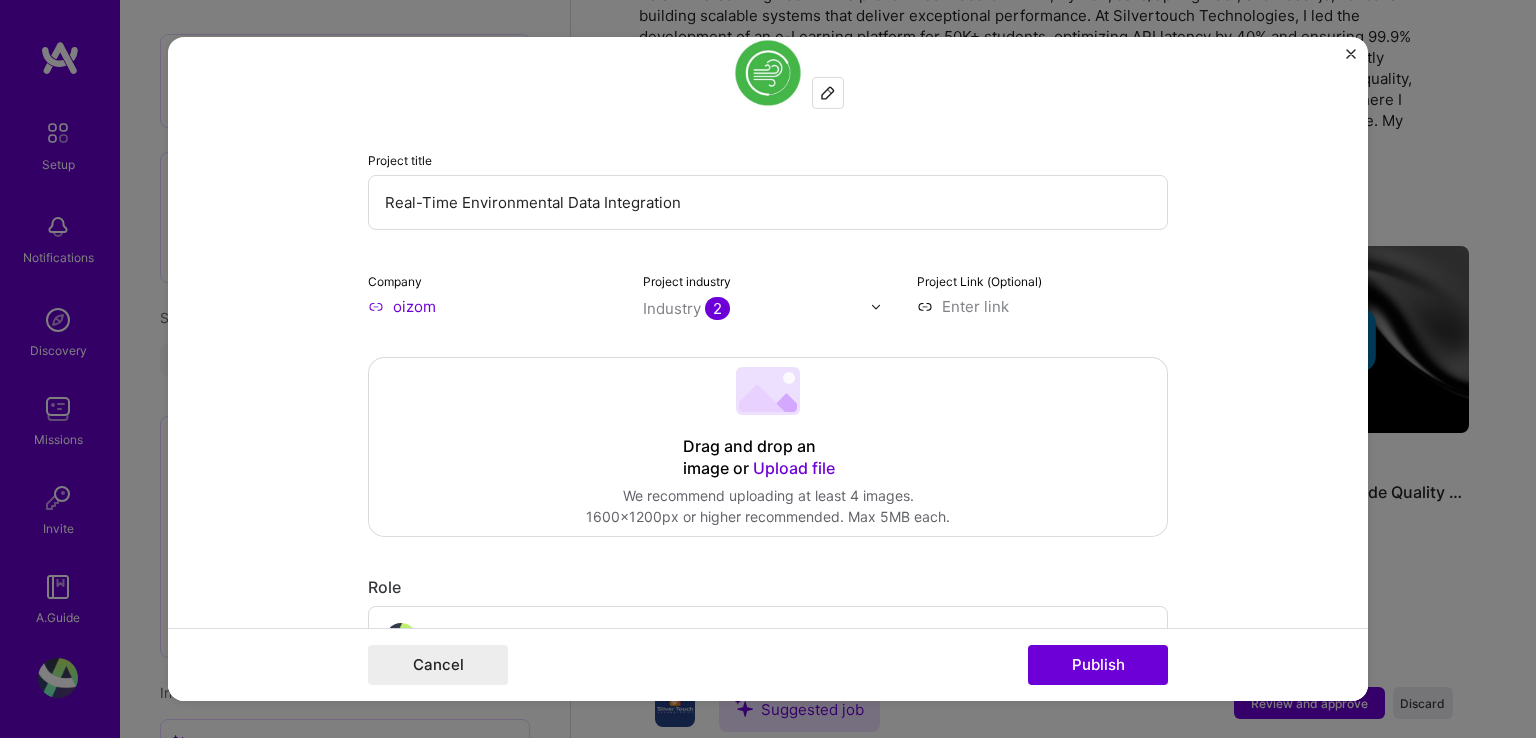 scroll, scrollTop: 712, scrollLeft: 0, axis: vertical 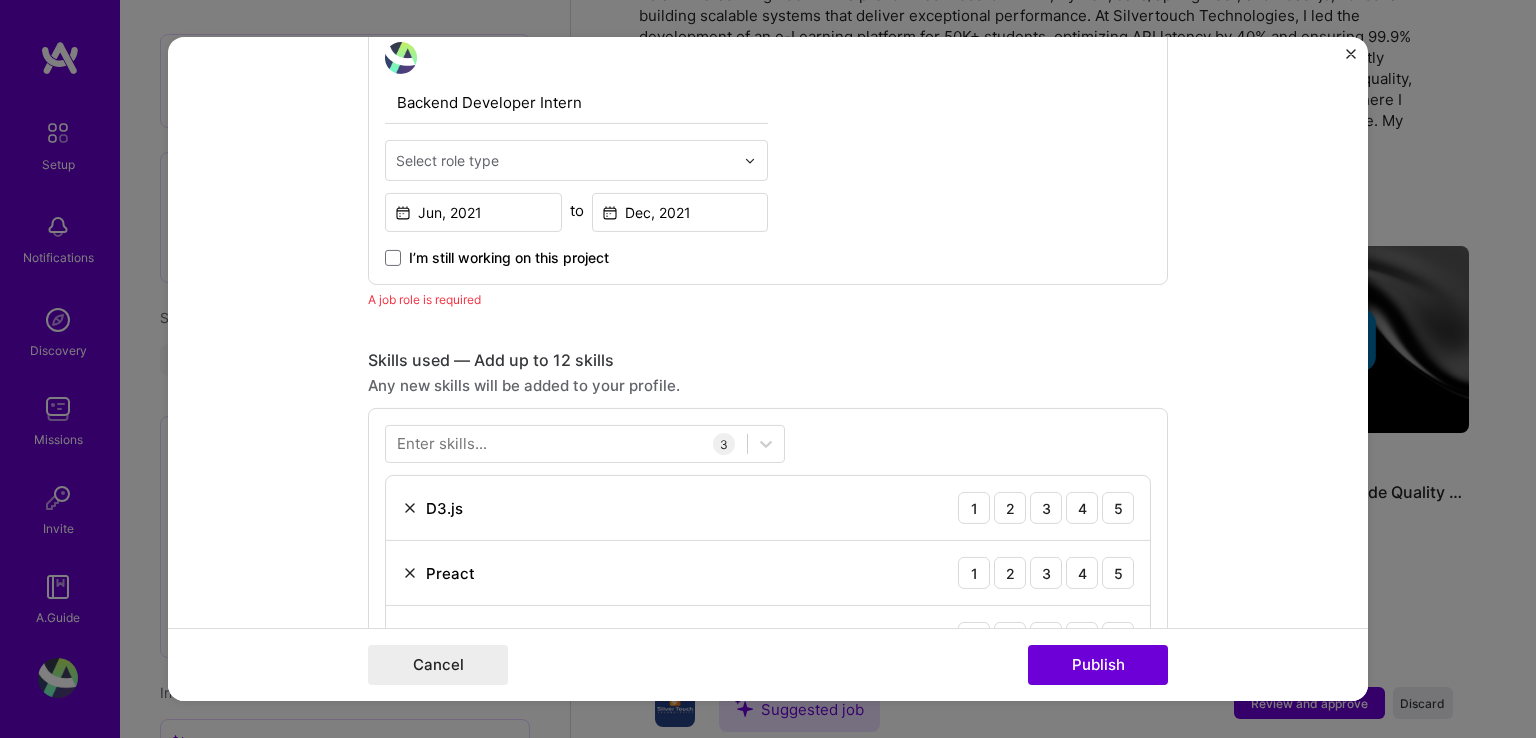 drag, startPoint x: 1350, startPoint y: 345, endPoint x: 1350, endPoint y: 319, distance: 26 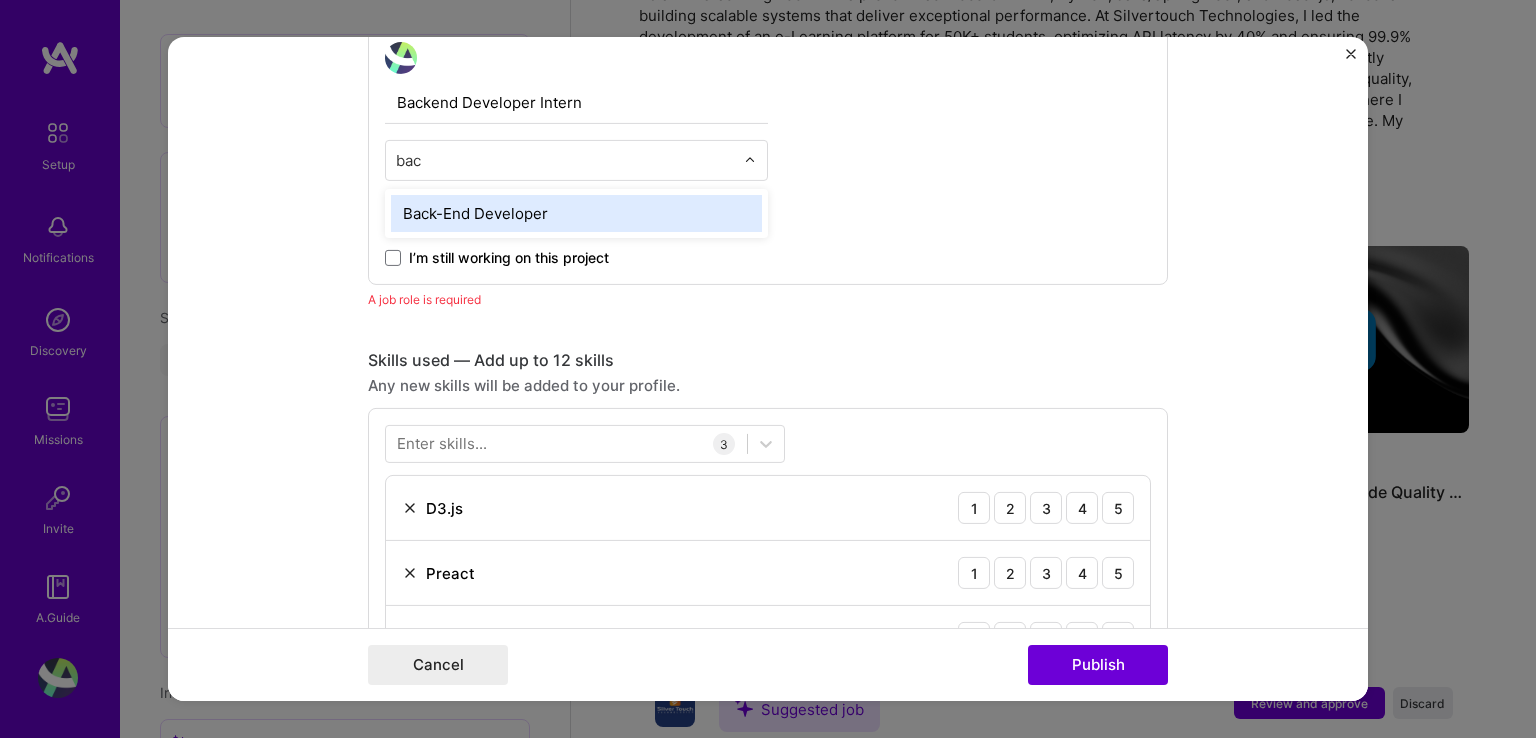 type on "back" 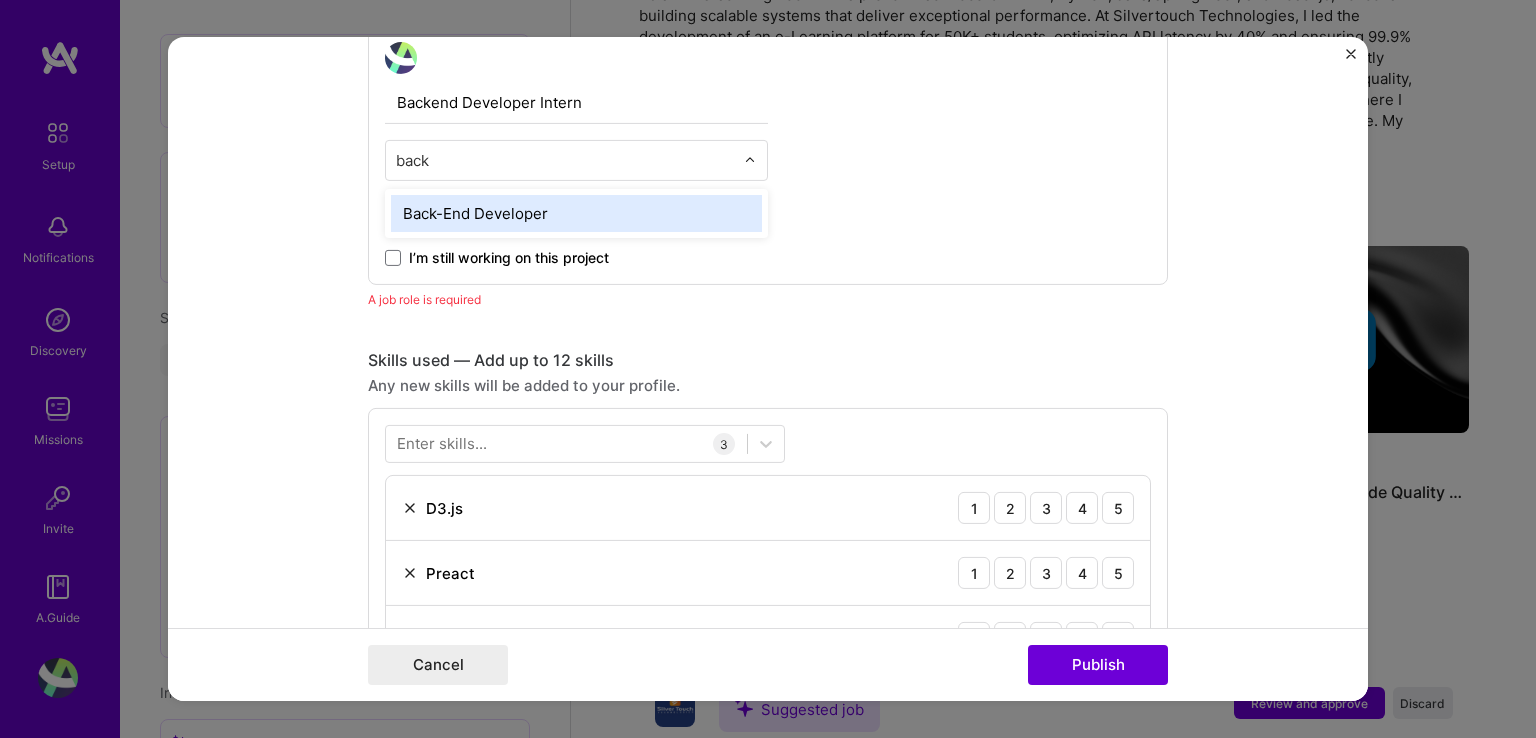 click on "Back-End Developer" at bounding box center (576, 213) 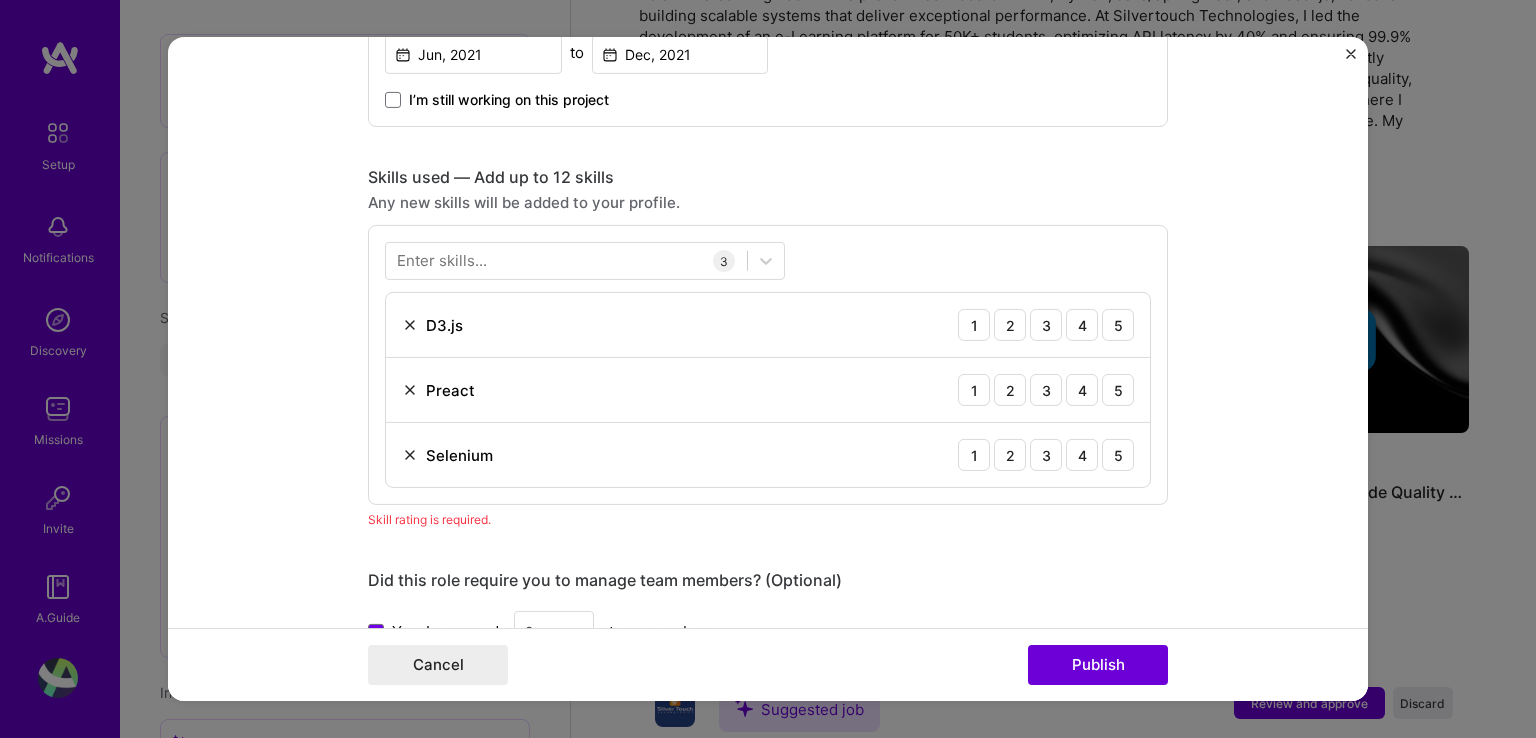 scroll, scrollTop: 873, scrollLeft: 0, axis: vertical 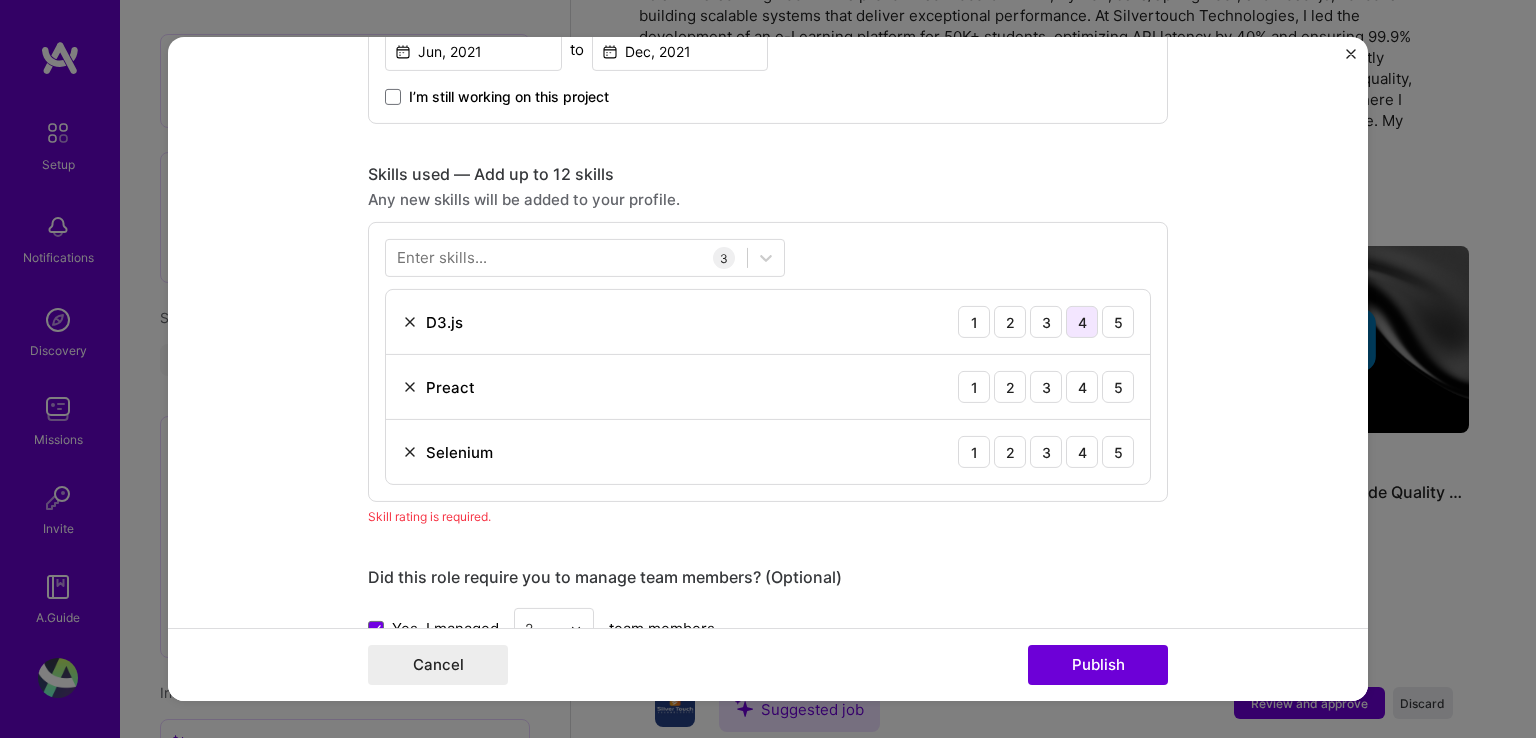 click on "4" at bounding box center (1082, 322) 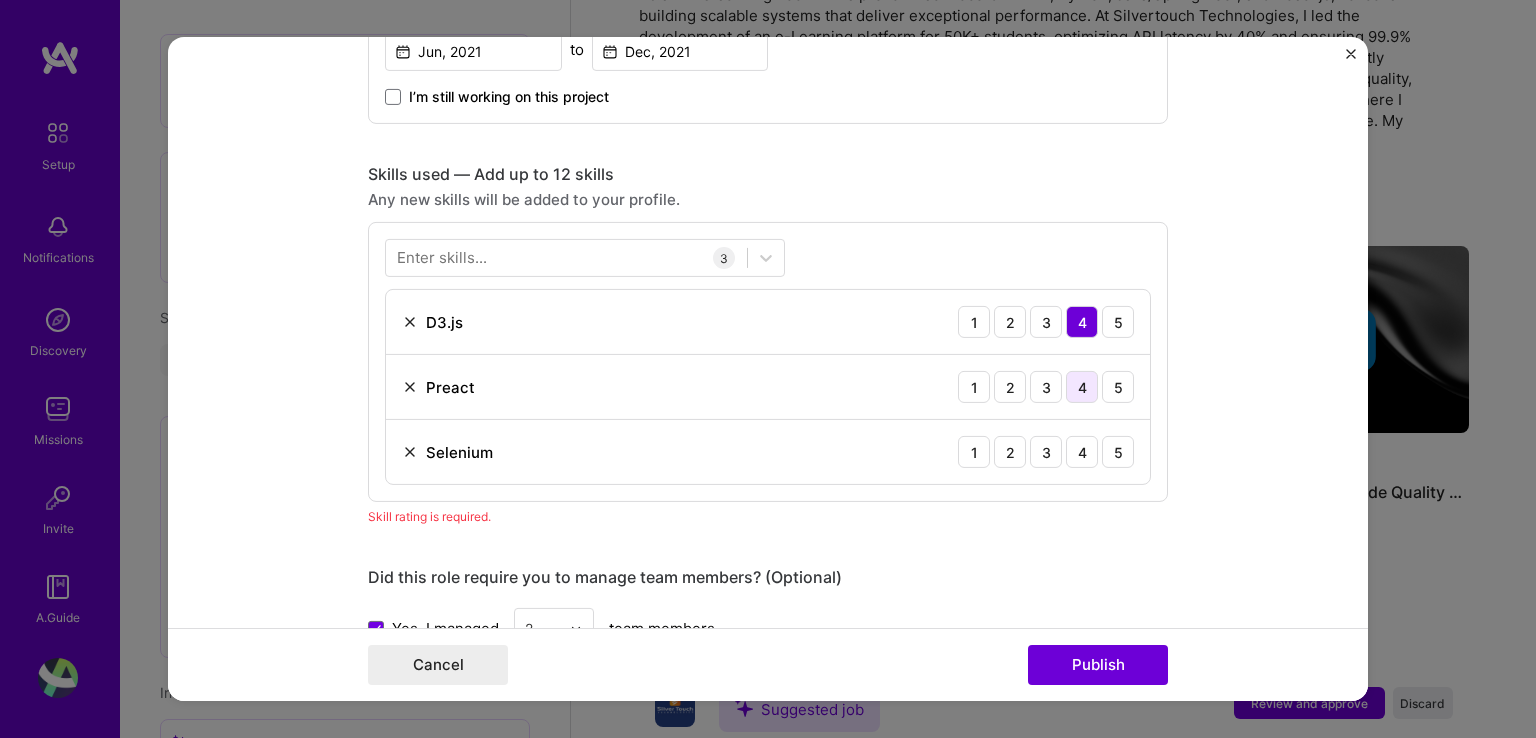 click on "4" at bounding box center [1082, 387] 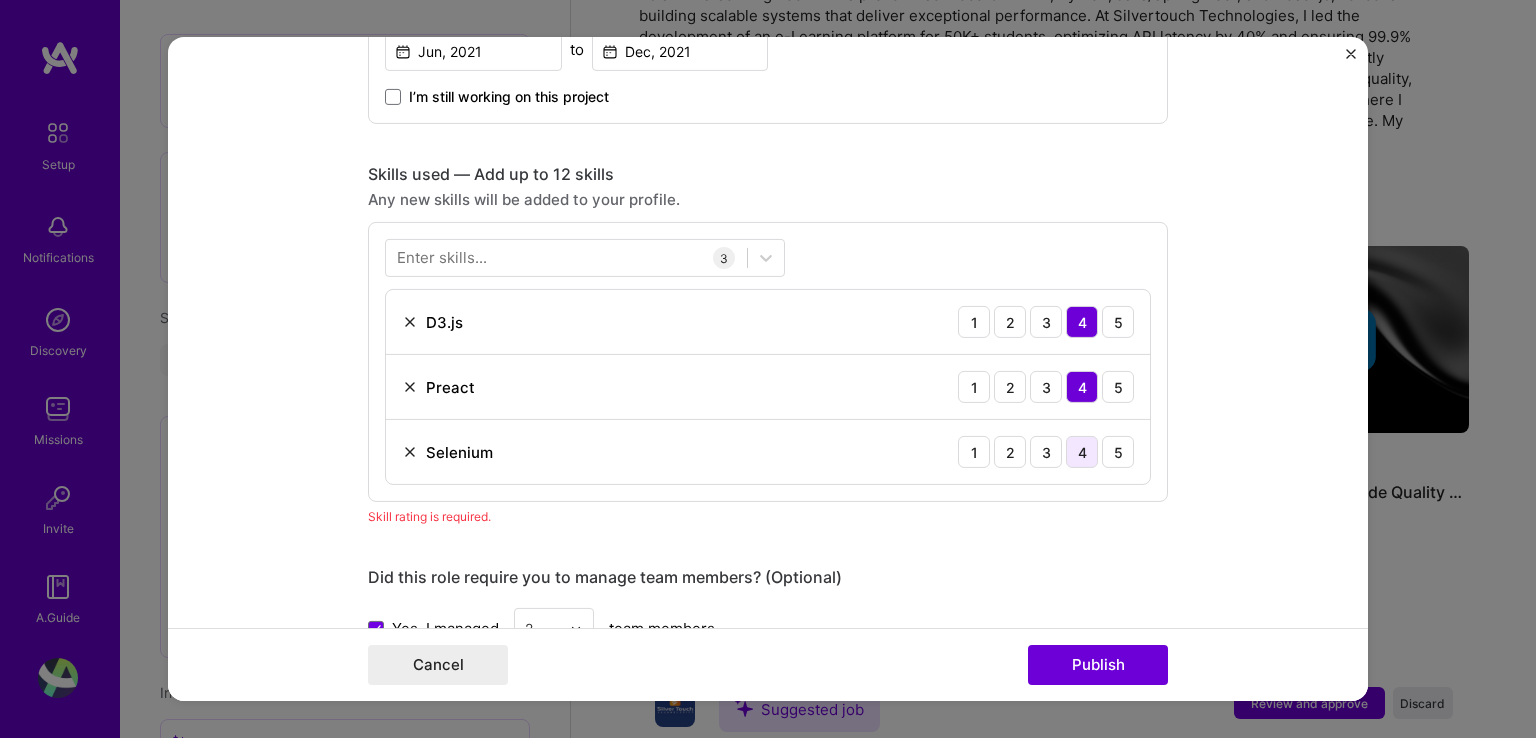 click on "4" at bounding box center [1082, 452] 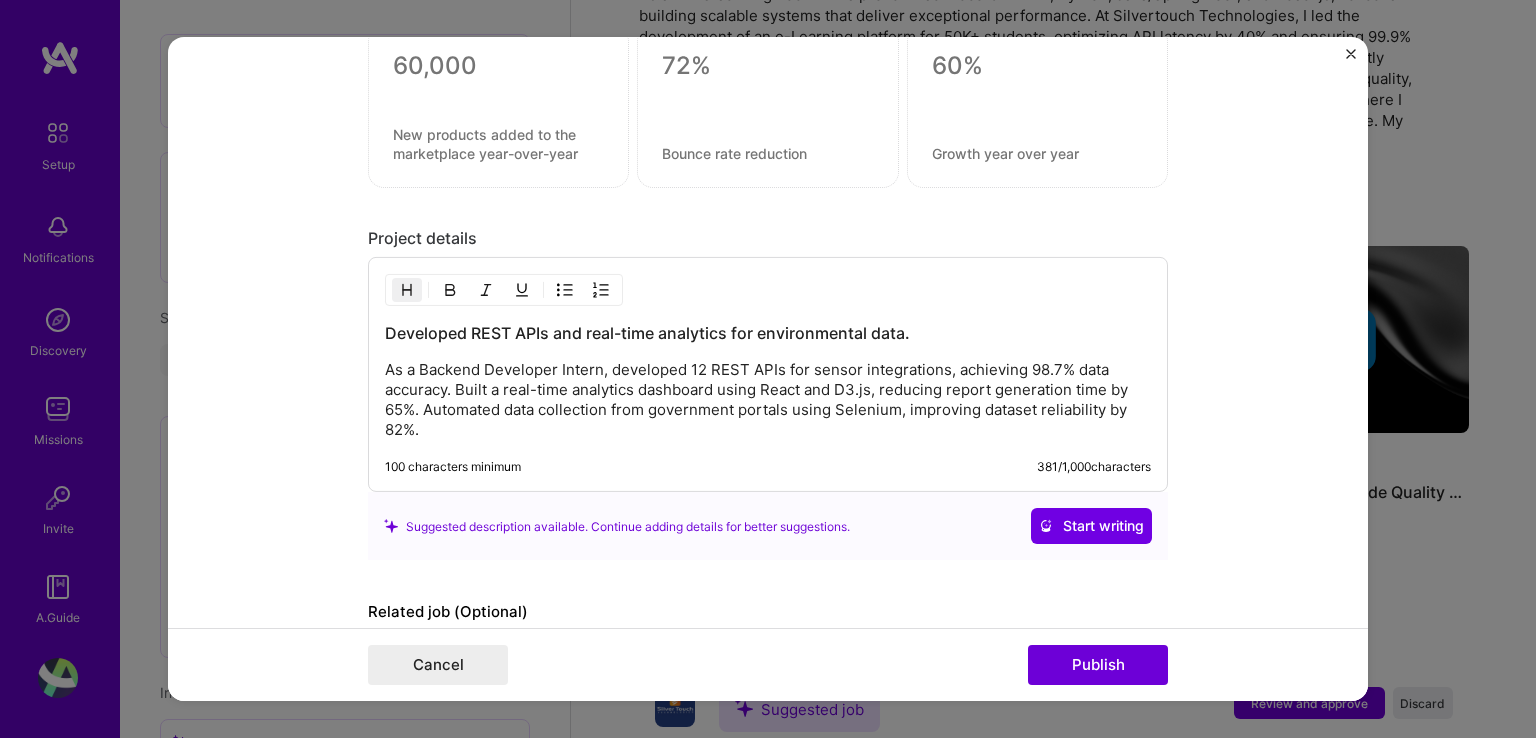 scroll, scrollTop: 1803, scrollLeft: 0, axis: vertical 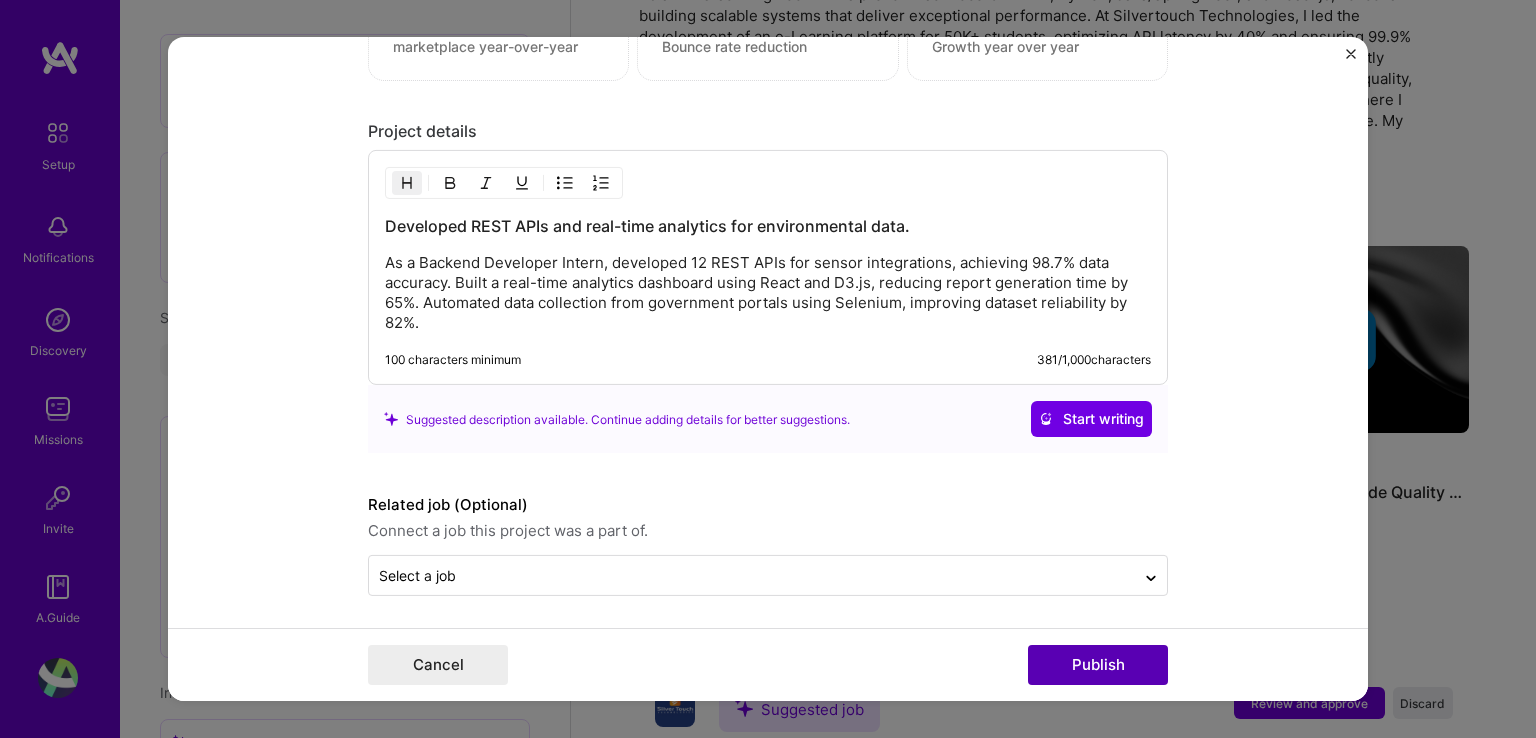 click on "Publish" at bounding box center [1098, 665] 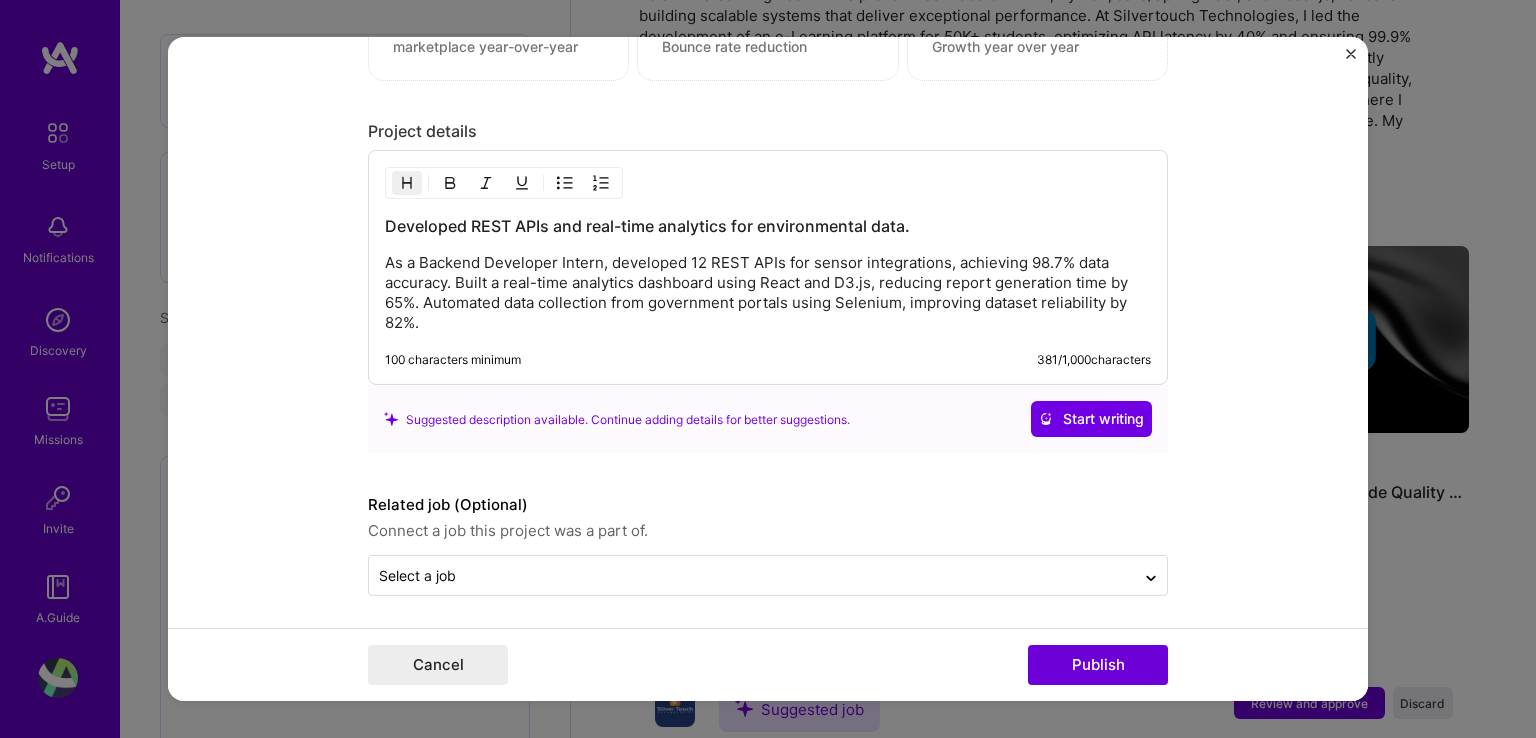 type 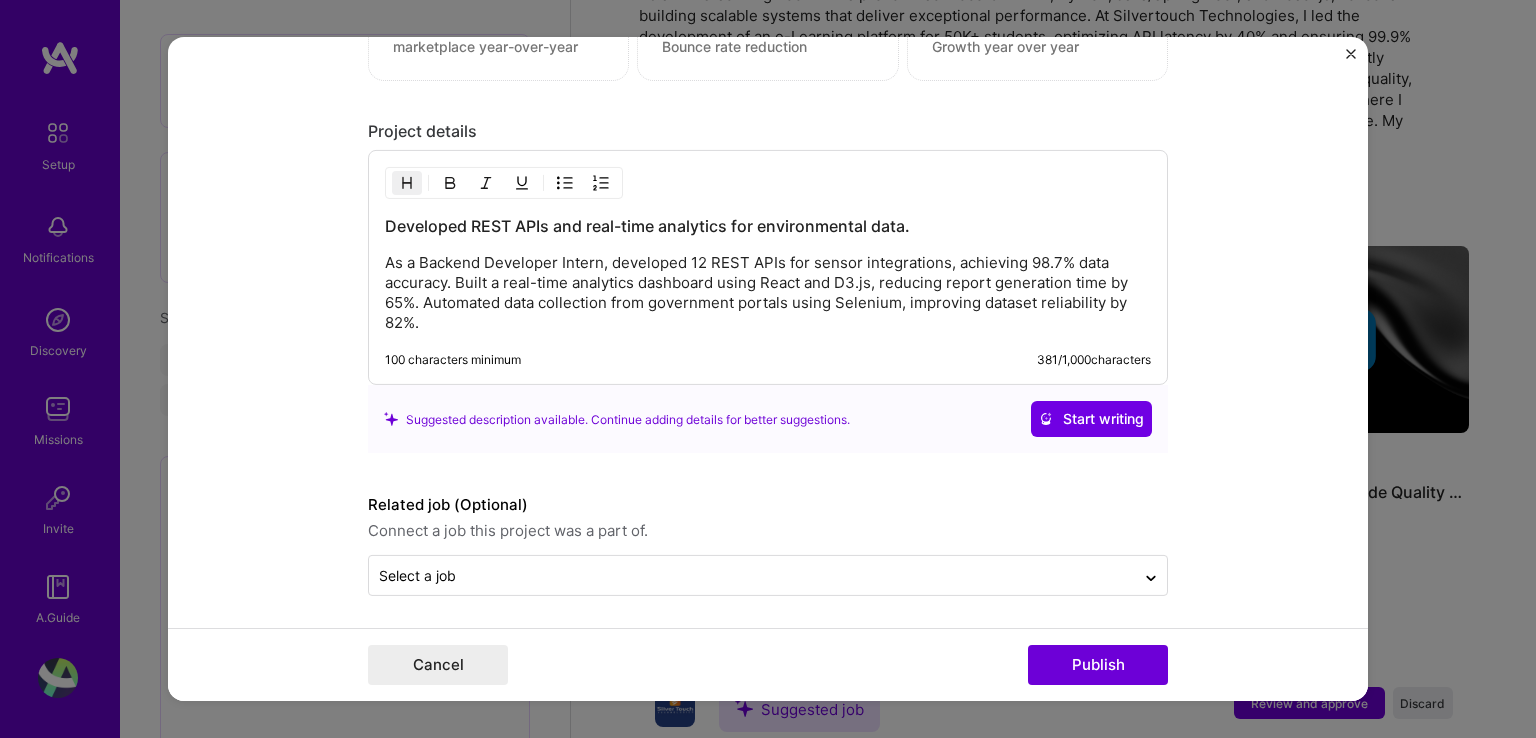 type 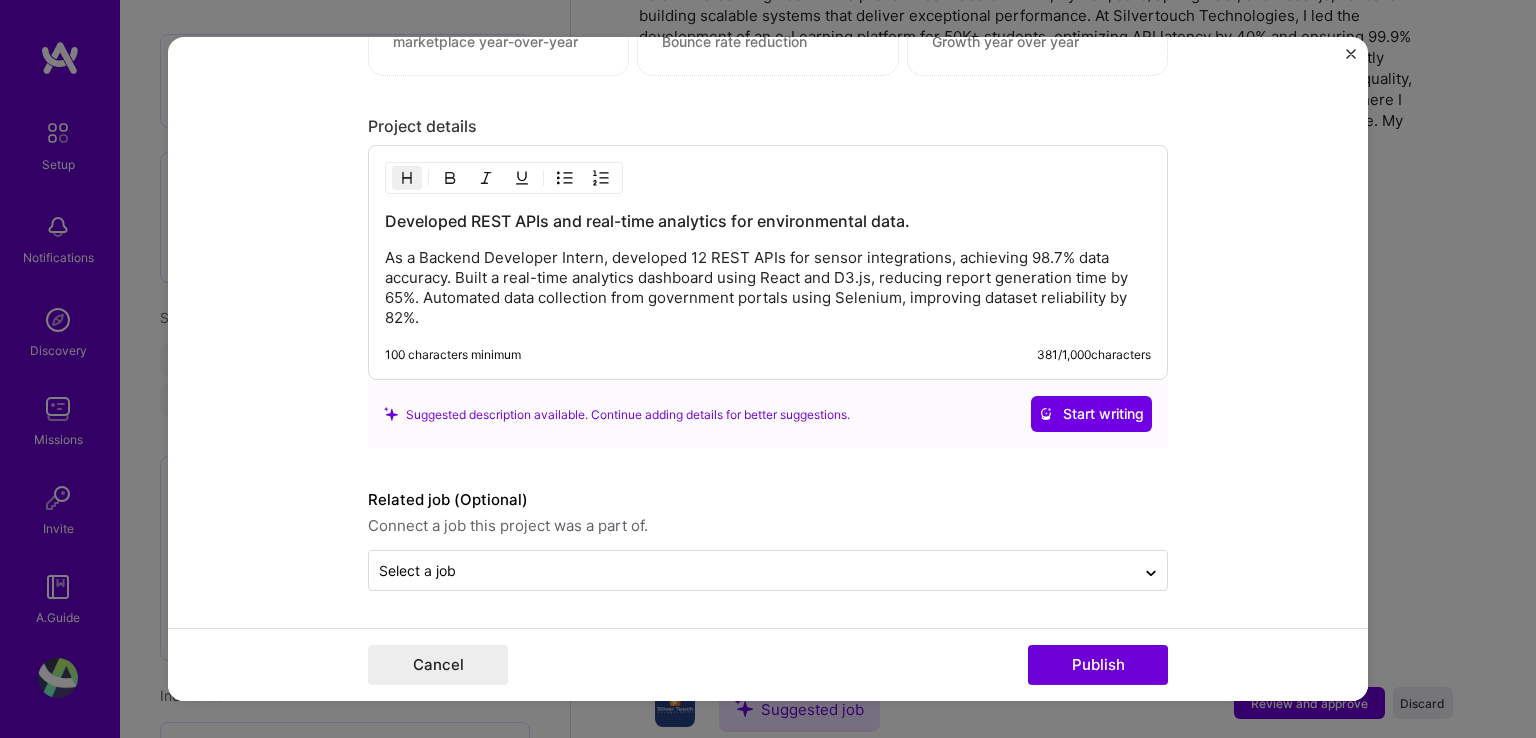 scroll, scrollTop: 1712, scrollLeft: 0, axis: vertical 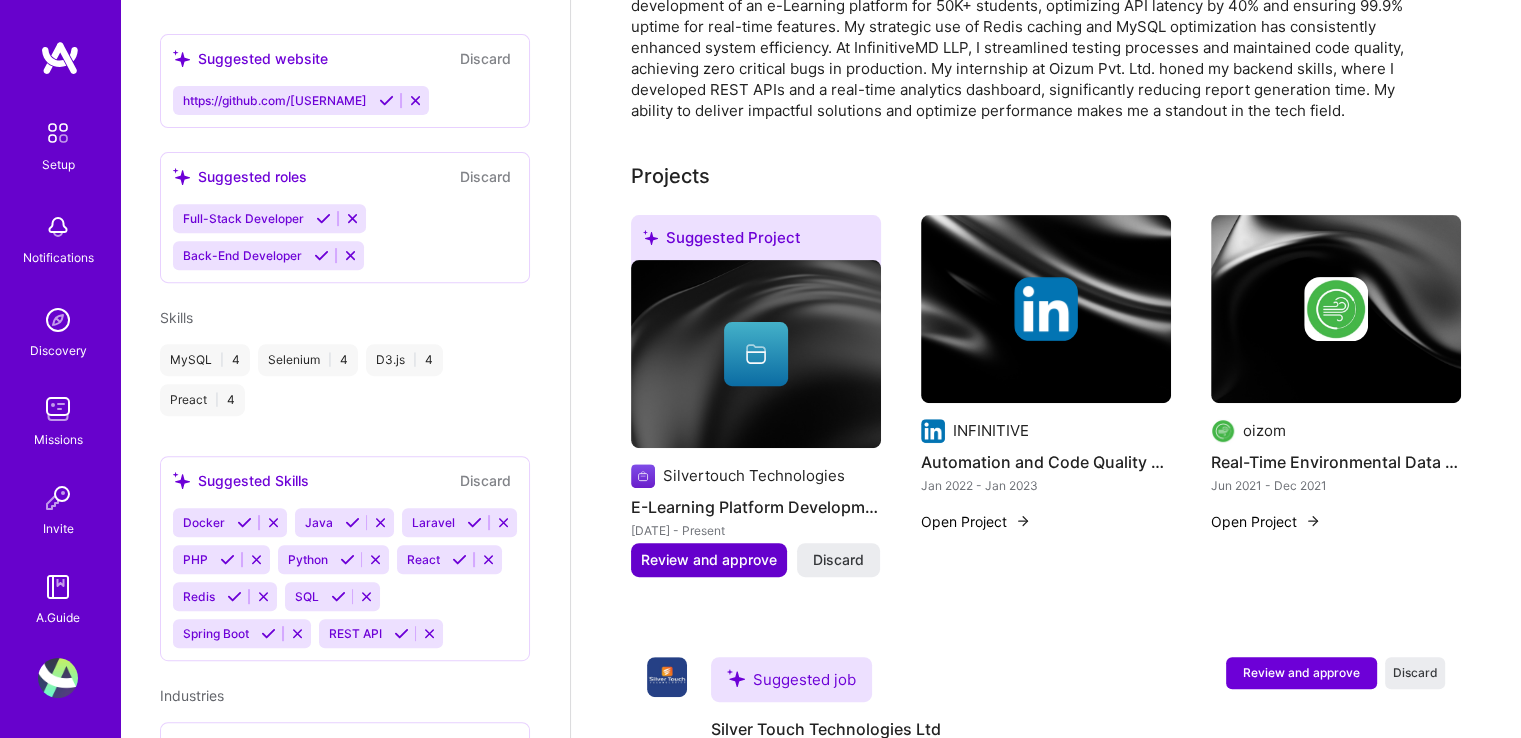 click on "Review and approve" at bounding box center (709, 560) 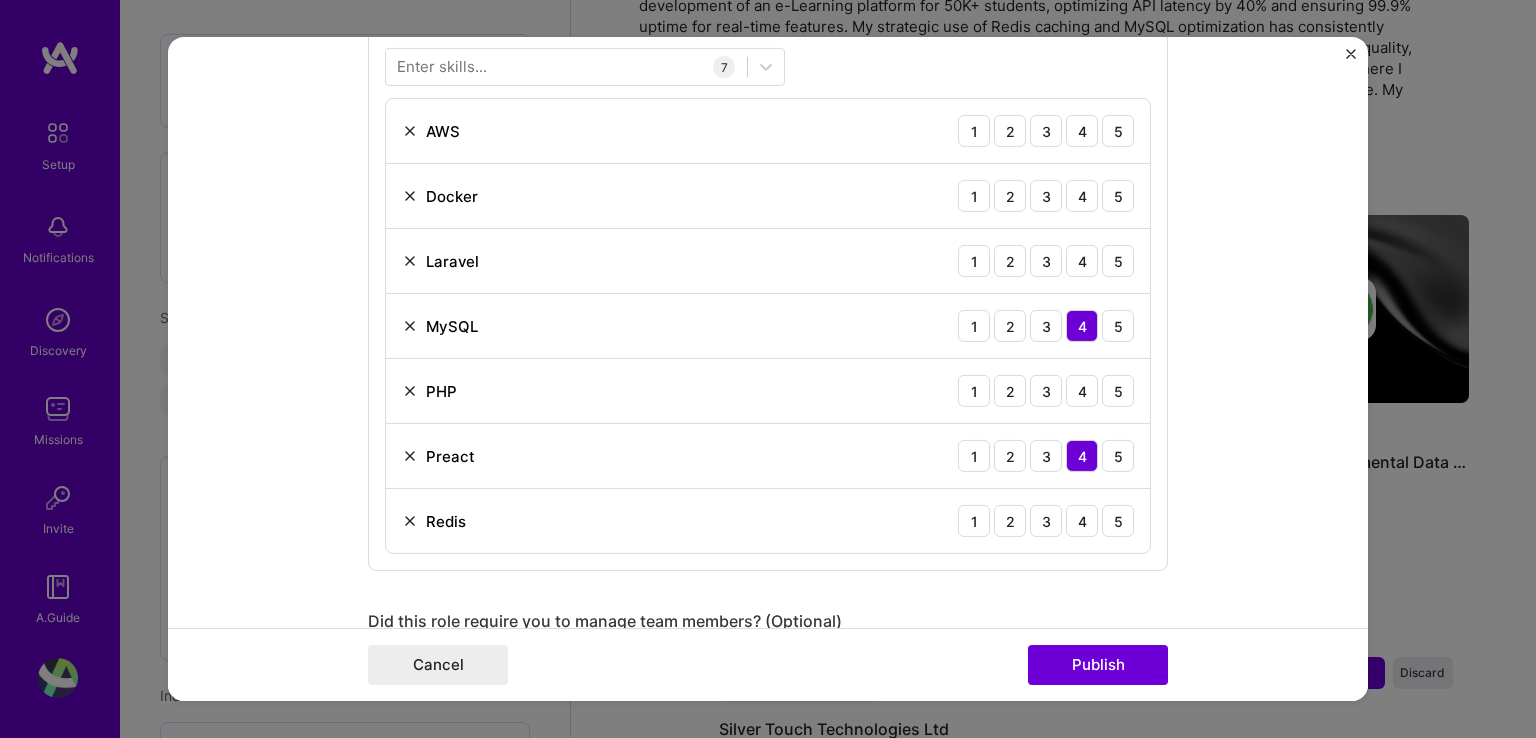 scroll, scrollTop: 972, scrollLeft: 0, axis: vertical 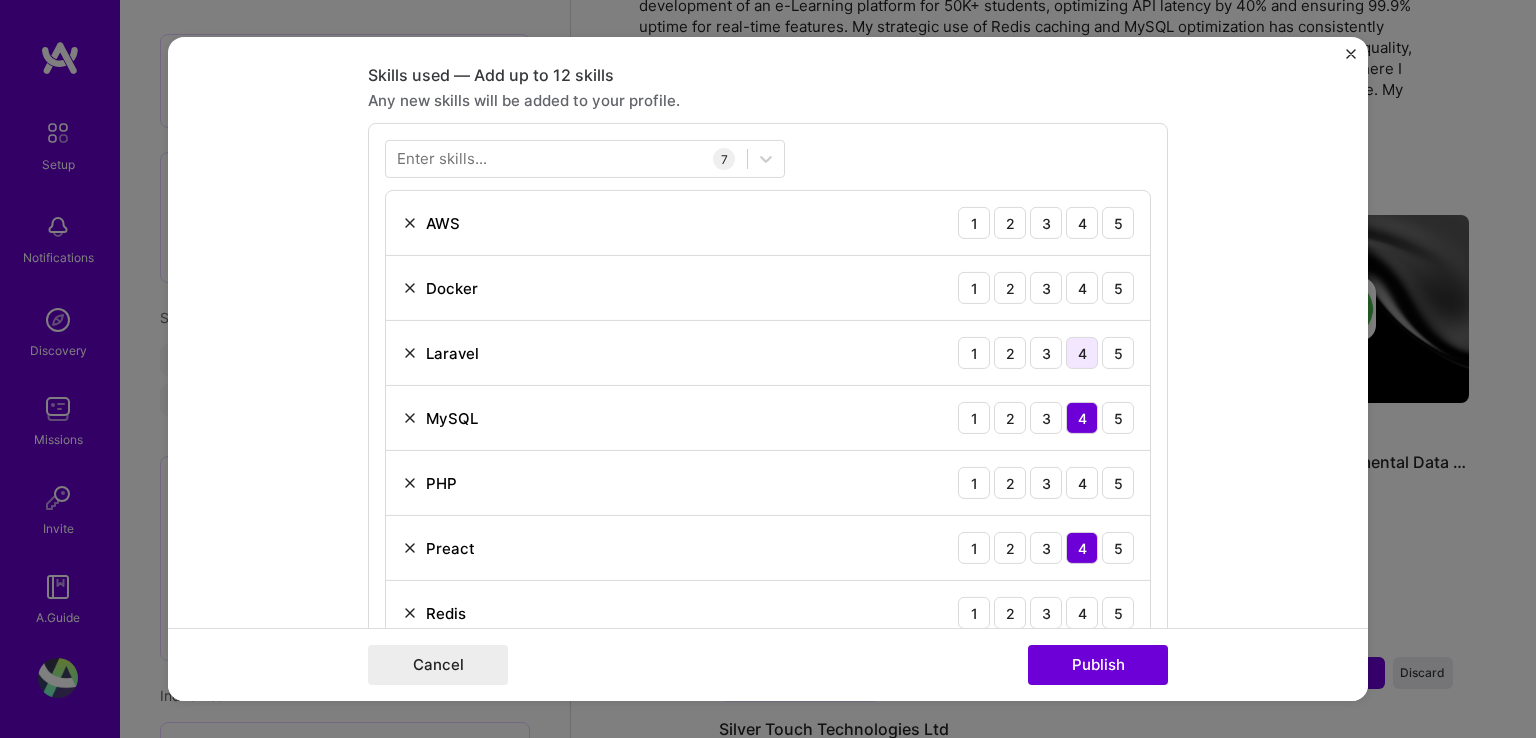 click on "4" at bounding box center (1082, 353) 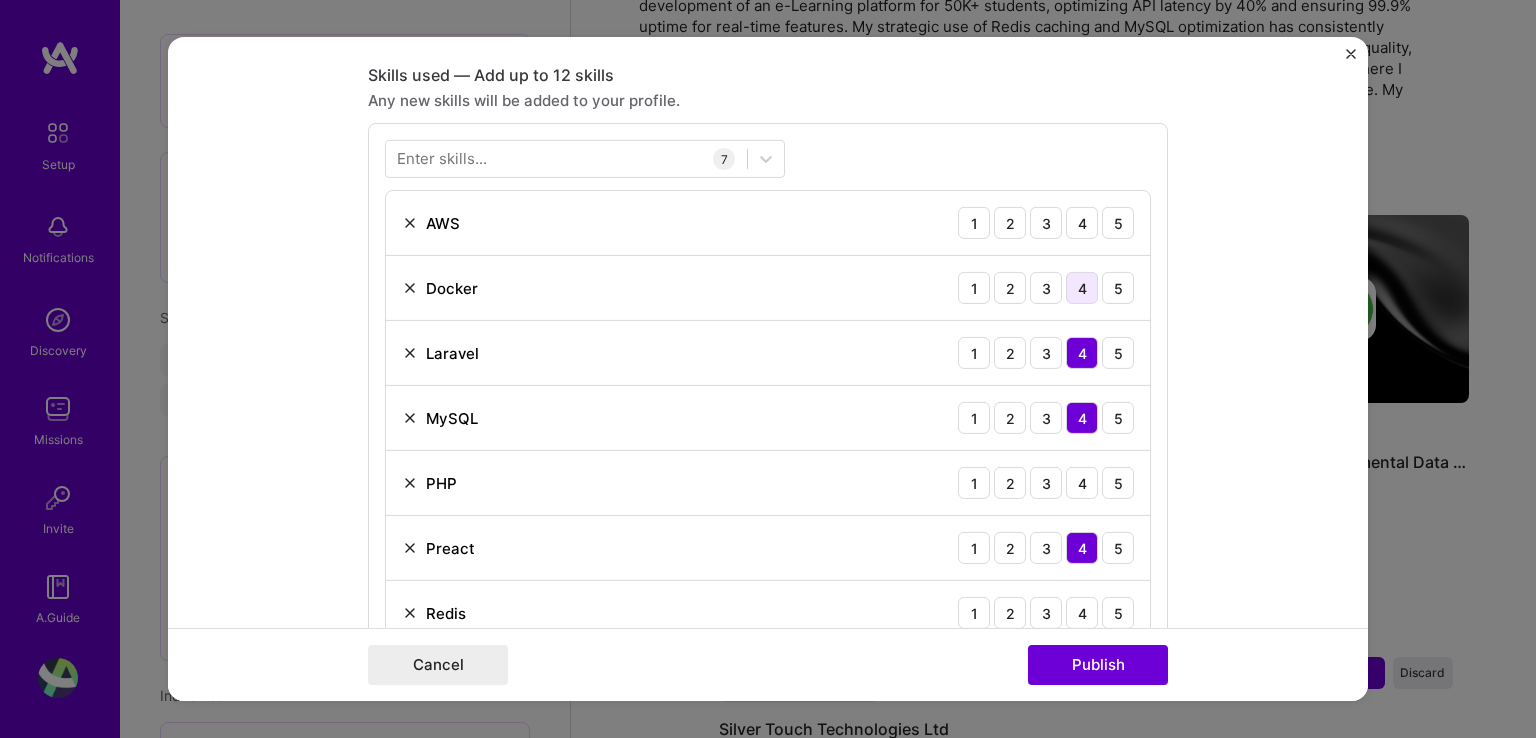 click on "4" at bounding box center [1082, 288] 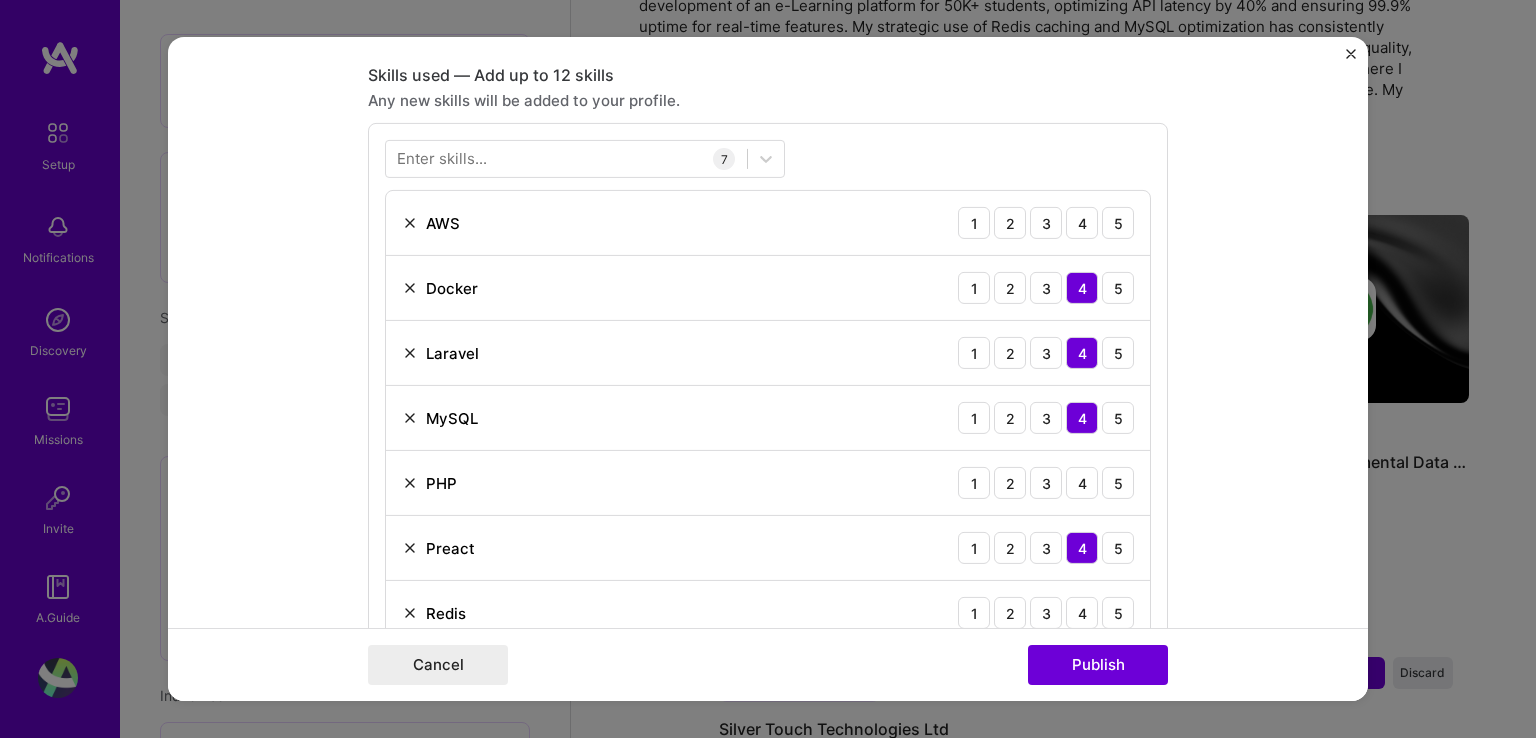 click on "4" at bounding box center (1082, 288) 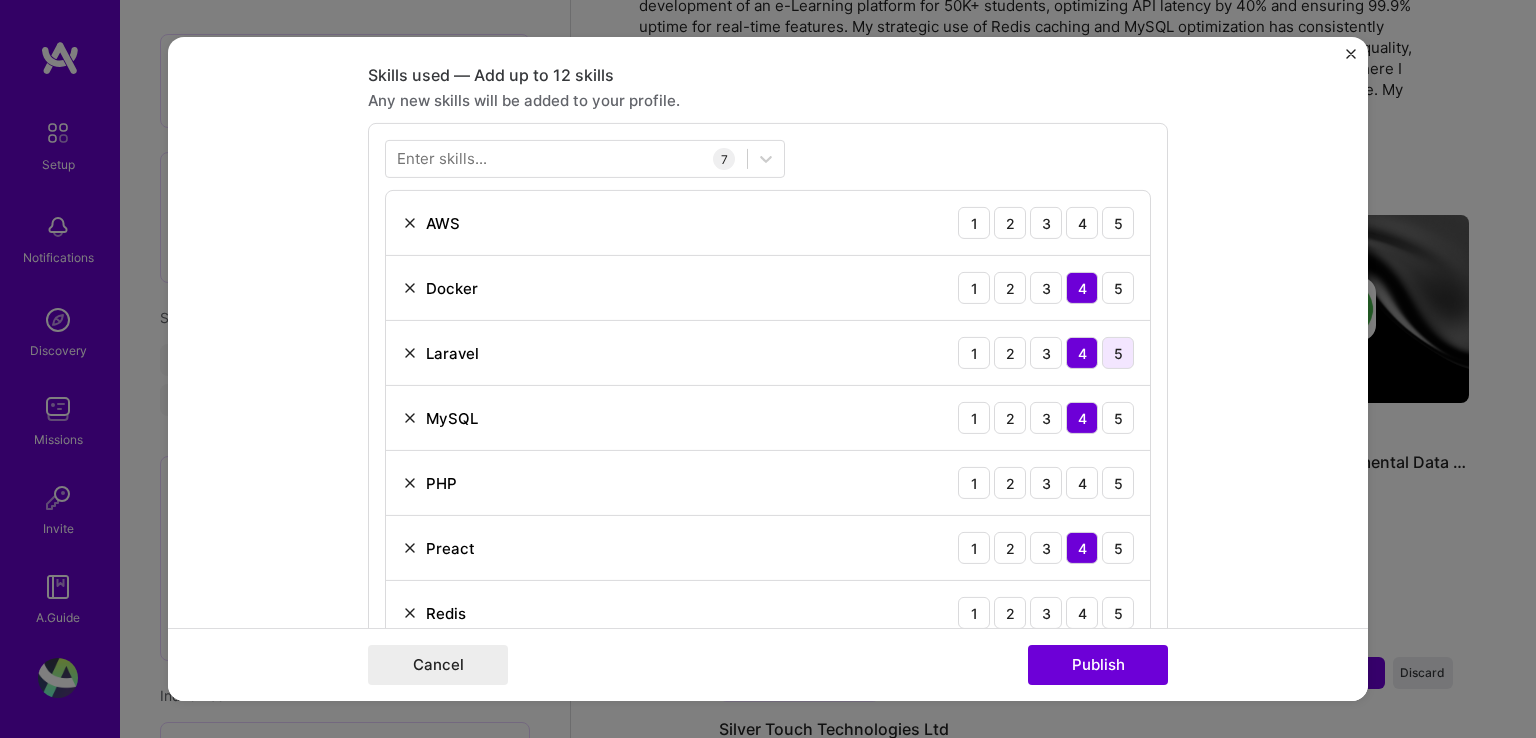 click on "5" at bounding box center (1118, 353) 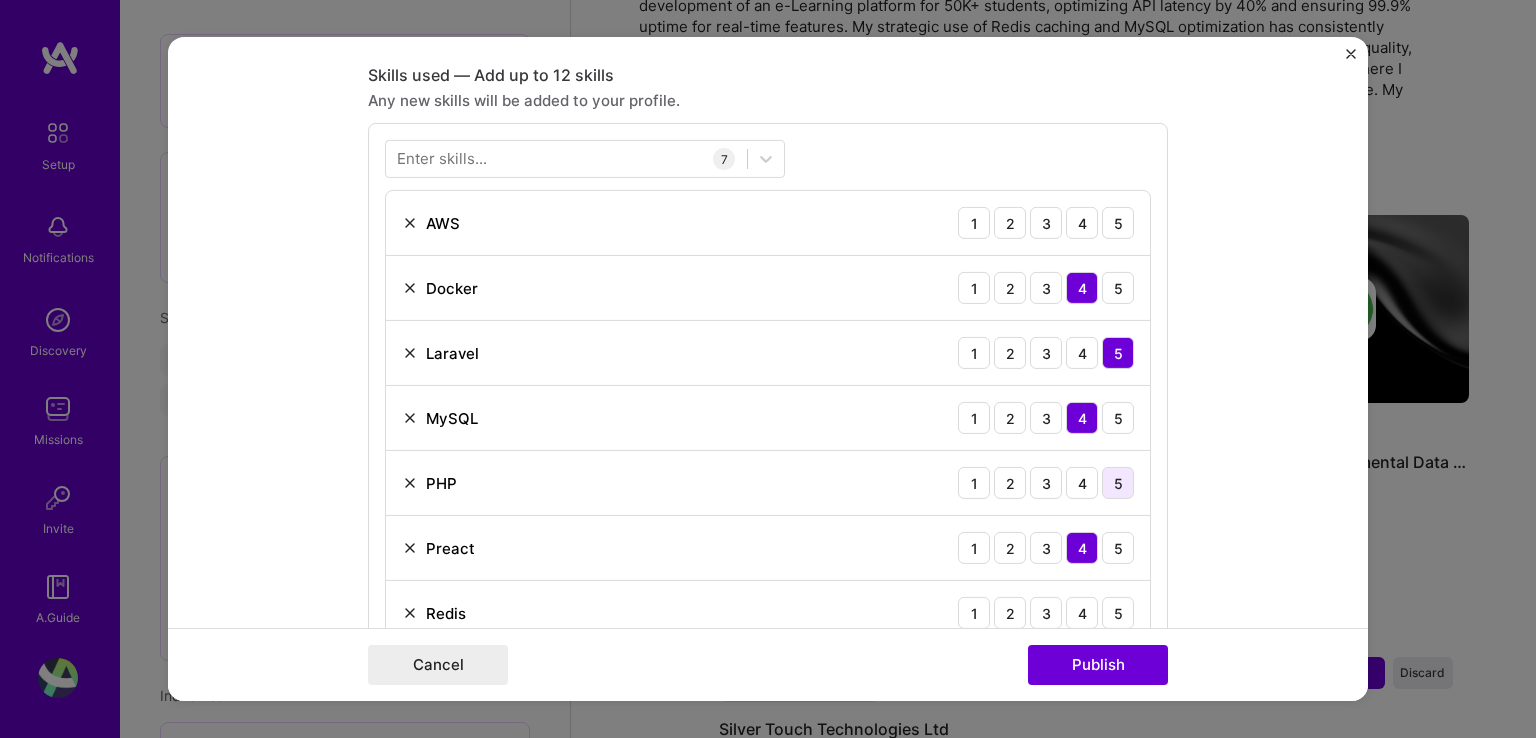 click on "5" at bounding box center (1118, 483) 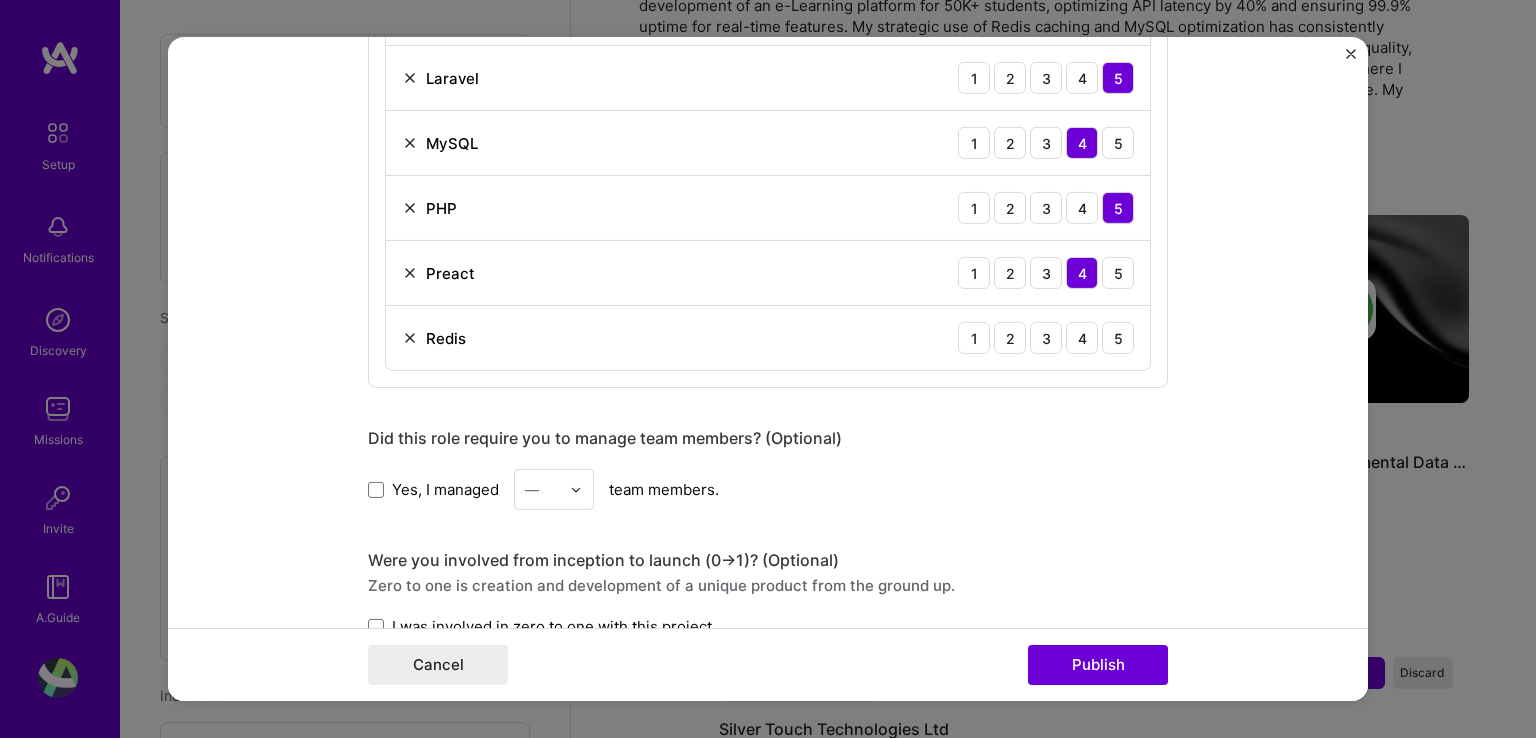 scroll, scrollTop: 1250, scrollLeft: 0, axis: vertical 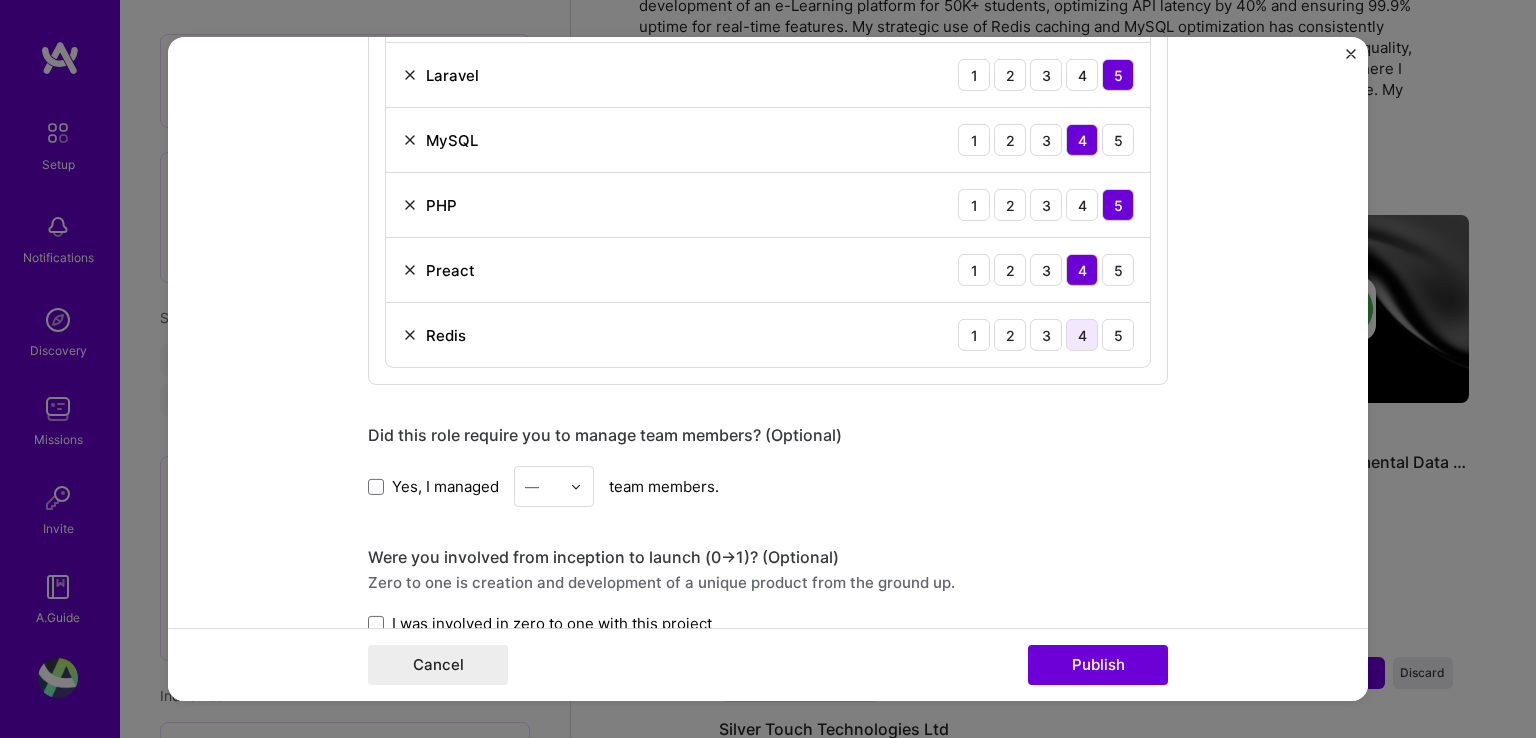 click on "4" at bounding box center (1082, 335) 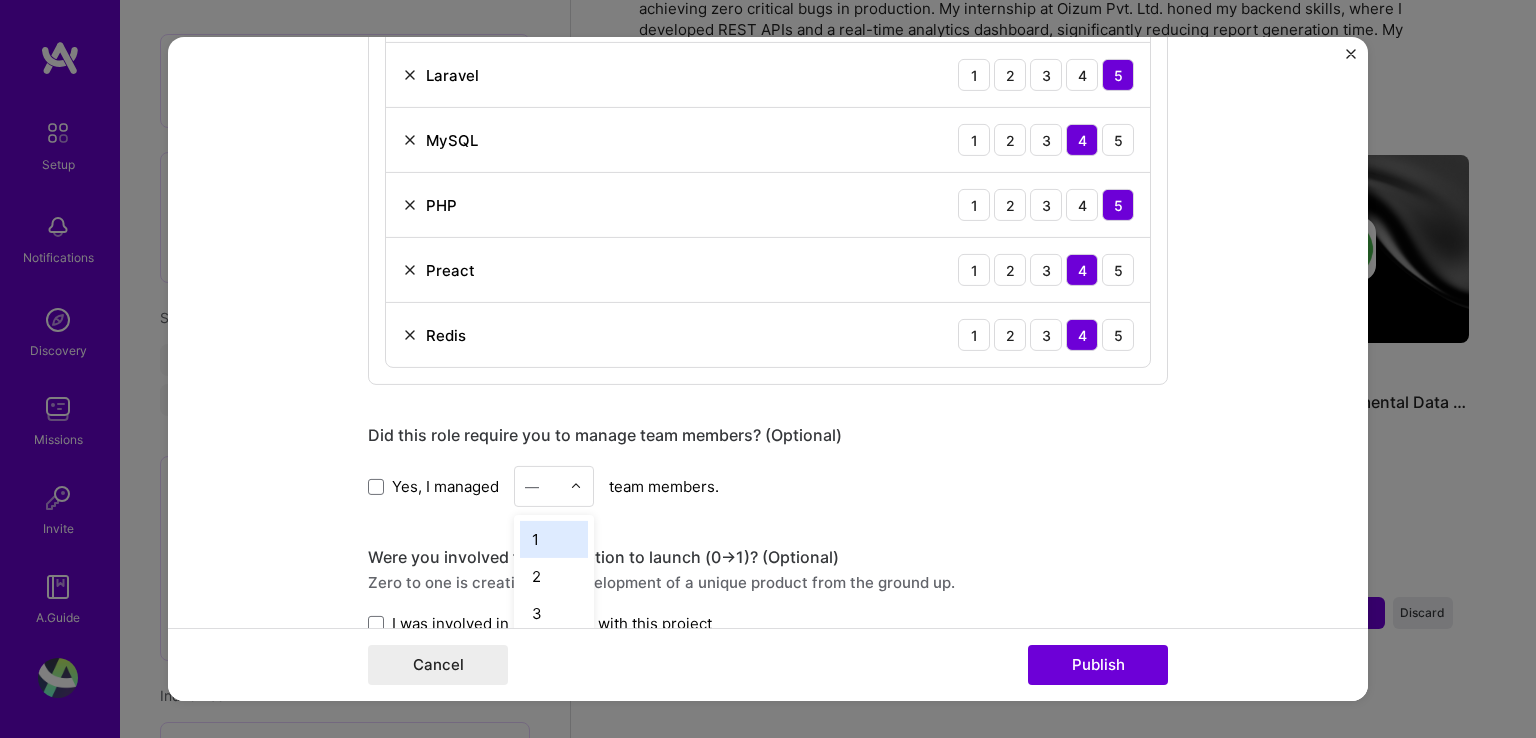 click at bounding box center (581, 486) 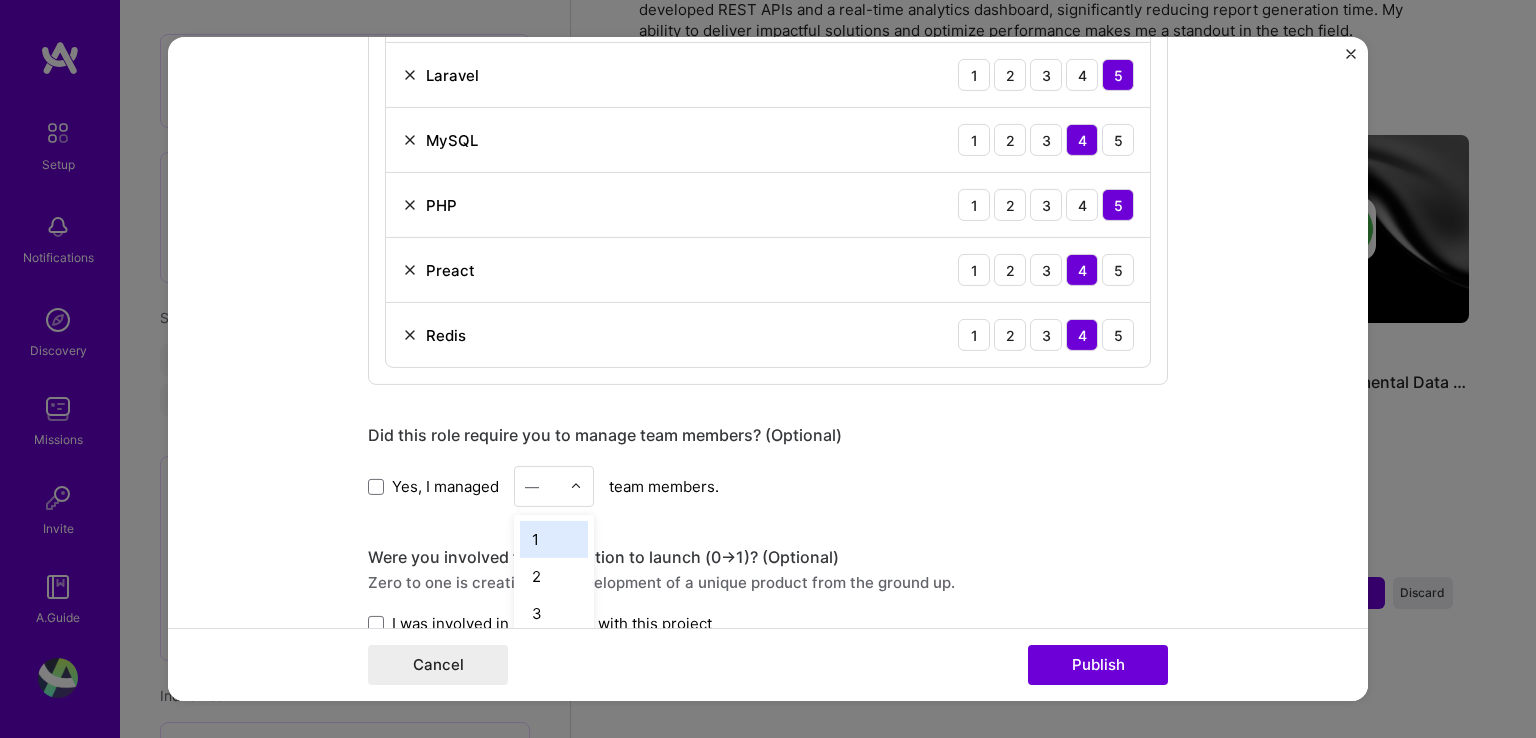 scroll, scrollTop: 692, scrollLeft: 0, axis: vertical 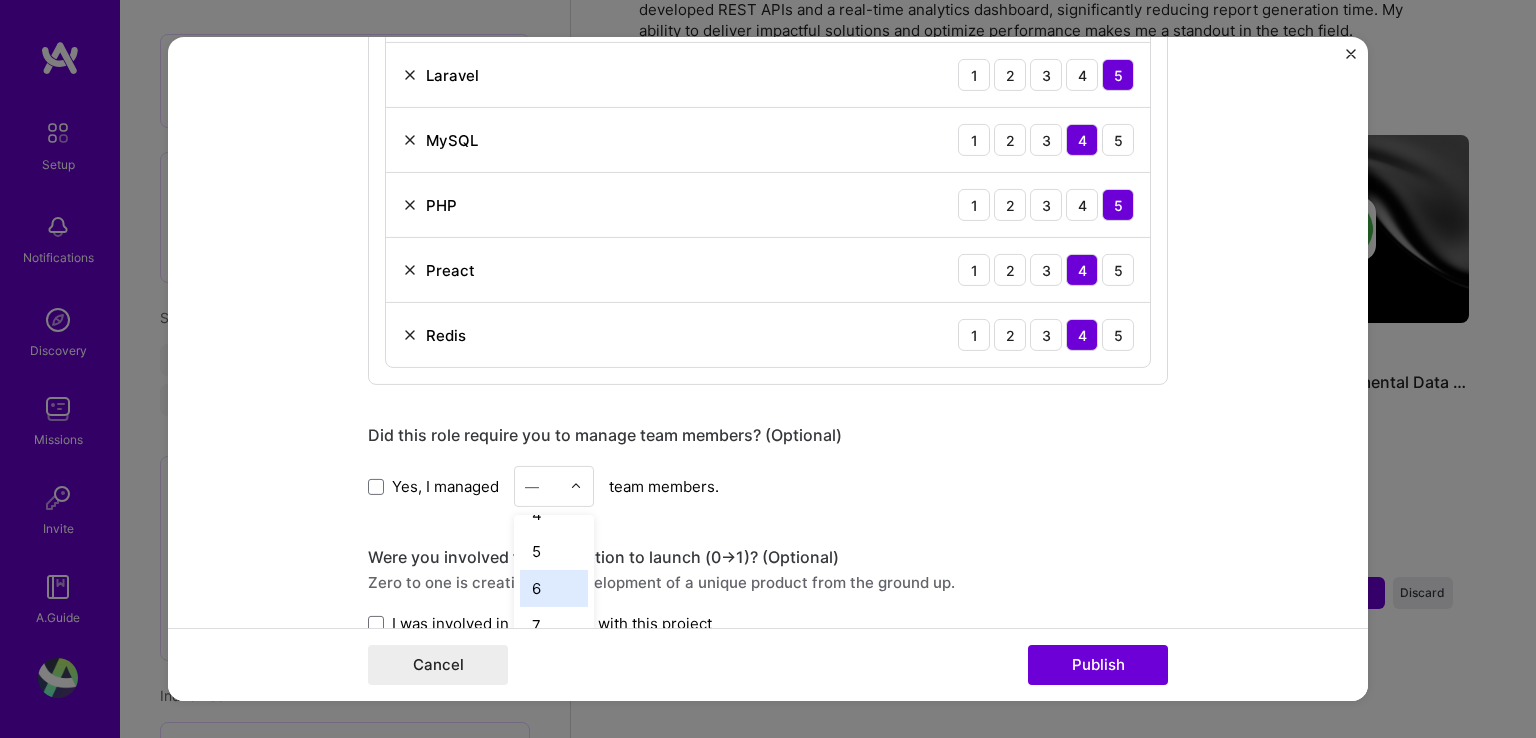 click on "6" at bounding box center [554, 588] 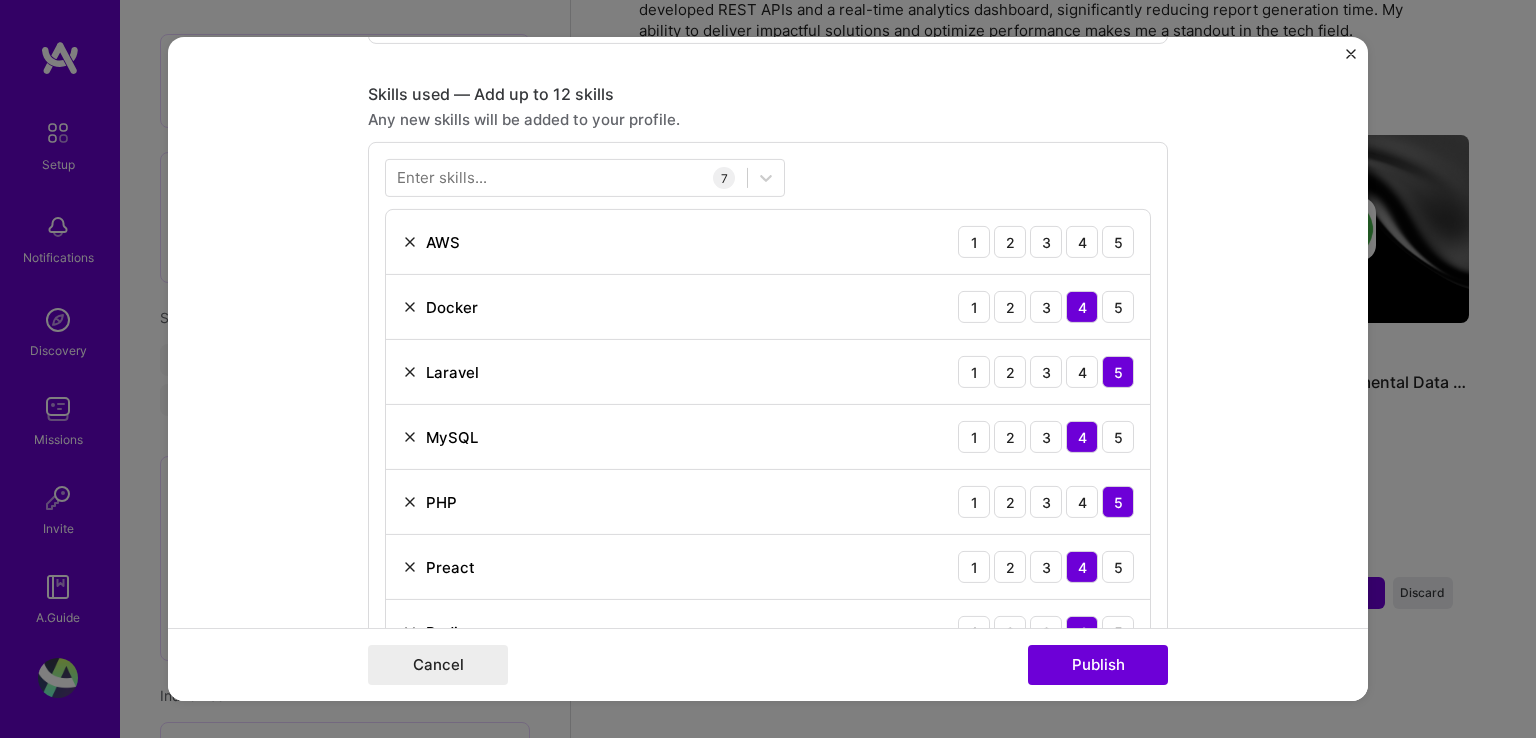 scroll, scrollTop: 996, scrollLeft: 0, axis: vertical 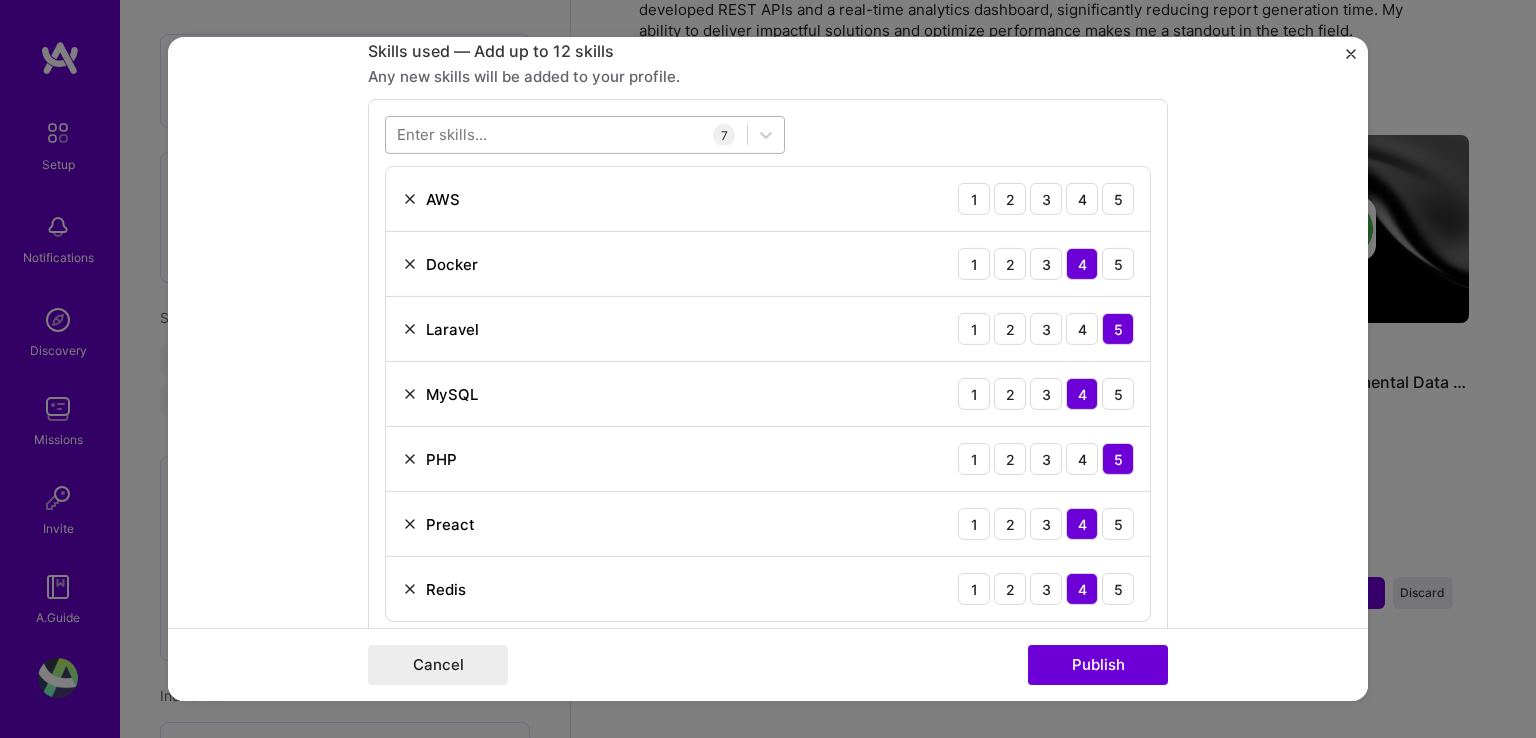 click at bounding box center [566, 134] 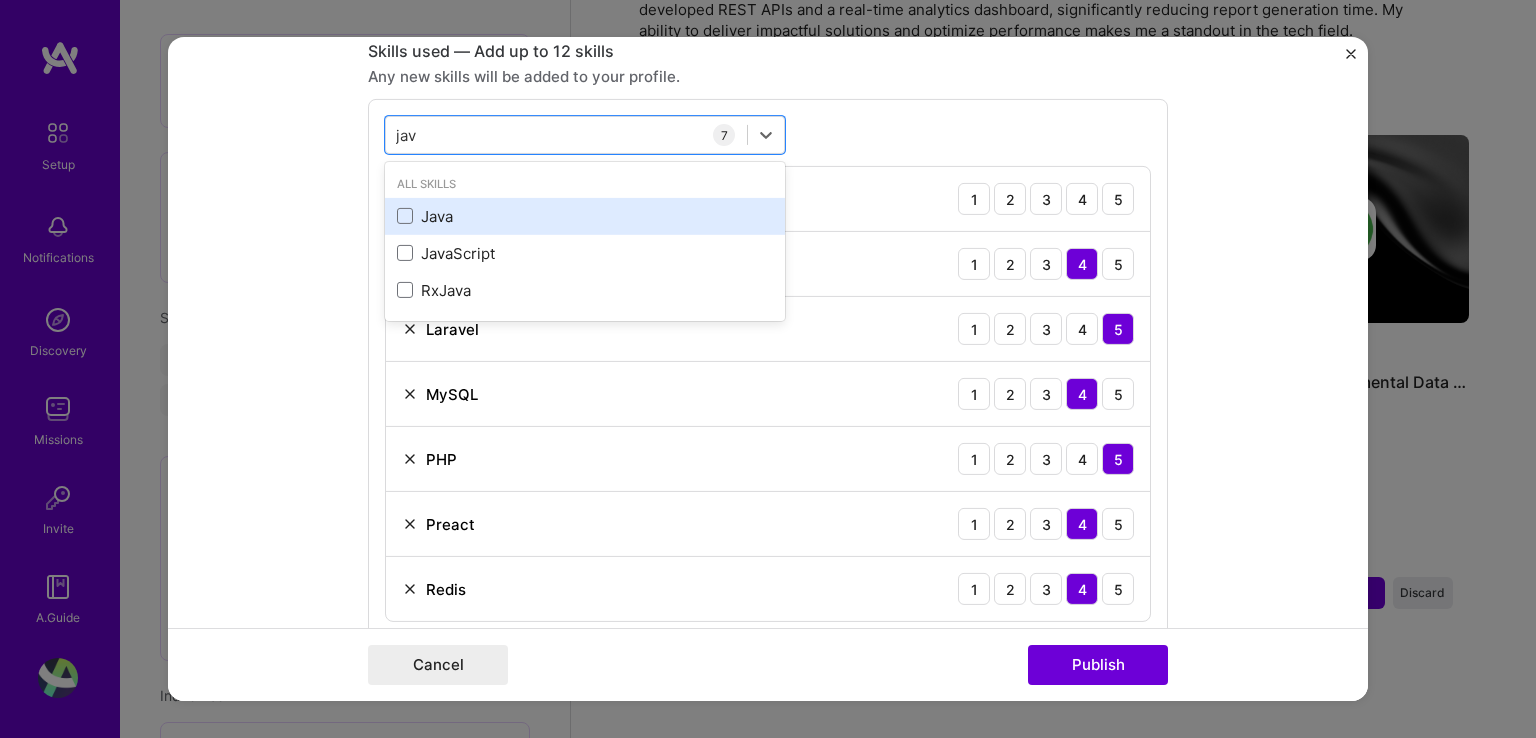 click on "Java" at bounding box center (585, 216) 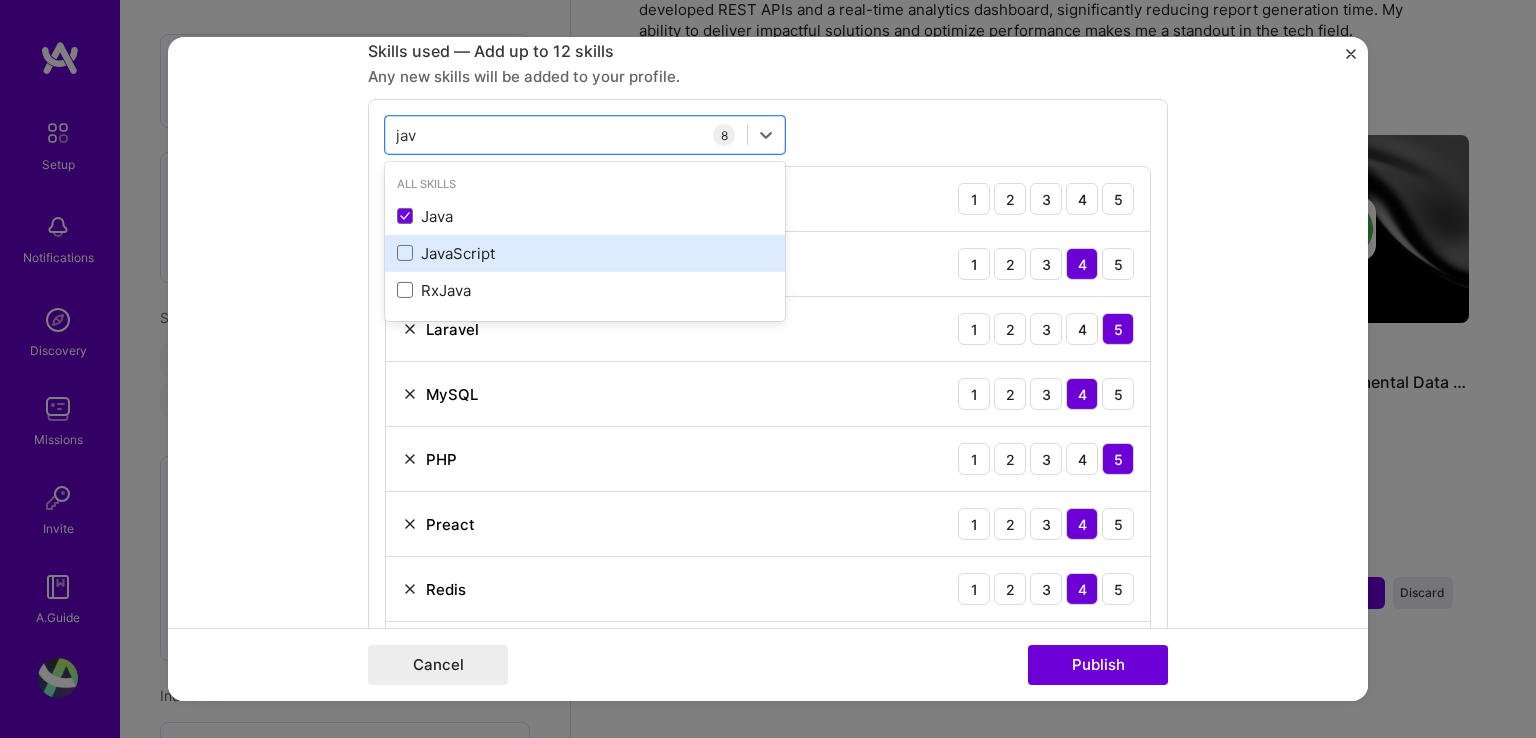 click on "JavaScript" at bounding box center [585, 253] 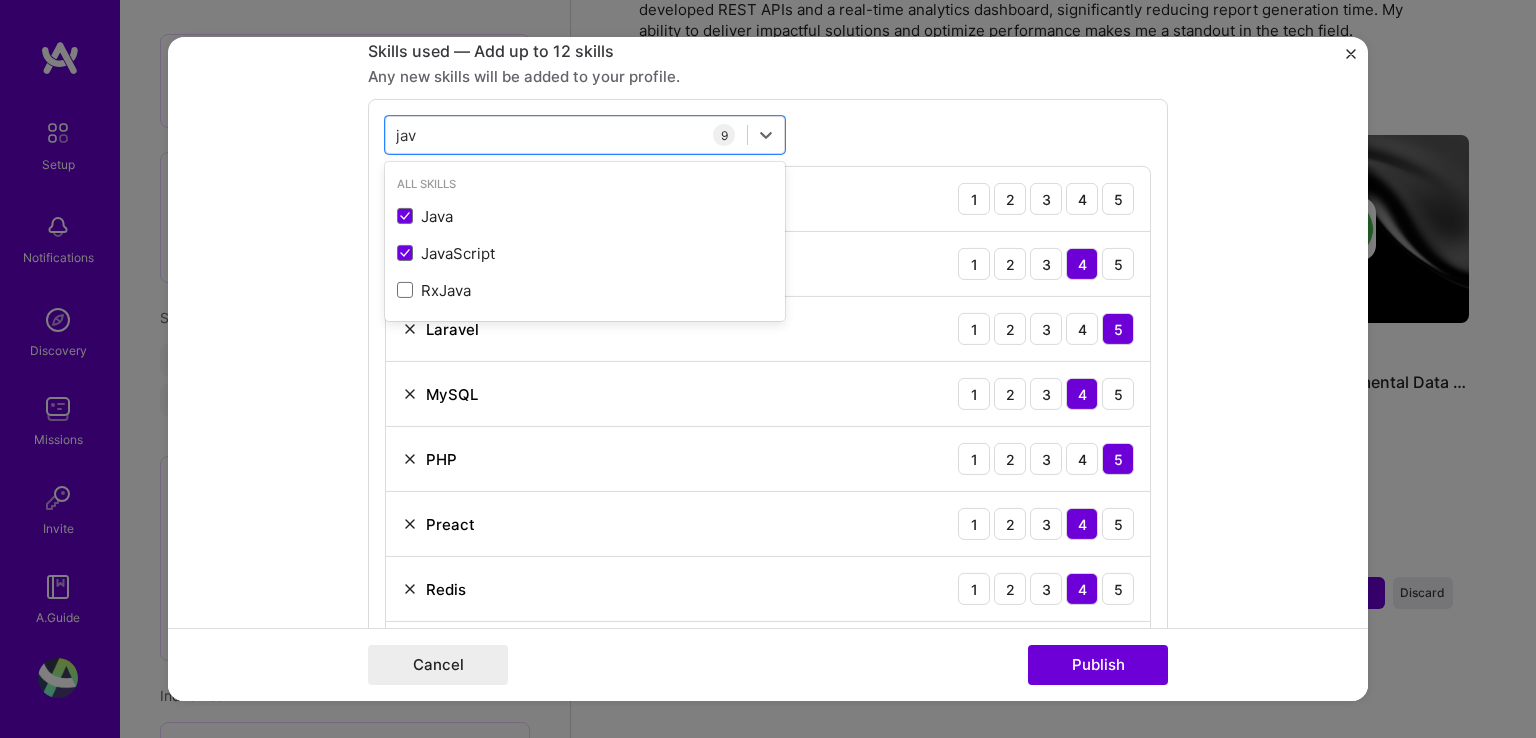 type on "jav" 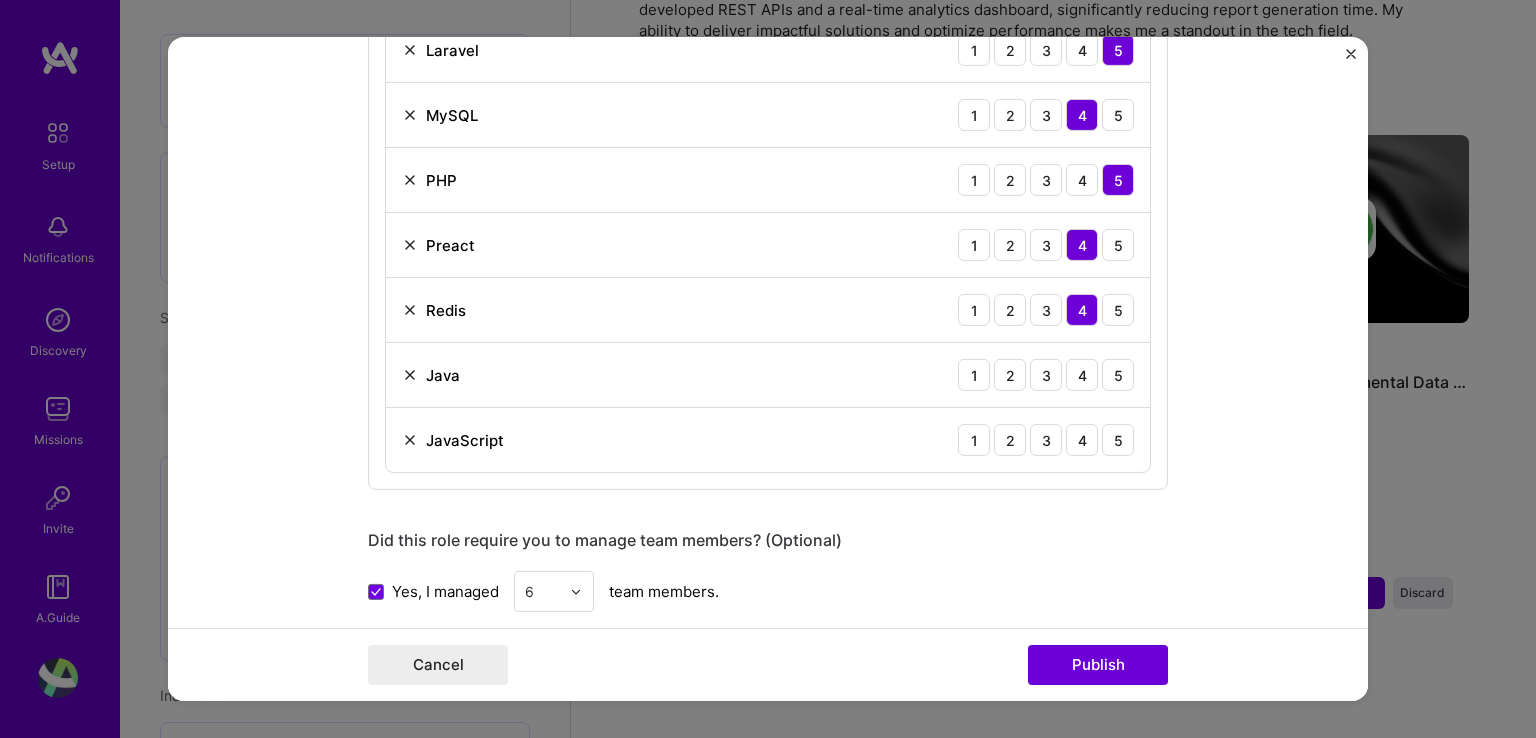 scroll, scrollTop: 1279, scrollLeft: 0, axis: vertical 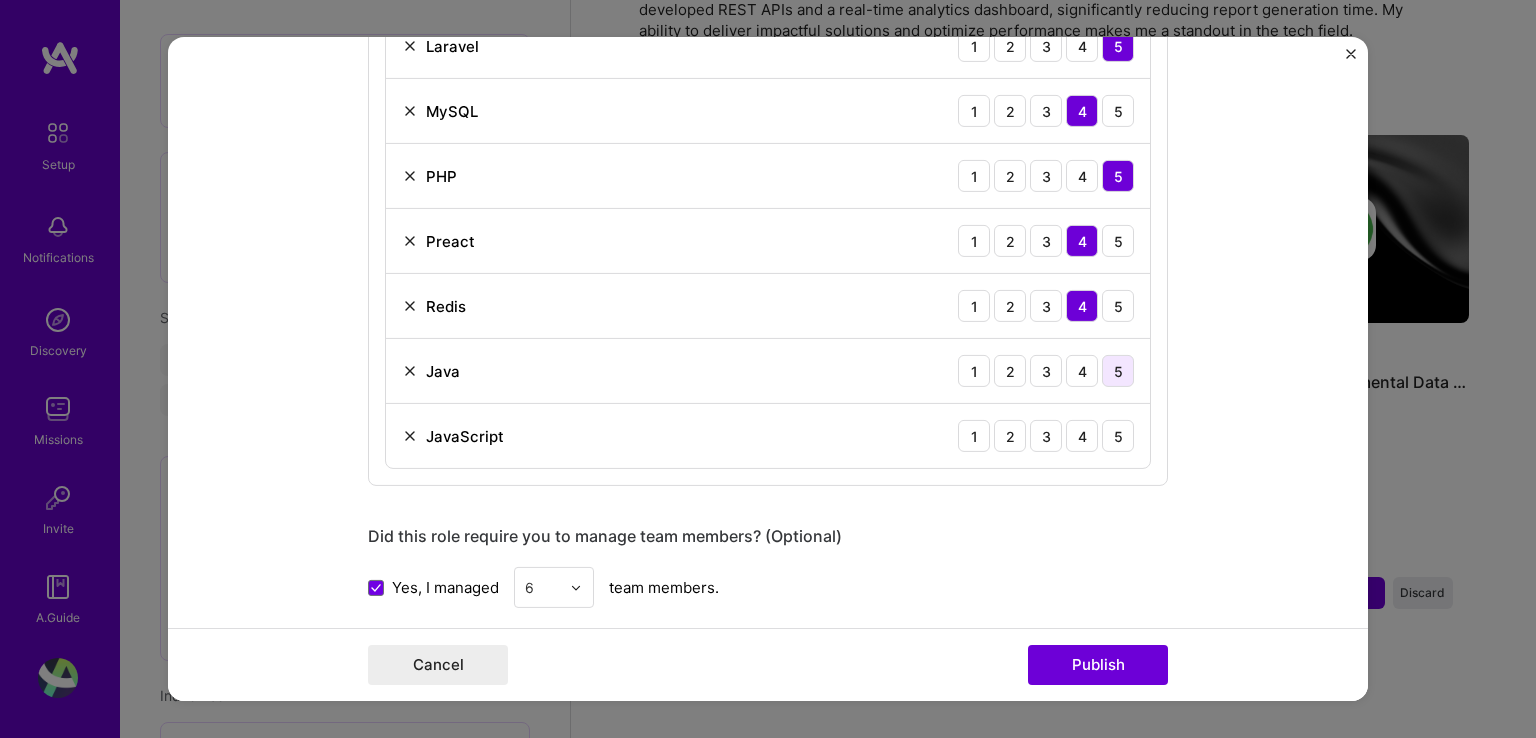 click on "5" at bounding box center (1118, 371) 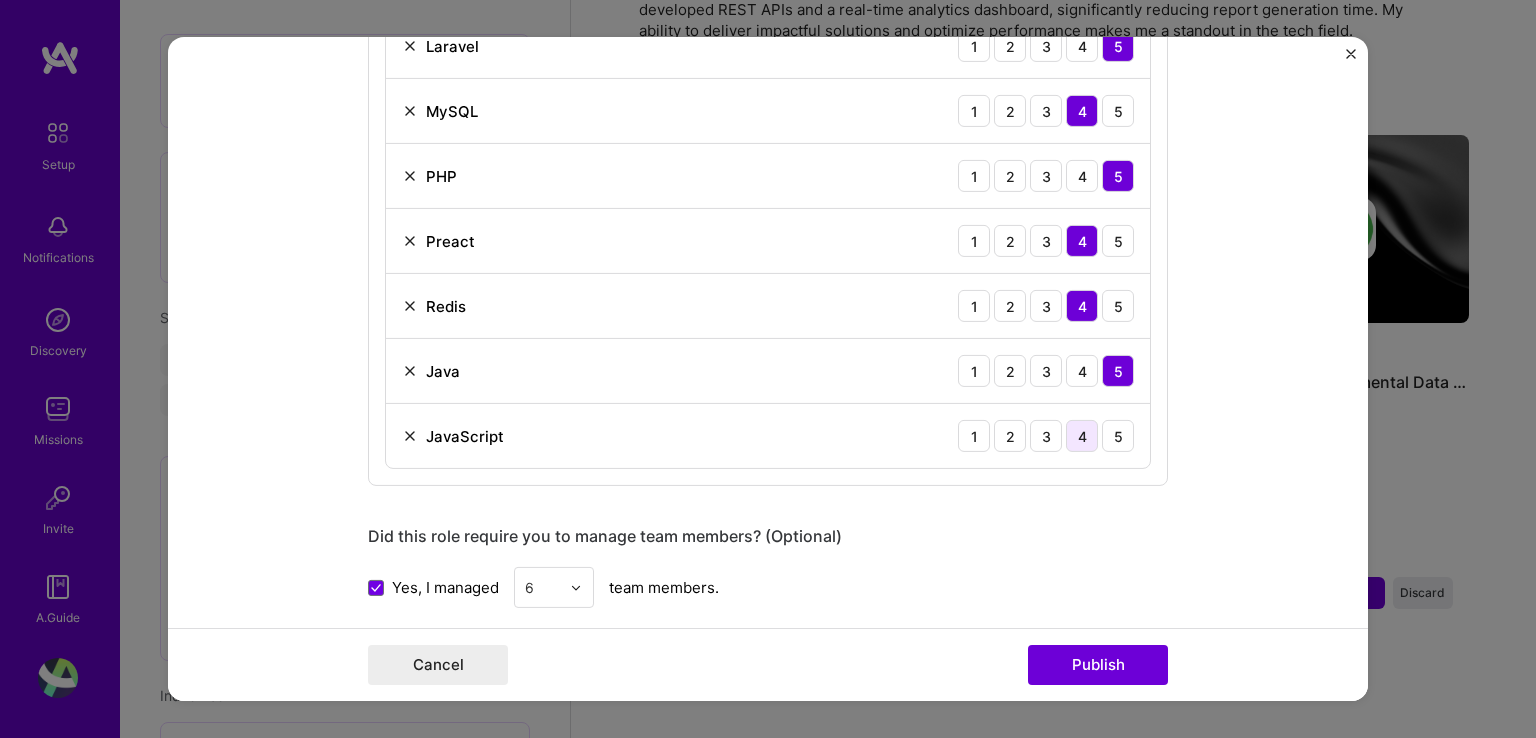 click on "4" at bounding box center (1082, 436) 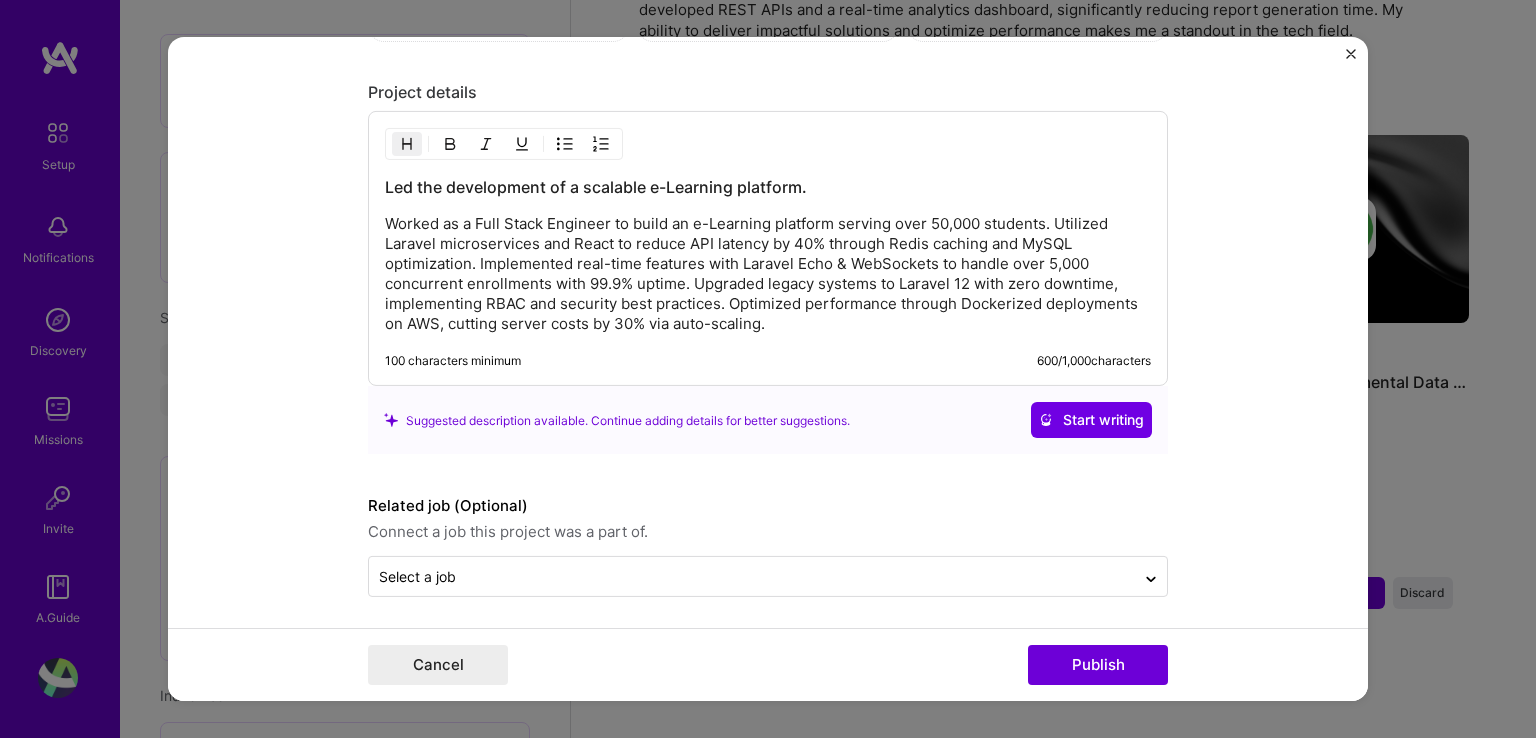 scroll, scrollTop: 0, scrollLeft: 0, axis: both 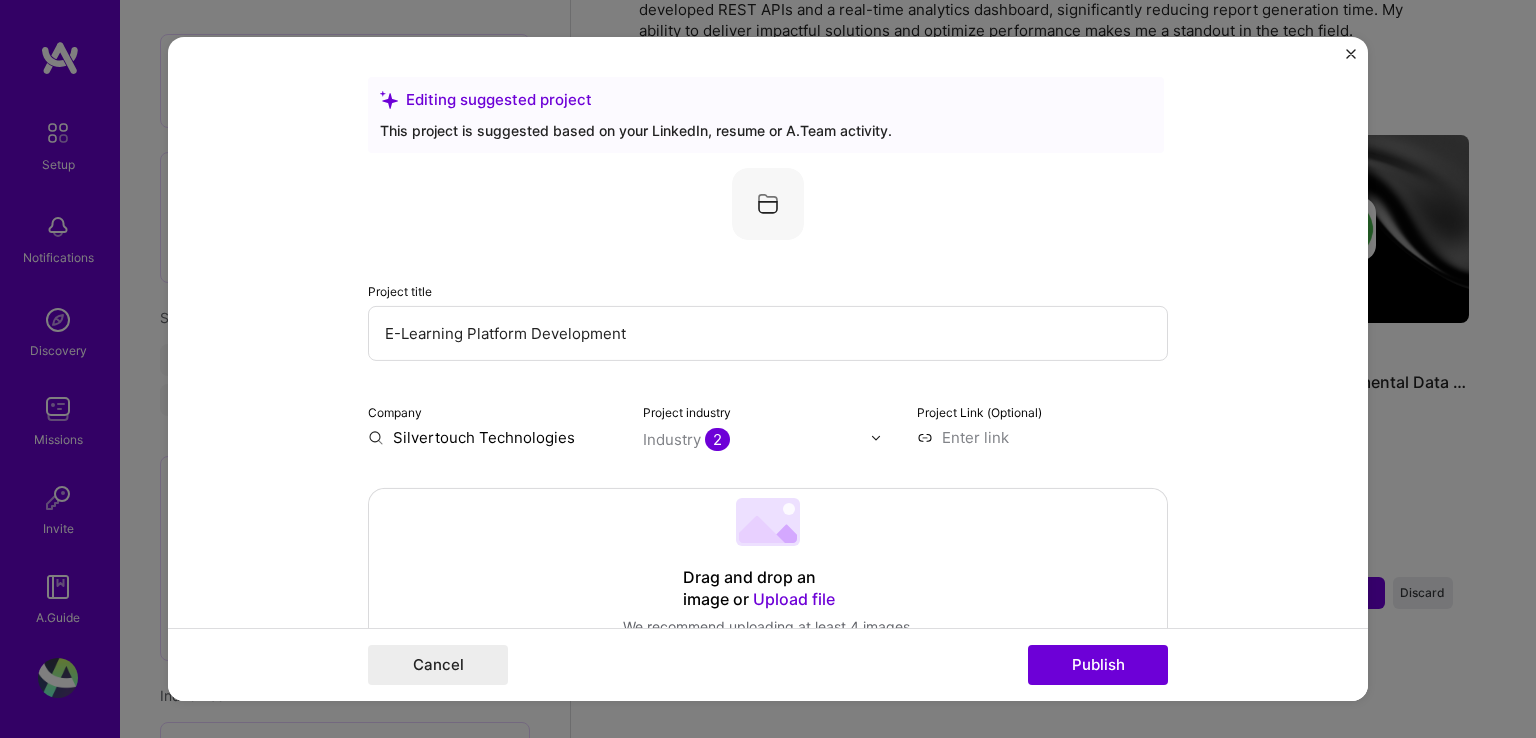 click on "Silvertouch Technologies" at bounding box center (493, 437) 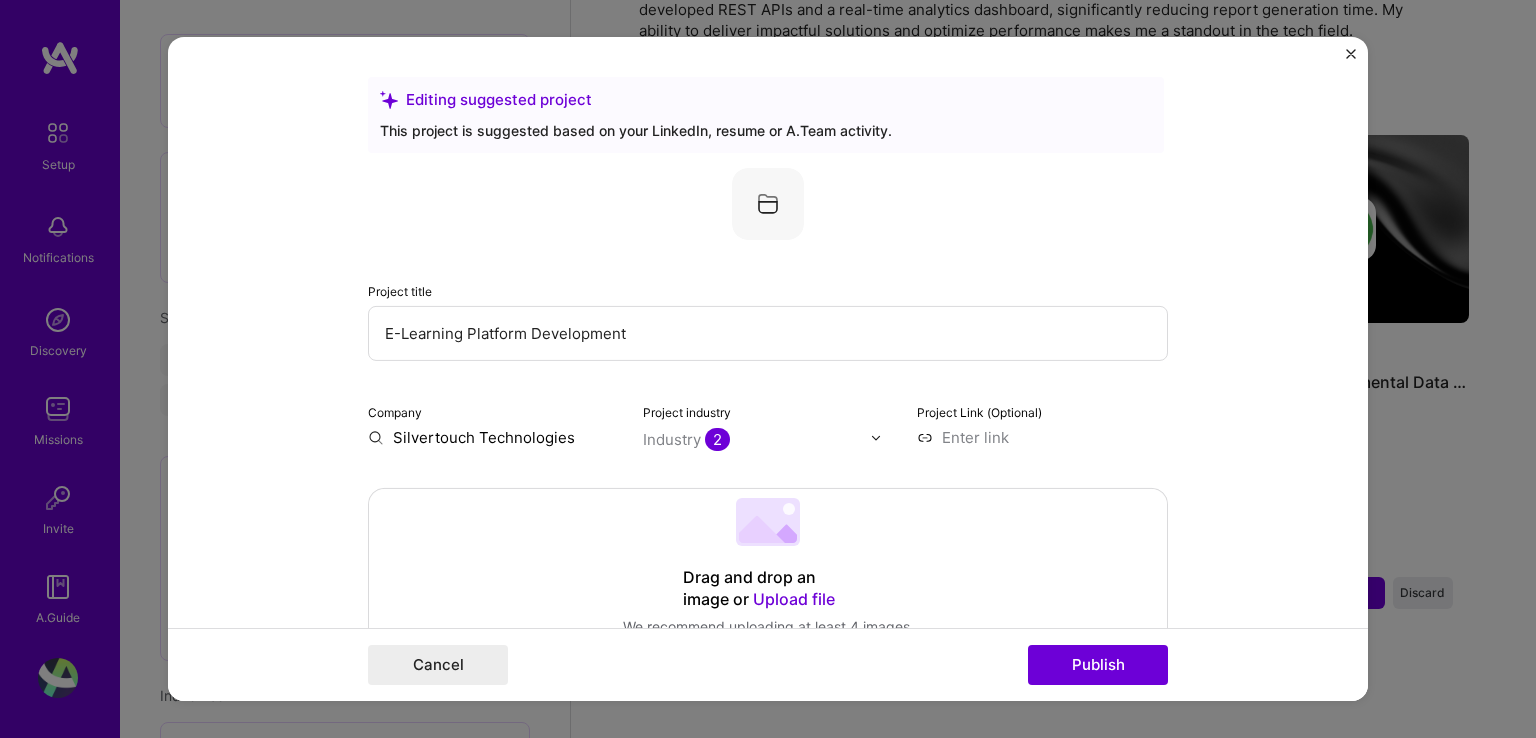 drag, startPoint x: 577, startPoint y: 433, endPoint x: 462, endPoint y: 452, distance: 116.559 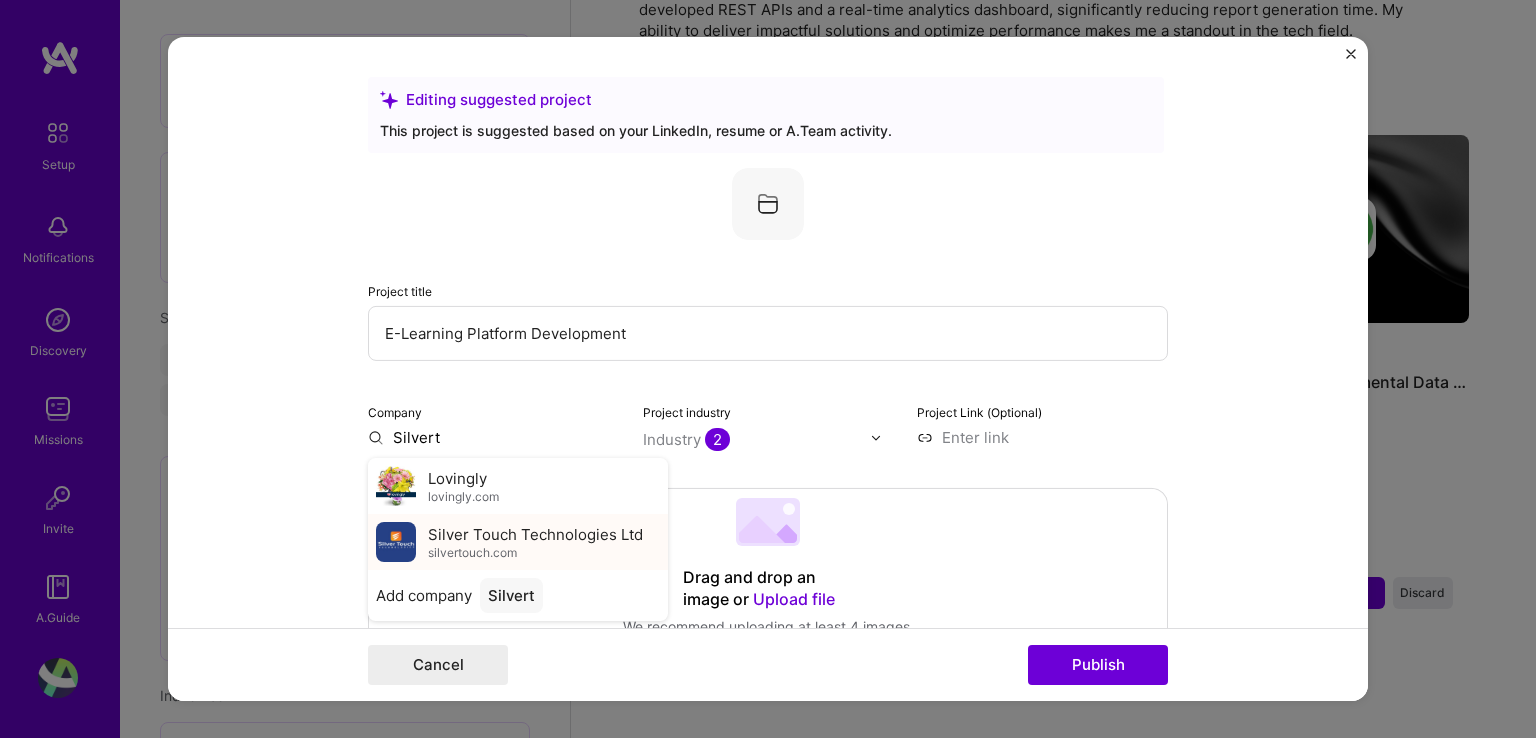 click on "Silver Touch Technologies Ltd" at bounding box center (535, 533) 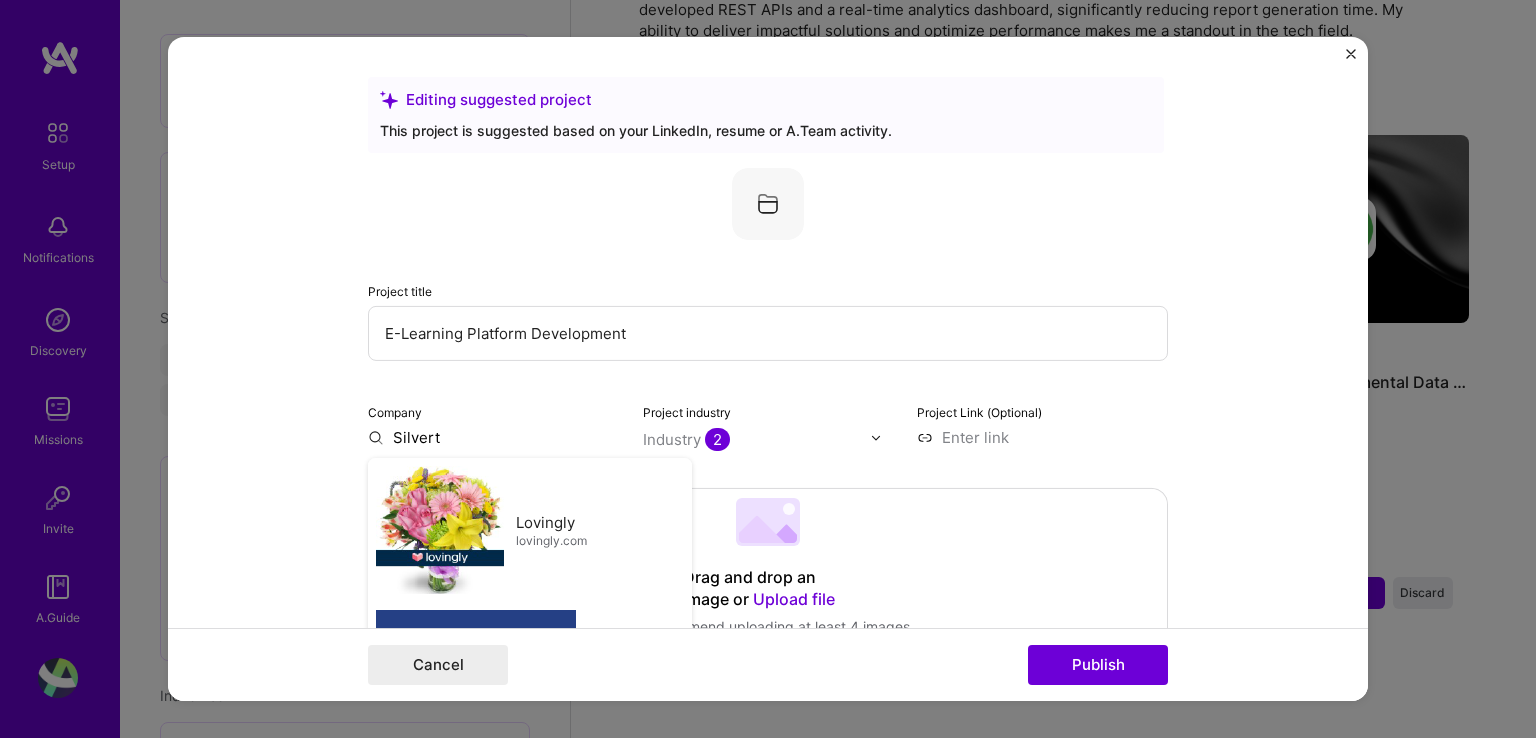 type on "Silver Touch Technologies Ltd" 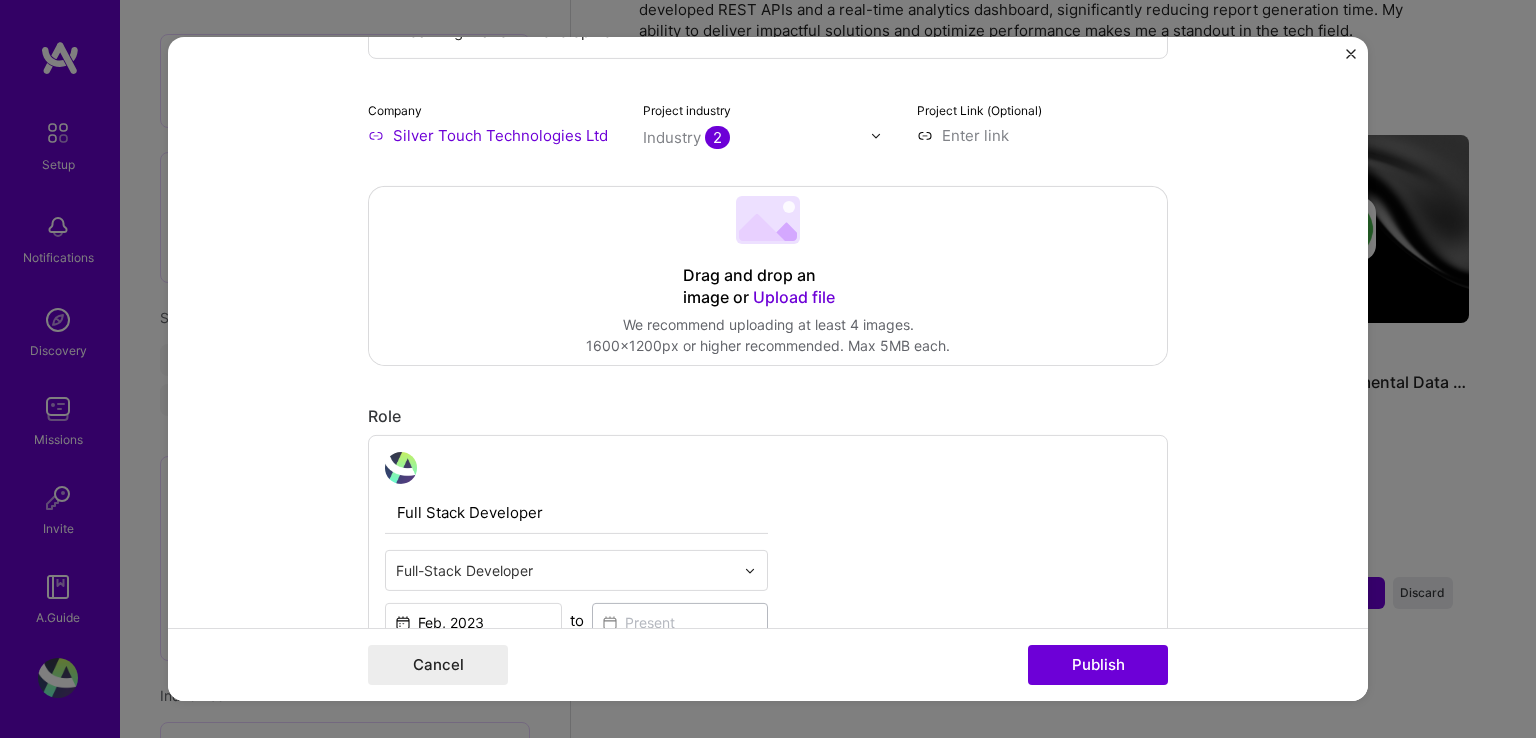 scroll, scrollTop: 361, scrollLeft: 0, axis: vertical 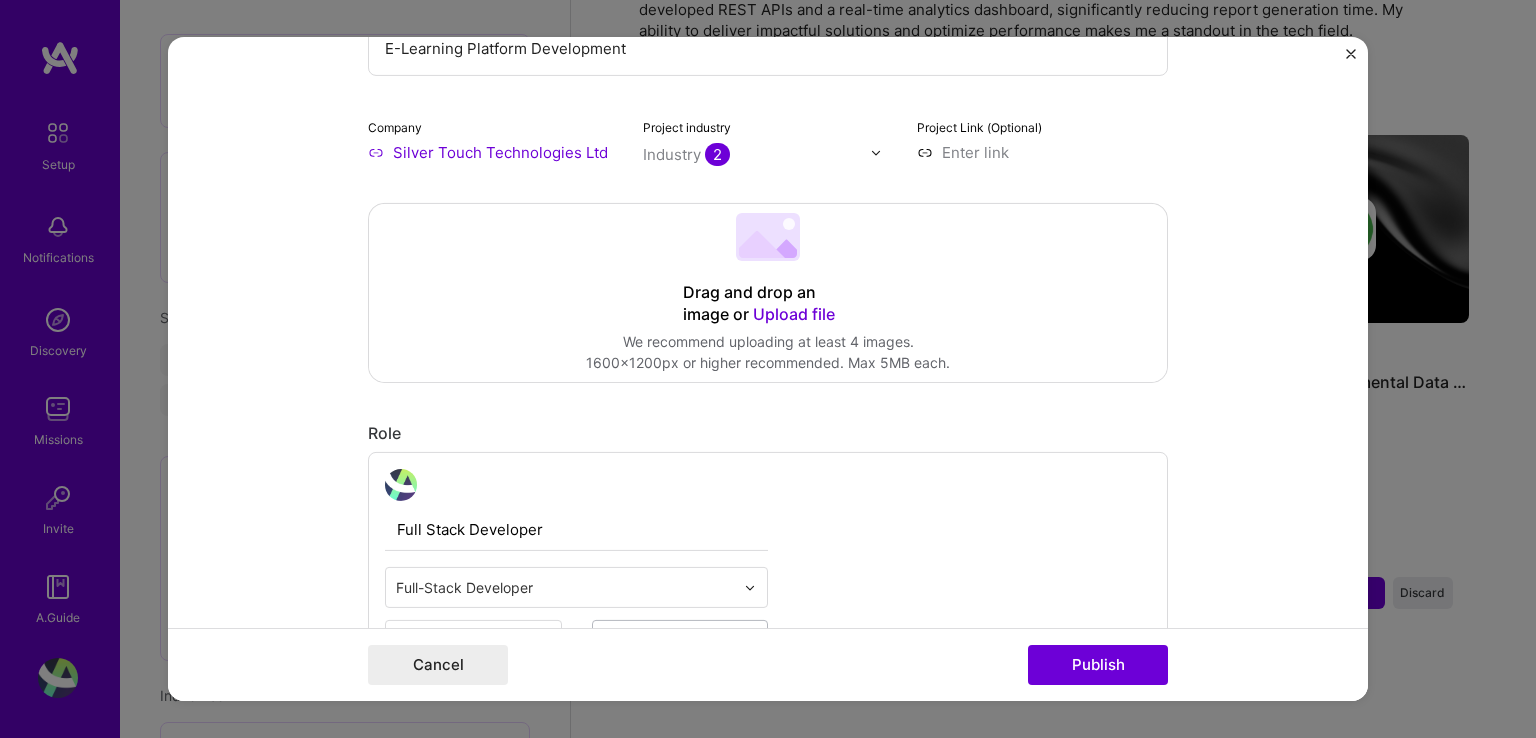 click on "Upload file" at bounding box center [794, 314] 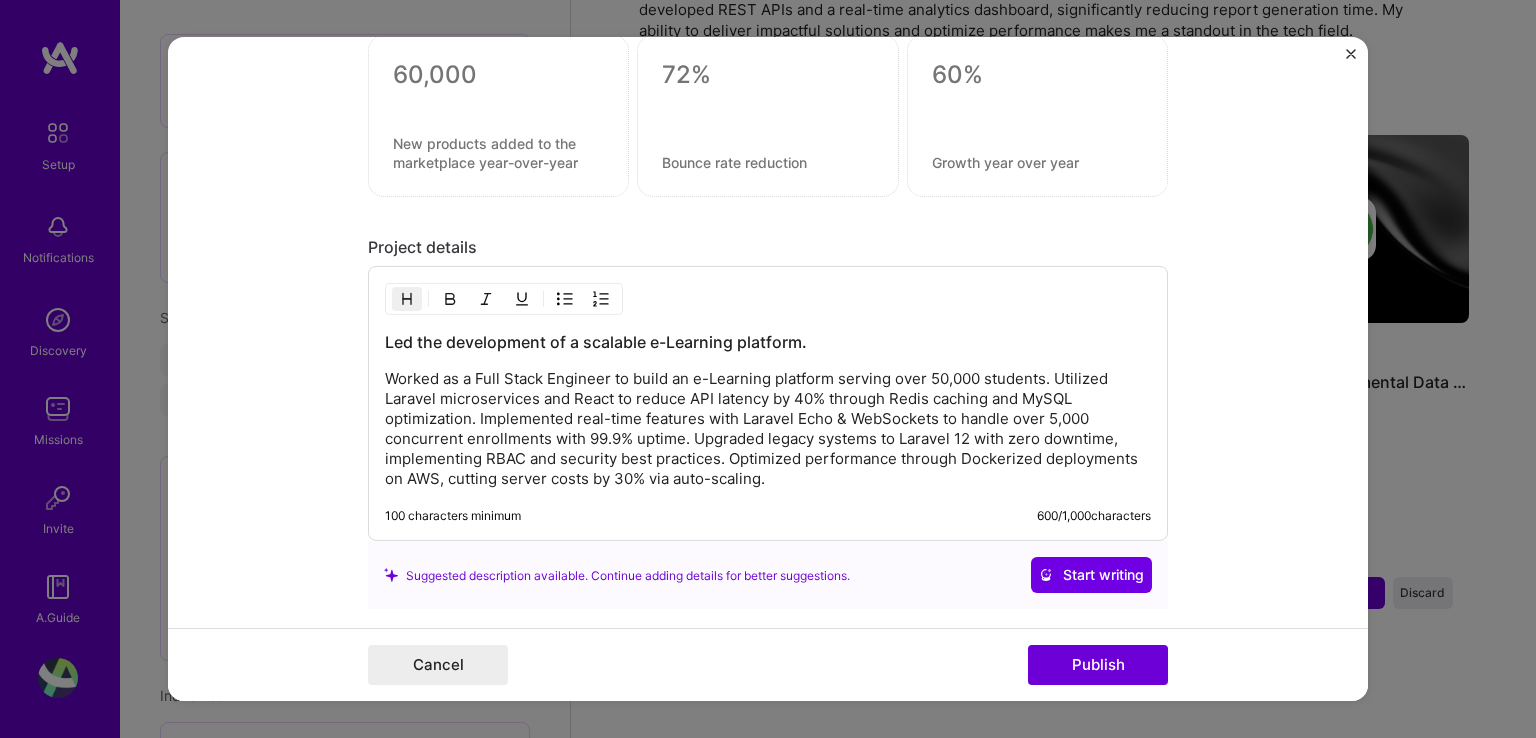 scroll, scrollTop: 2676, scrollLeft: 0, axis: vertical 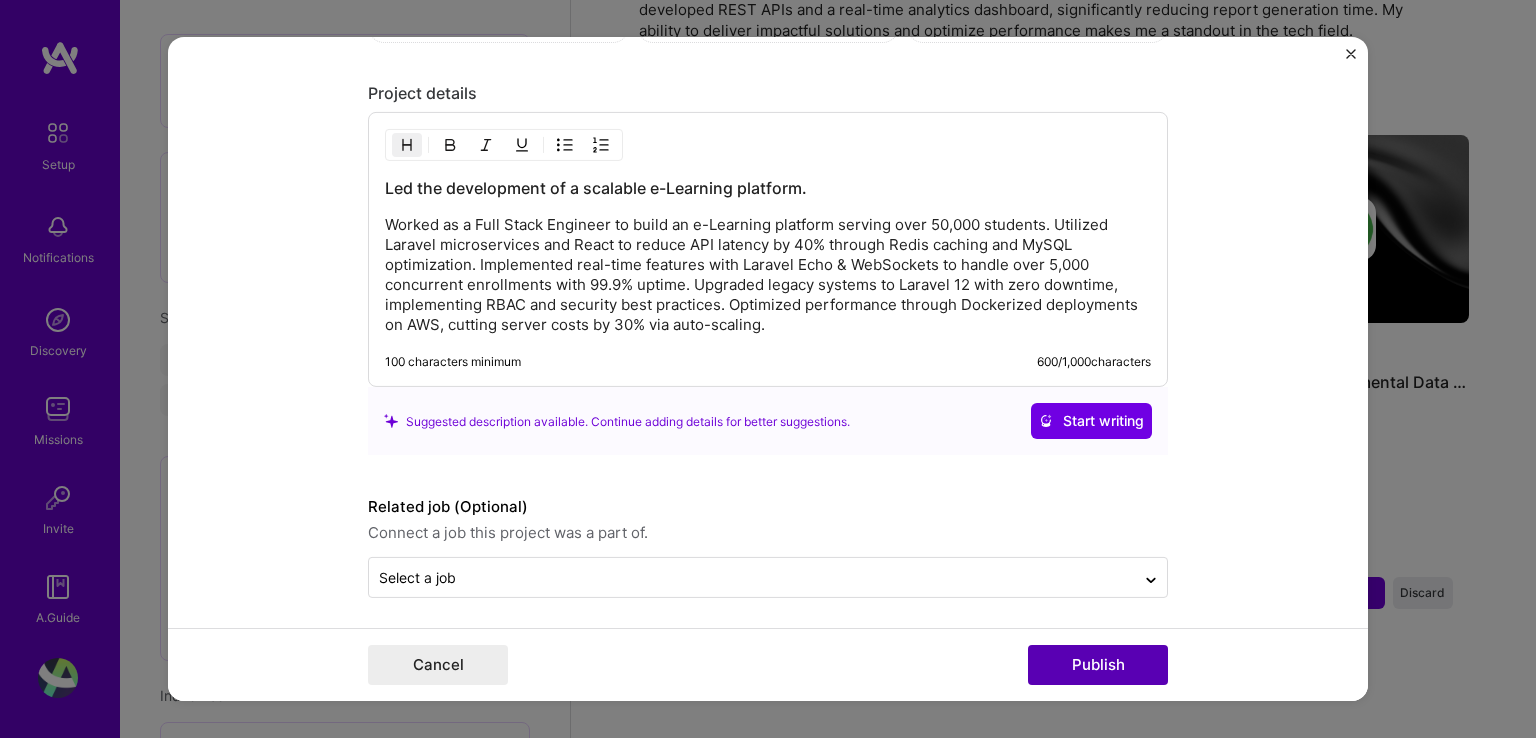 click on "Publish" at bounding box center (1098, 665) 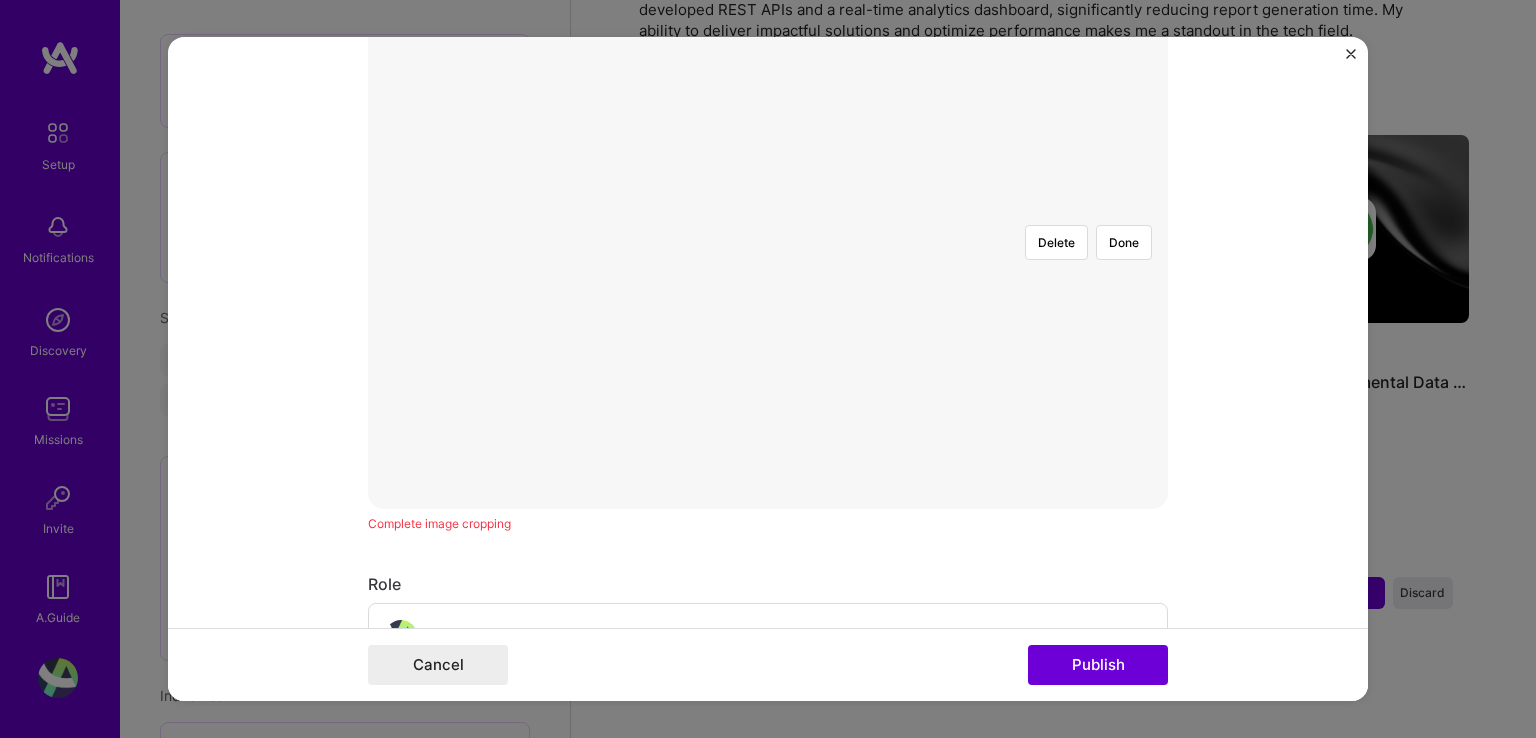 scroll, scrollTop: 450, scrollLeft: 0, axis: vertical 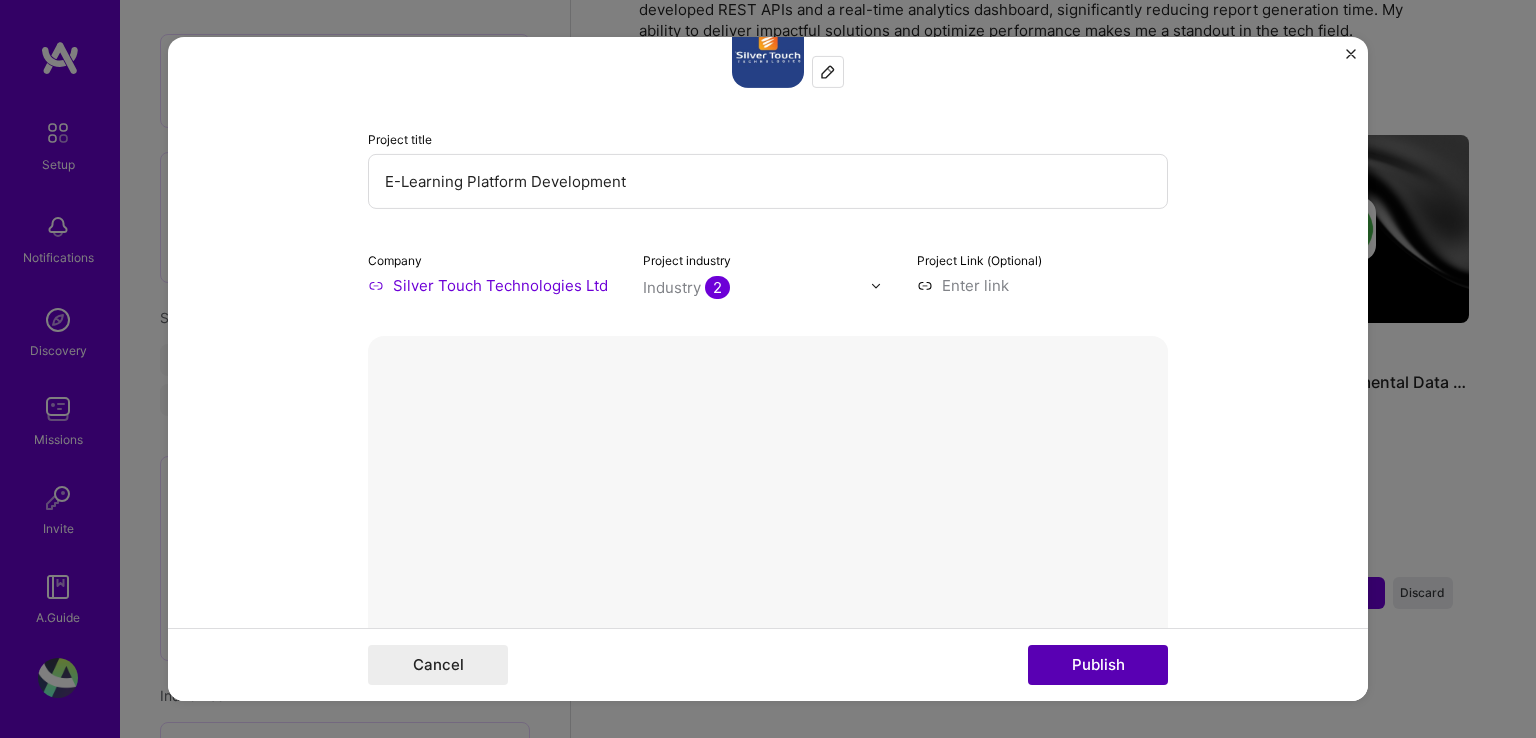 click on "Publish" at bounding box center [1098, 665] 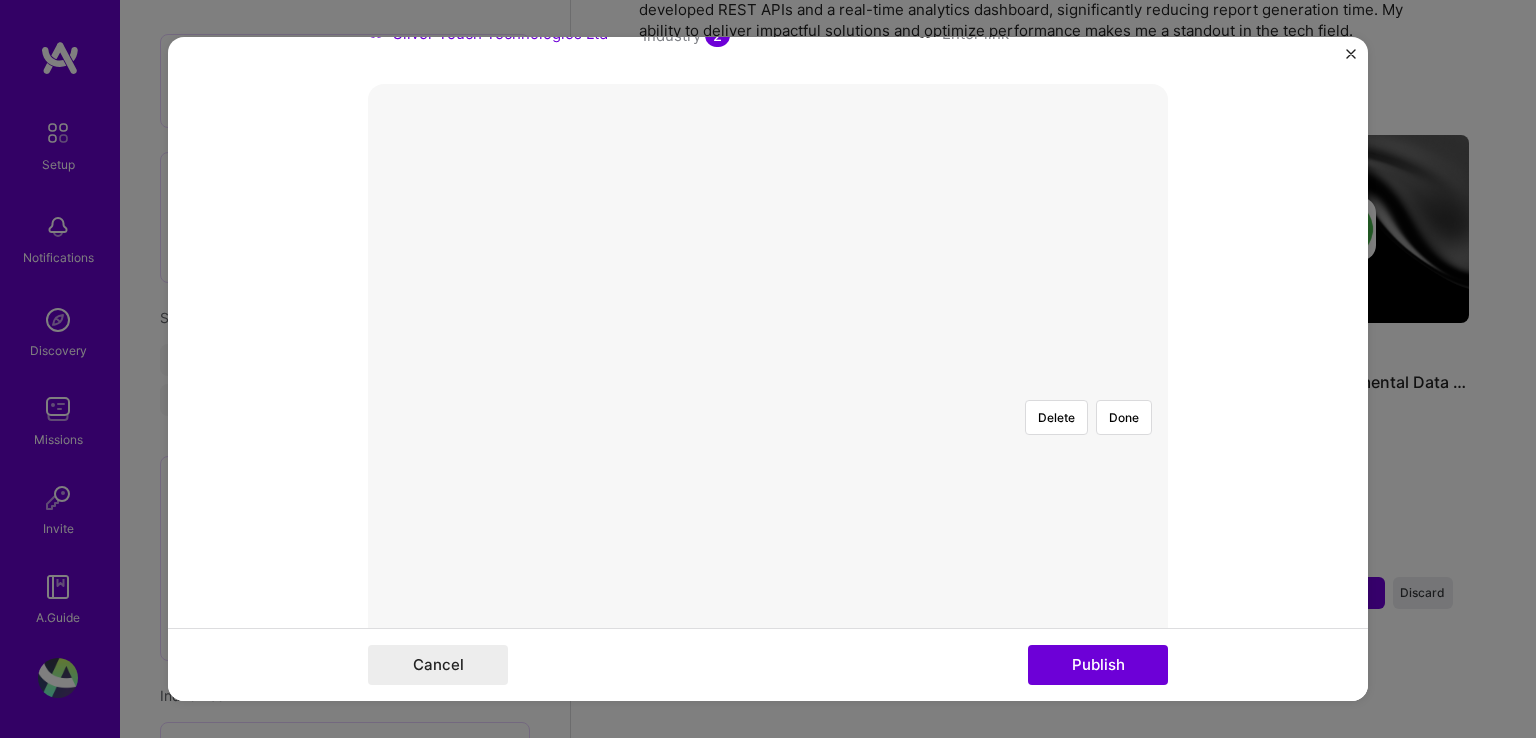 scroll, scrollTop: 450, scrollLeft: 0, axis: vertical 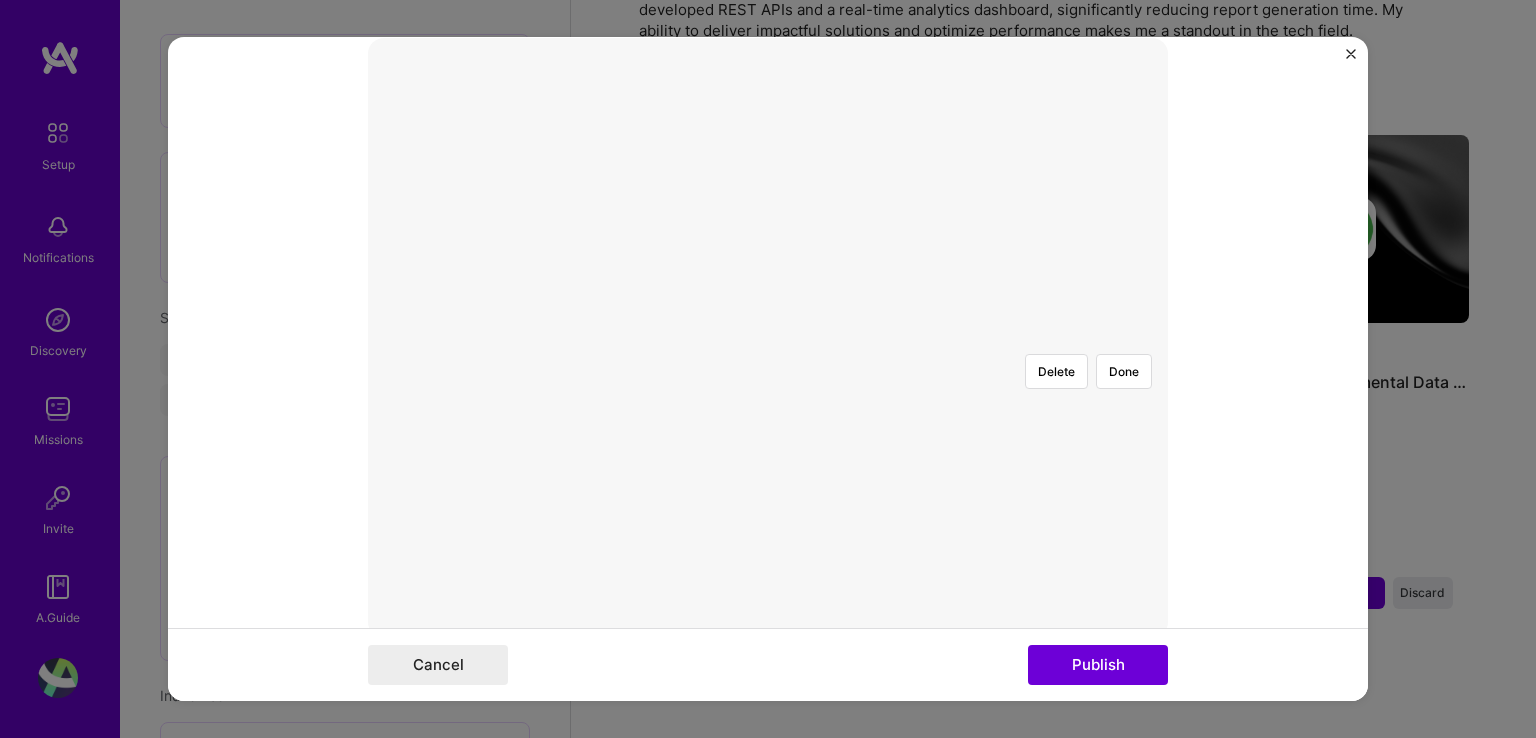 click at bounding box center (1052, 551) 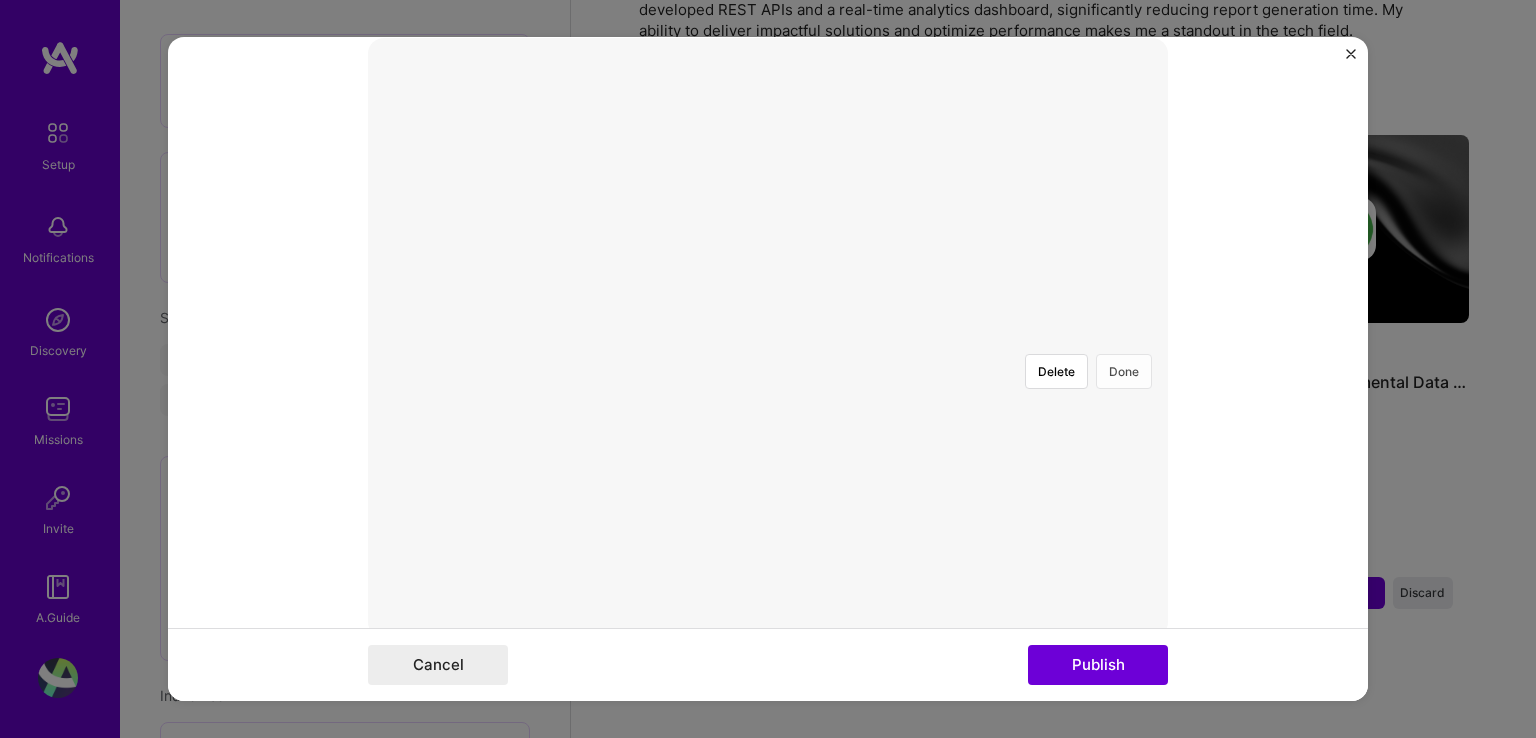 click on "Done" at bounding box center (1124, 371) 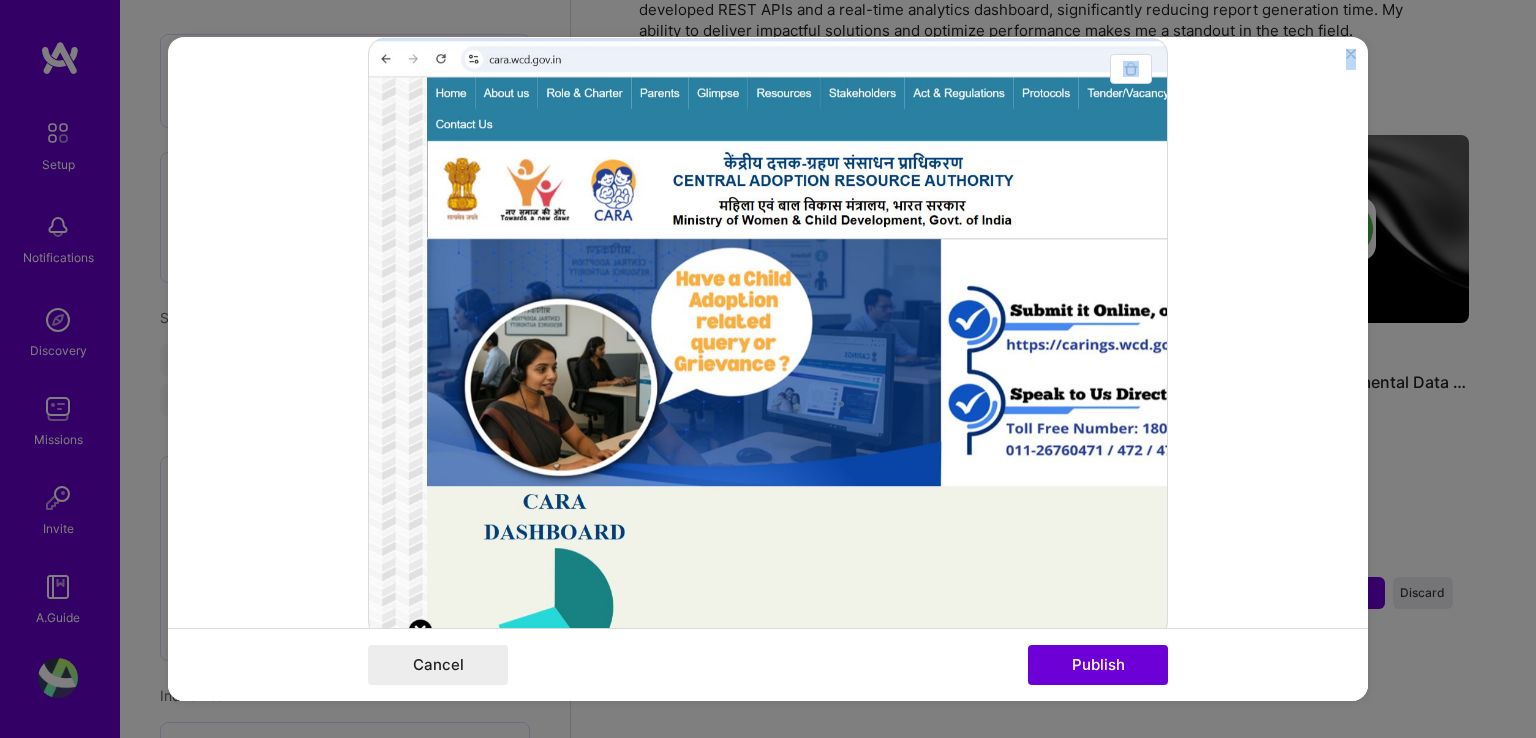 drag, startPoint x: 1368, startPoint y: 201, endPoint x: 1363, endPoint y: 342, distance: 141.08862 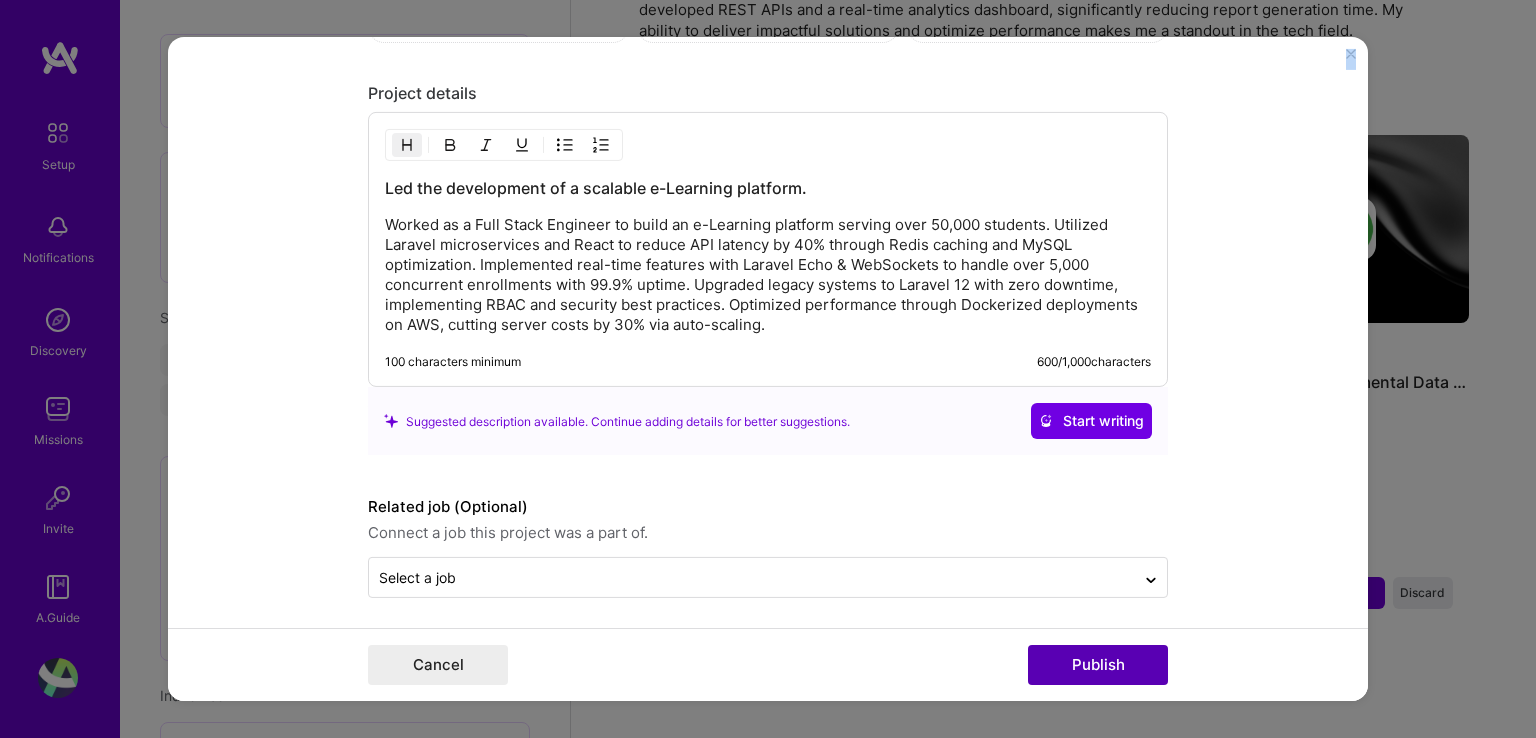 click on "Publish" at bounding box center [1098, 665] 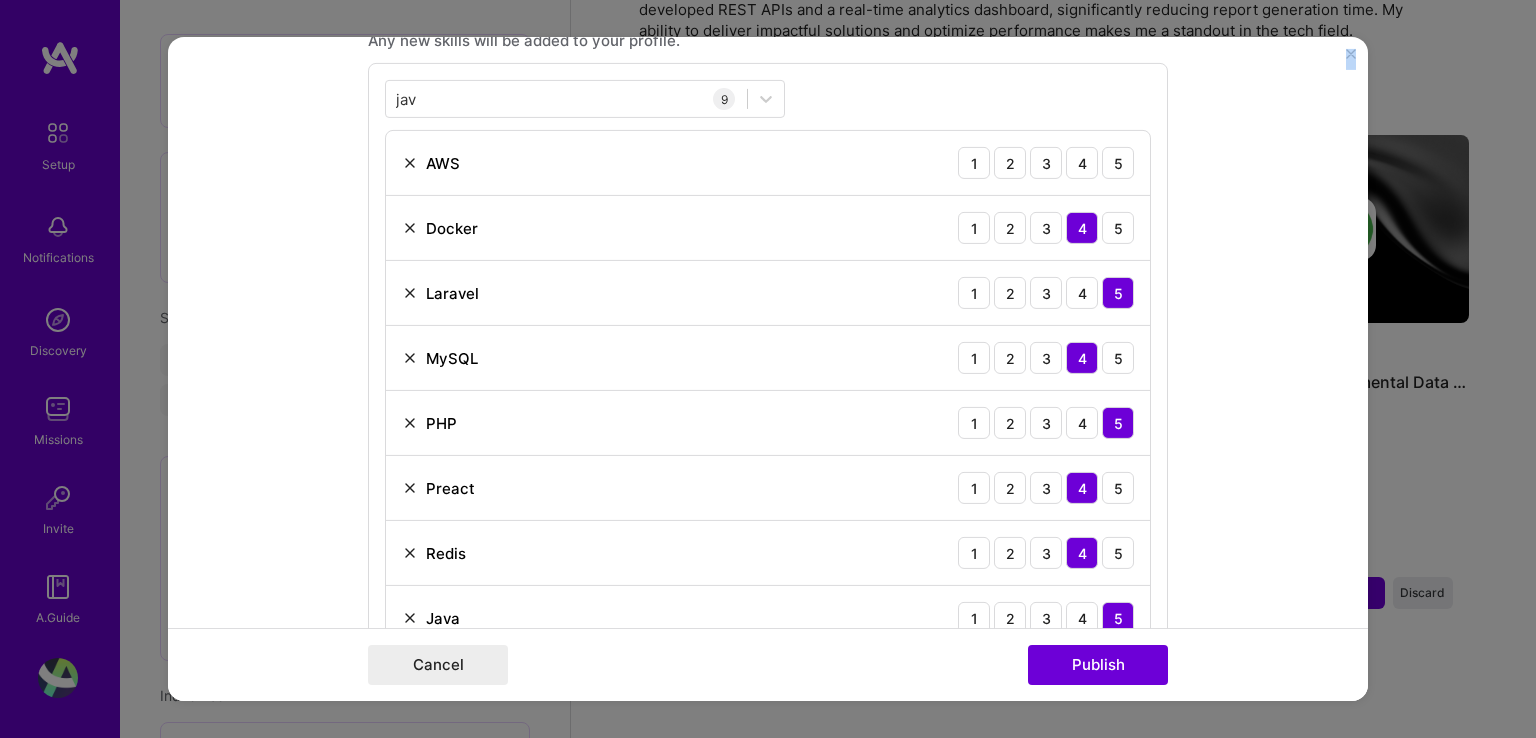 scroll, scrollTop: 1477, scrollLeft: 0, axis: vertical 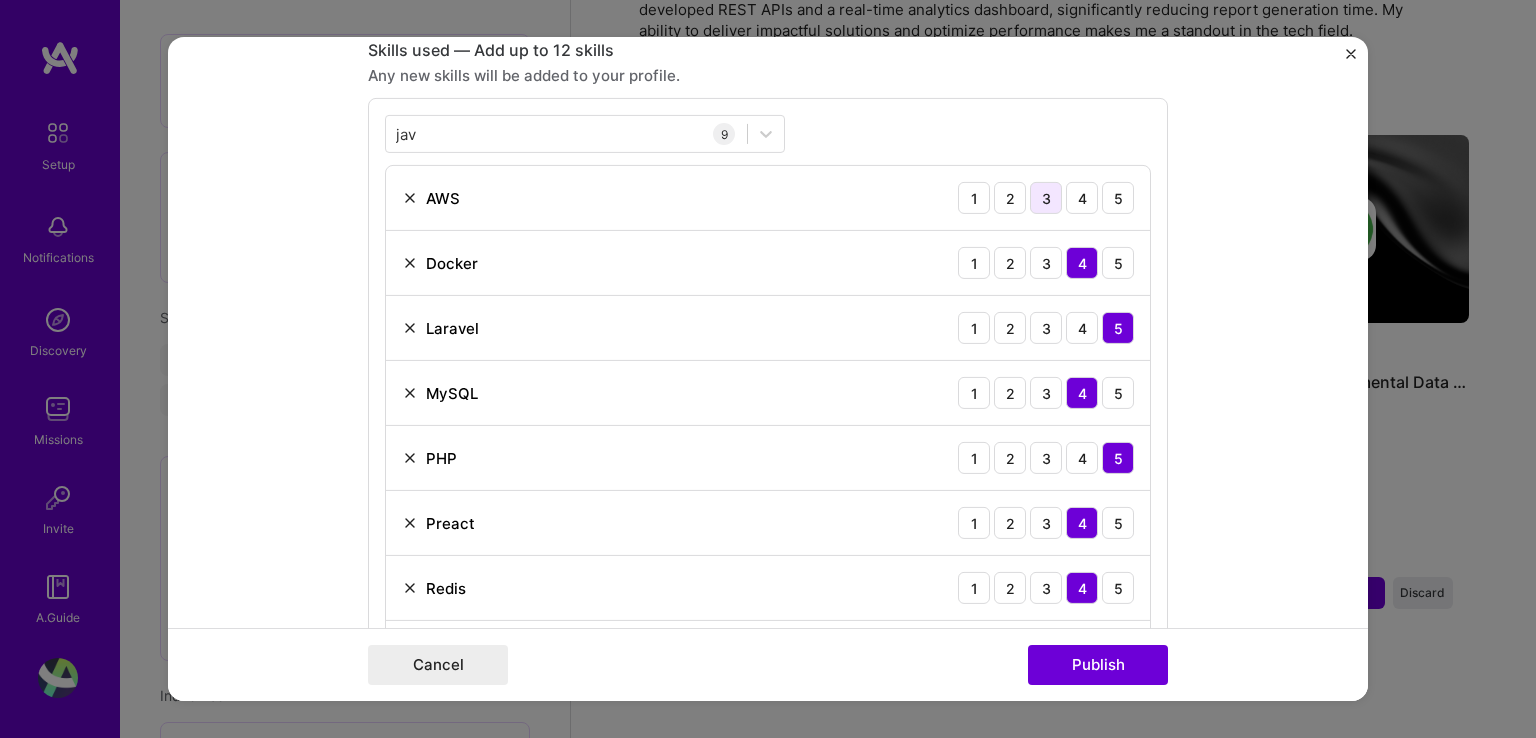 click on "3" at bounding box center (1046, 198) 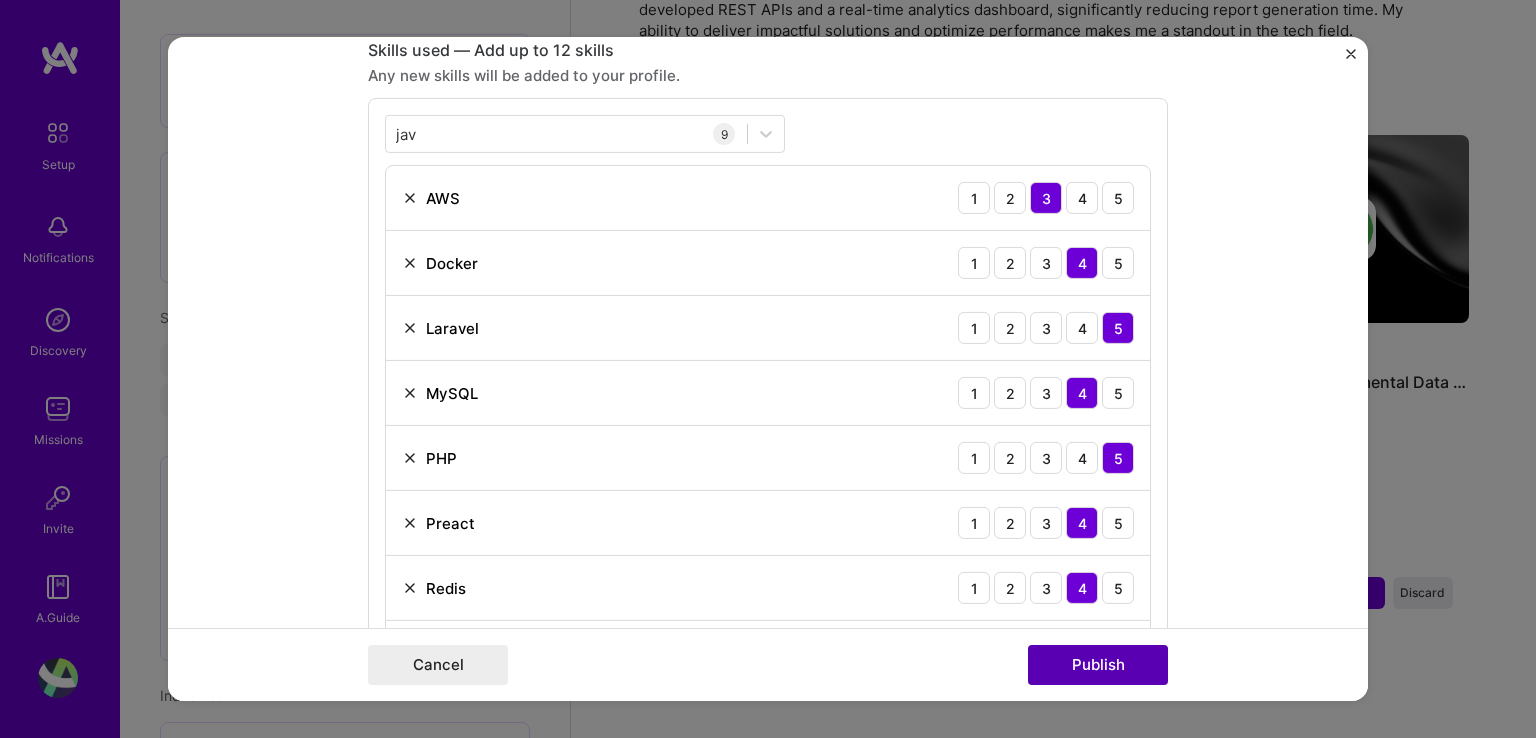 click on "Publish" at bounding box center [1098, 665] 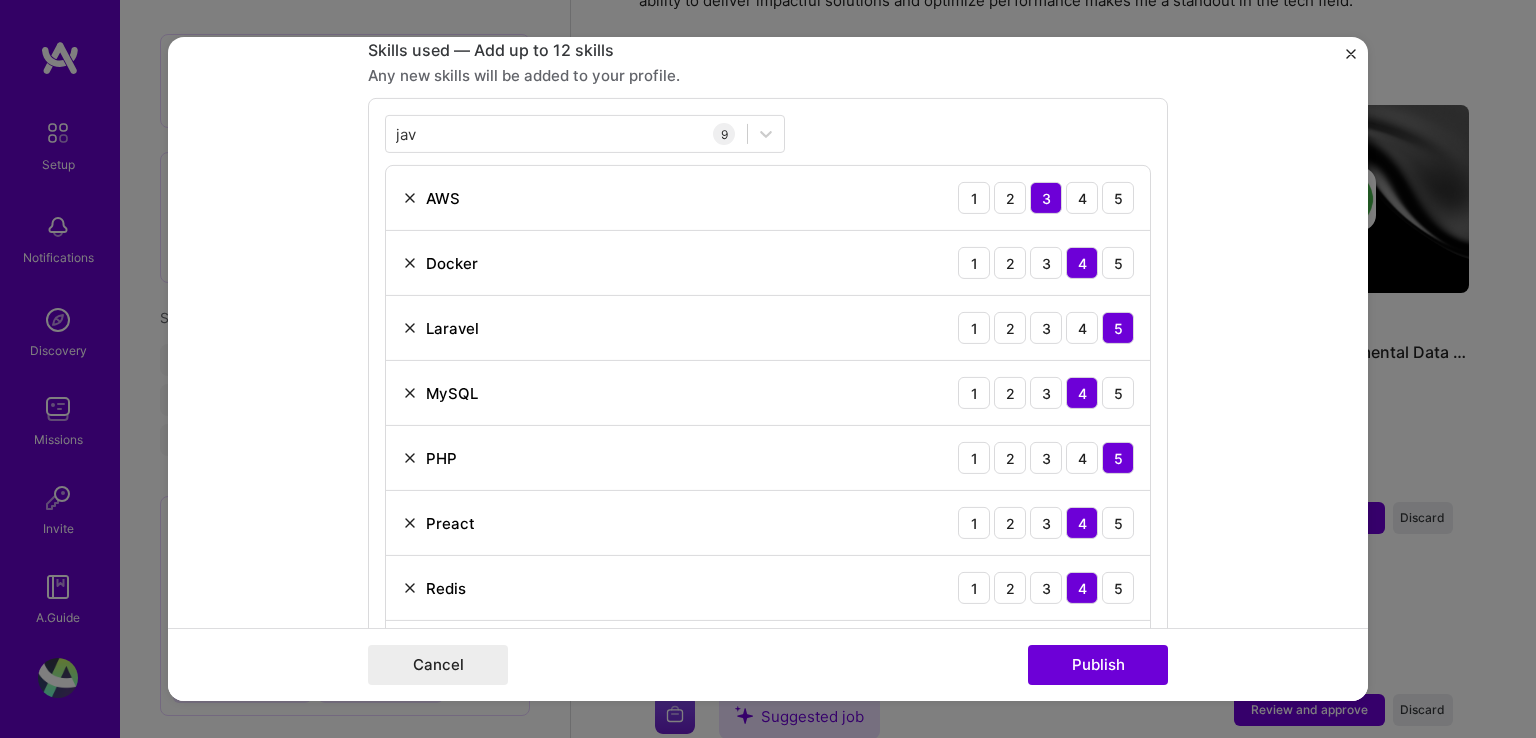 type 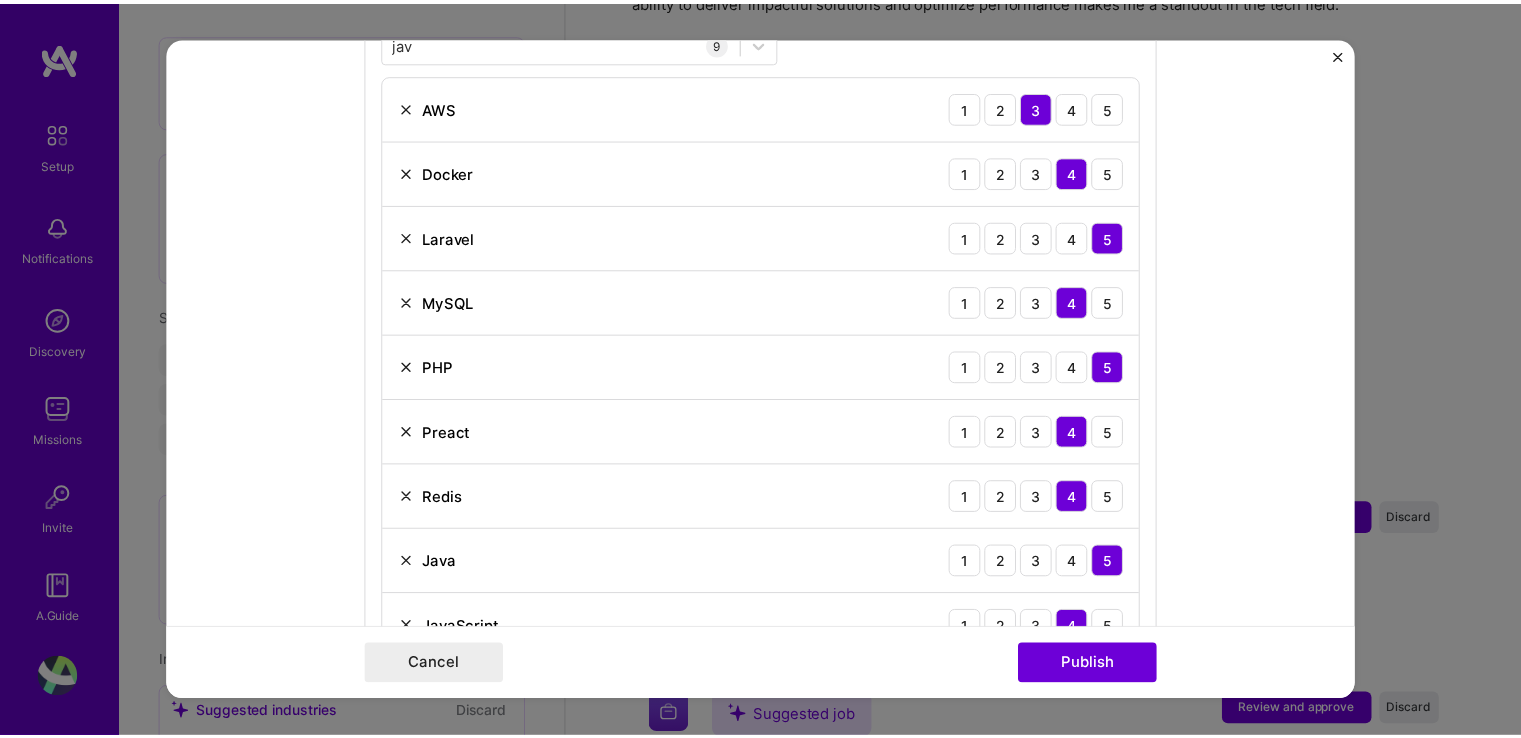 scroll, scrollTop: 1387, scrollLeft: 0, axis: vertical 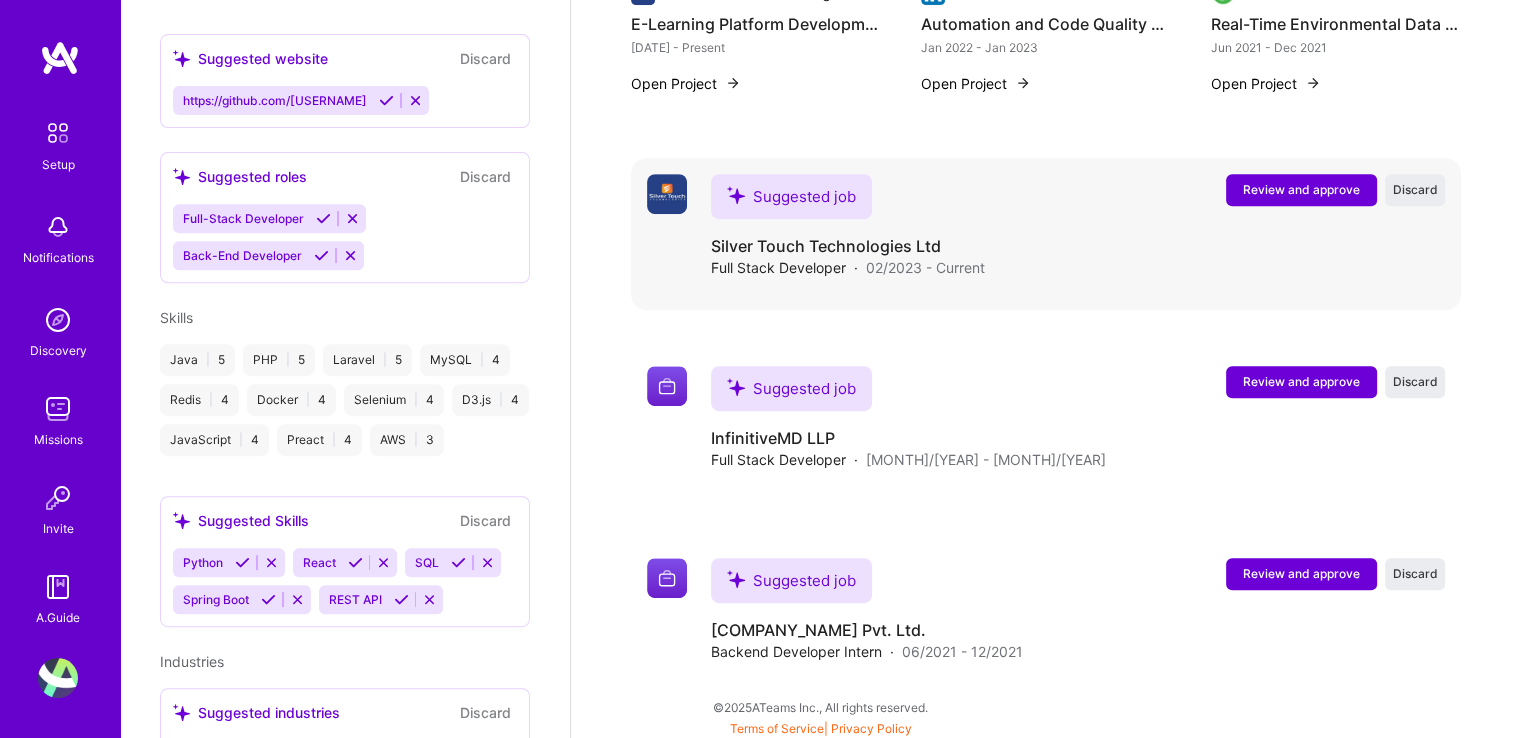 click on "Review and approve" at bounding box center [1301, 189] 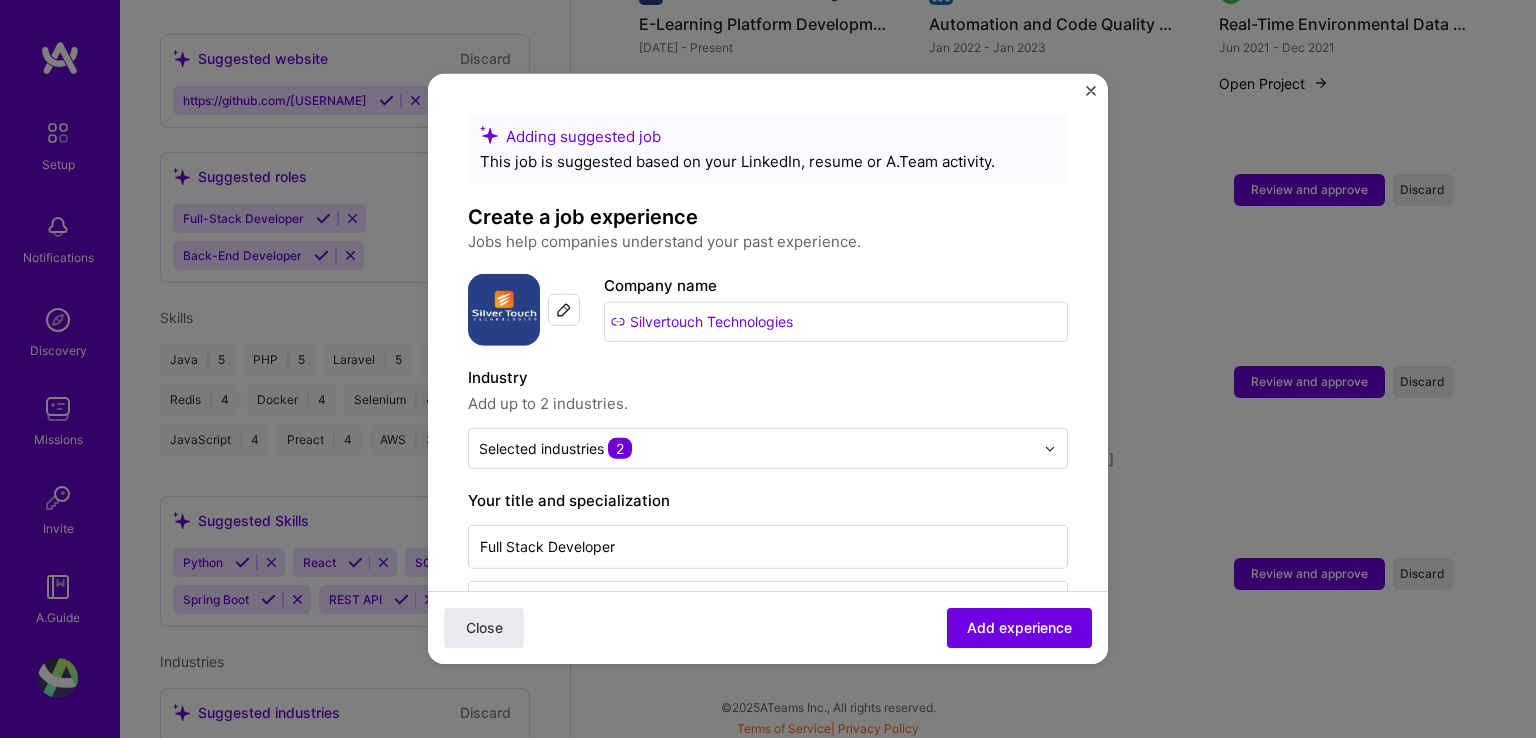 drag, startPoint x: 1109, startPoint y: 209, endPoint x: 1109, endPoint y: 251, distance: 42 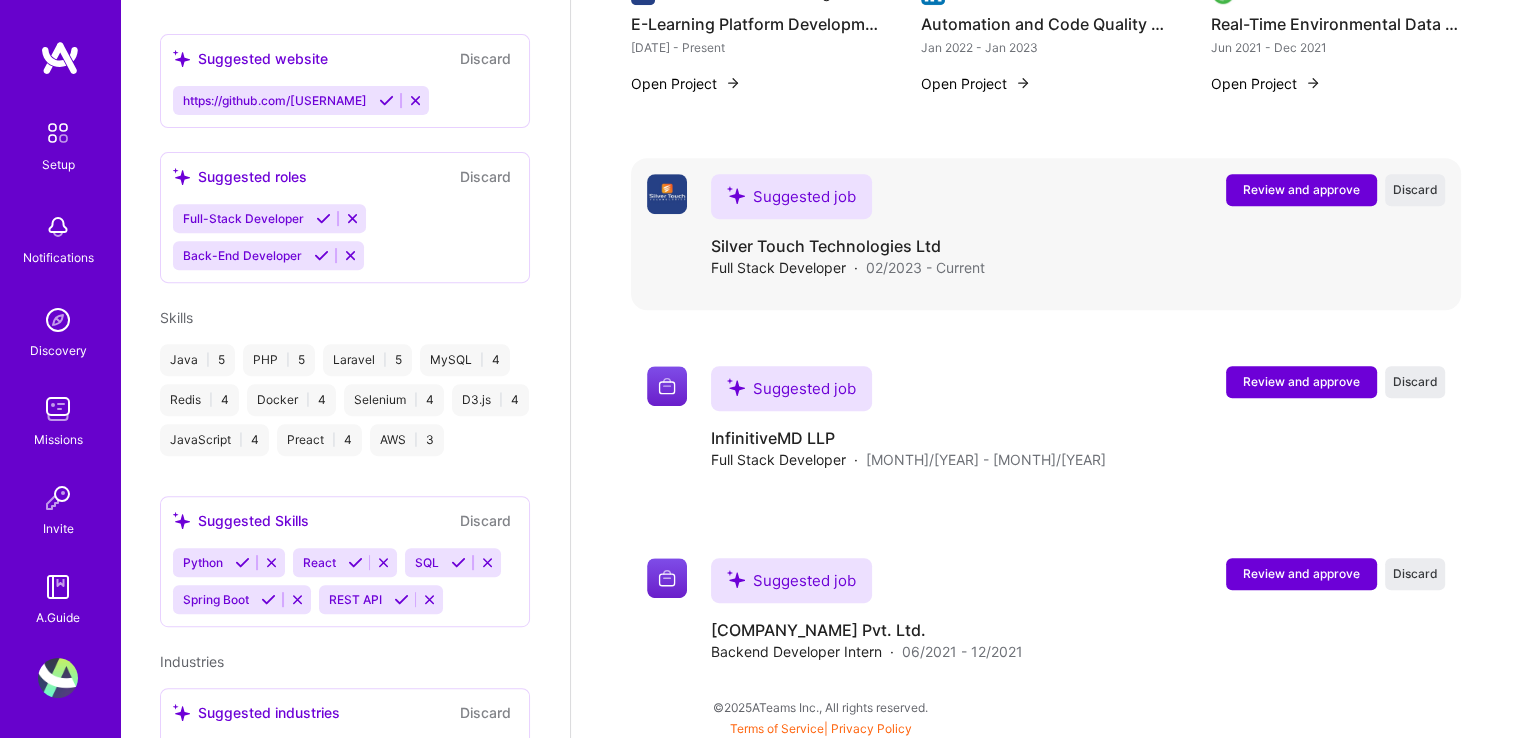 click on "Review and approve" at bounding box center (1301, 190) 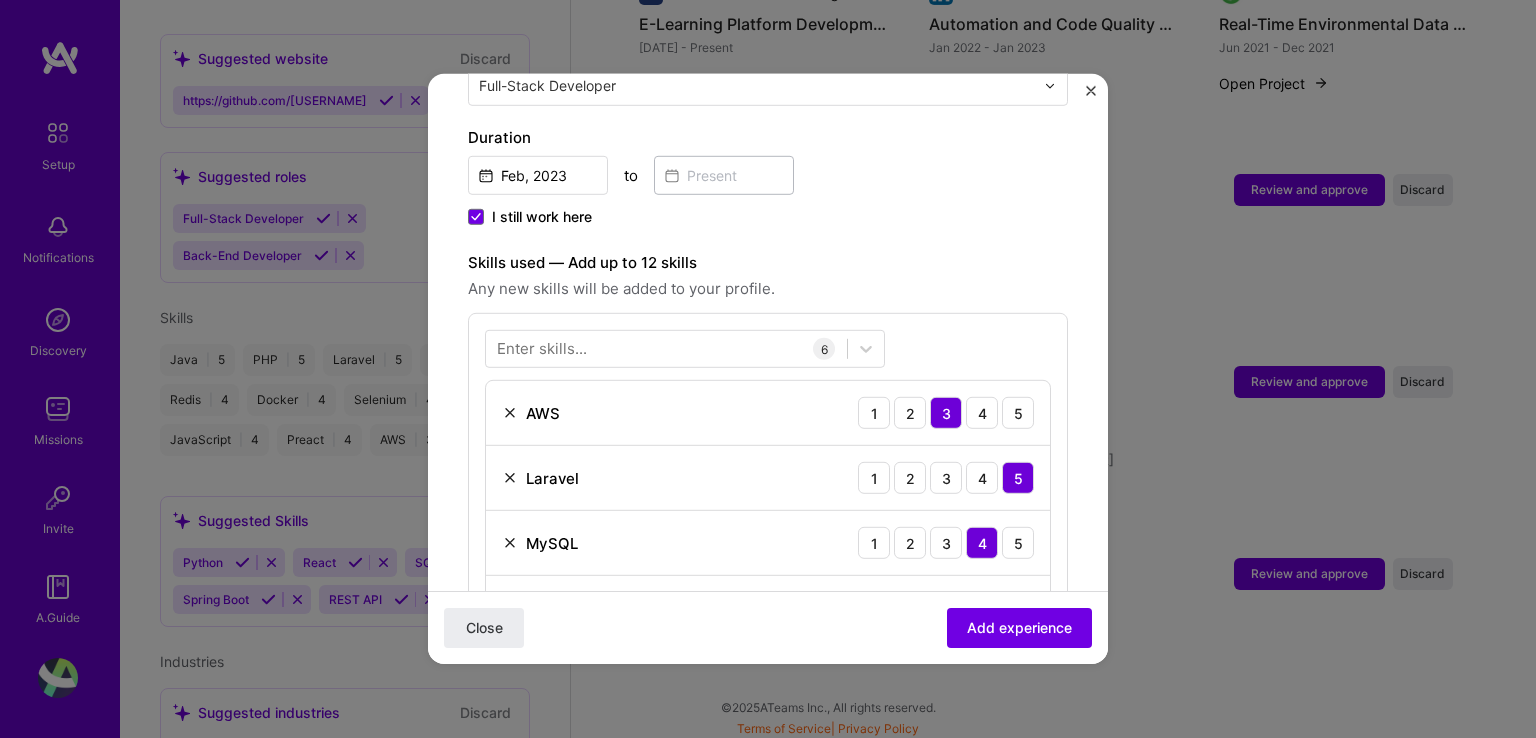 scroll, scrollTop: 1031, scrollLeft: 0, axis: vertical 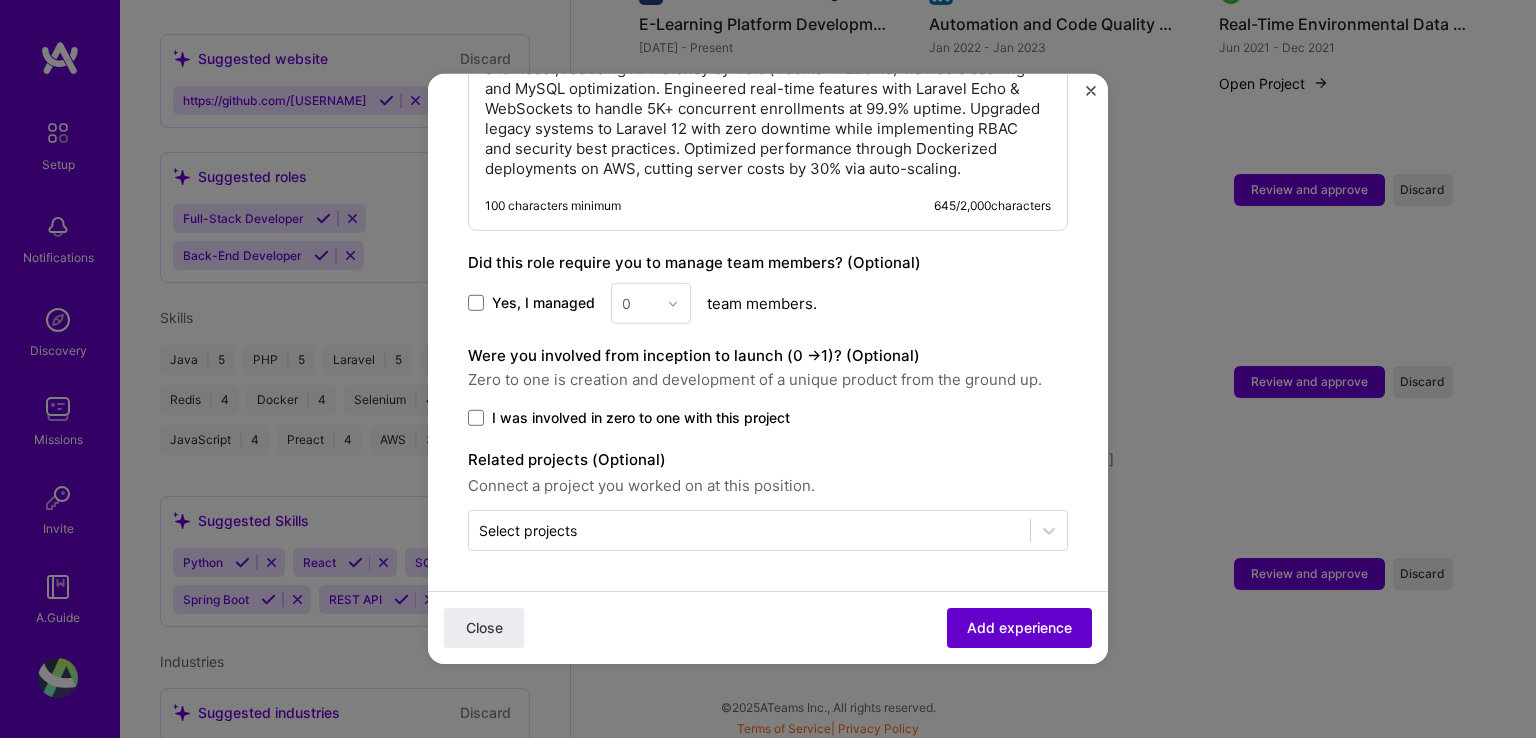 click on "Add experience" at bounding box center (1019, 628) 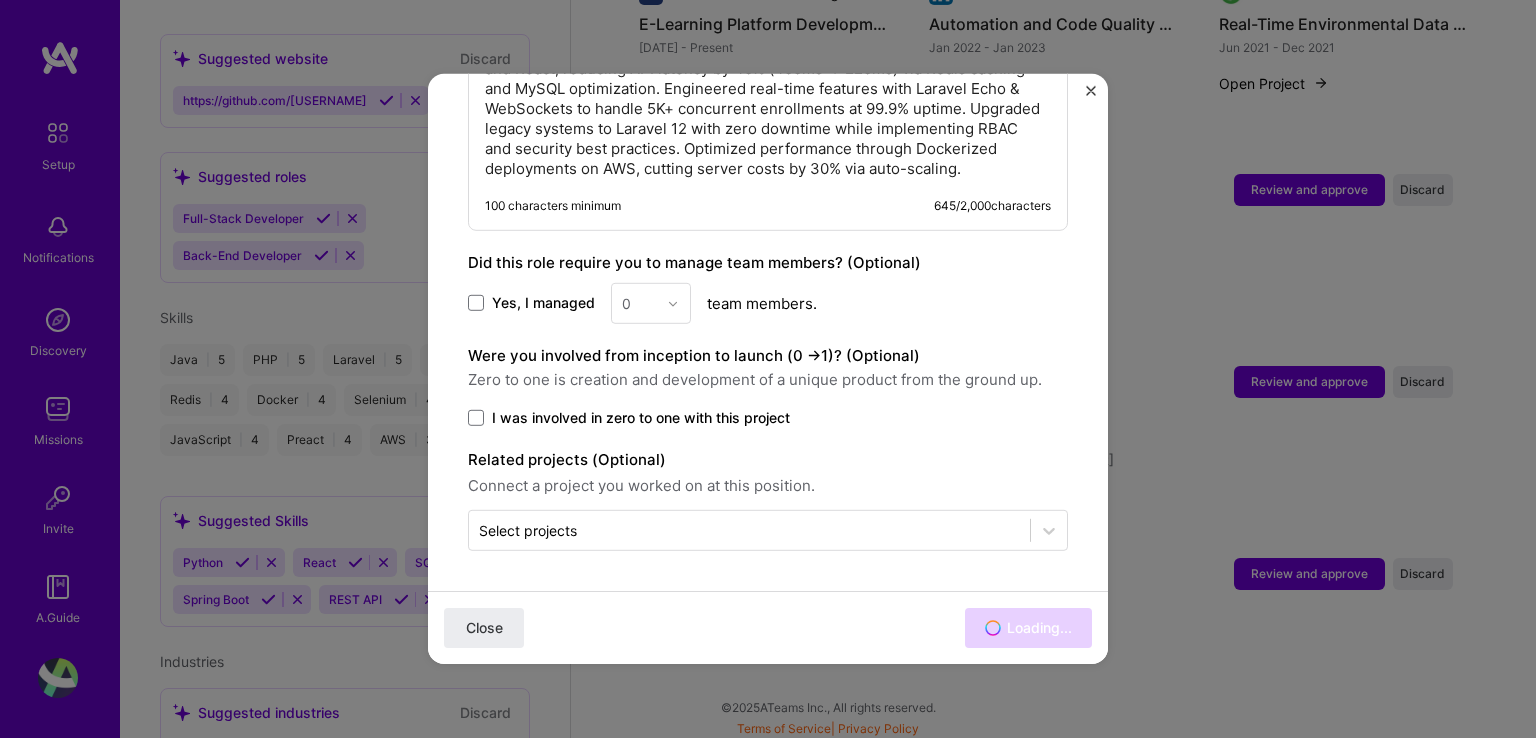 scroll, scrollTop: 828, scrollLeft: 0, axis: vertical 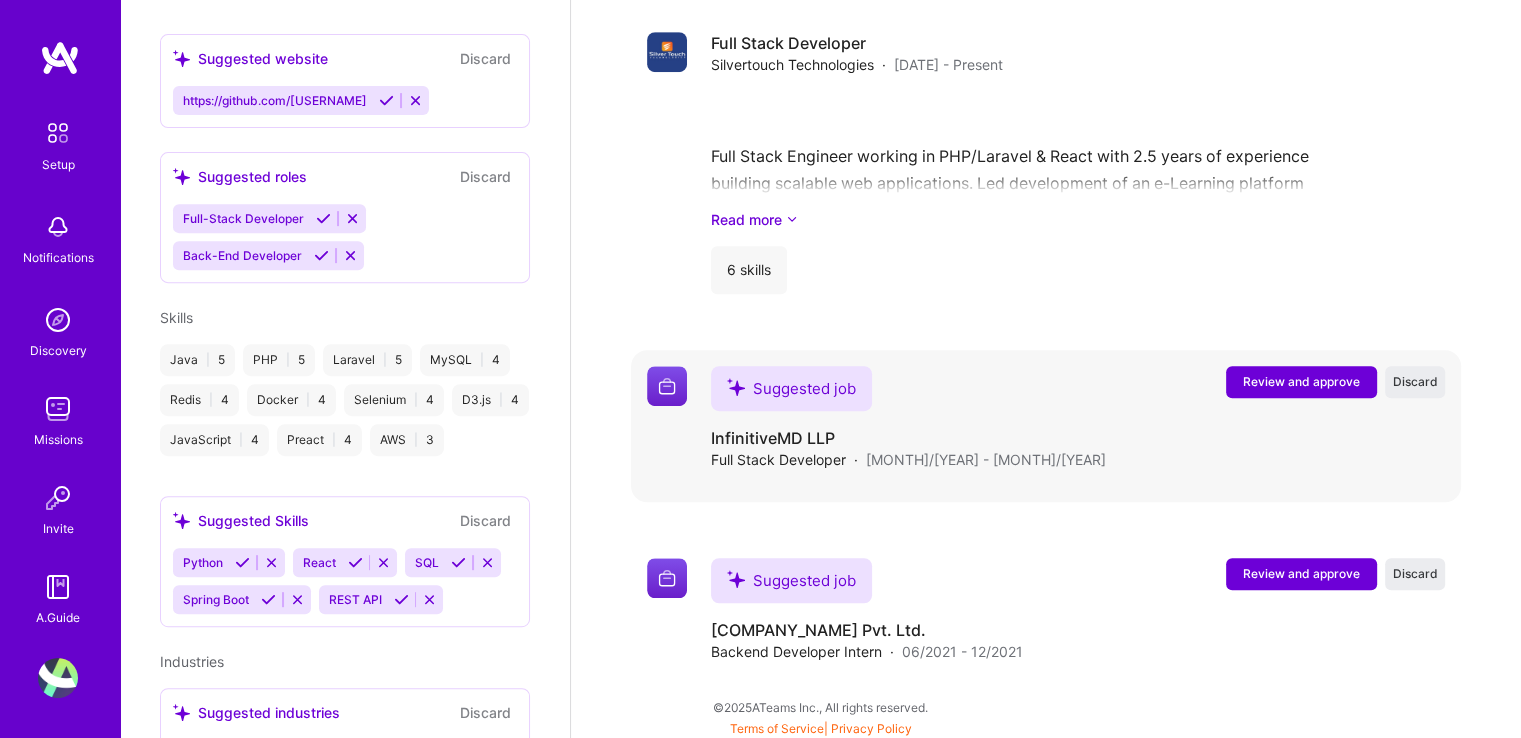 click on "Suggested job Review and approve Discard Suggested job InfinitiveMD LLP Full Stack Developer · 01/2022 - 01/2023 Review and approve Discard" at bounding box center [1046, 426] 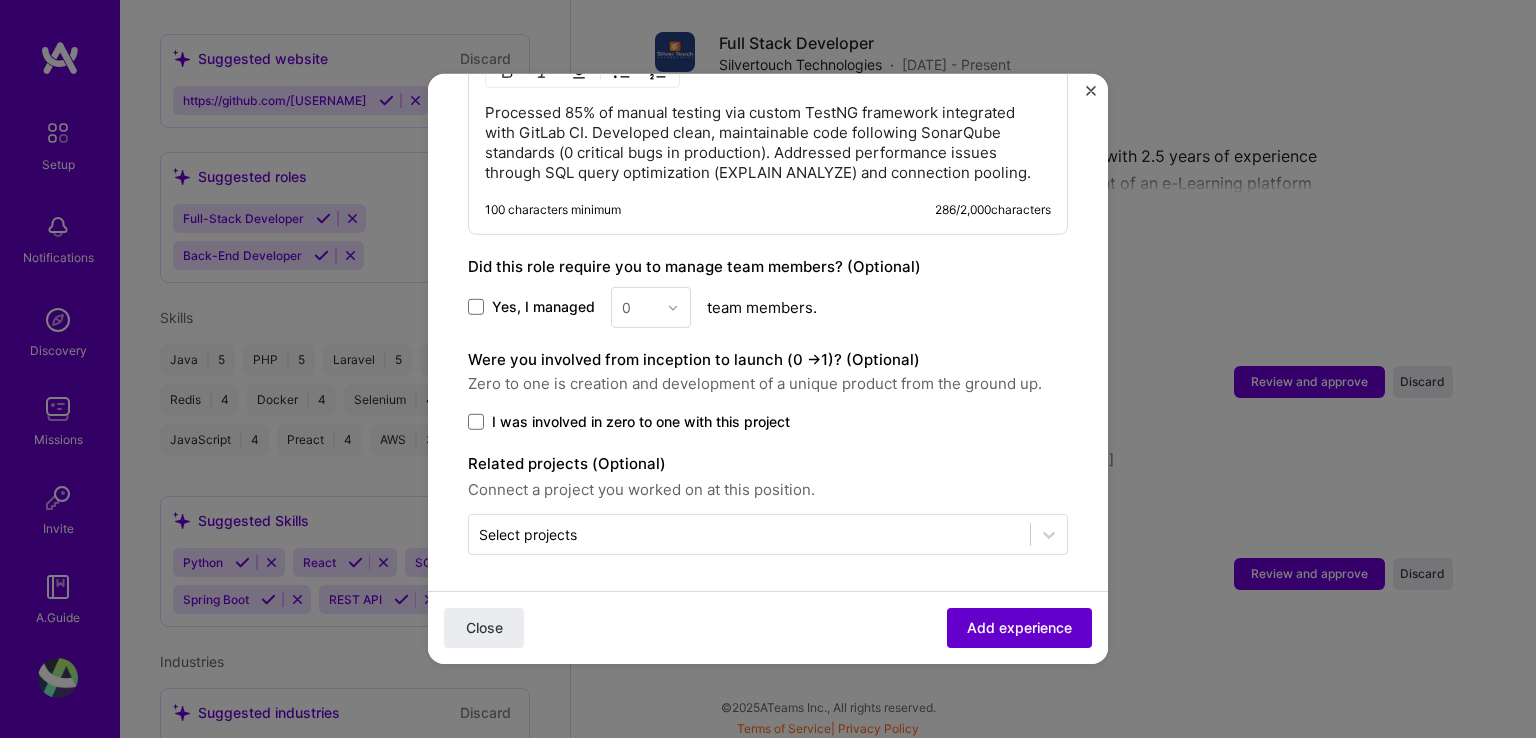 click on "Add experience" at bounding box center (1019, 628) 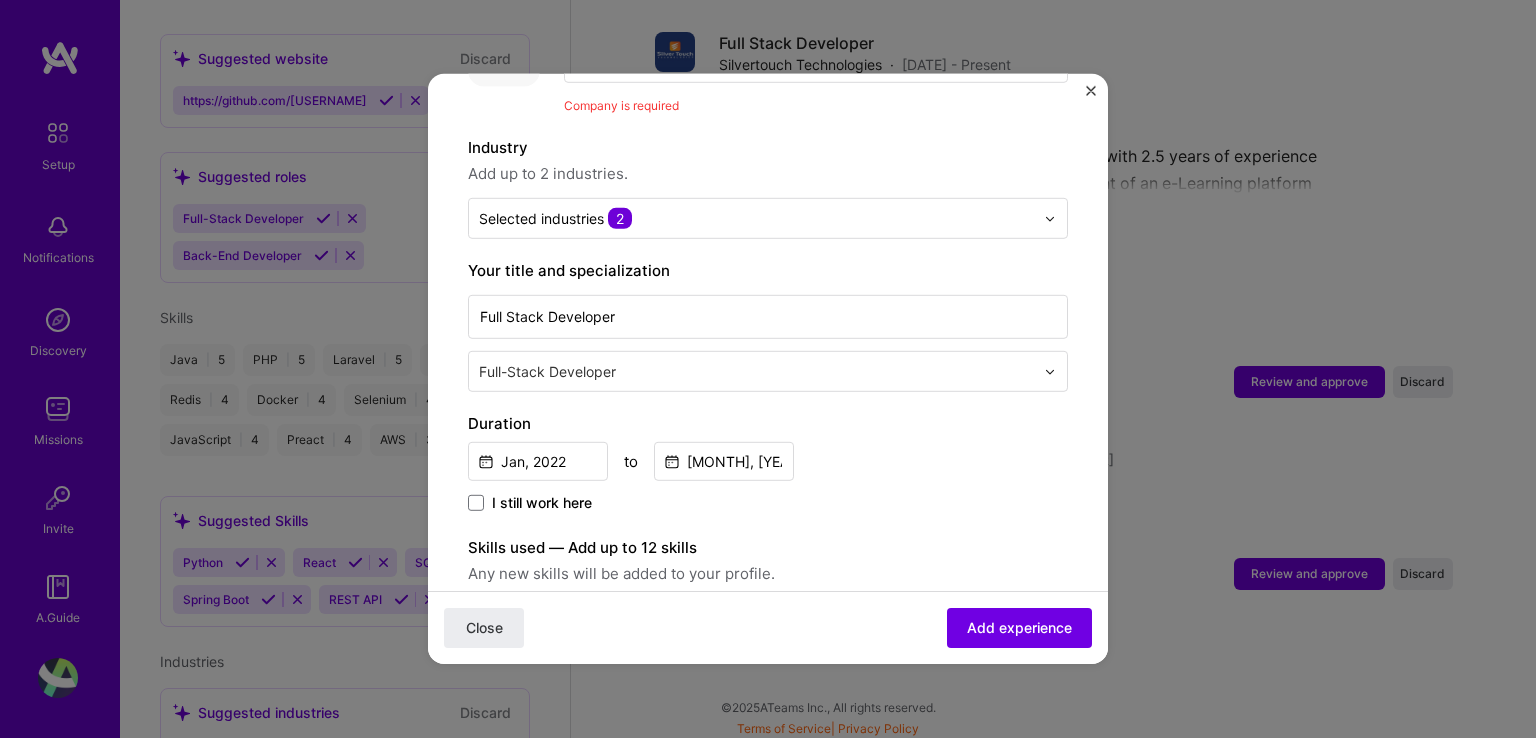 scroll, scrollTop: 200, scrollLeft: 0, axis: vertical 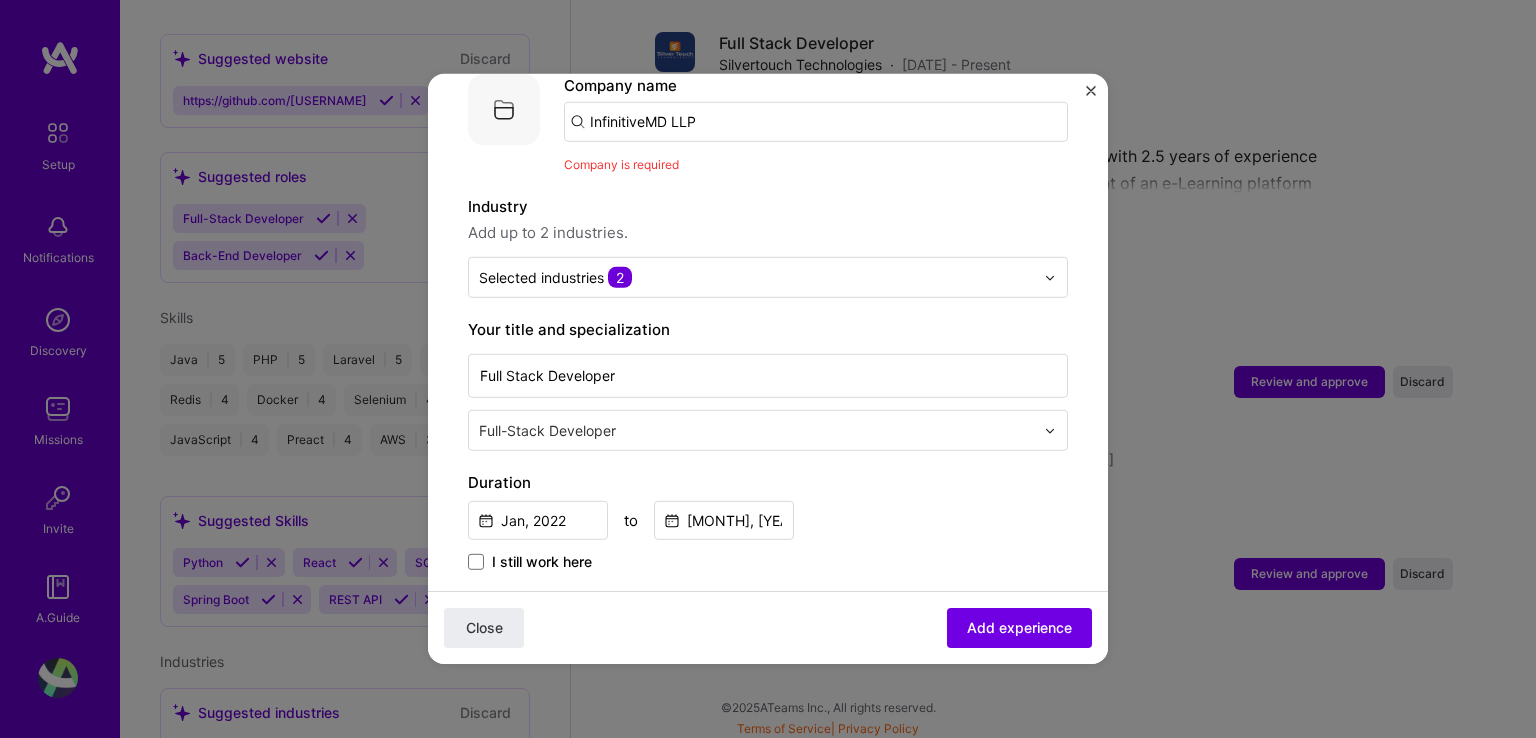 click on "InfinitiveMD LLP" at bounding box center (816, 122) 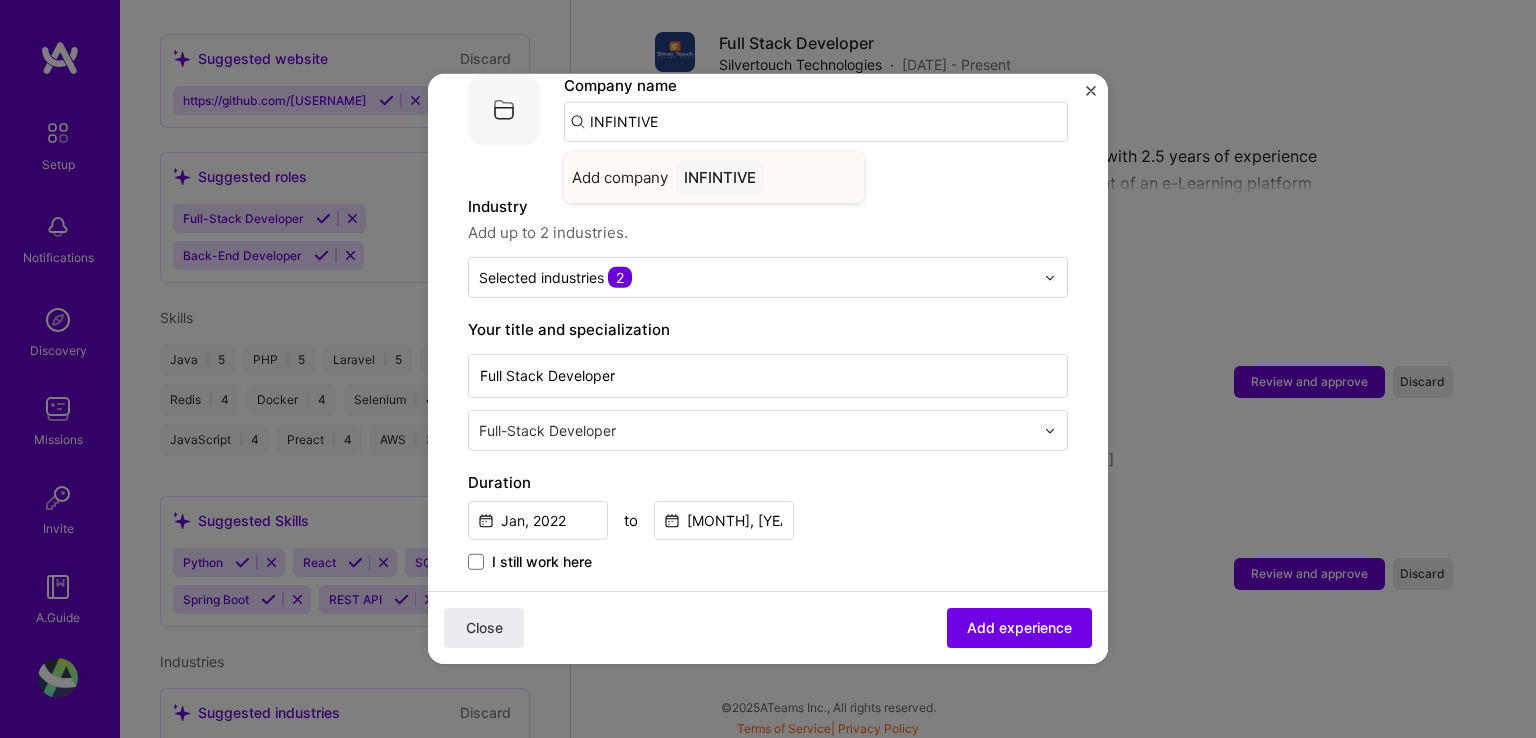 type on "INFINTIVE" 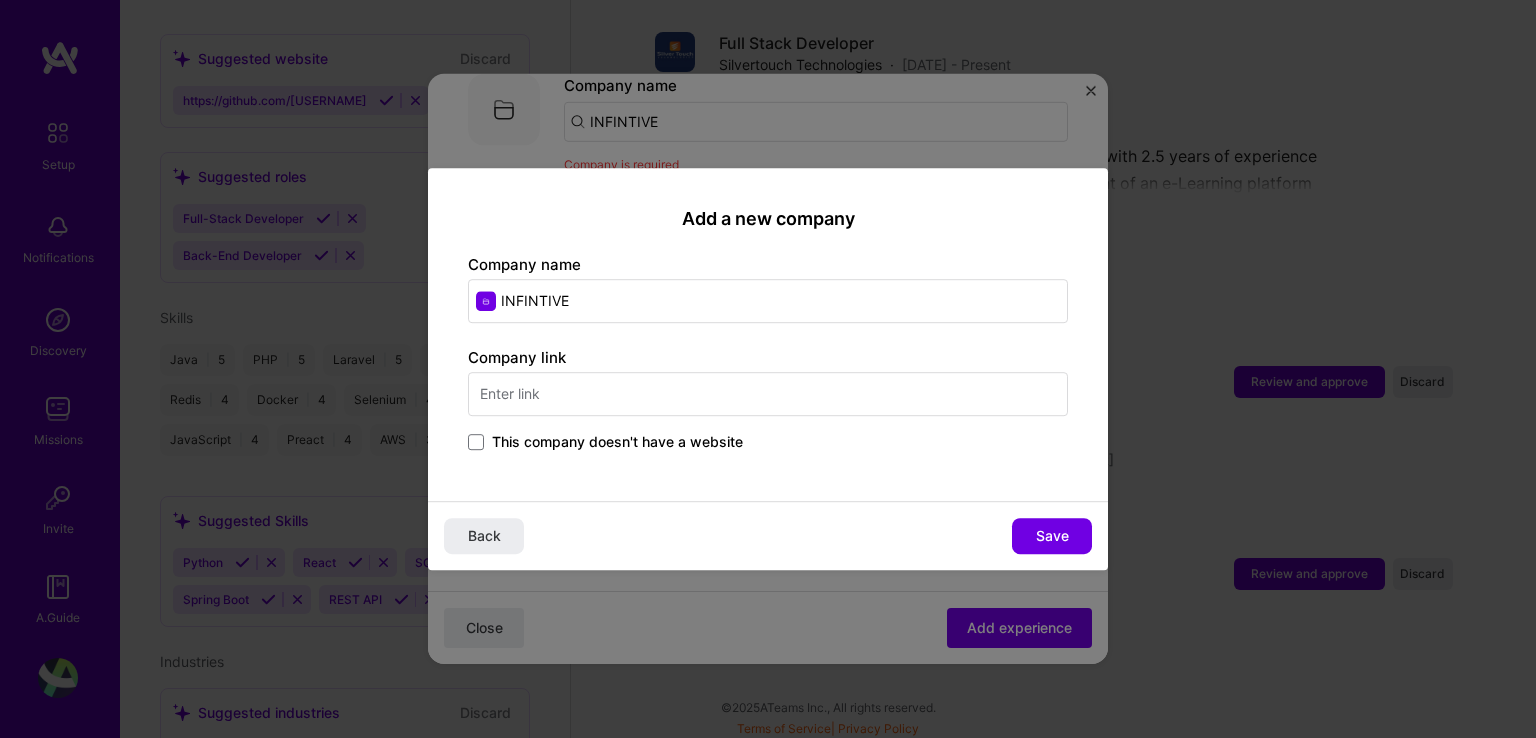 click at bounding box center [768, 394] 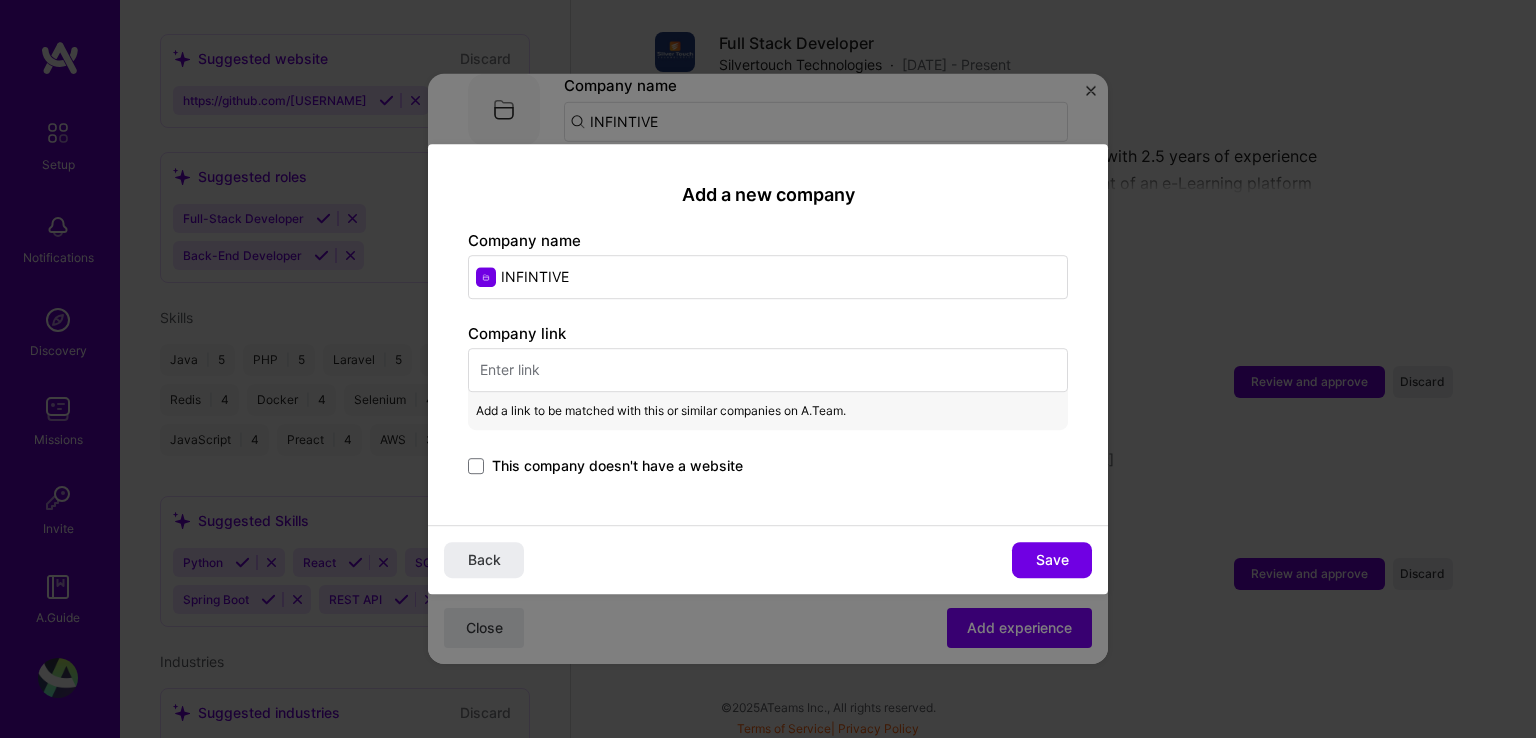 click at bounding box center [768, 370] 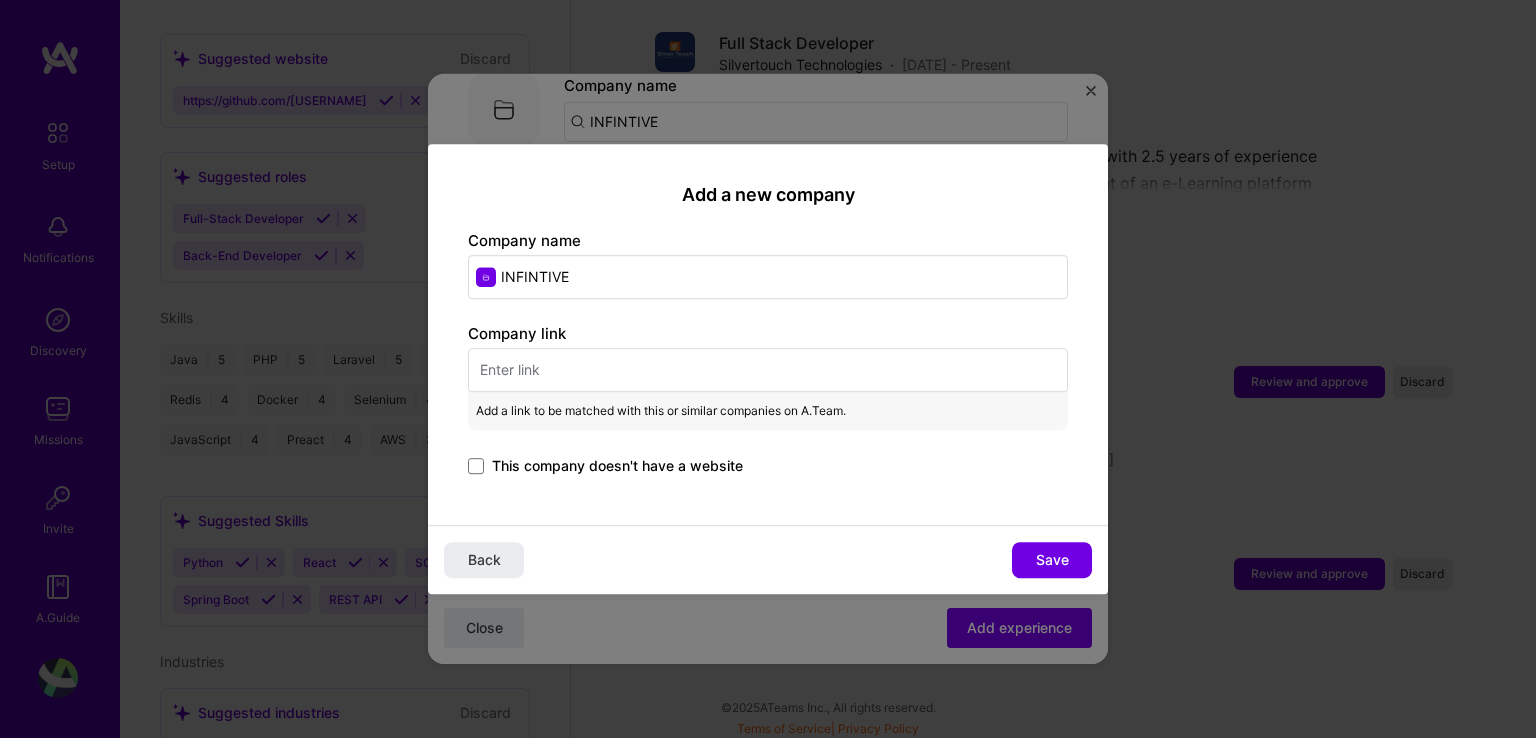 paste on "https://www.linkedin.com/company/[COMPANY_NAME]/" 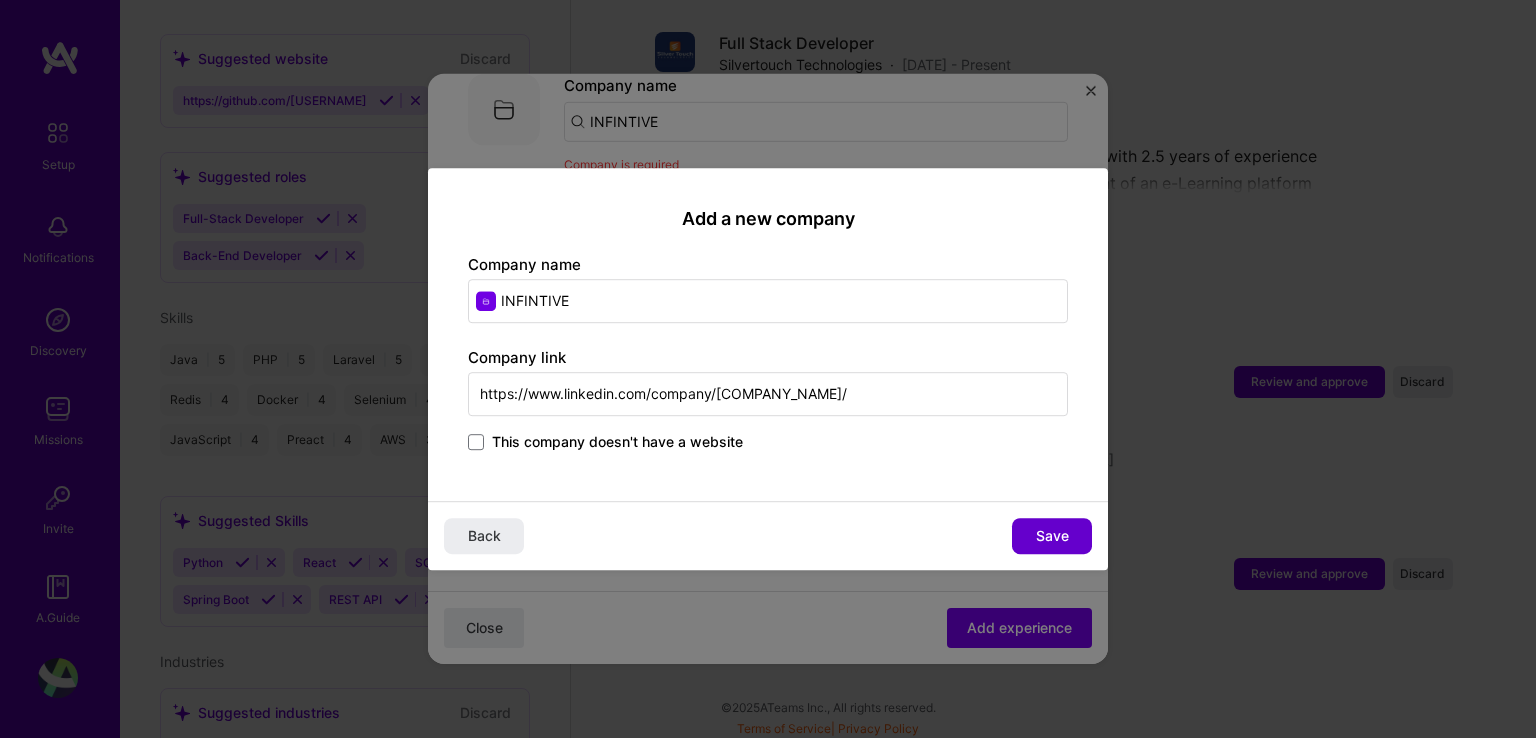 type on "https://www.linkedin.com/company/[COMPANY_NAME]/" 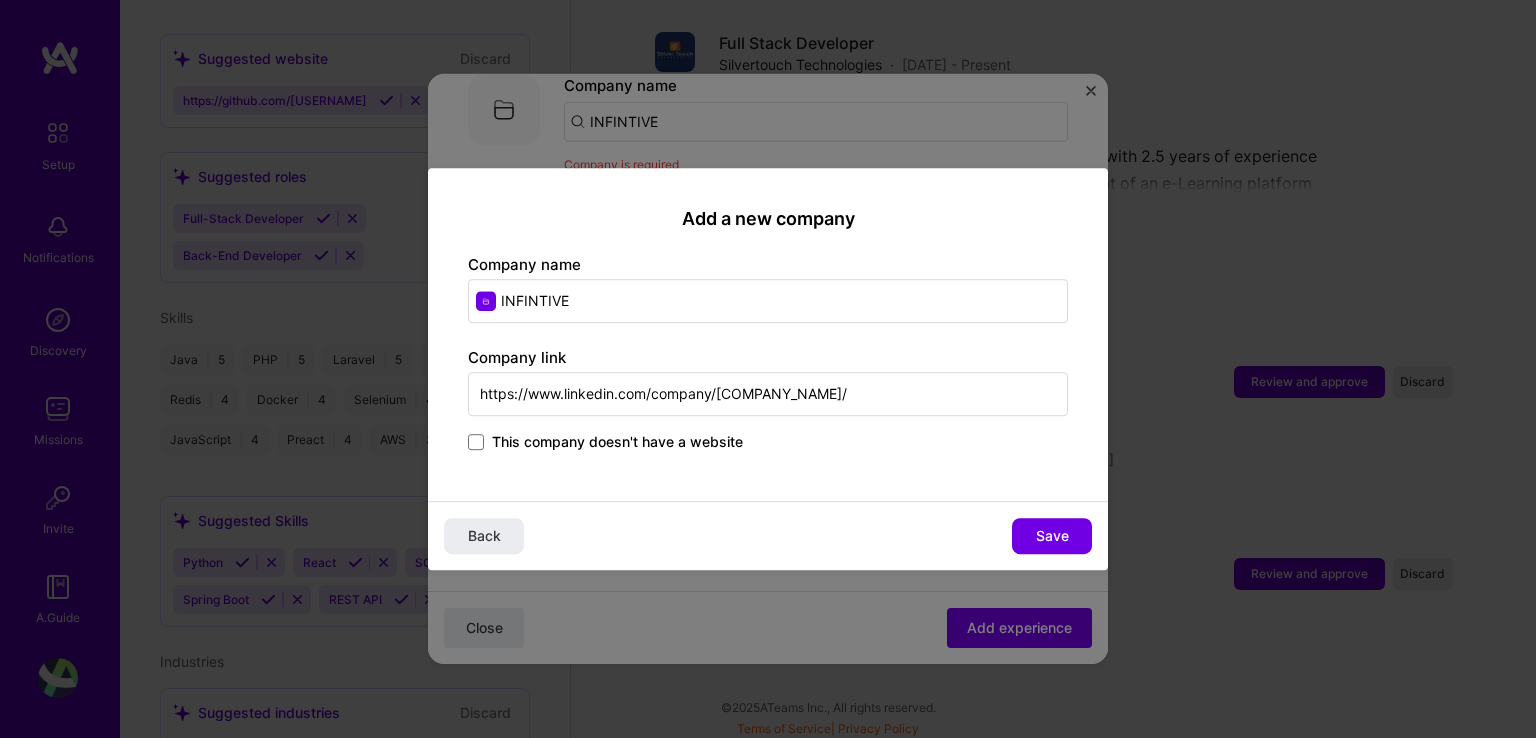 drag, startPoint x: 1072, startPoint y: 533, endPoint x: 1065, endPoint y: 541, distance: 10.630146 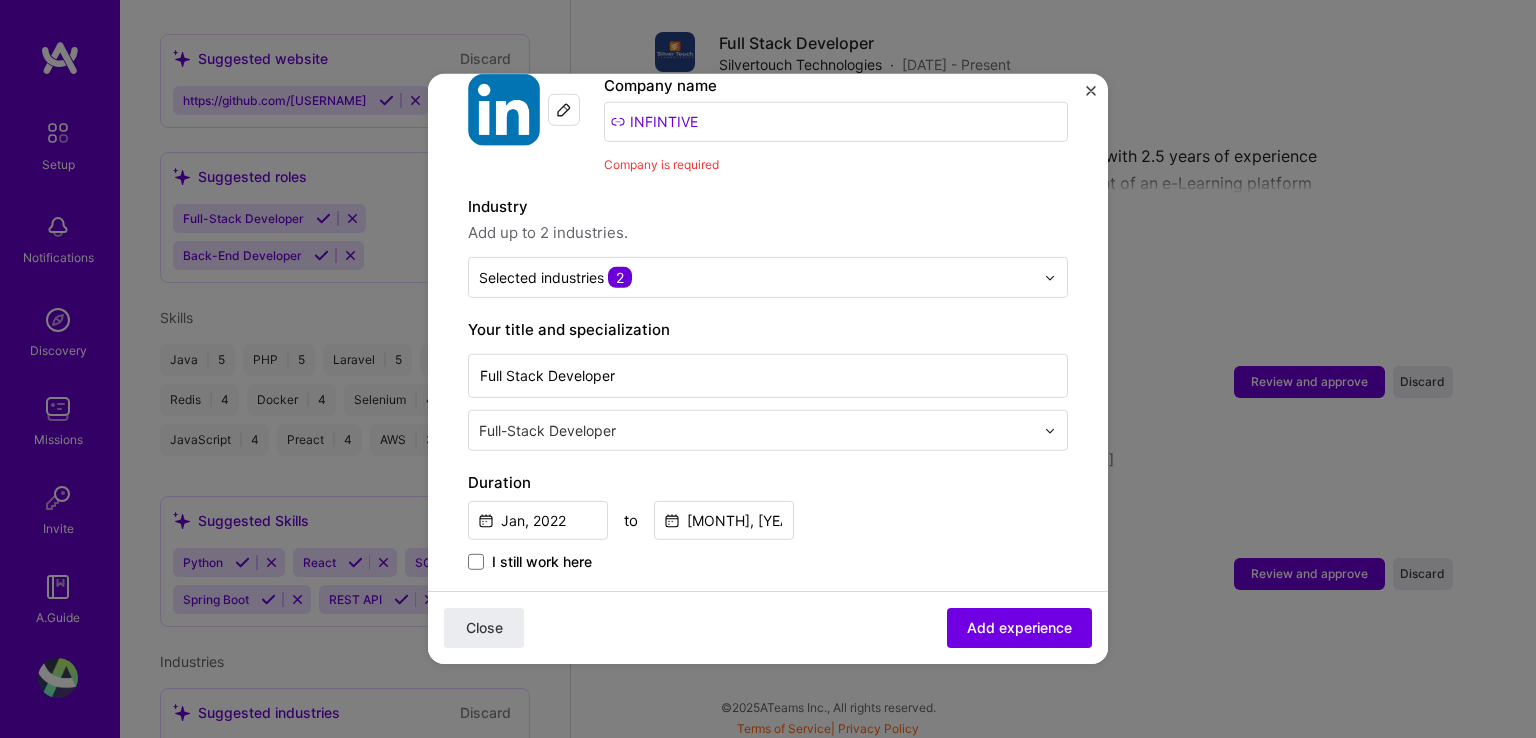 scroll, scrollTop: 255, scrollLeft: 0, axis: vertical 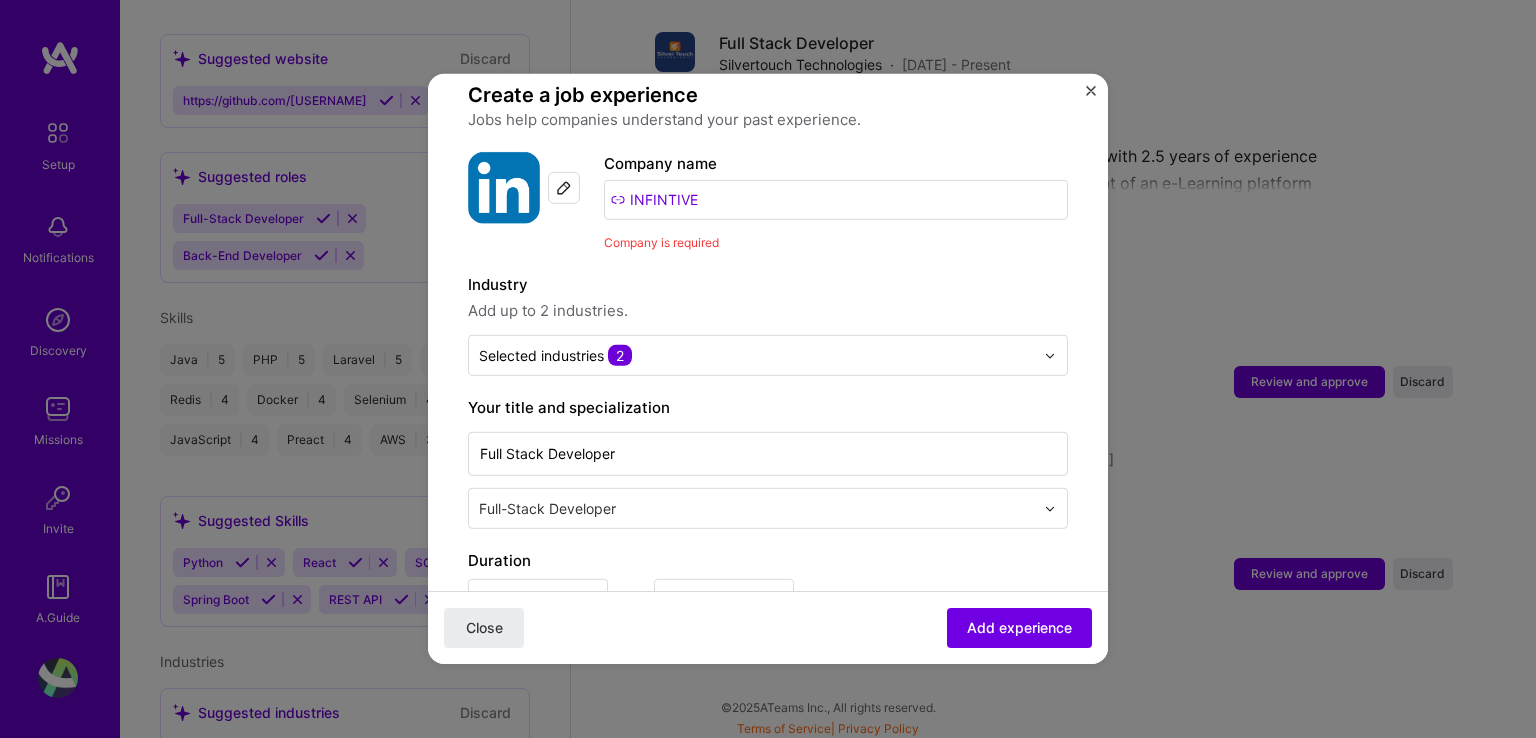 click on "Industry" at bounding box center [768, 285] 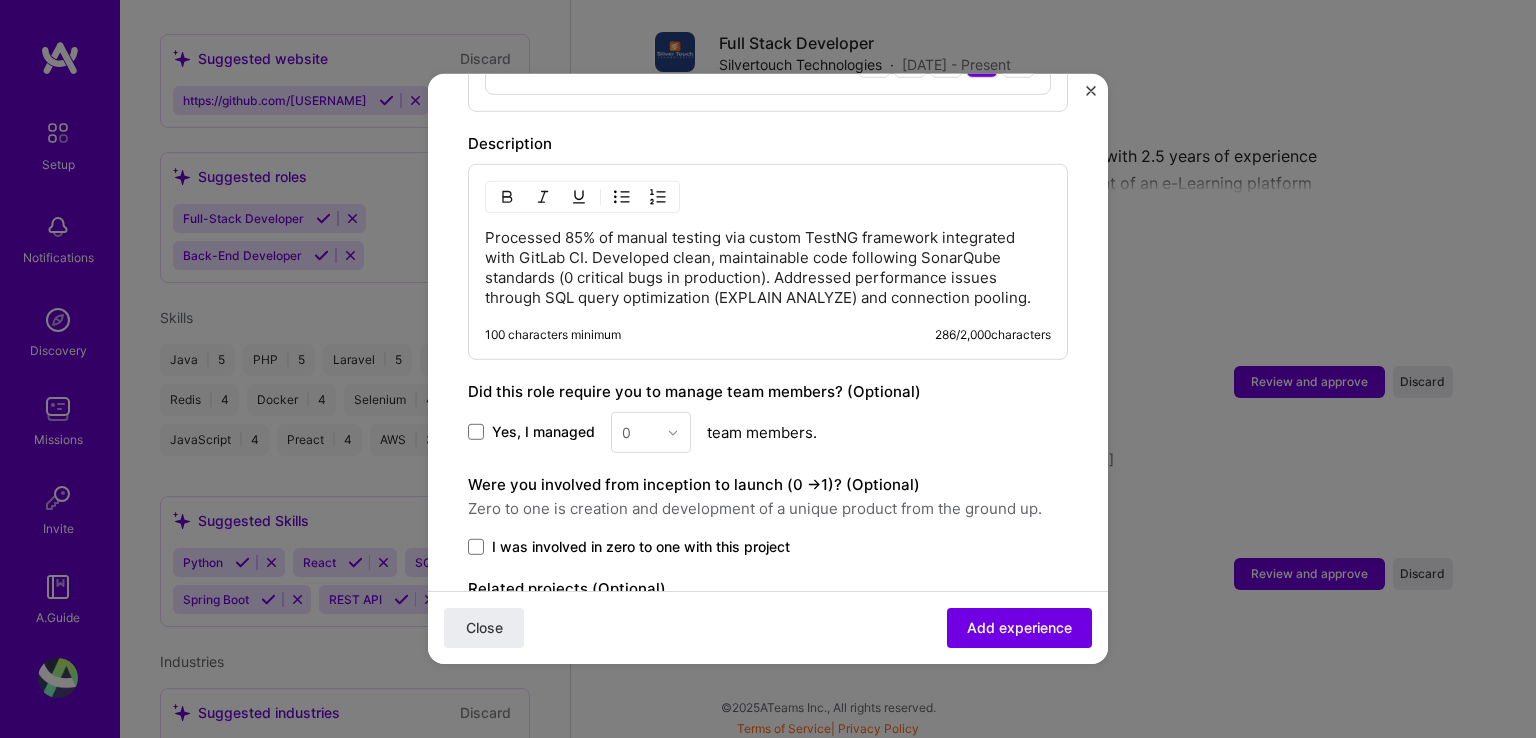 scroll, scrollTop: 902, scrollLeft: 0, axis: vertical 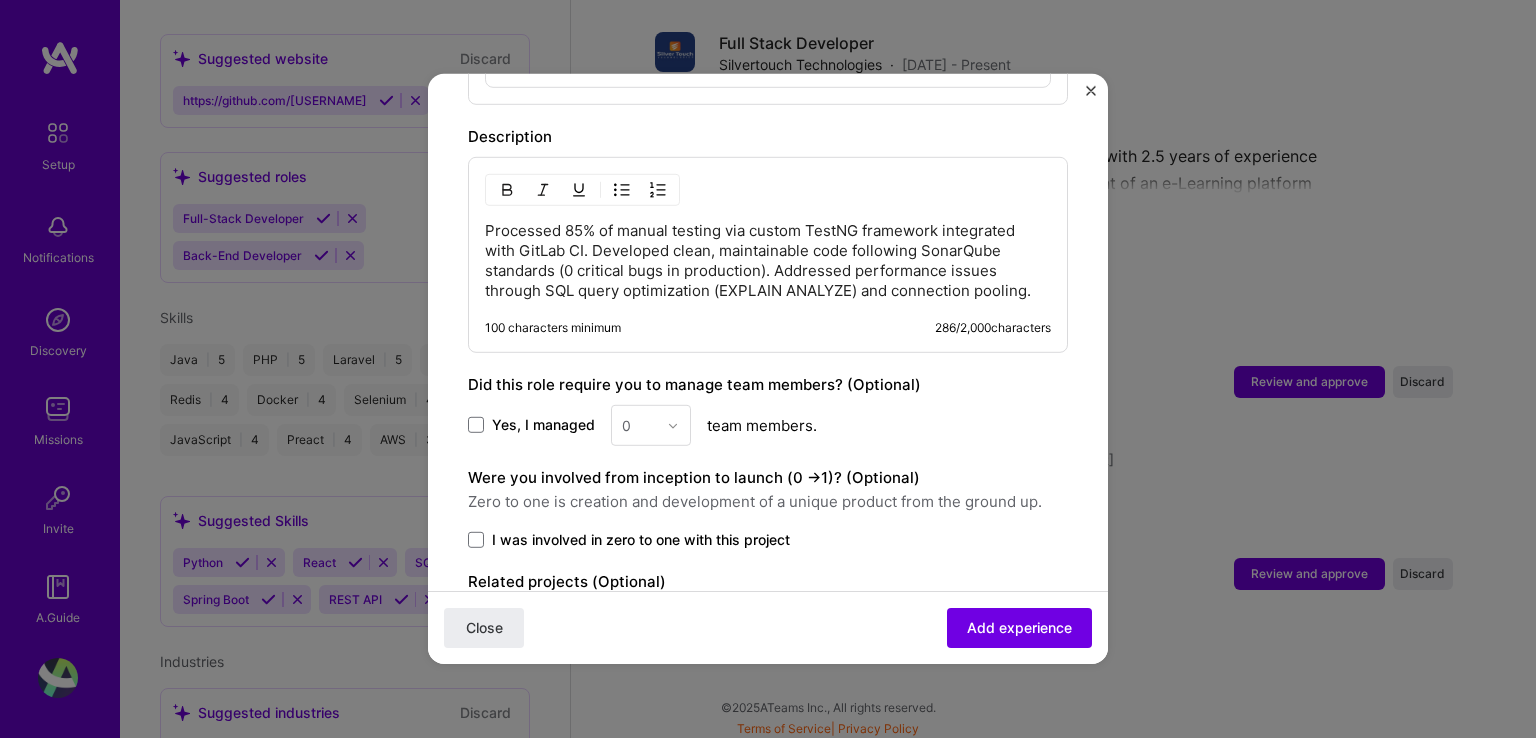 click on "Yes, I managed" at bounding box center [543, 425] 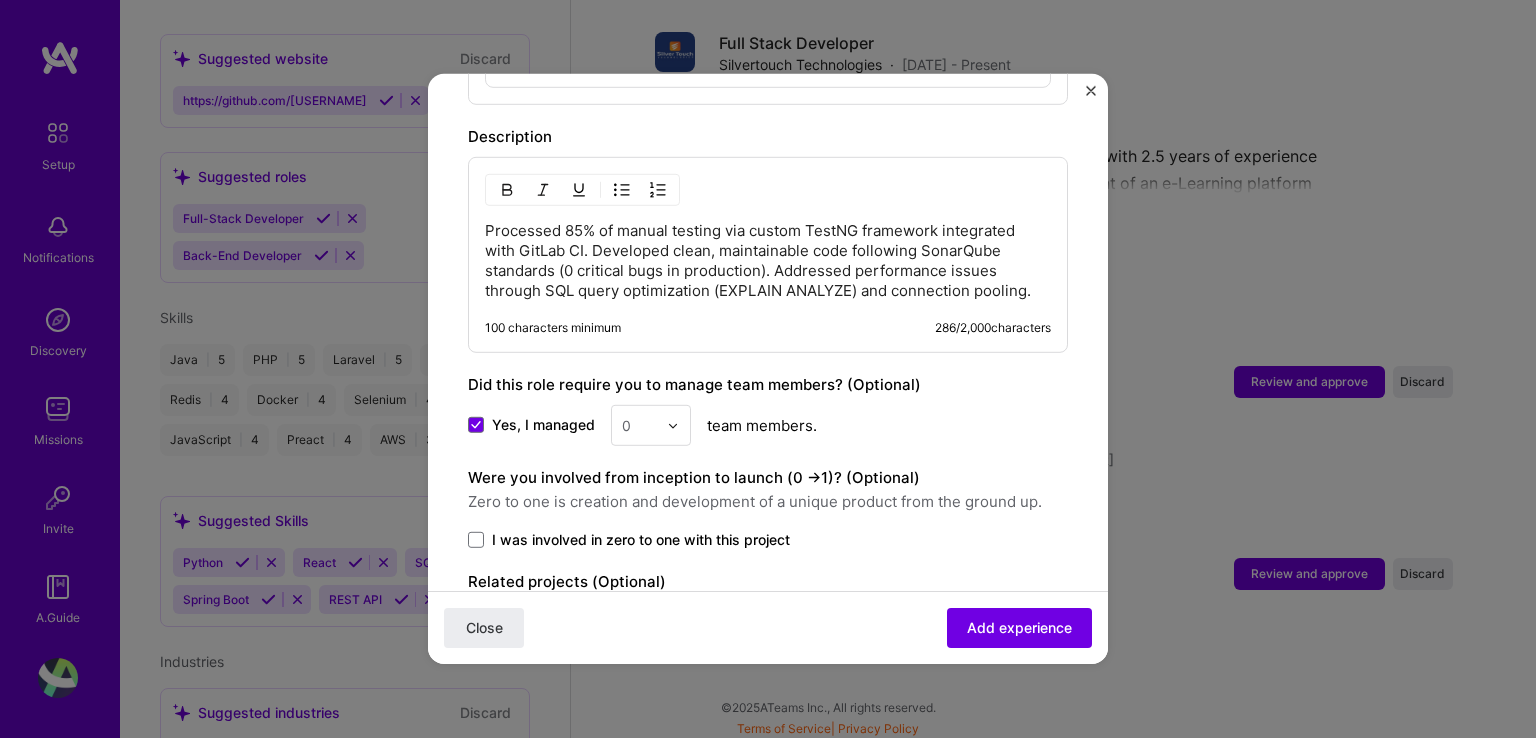drag, startPoint x: 679, startPoint y: 419, endPoint x: 671, endPoint y: 439, distance: 21.540659 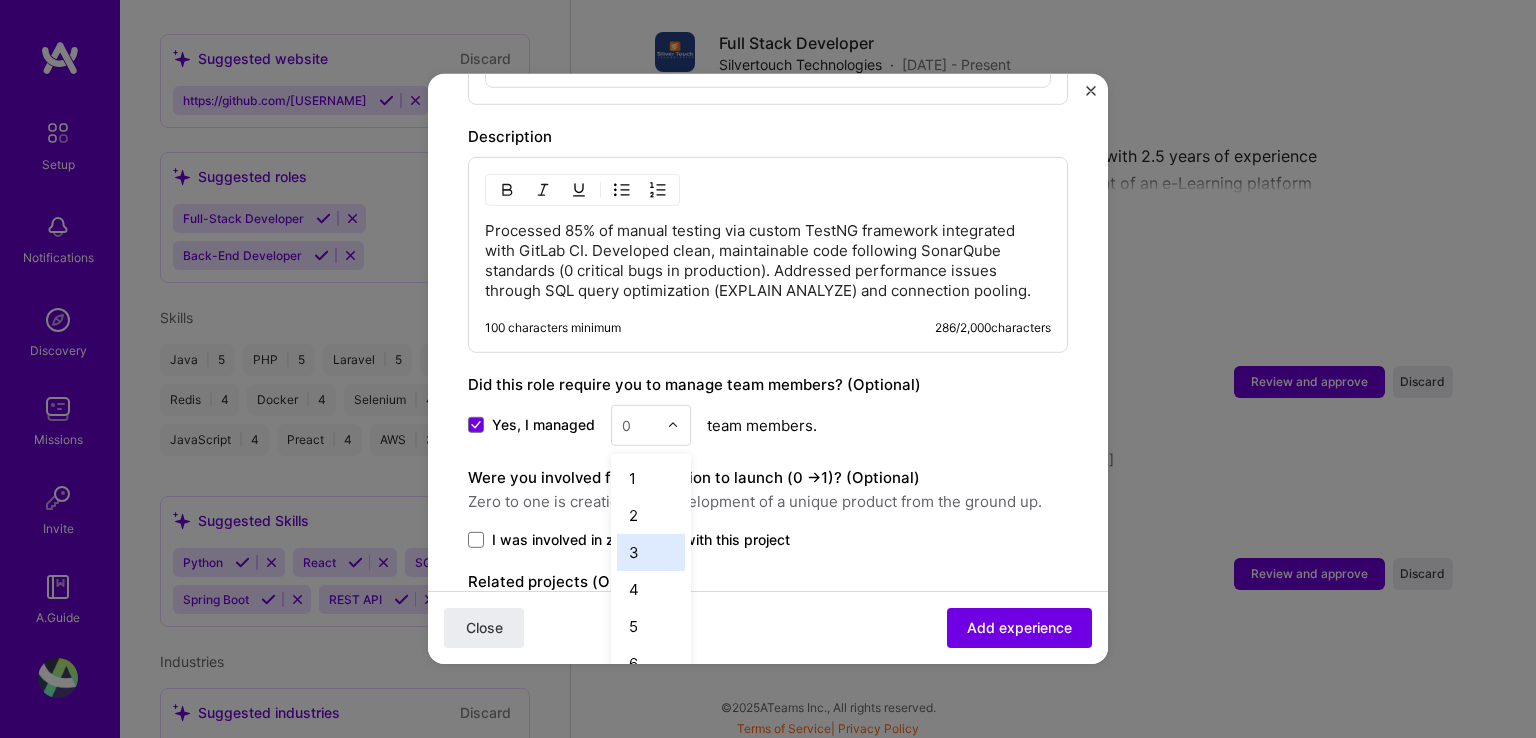 click on "3" at bounding box center (651, 552) 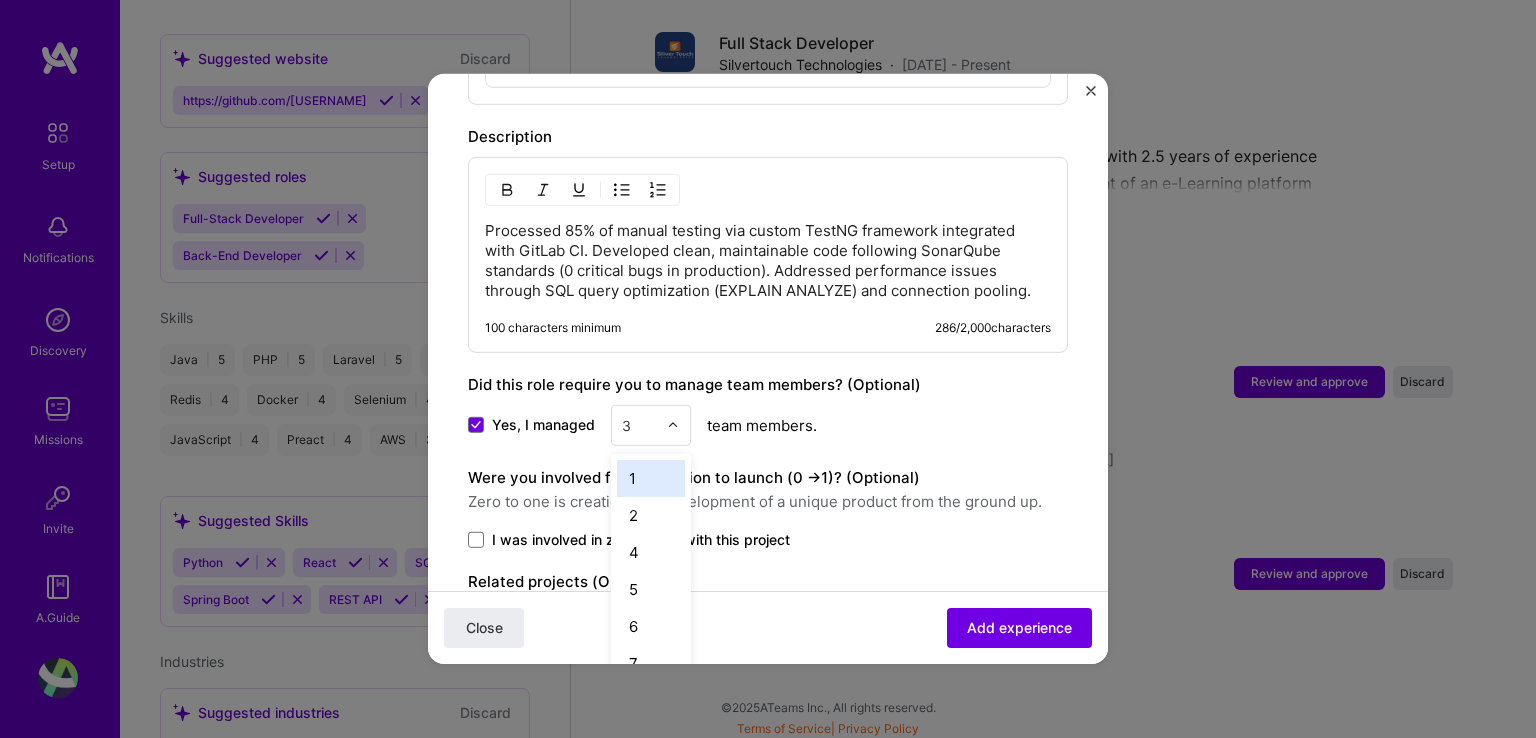 click at bounding box center (639, 425) 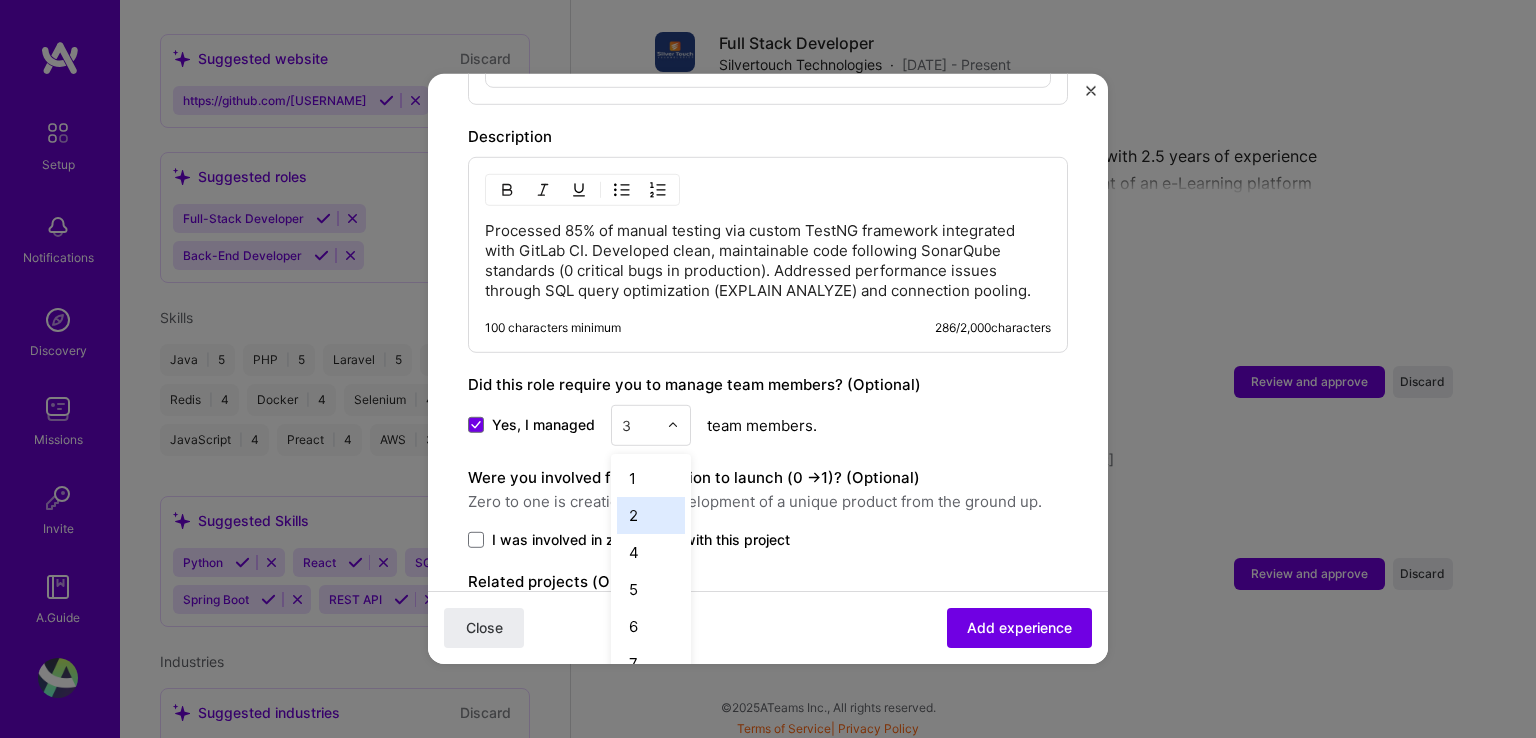 click on "2" at bounding box center (651, 515) 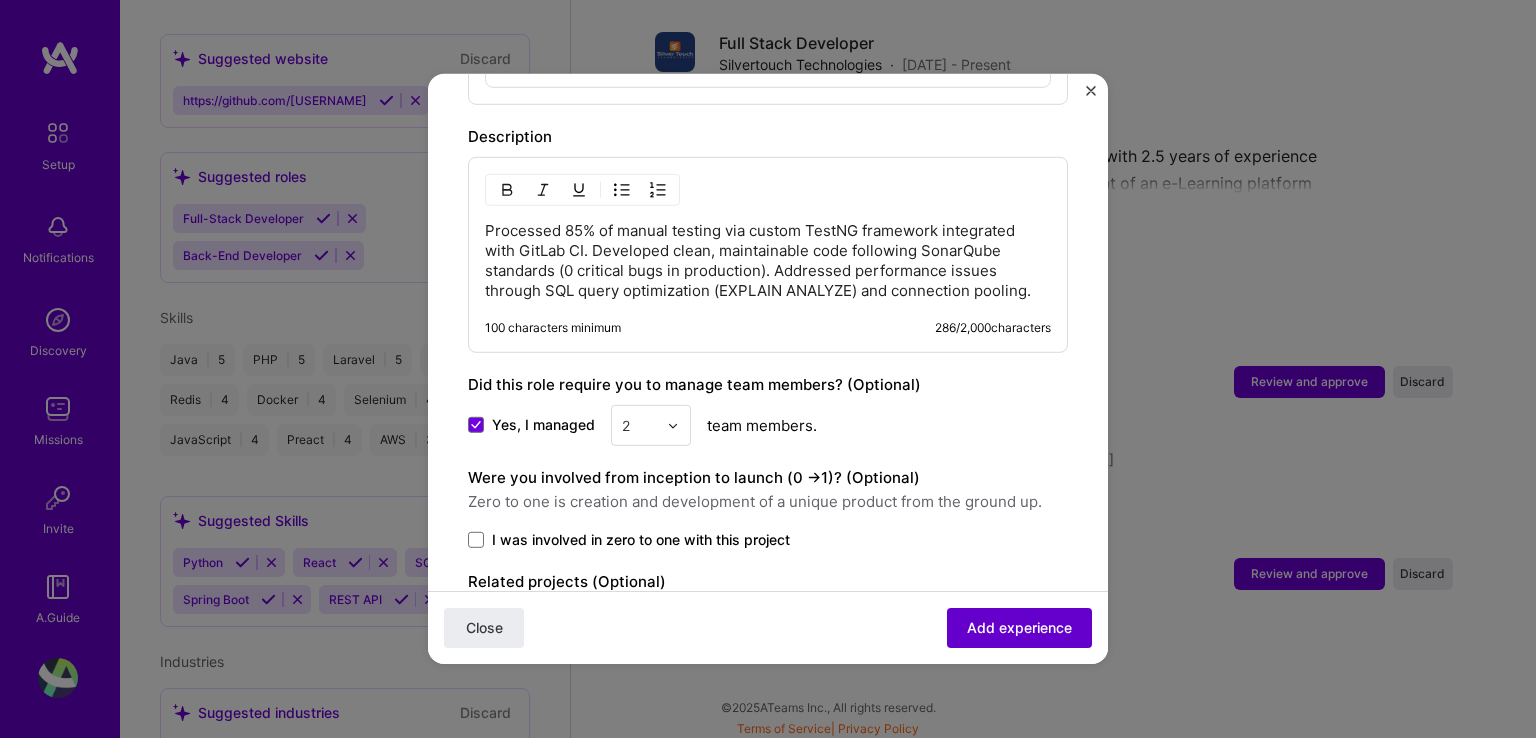 click on "Add experience" at bounding box center [1019, 628] 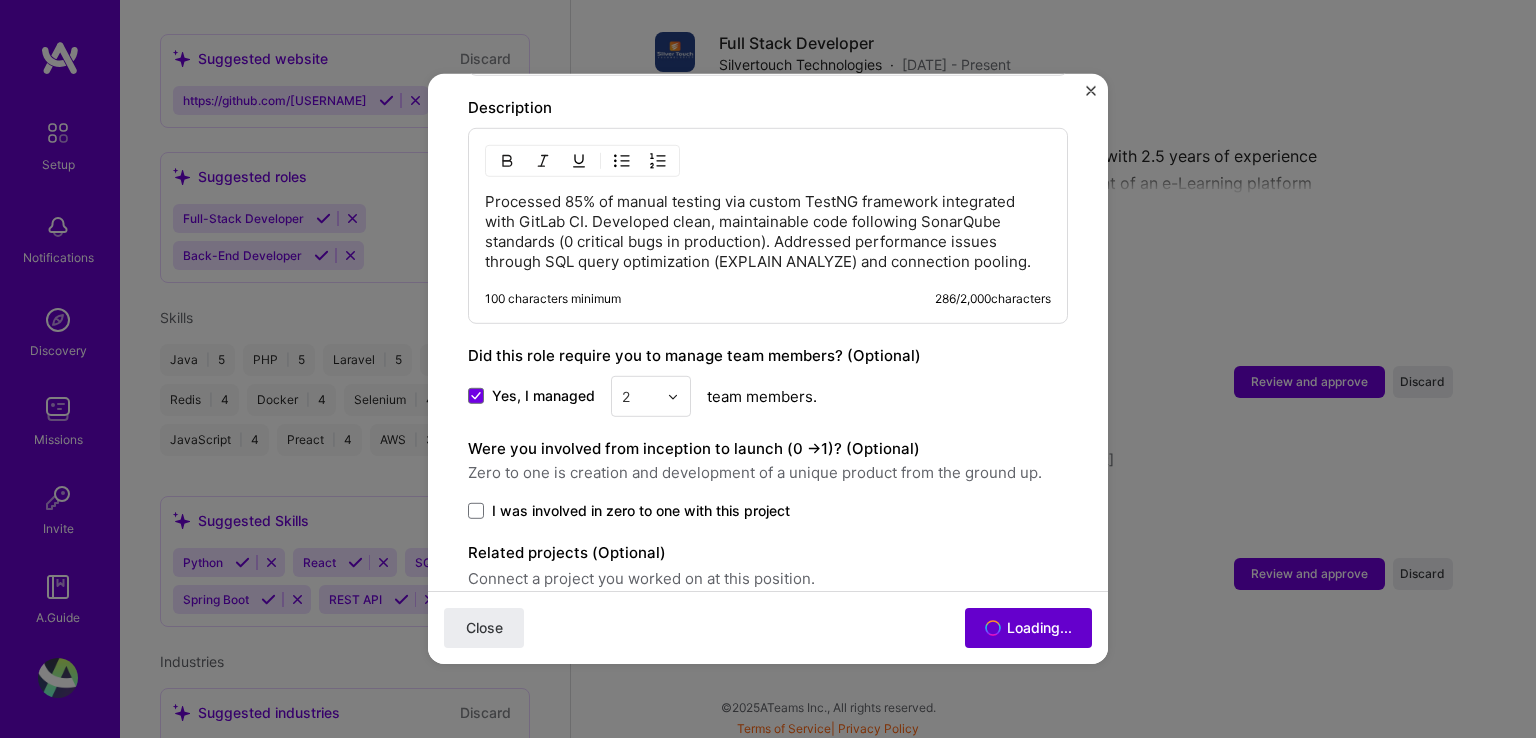 scroll, scrollTop: 873, scrollLeft: 0, axis: vertical 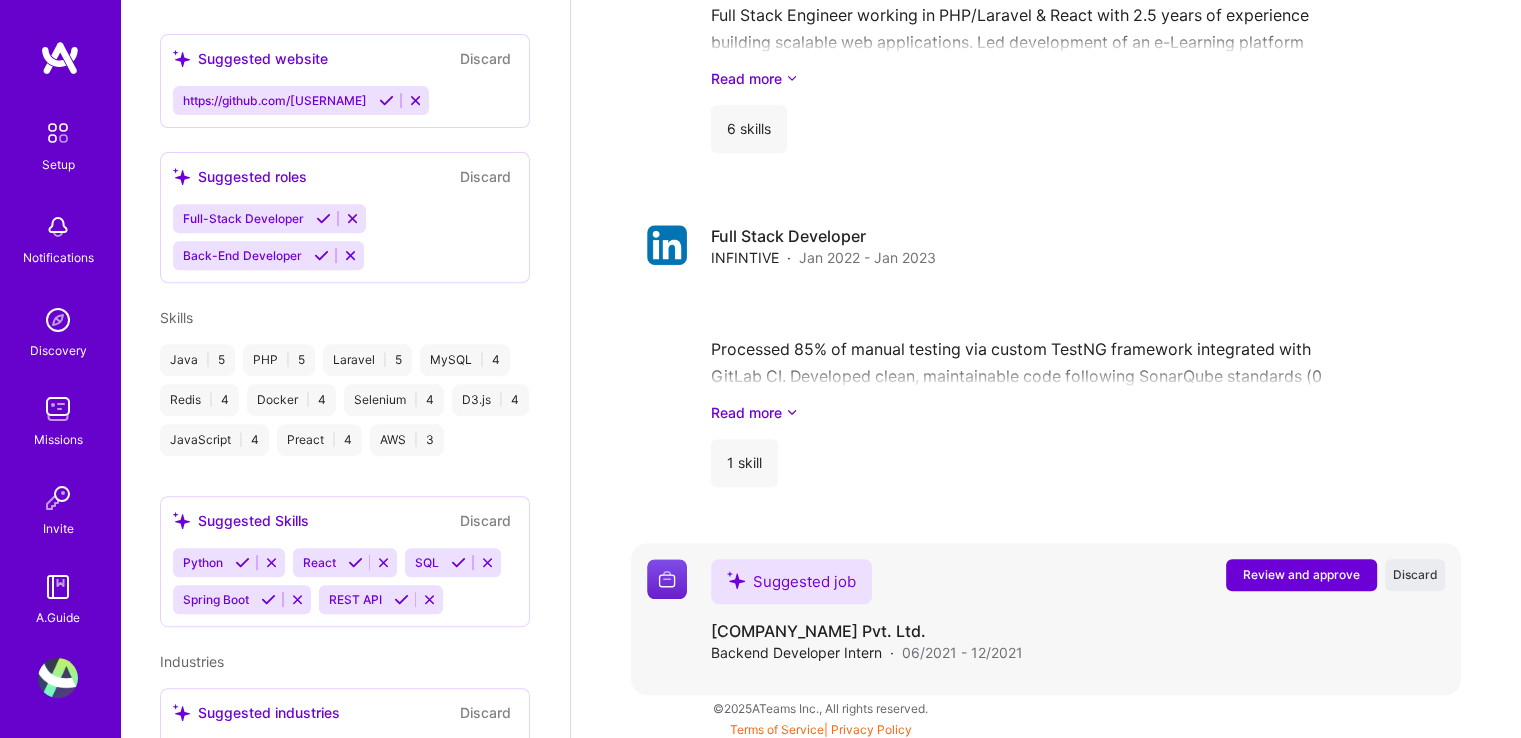 drag, startPoint x: 1517, startPoint y: 557, endPoint x: 1304, endPoint y: 560, distance: 213.02112 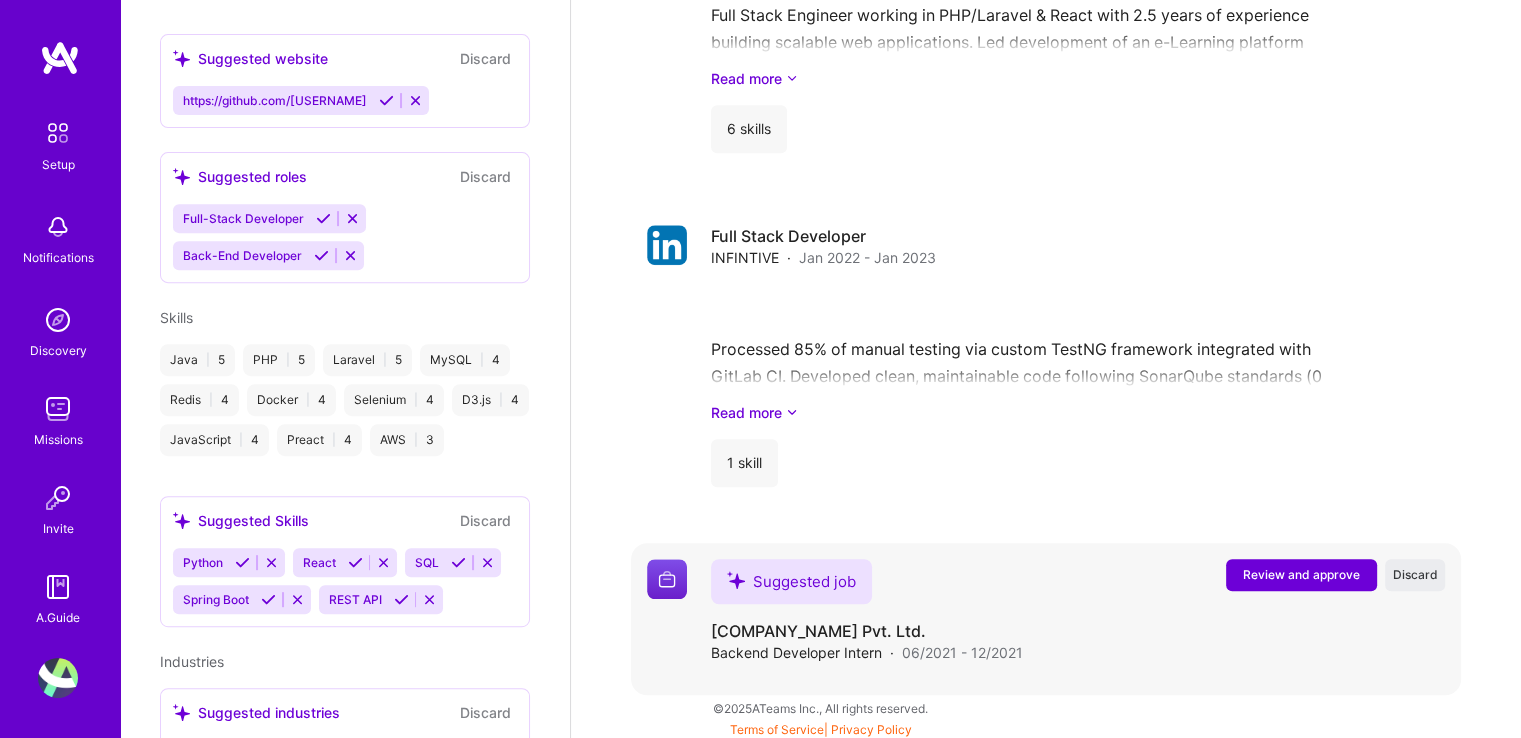 click on "Review and approve" at bounding box center (1301, 574) 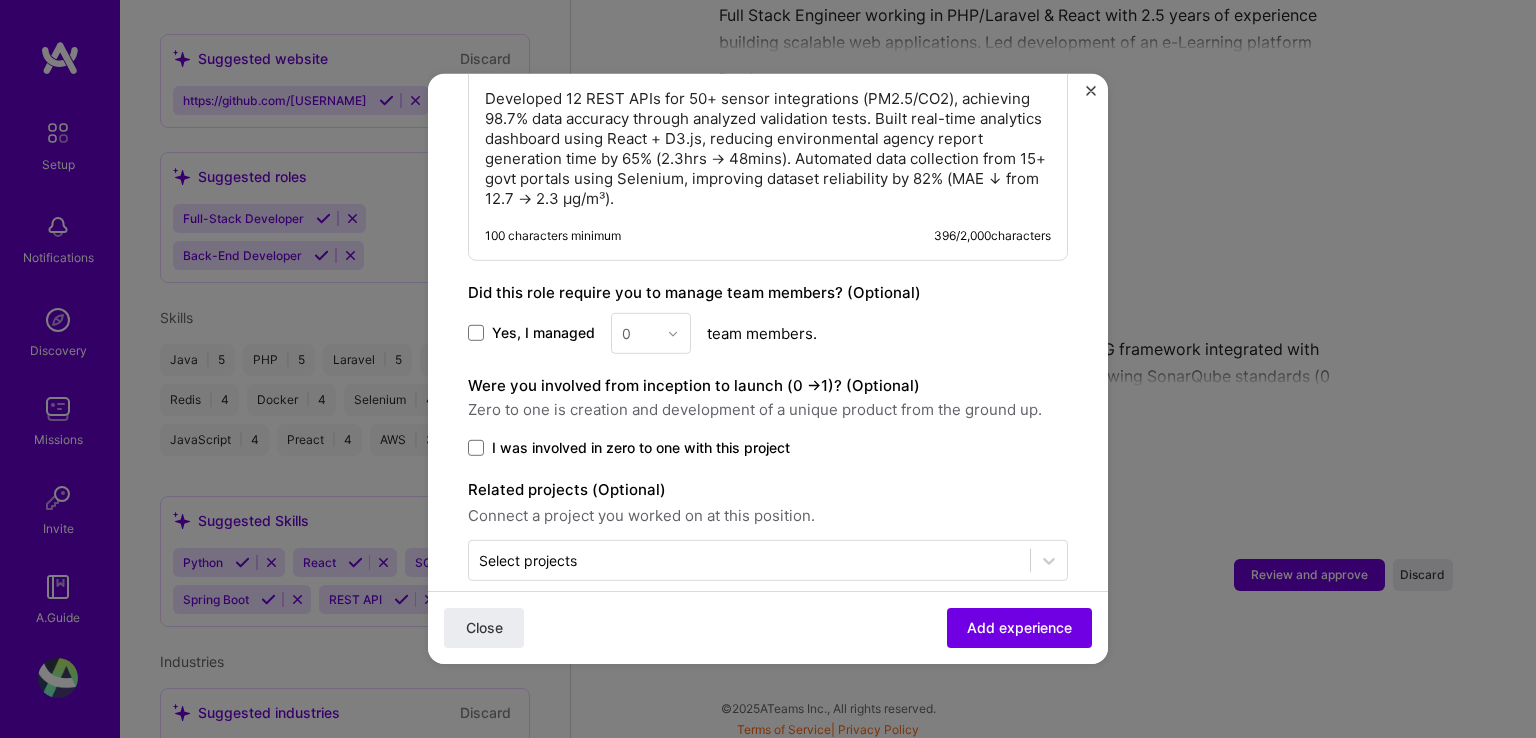 scroll, scrollTop: 1160, scrollLeft: 0, axis: vertical 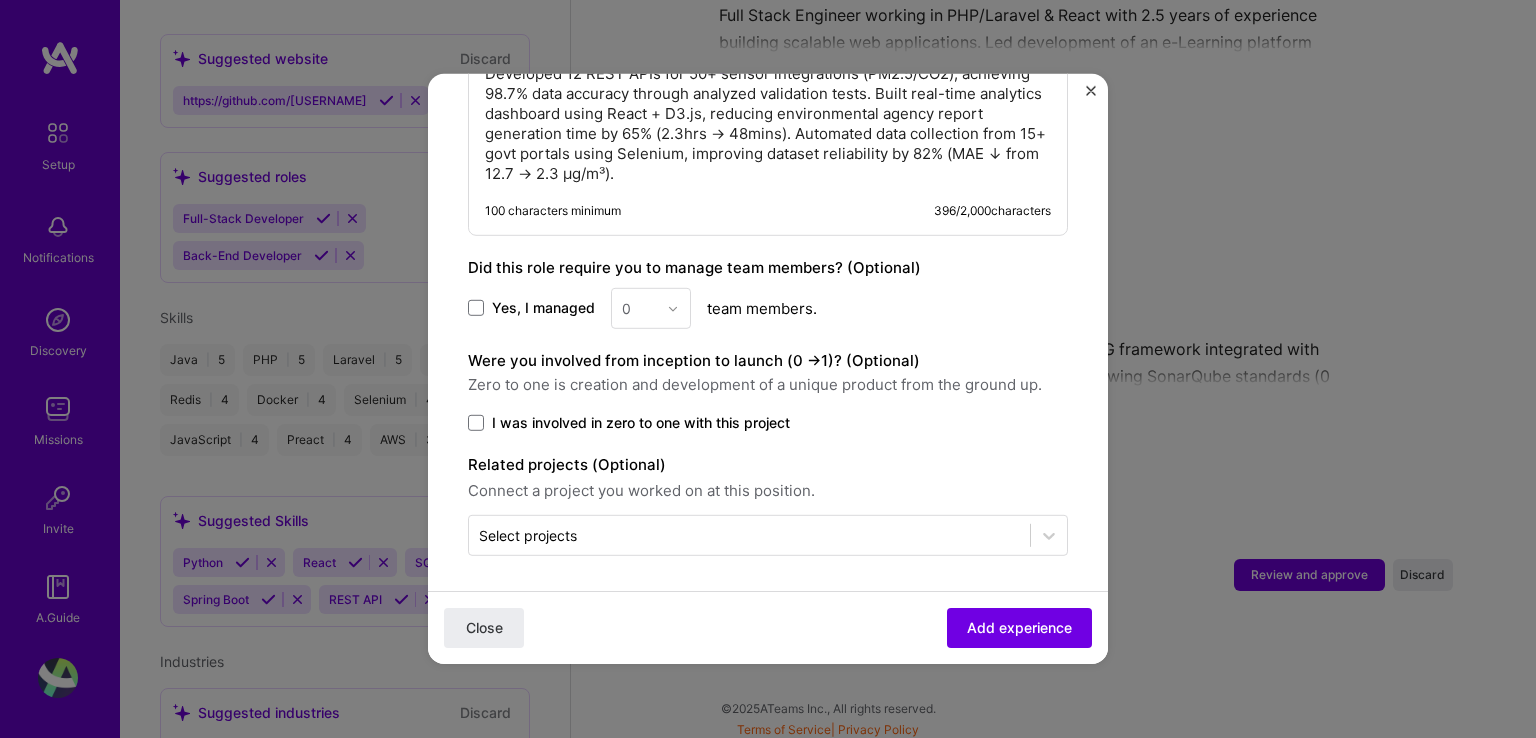 click on "Yes, I managed 0 team members." at bounding box center (768, 308) 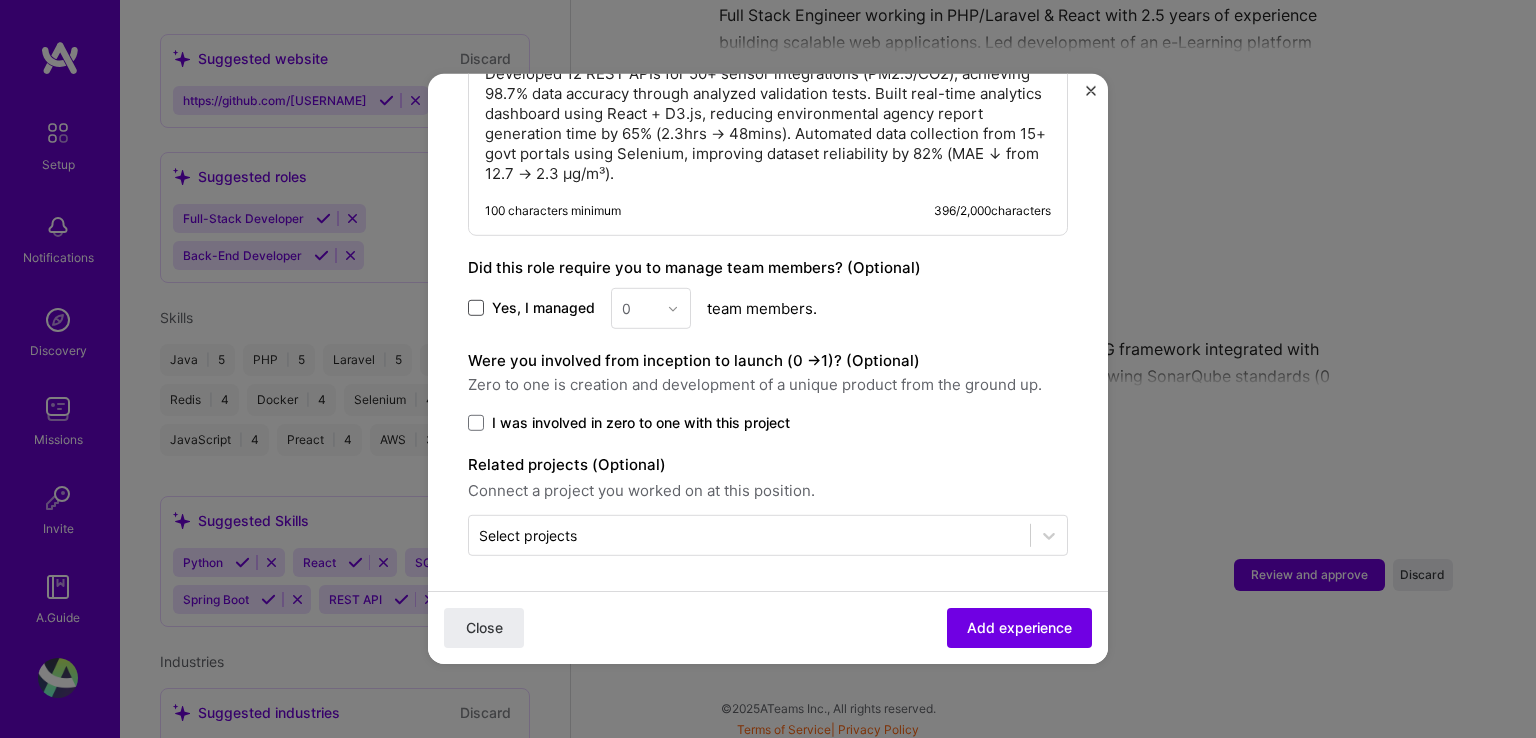 click at bounding box center [476, 308] 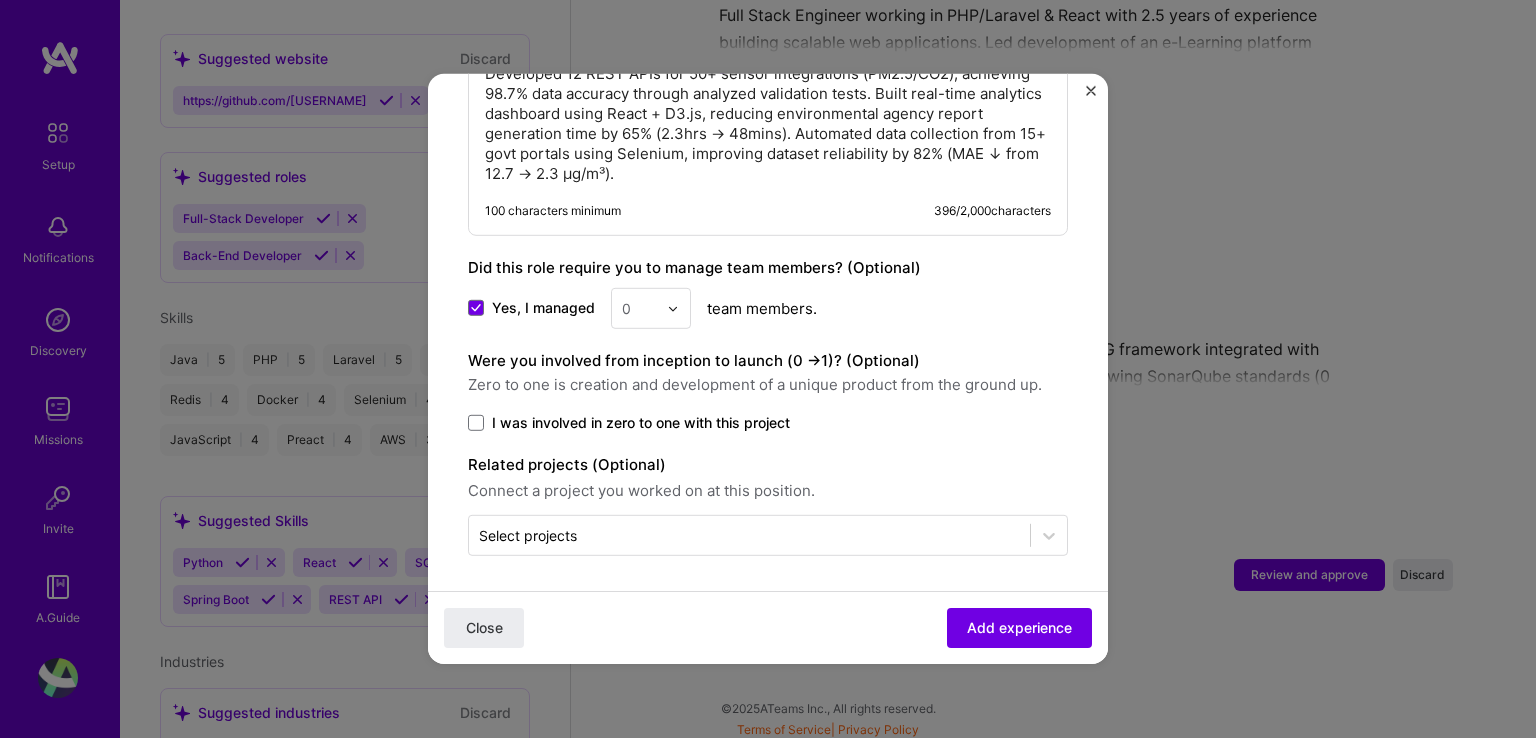 click at bounding box center [678, 308] 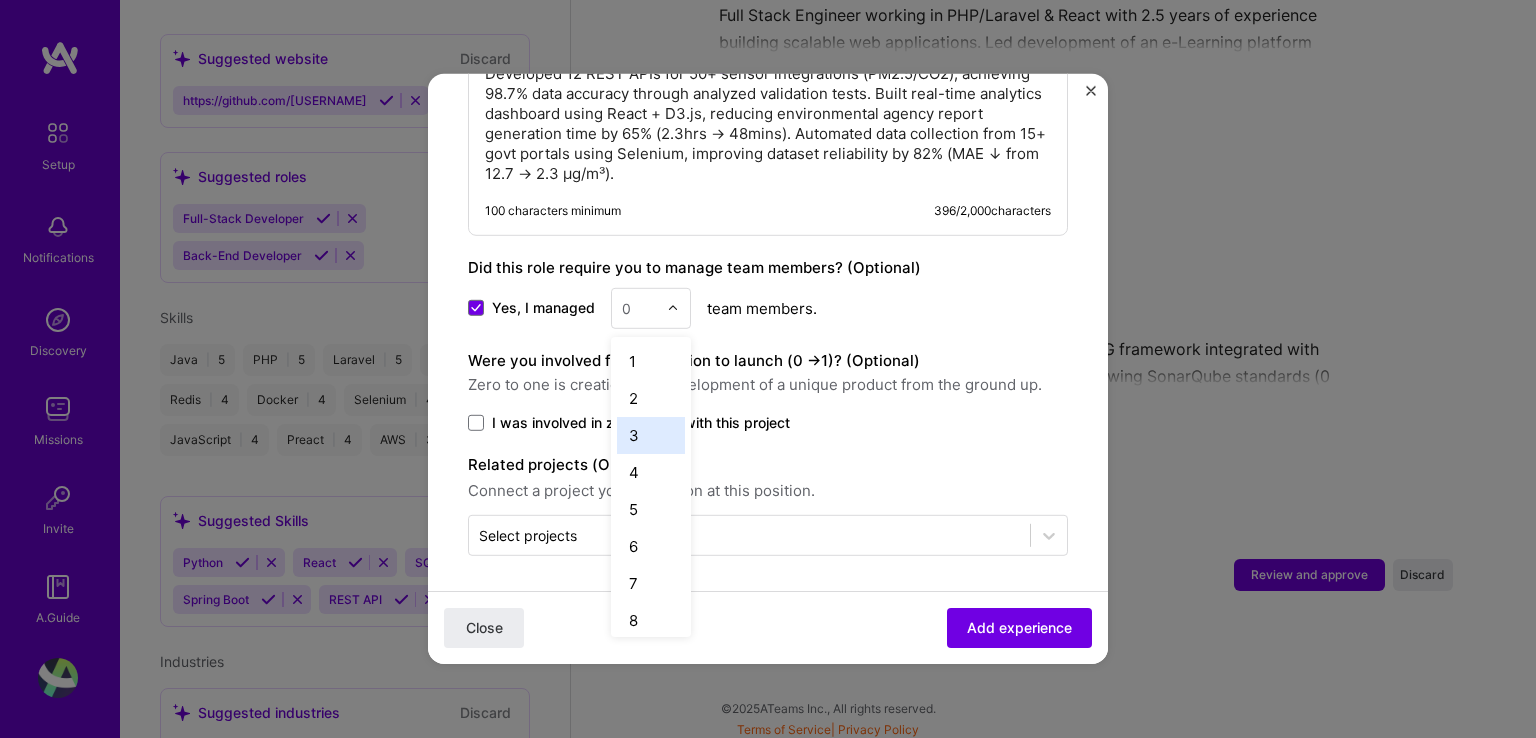 click on "3" at bounding box center [651, 435] 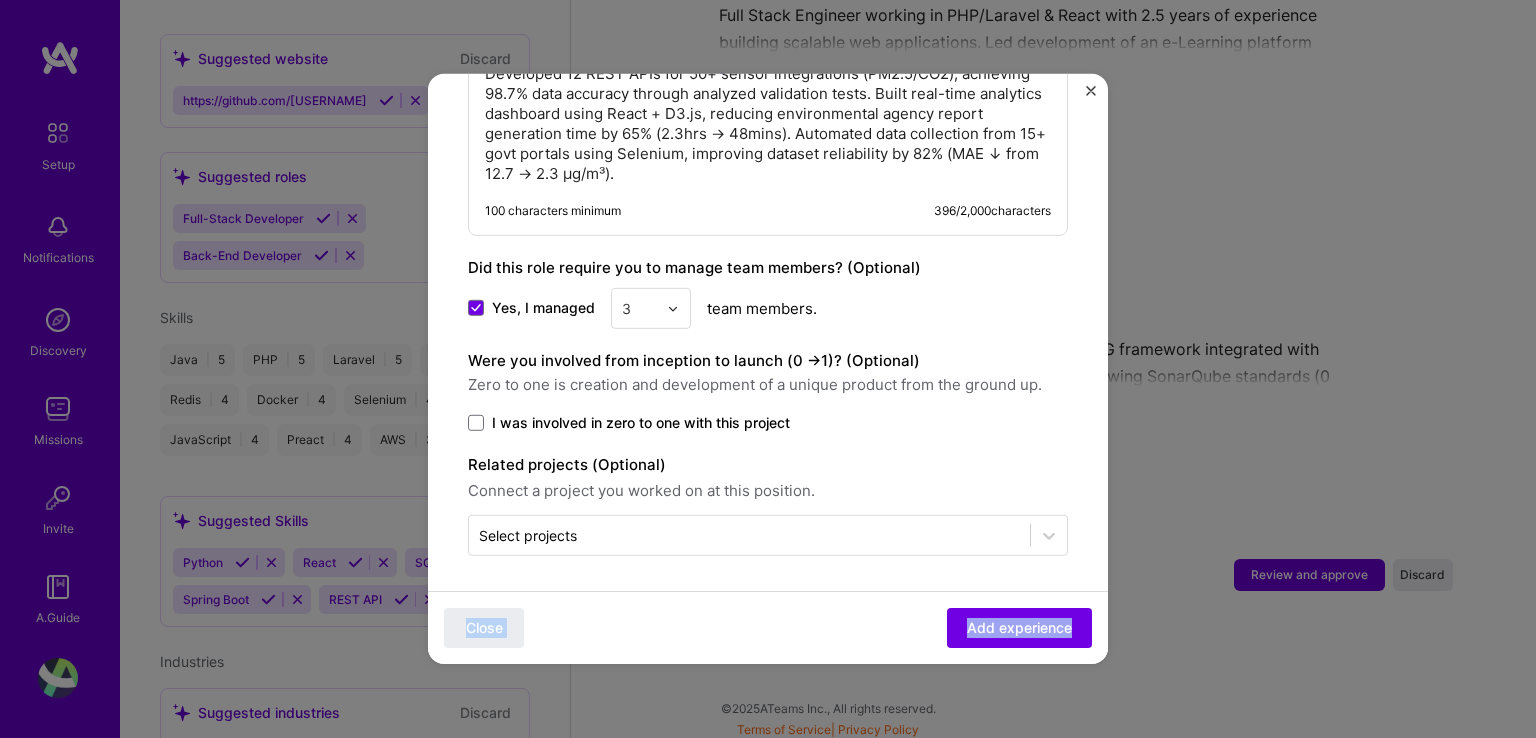 drag, startPoint x: 1084, startPoint y: 516, endPoint x: 1098, endPoint y: 579, distance: 64.53681 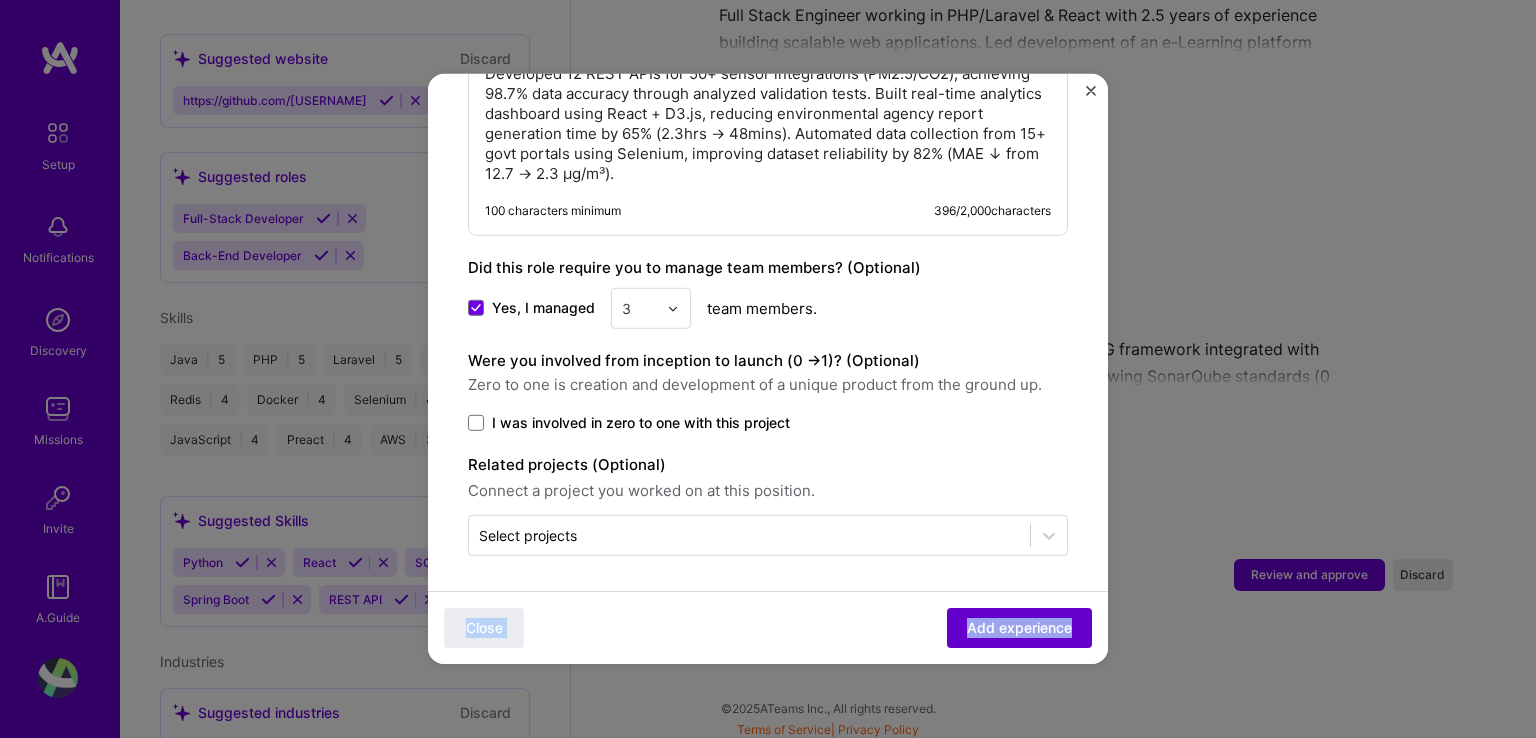click on "Add experience" at bounding box center (1019, 628) 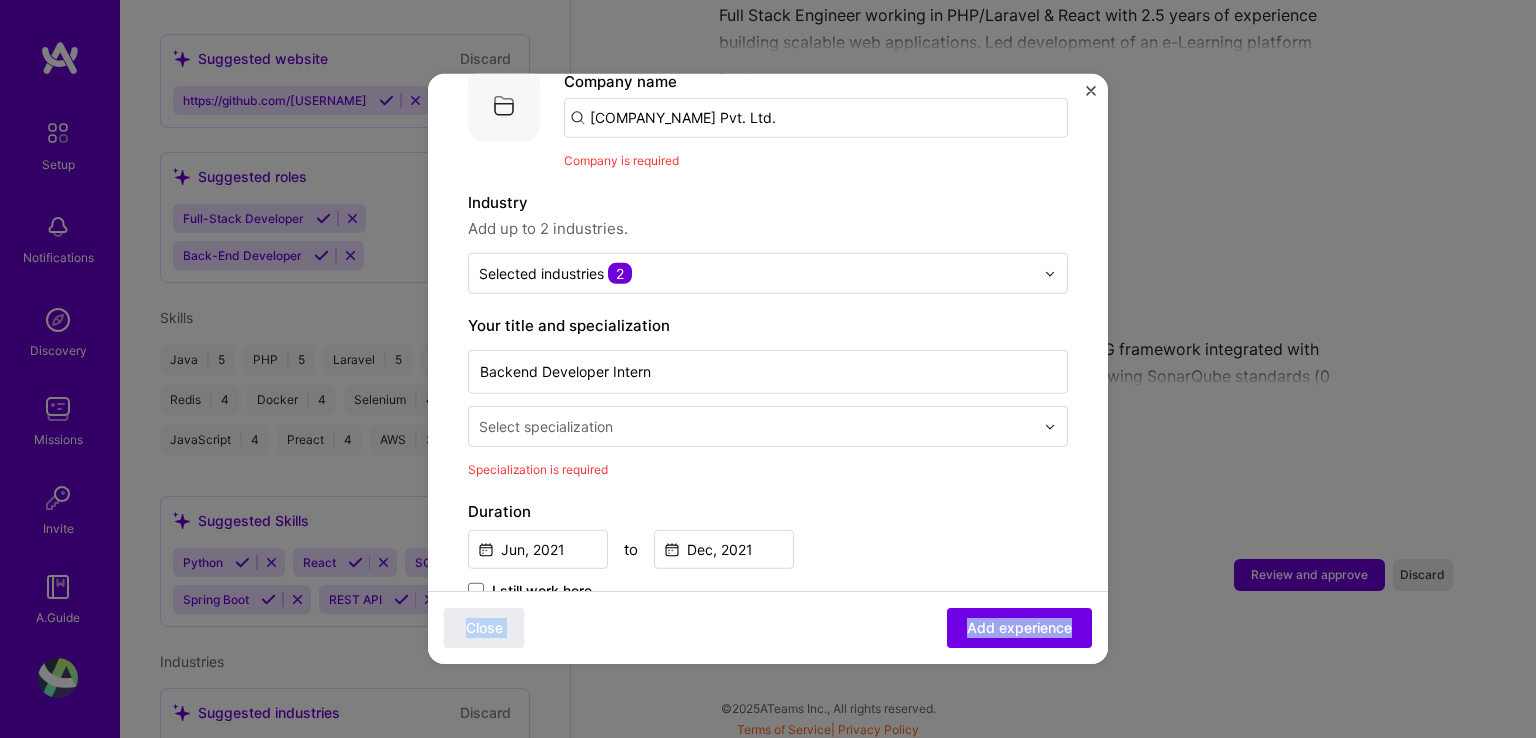 scroll, scrollTop: 200, scrollLeft: 0, axis: vertical 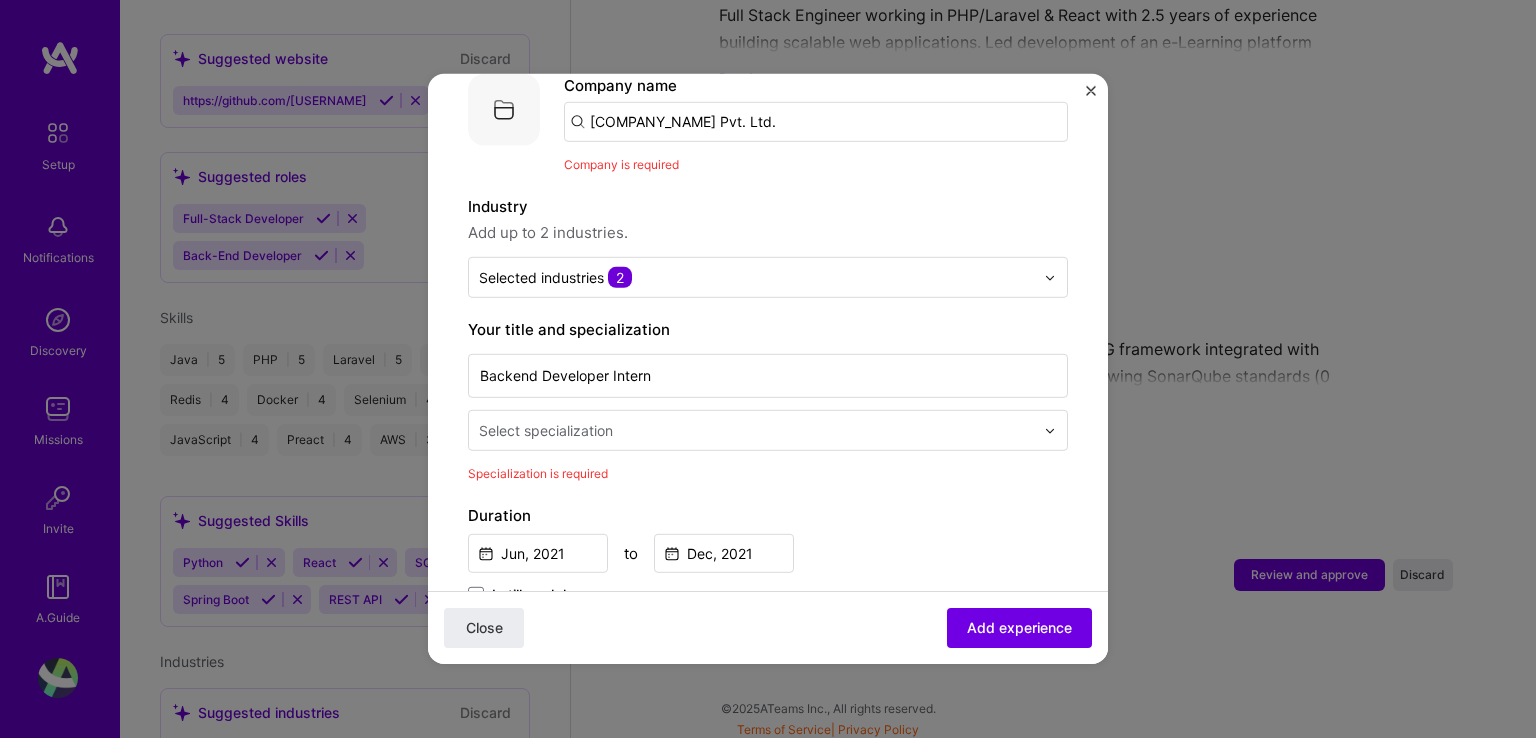 click on "[COMPANY_NAME] Pvt. Ltd." at bounding box center [816, 122] 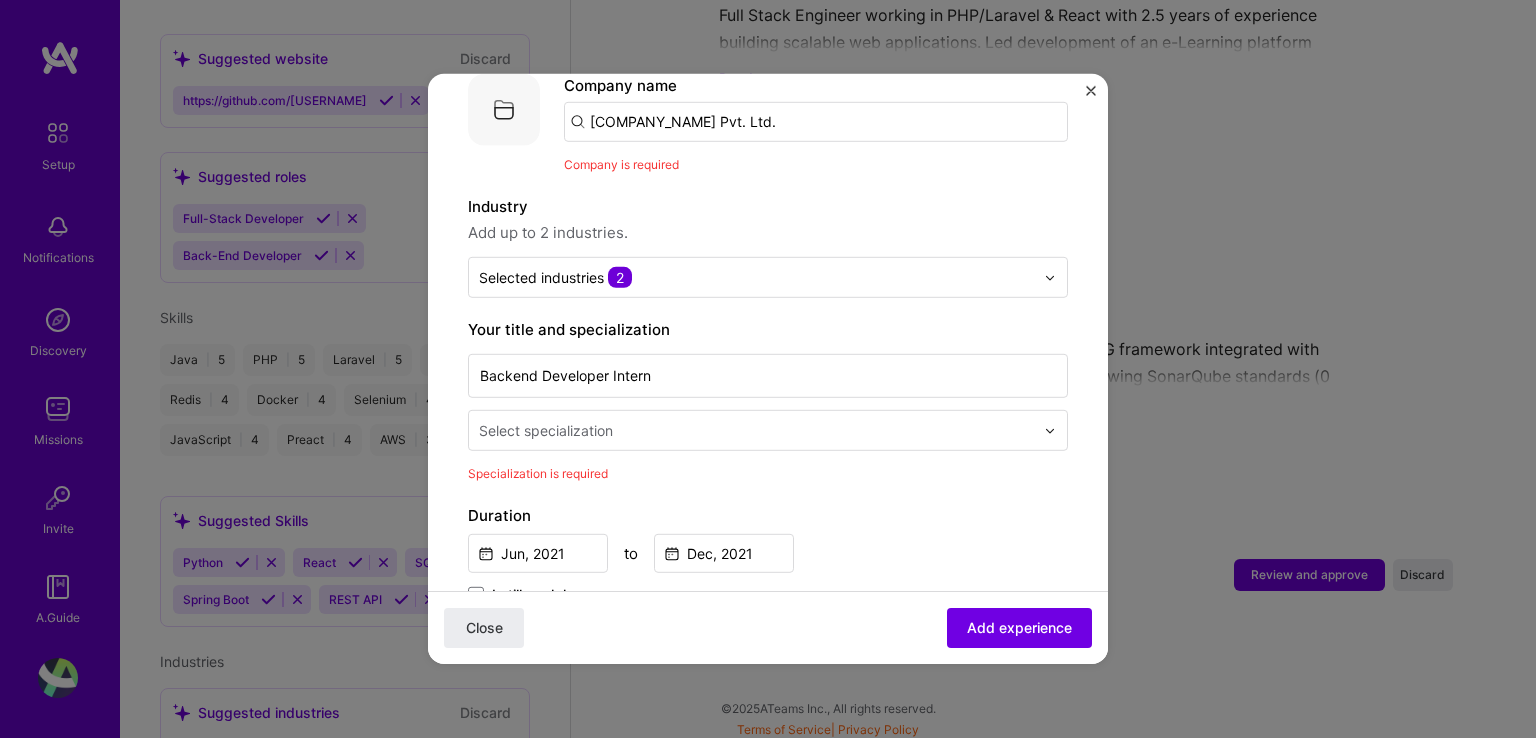 drag, startPoint x: 612, startPoint y: 122, endPoint x: 707, endPoint y: 125, distance: 95.047356 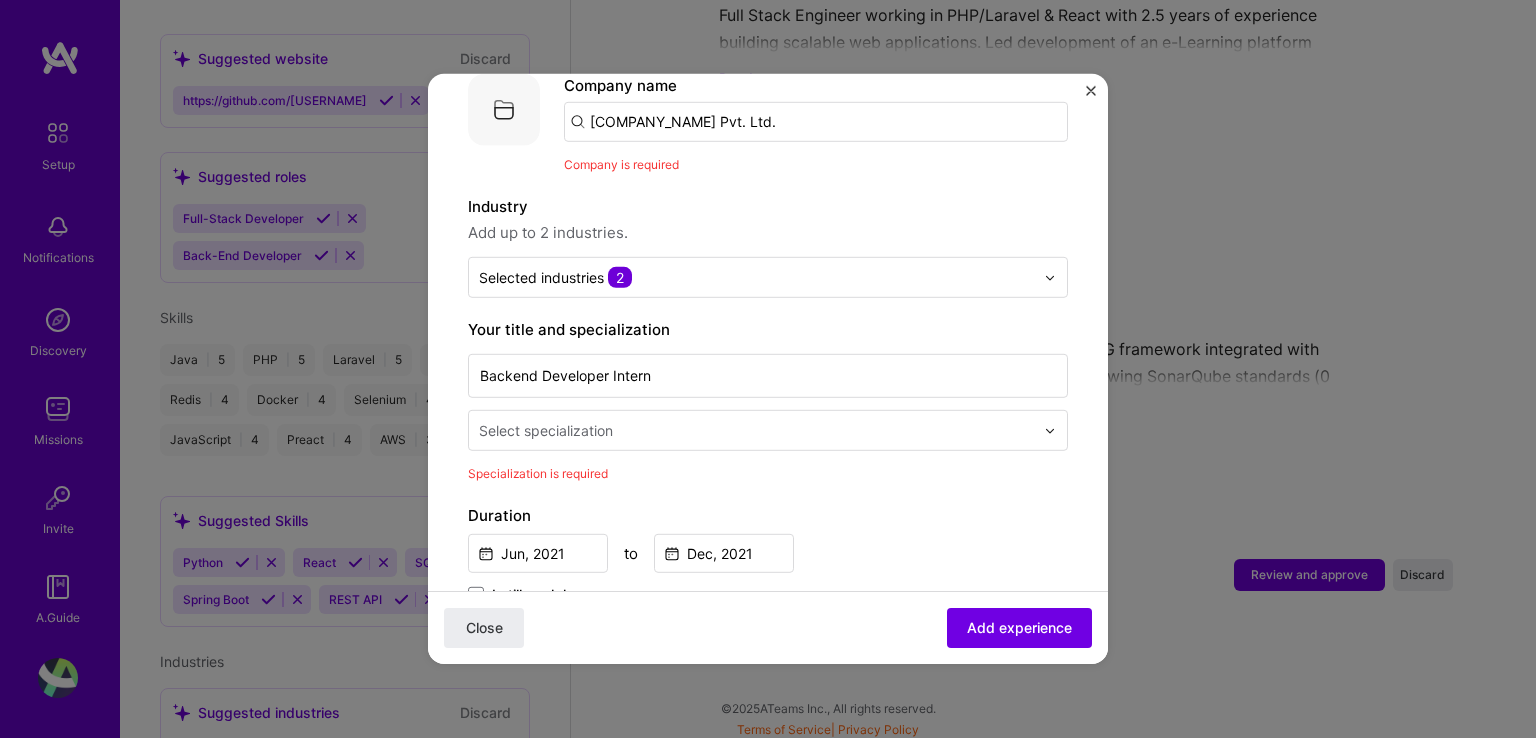 click on "[COMPANY_NAME] Pvt. Ltd." at bounding box center [816, 122] 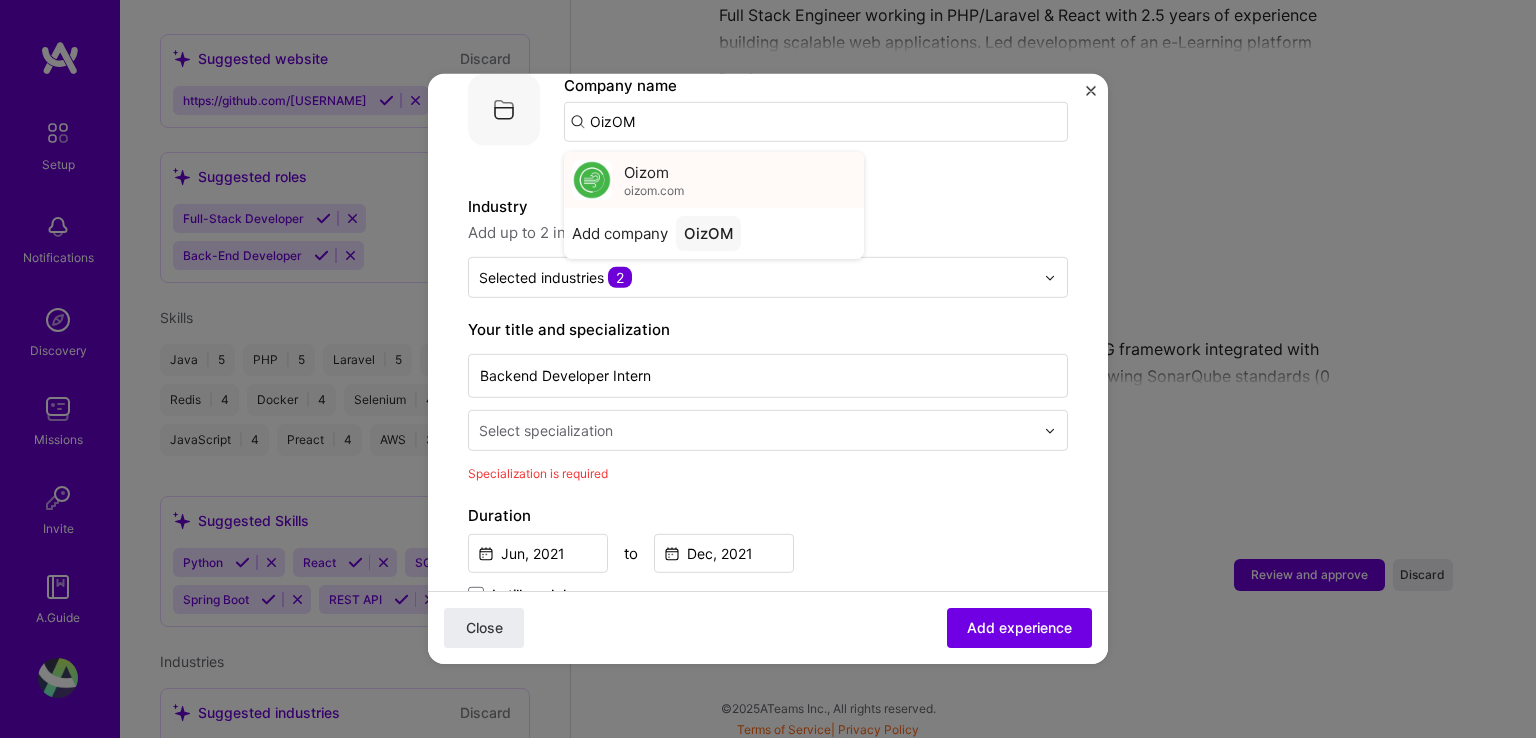 click on "oizom.com" at bounding box center [654, 190] 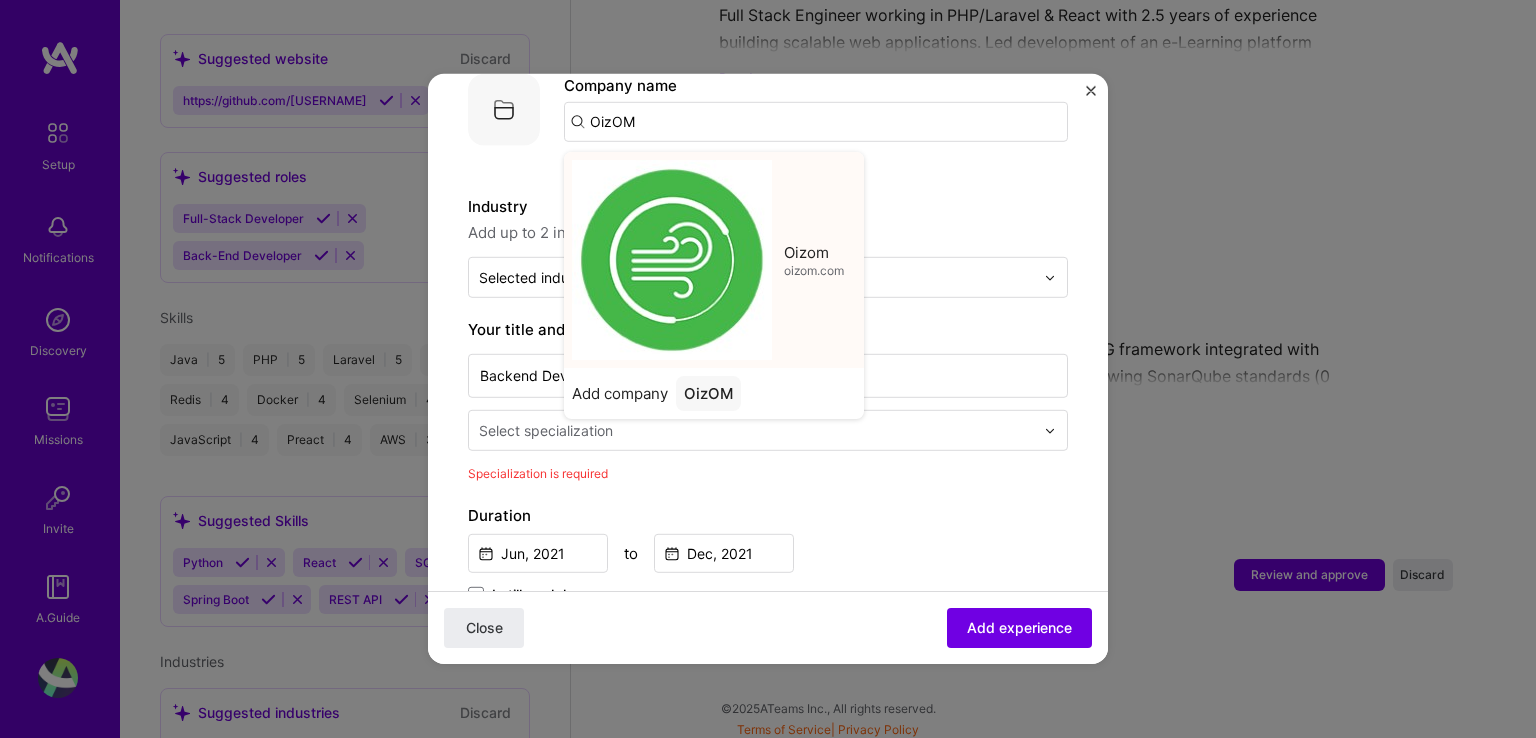 type on "Oizom" 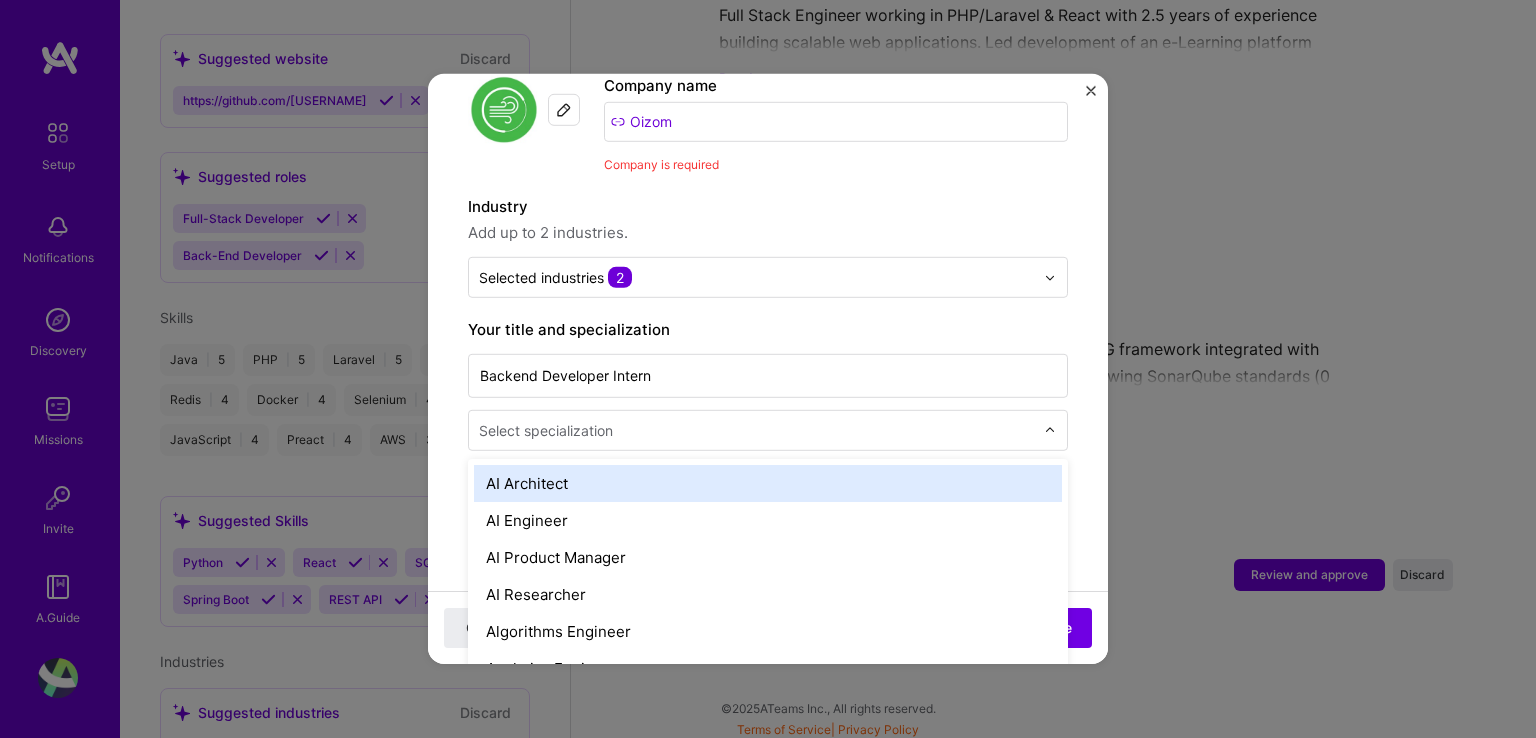 click at bounding box center (758, 430) 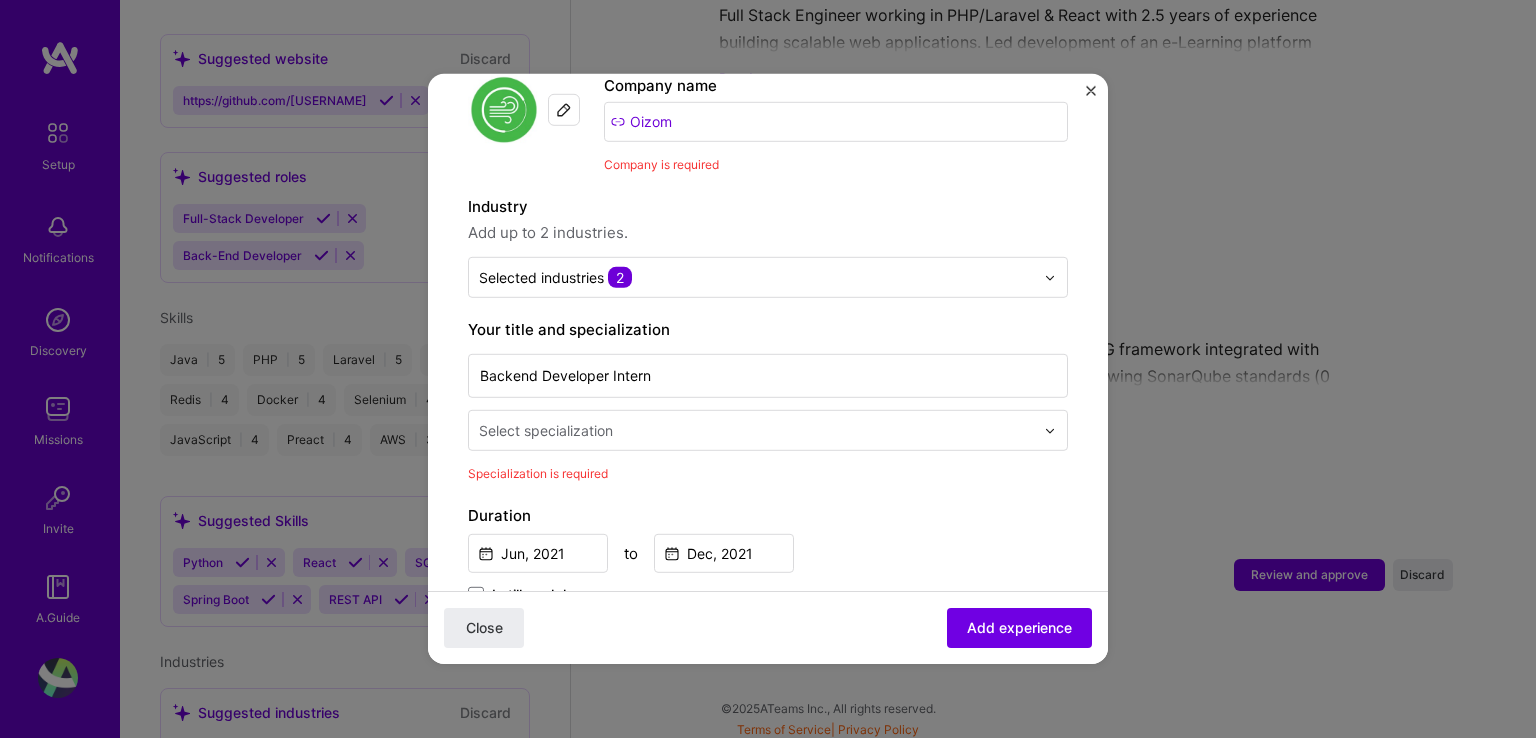 click on "Adding suggested job This job is suggested based on your LinkedIn, resume or A.Team activity. Create a job experience Jobs help companies understand your past experience. Company logo Company name Oizom
Company is required Industry Add up to 2 industries. Selected industries 2 Your title and specialization Backend Developer Intern Select specialization Specialization is required Duration Jun, 2021
to Dec, 2021
I still work here Skills used — Add up to 12 skills Any new skills will be added to your profile. Enter skills... 3 D3.js 1 2 3 4 5 Preact 1 2 3 4 5 Selenium 1 2 3 4 5 Description 100 characters minimum 396 / 2,000  characters Did this role require you to manage team members? (Optional) Yes, I managed 3 team members. Were you involved from inception to launch (0 - >  1)? (Optional) Zero to one is creation and development of a unique product from the ground up. Related projects (Optional)" at bounding box center (768, 802) 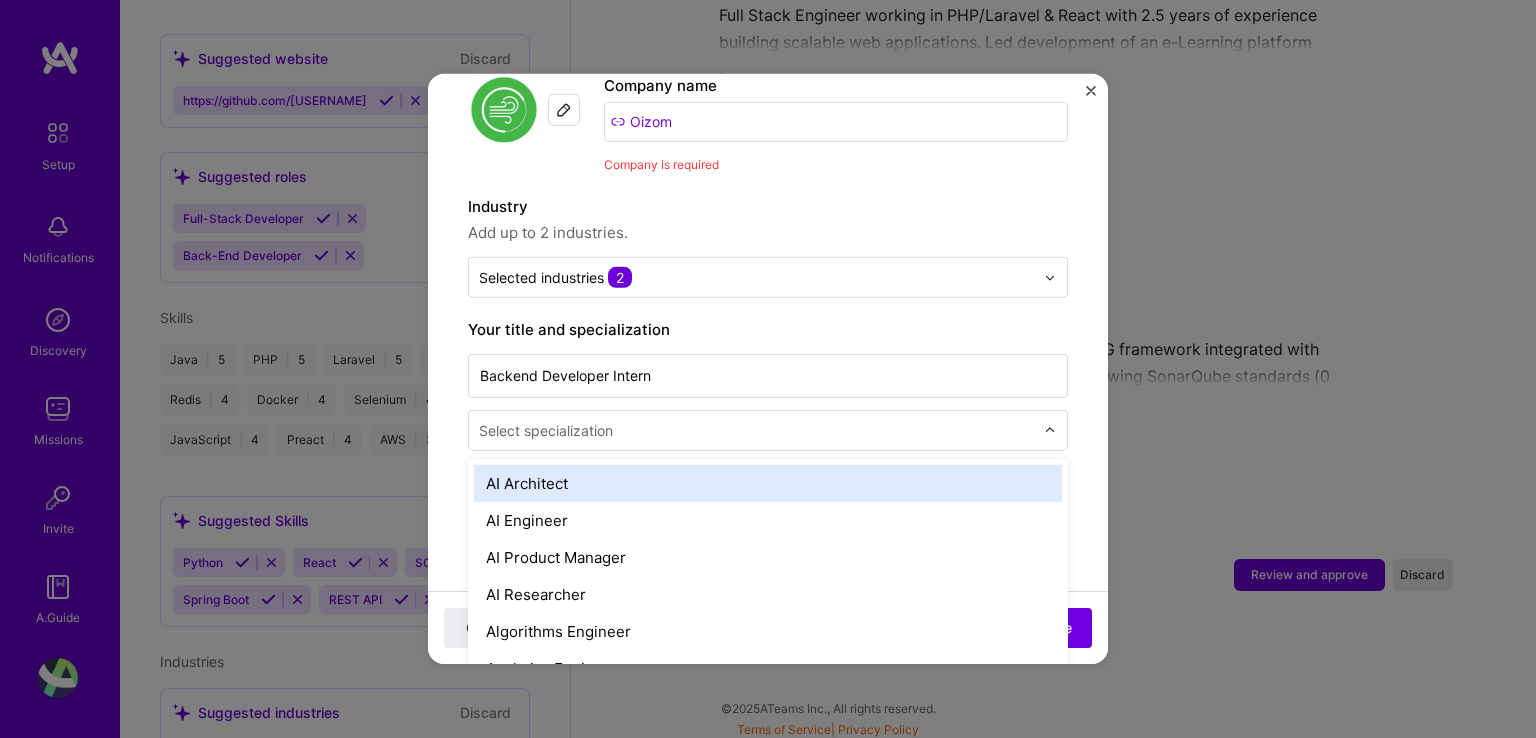 click at bounding box center [758, 430] 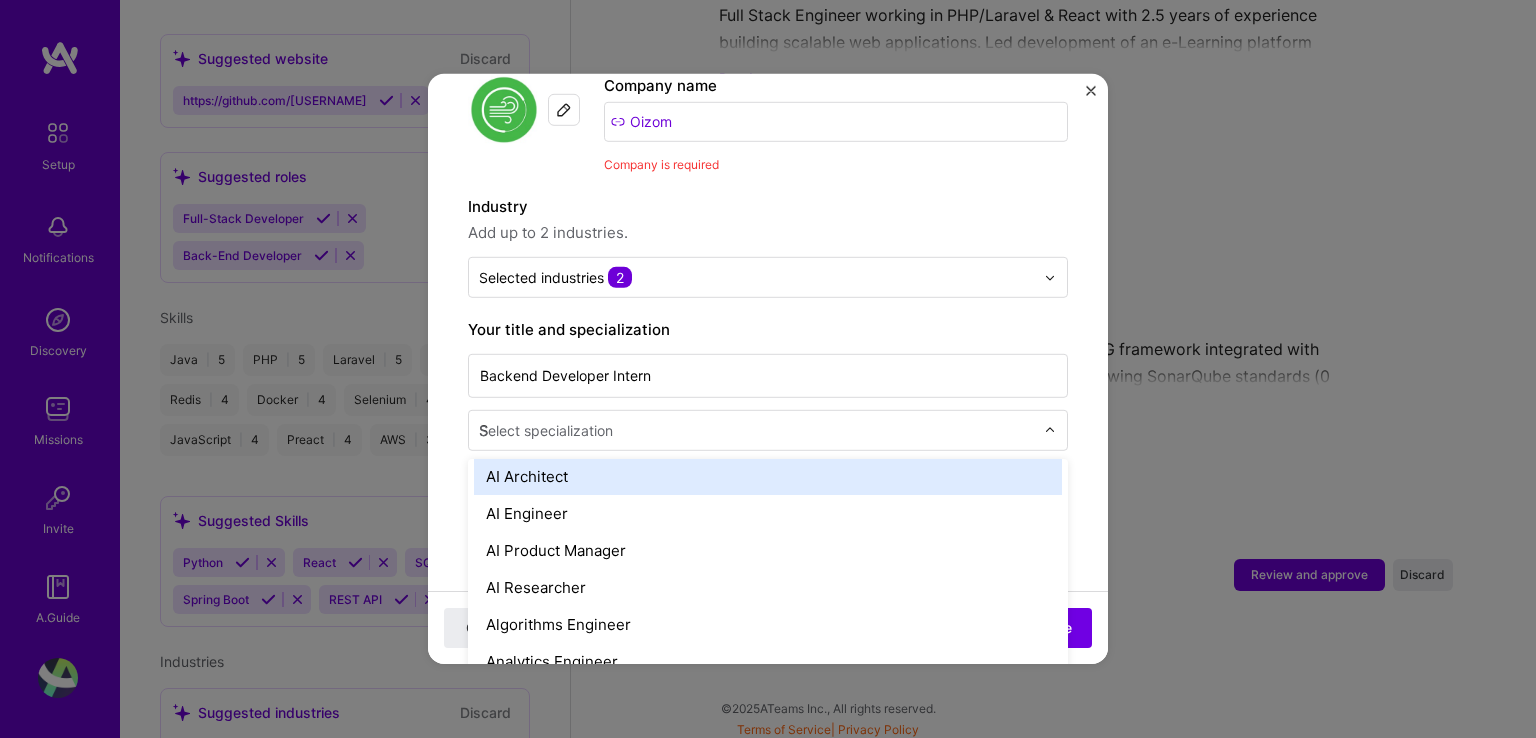 scroll, scrollTop: 0, scrollLeft: 0, axis: both 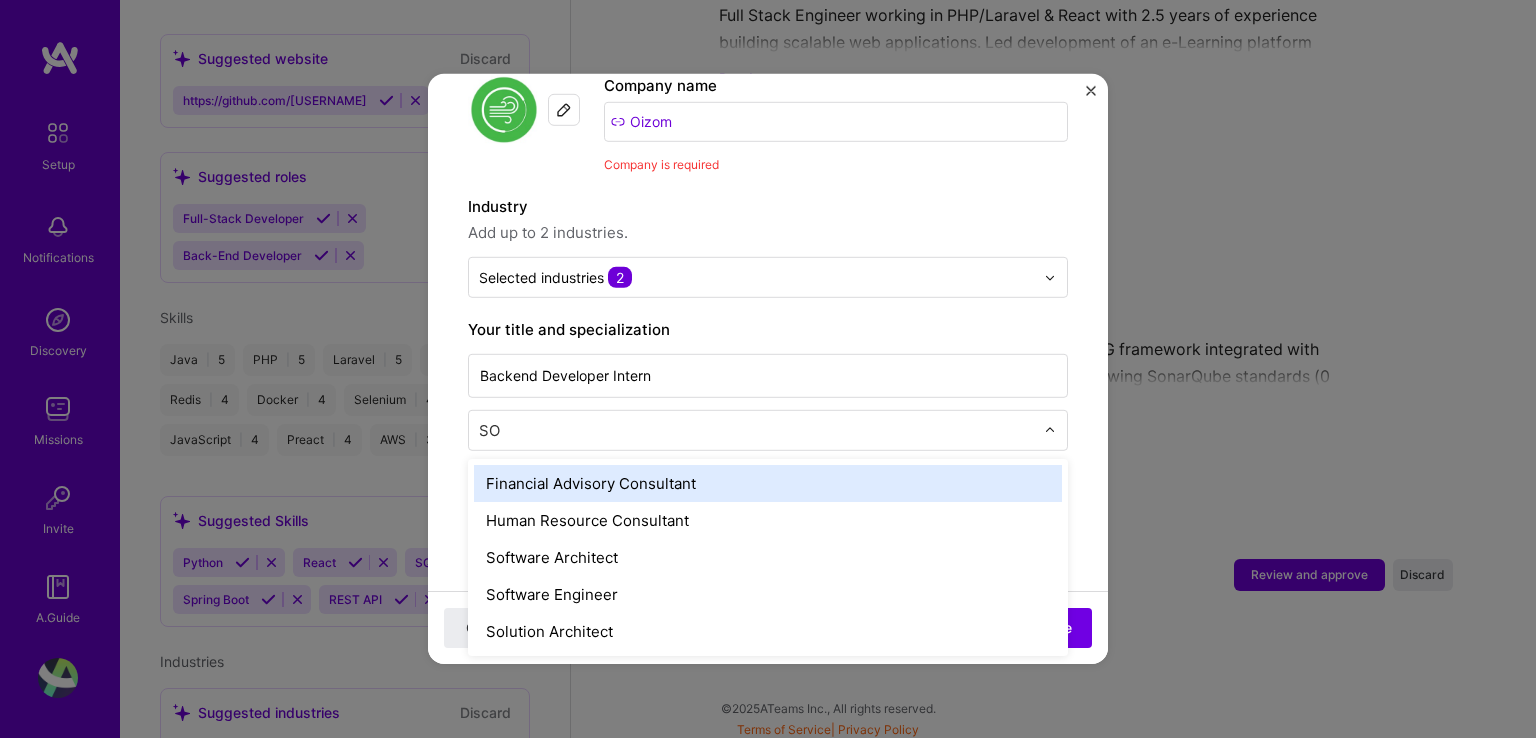 type on "SOF" 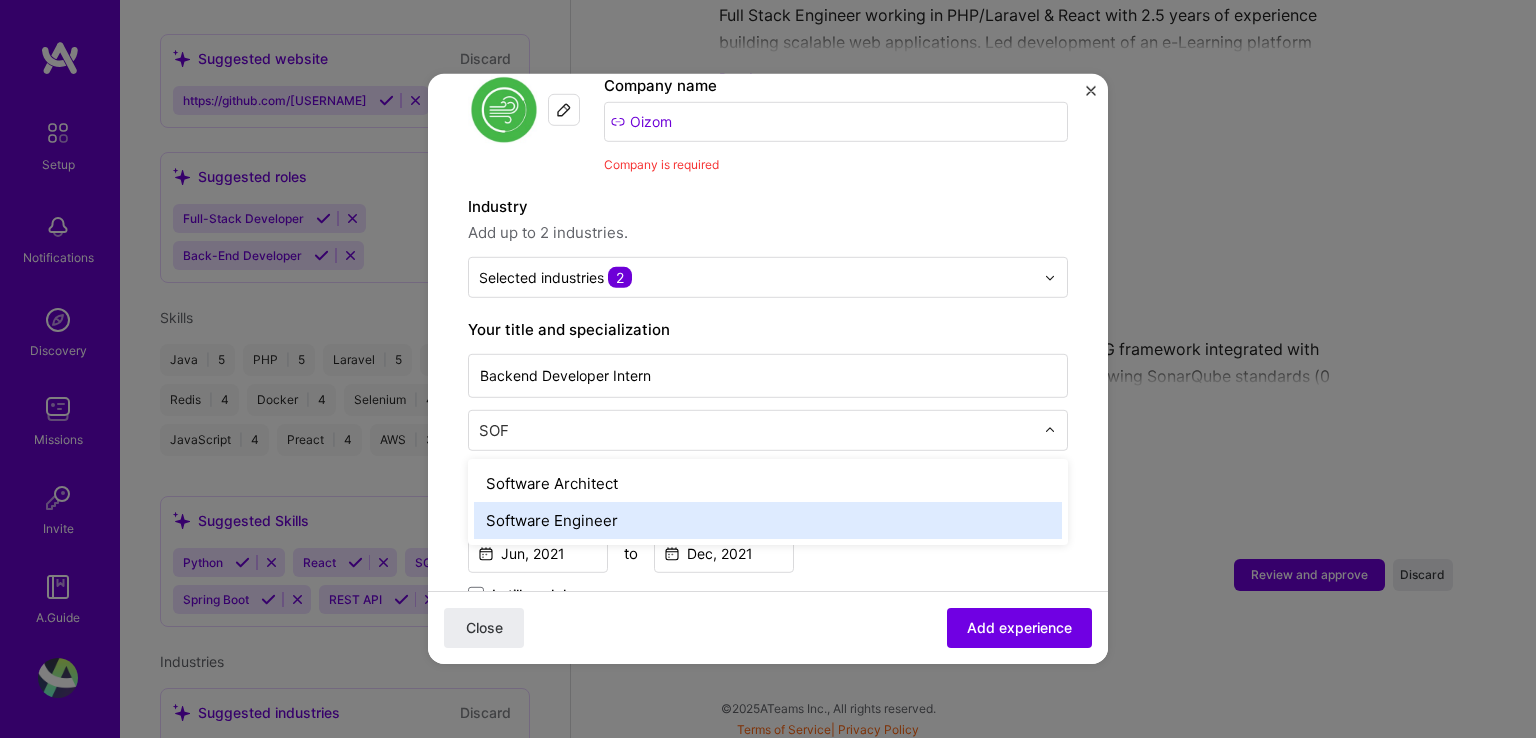 click on "Software Engineer" at bounding box center [768, 520] 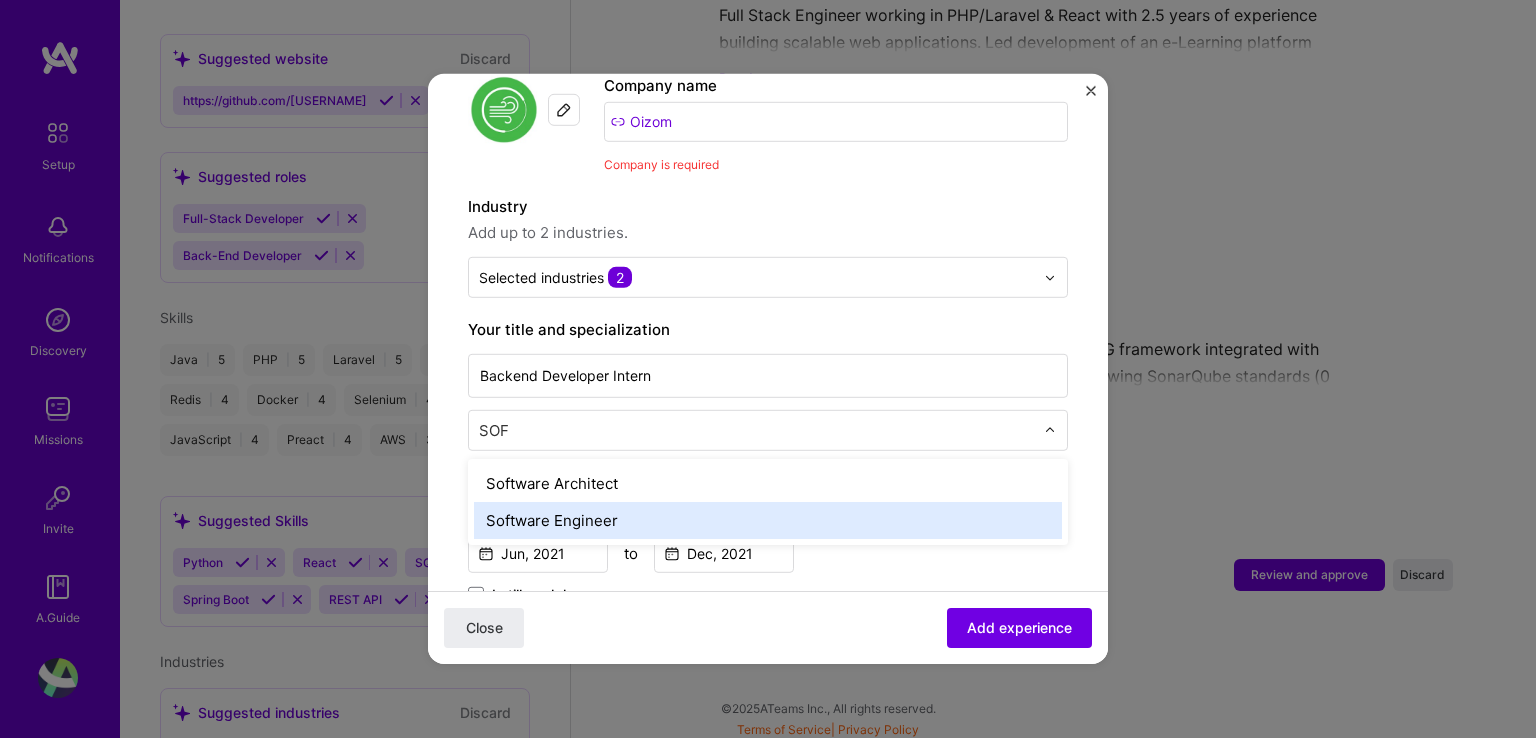 type 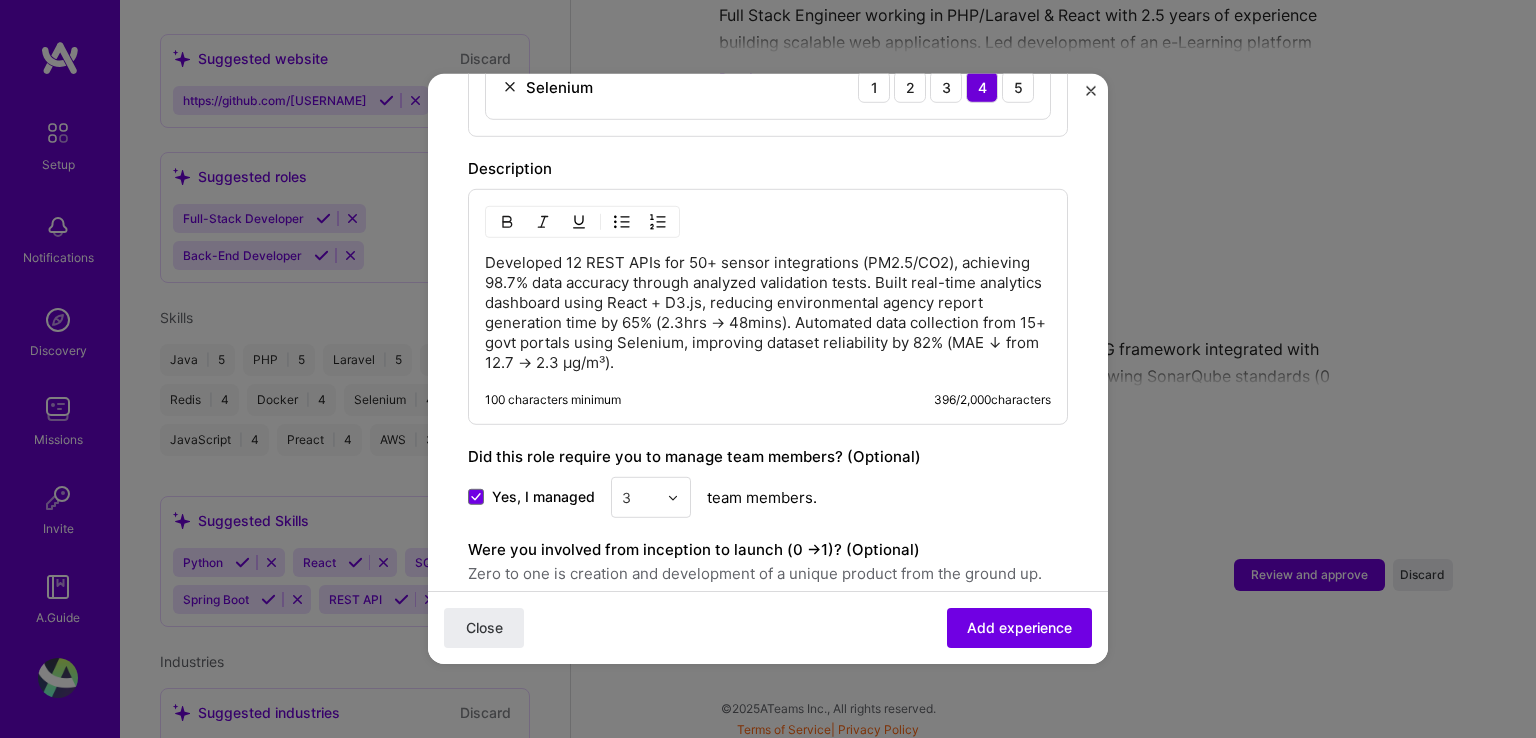 scroll, scrollTop: 1170, scrollLeft: 0, axis: vertical 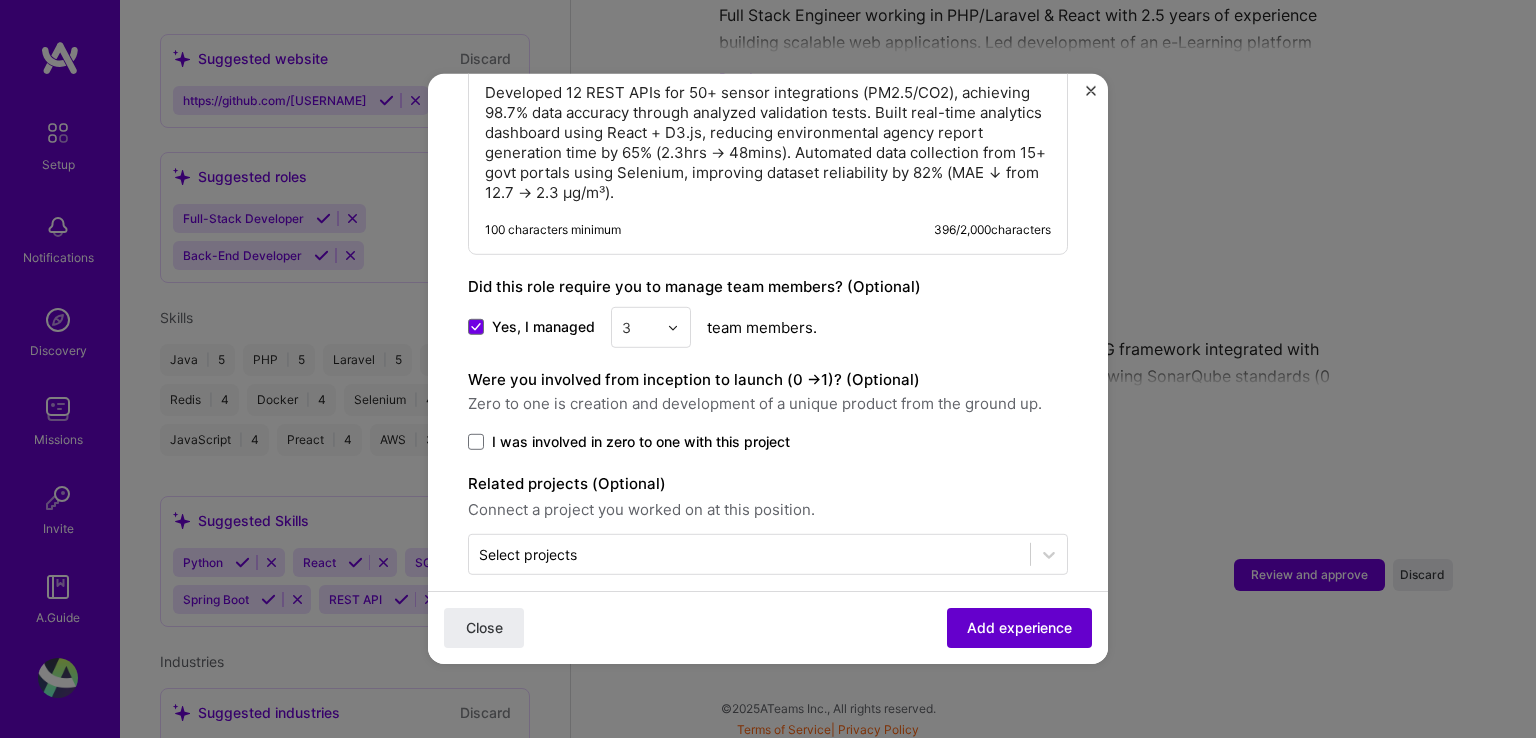 click on "Add experience" at bounding box center [1019, 628] 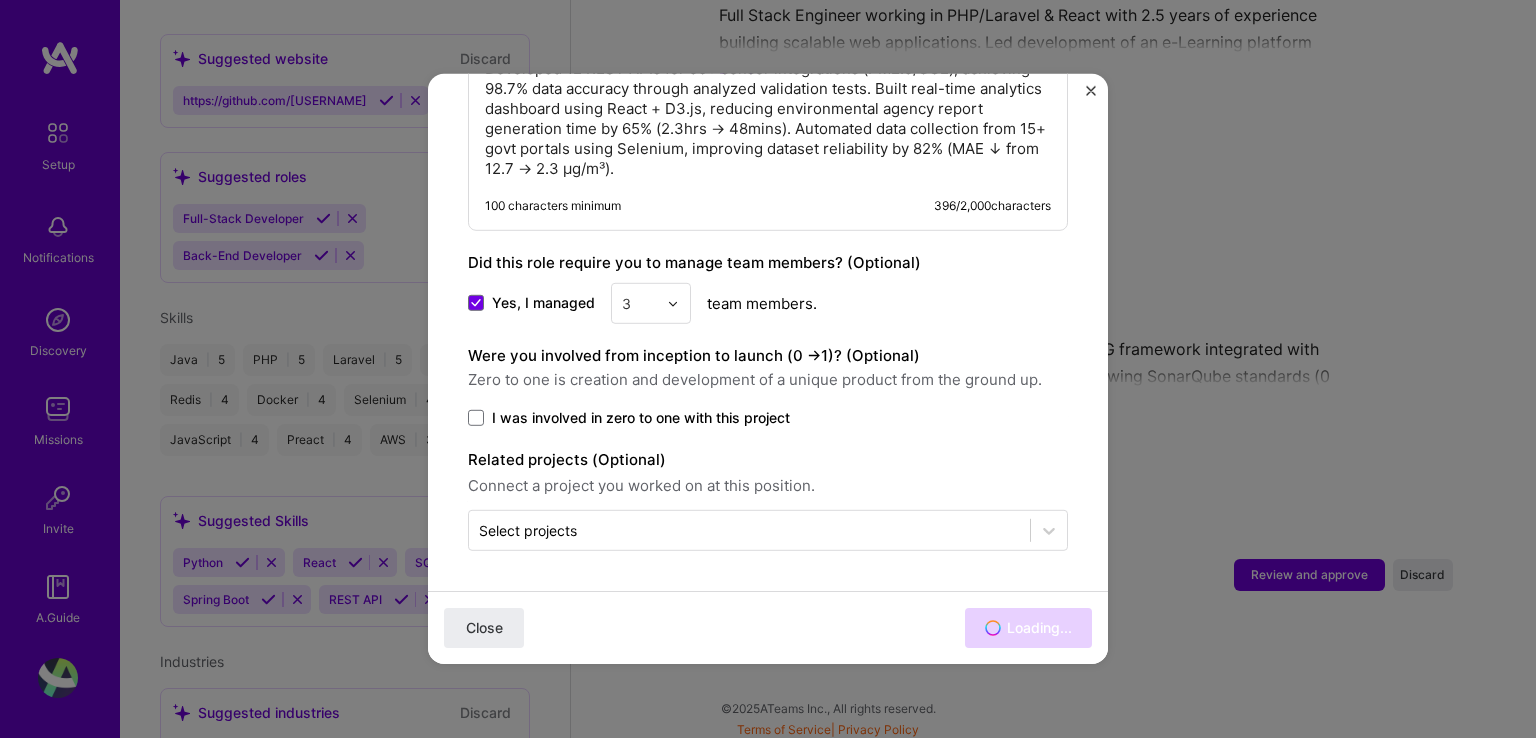 scroll, scrollTop: 1140, scrollLeft: 0, axis: vertical 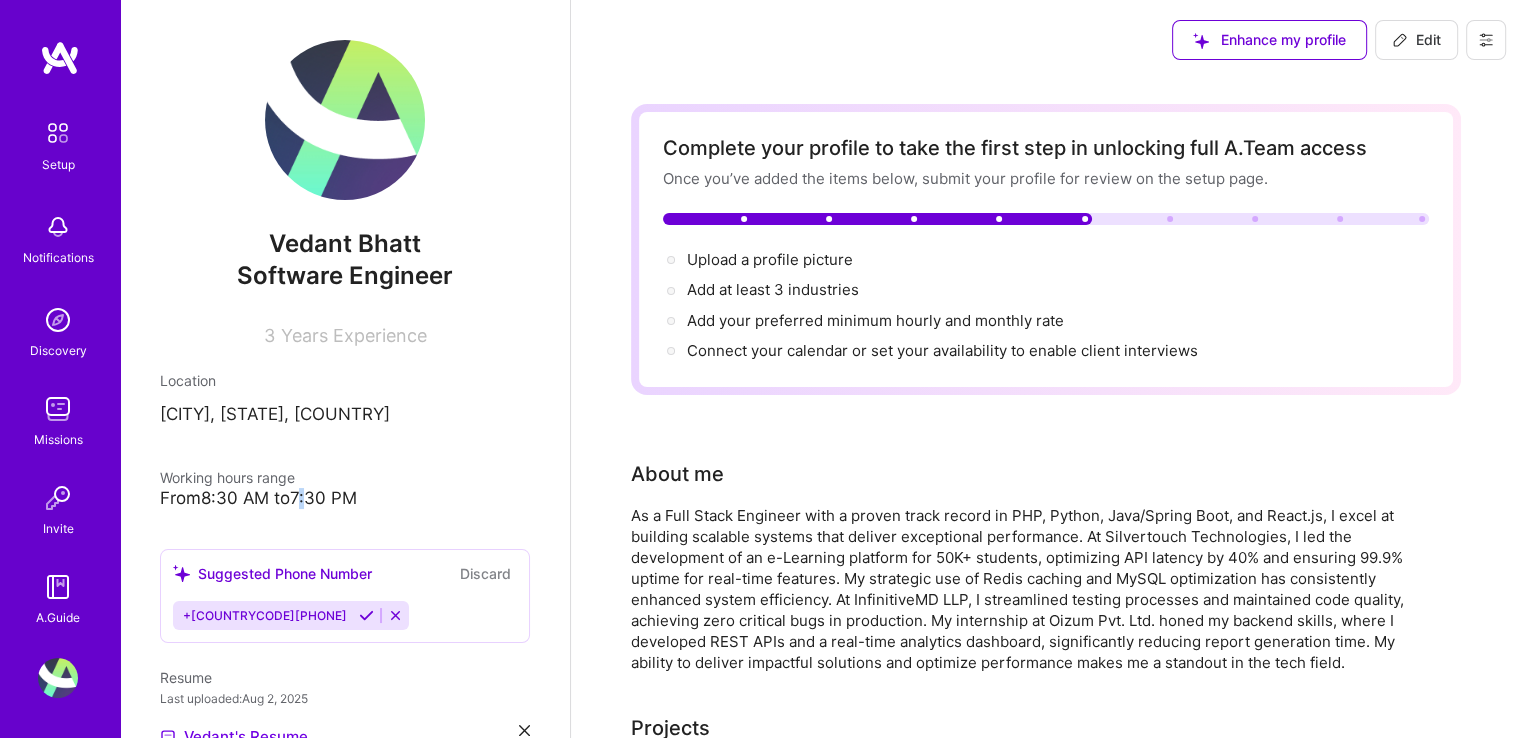 click on "From  8:30 AM    to  7:30 PM" at bounding box center (345, 498) 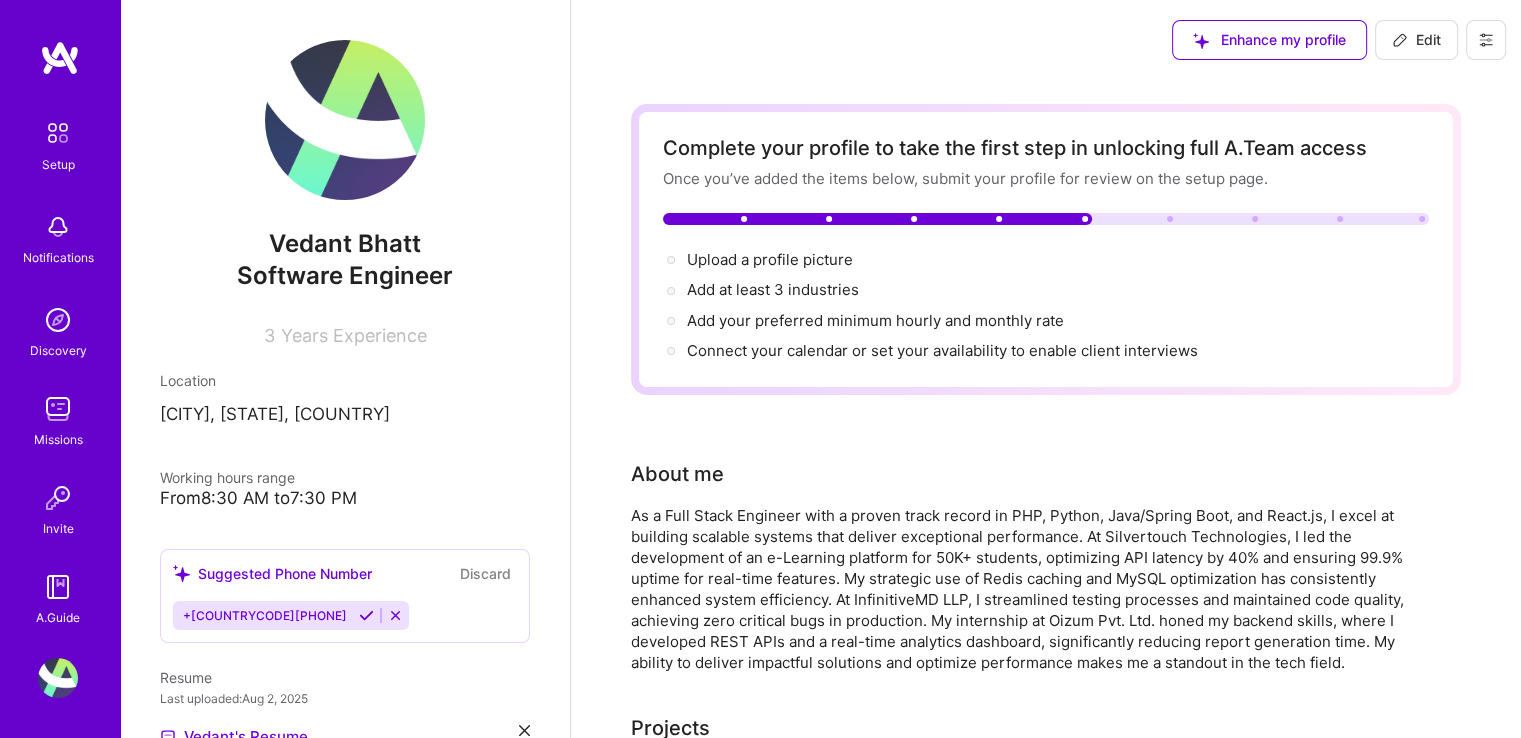 click on "From  8:30 AM    to  7:30 PM" at bounding box center (345, 498) 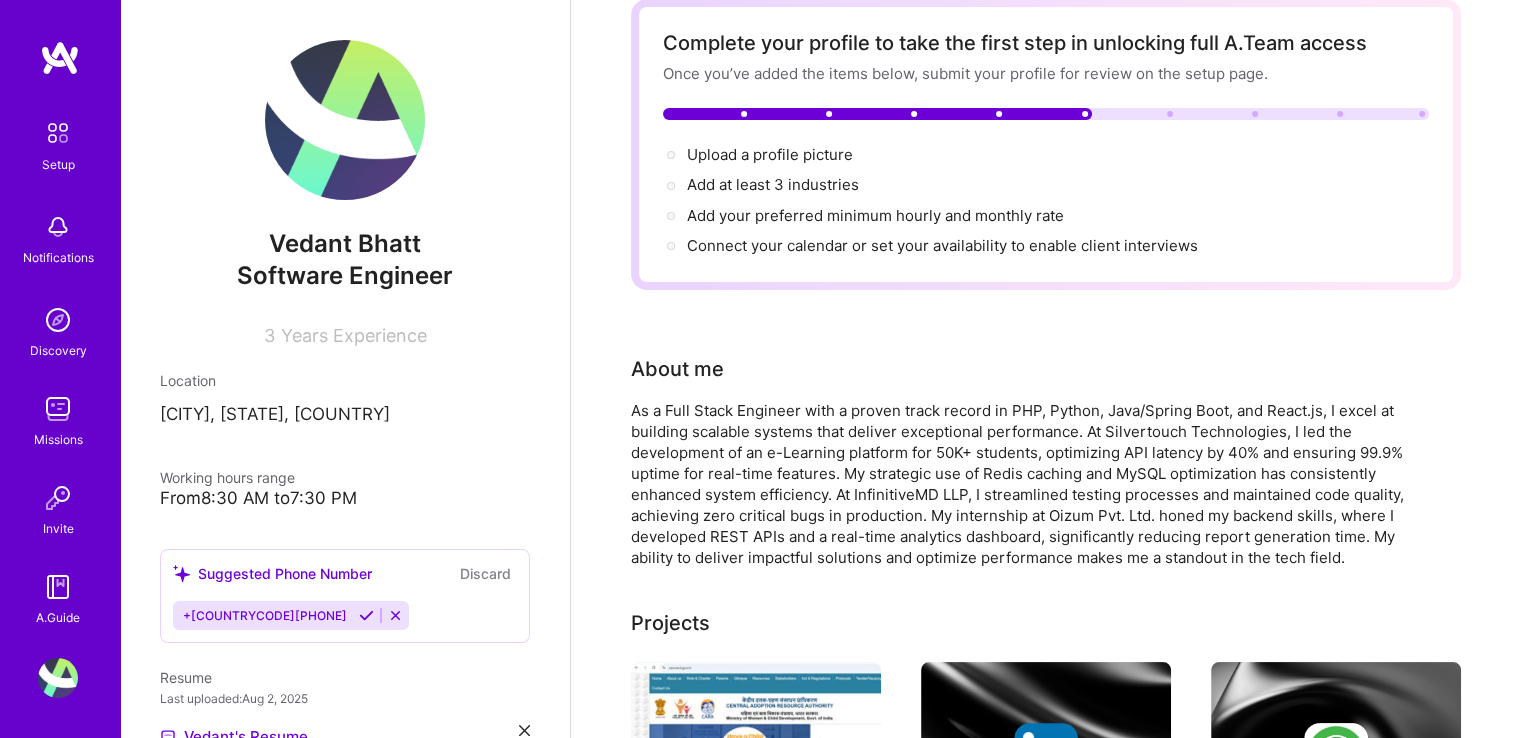 scroll, scrollTop: 98, scrollLeft: 0, axis: vertical 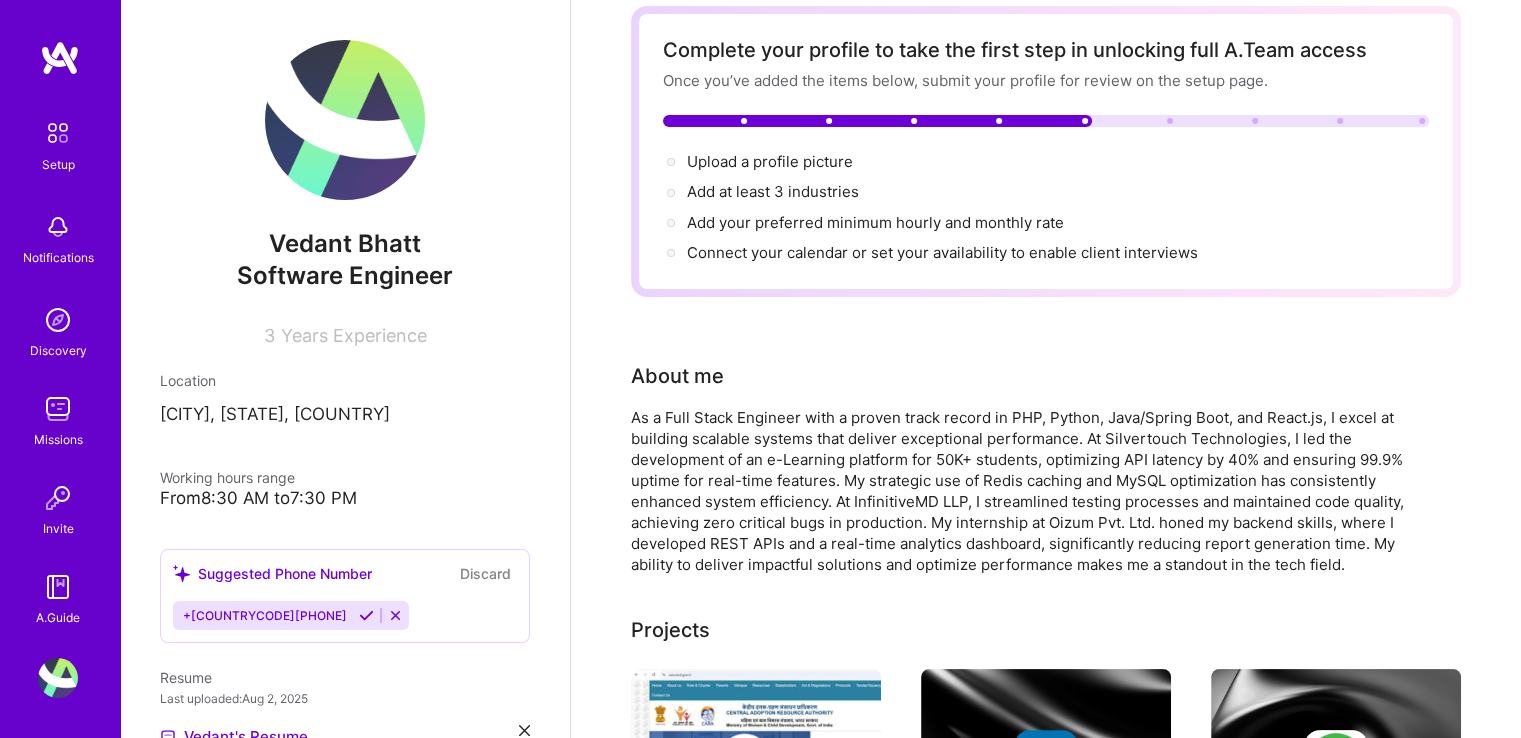 click on "Setup" at bounding box center (58, 143) 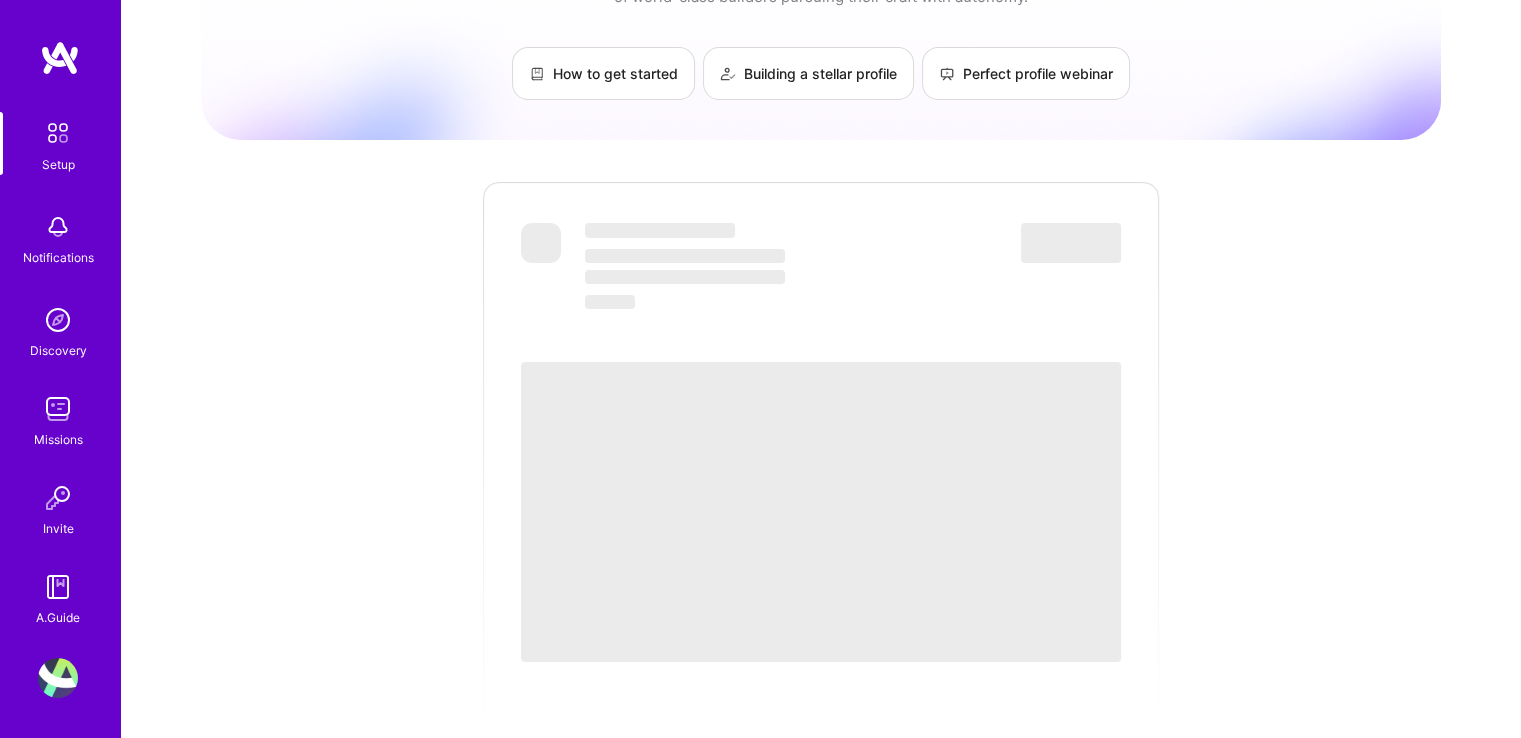 scroll, scrollTop: 0, scrollLeft: 0, axis: both 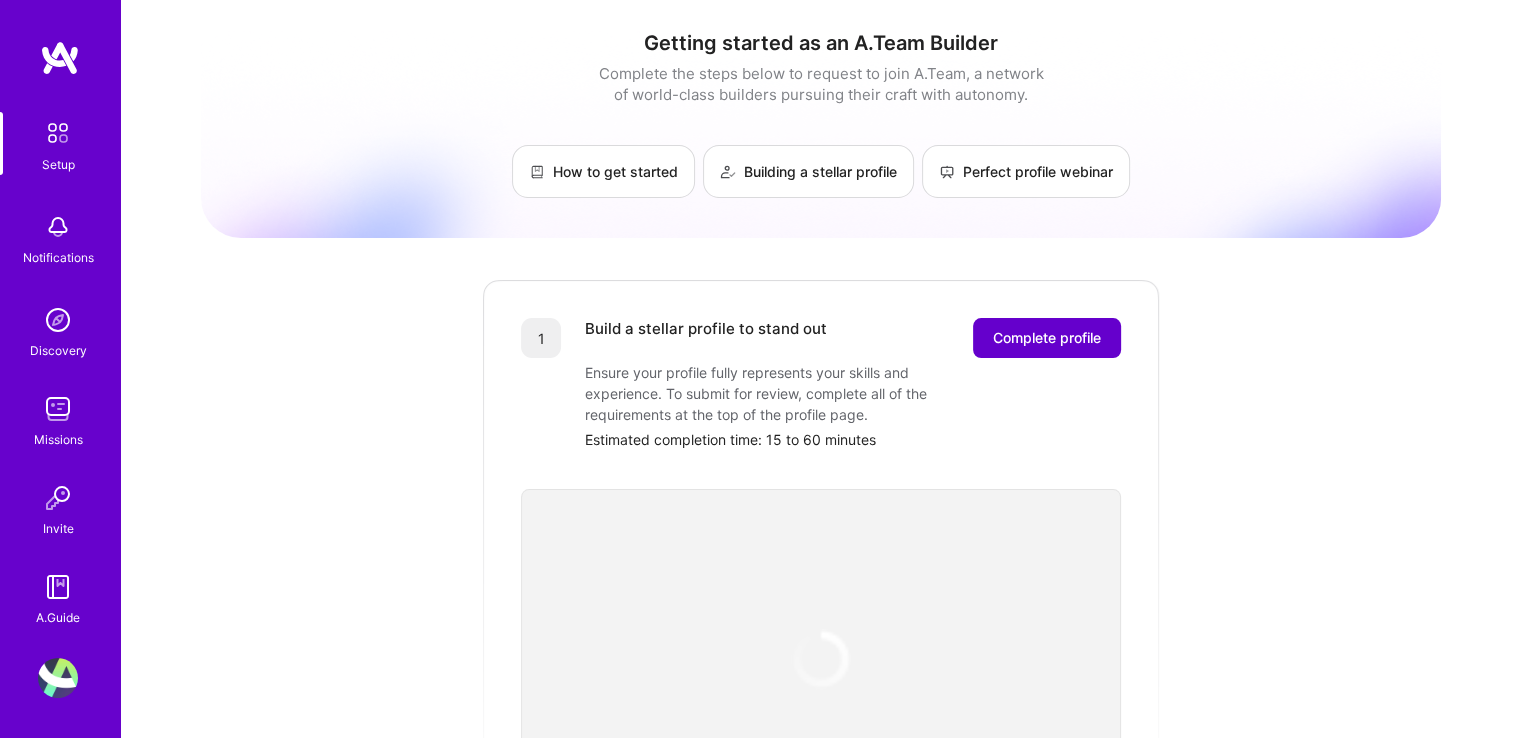 click on "Complete profile" at bounding box center (1047, 338) 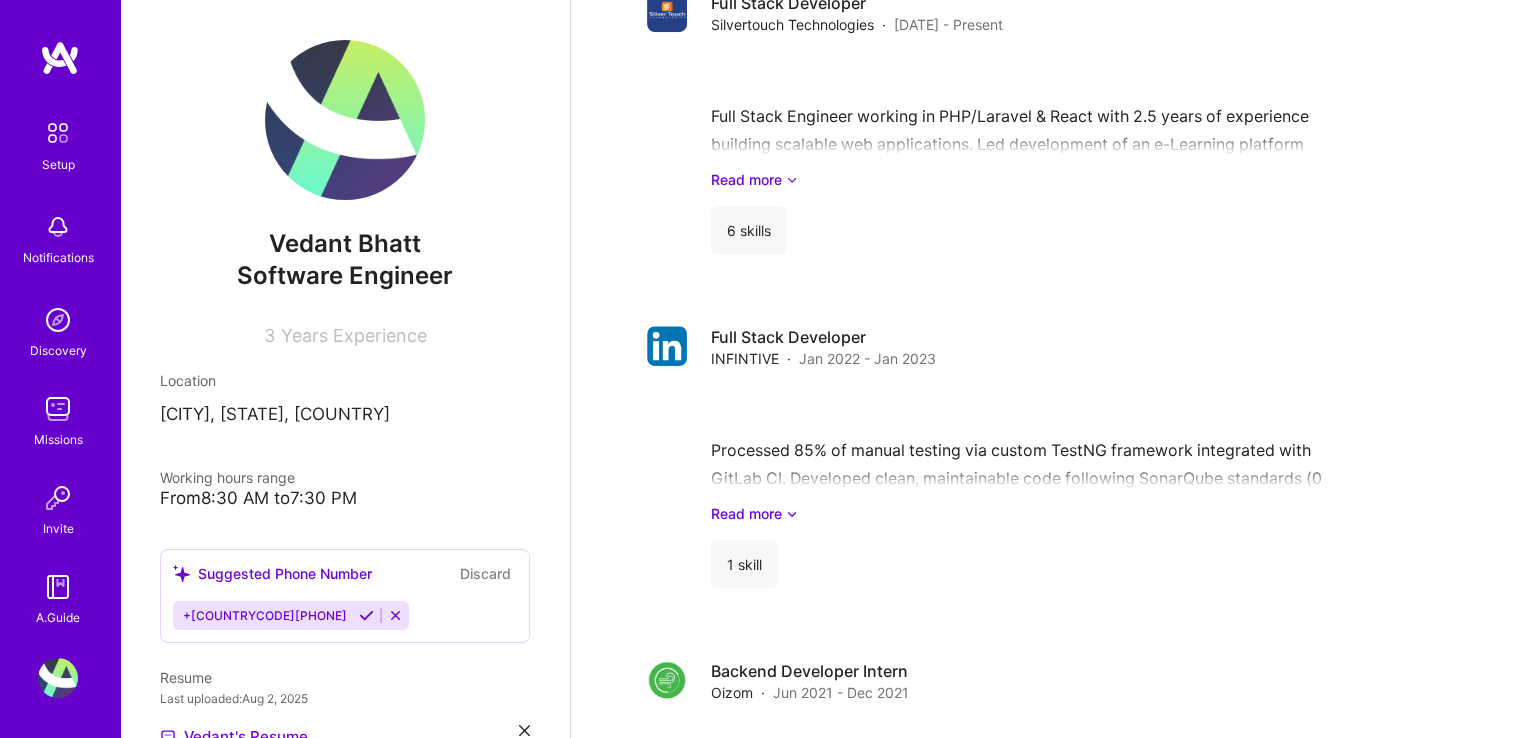 scroll, scrollTop: 1481, scrollLeft: 0, axis: vertical 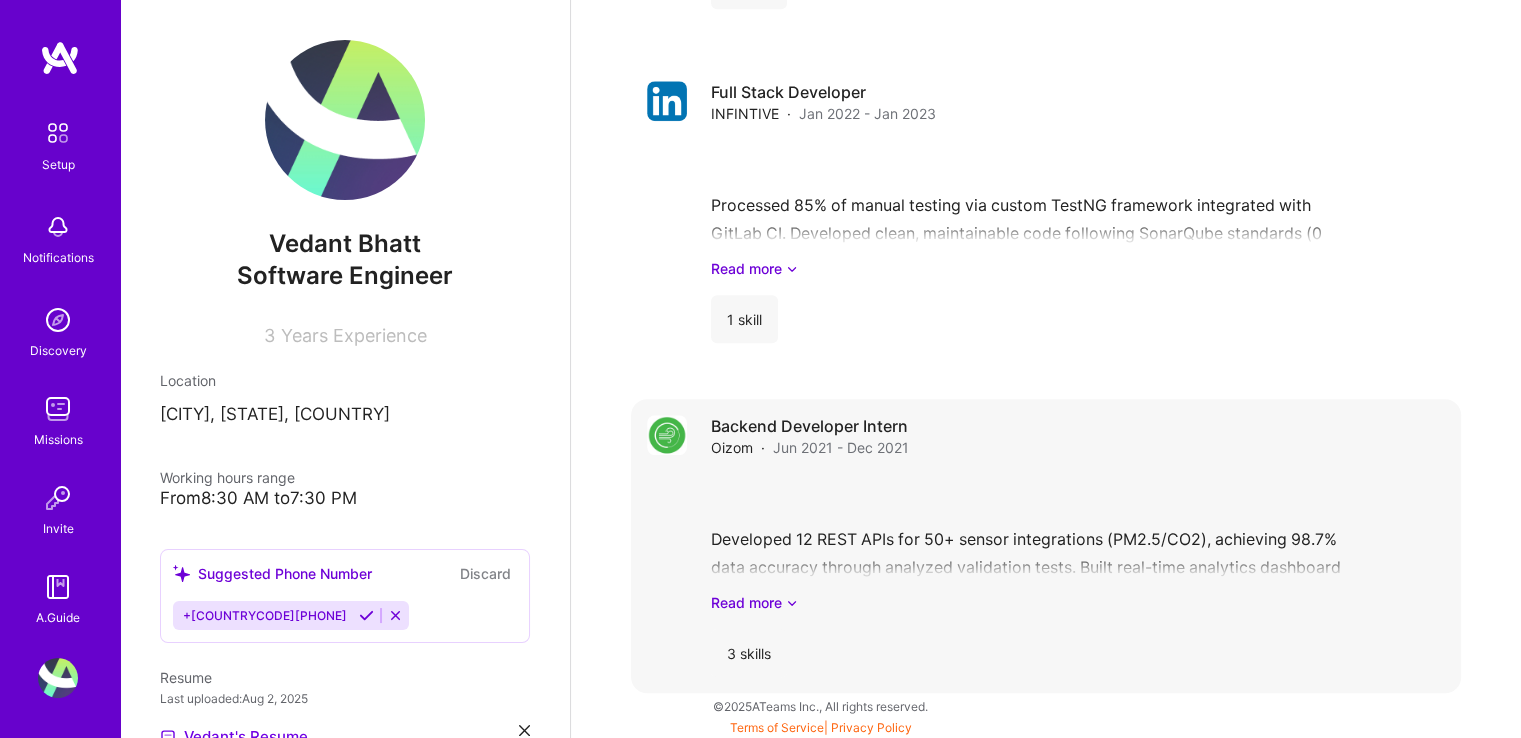 click on "Backend Developer Intern Oizom · Jun 2021 - Dec 2021 Developed 12 REST APIs for 50+ sensor integrations (PM2.5/CO2), achieving 98.7% data accuracy through analyzed validation tests. Built real-time analytics dashboard using React + D3.js, reducing environmental agency report generation time by 65% (2.3hrs -> 48mins). Automated data collection from 15+ govt portals using Selenium, improving dataset reliability by 82% (MAE ↓ from 12.7 -> 2.3 μg/m³). Read more 3   skills" at bounding box center [1078, 546] 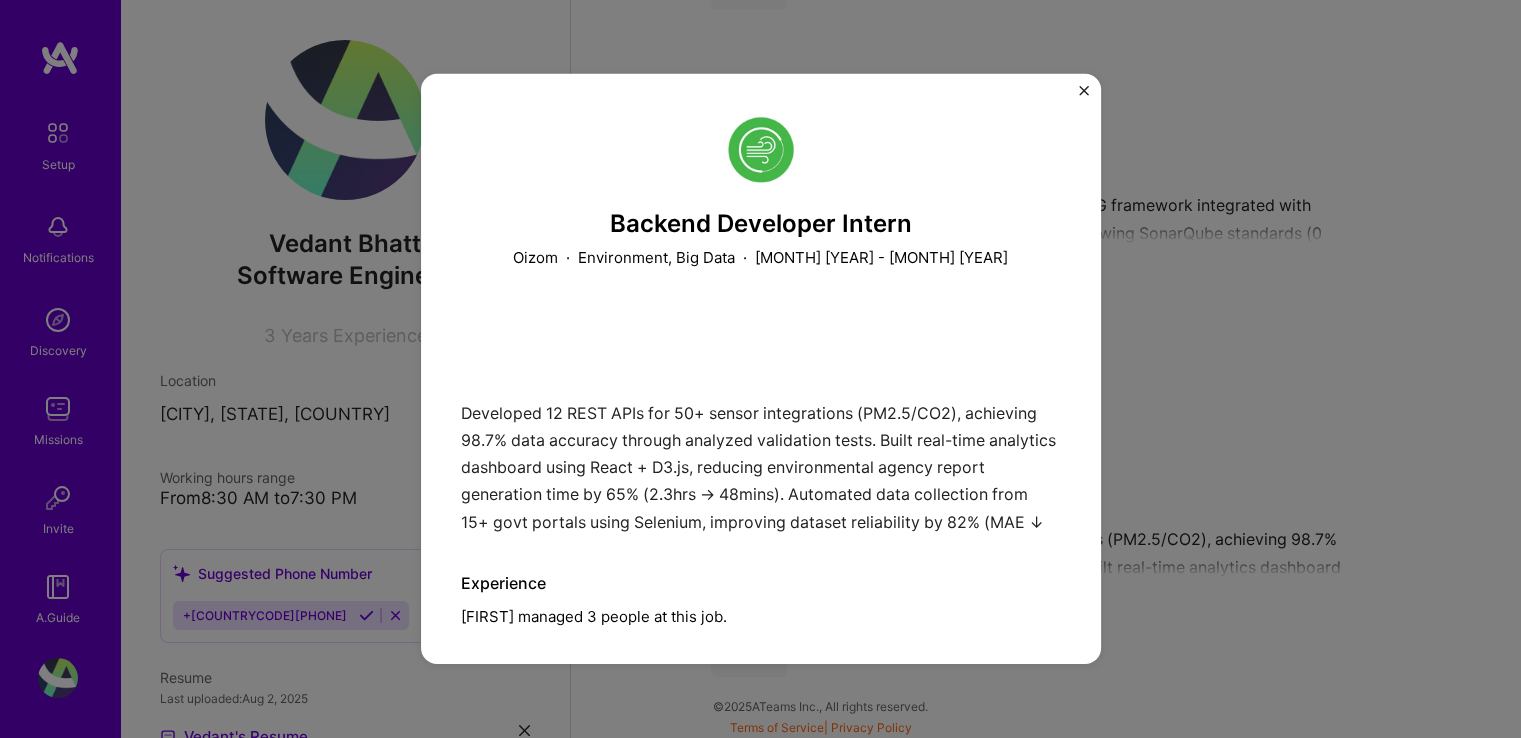 click at bounding box center (1084, 91) 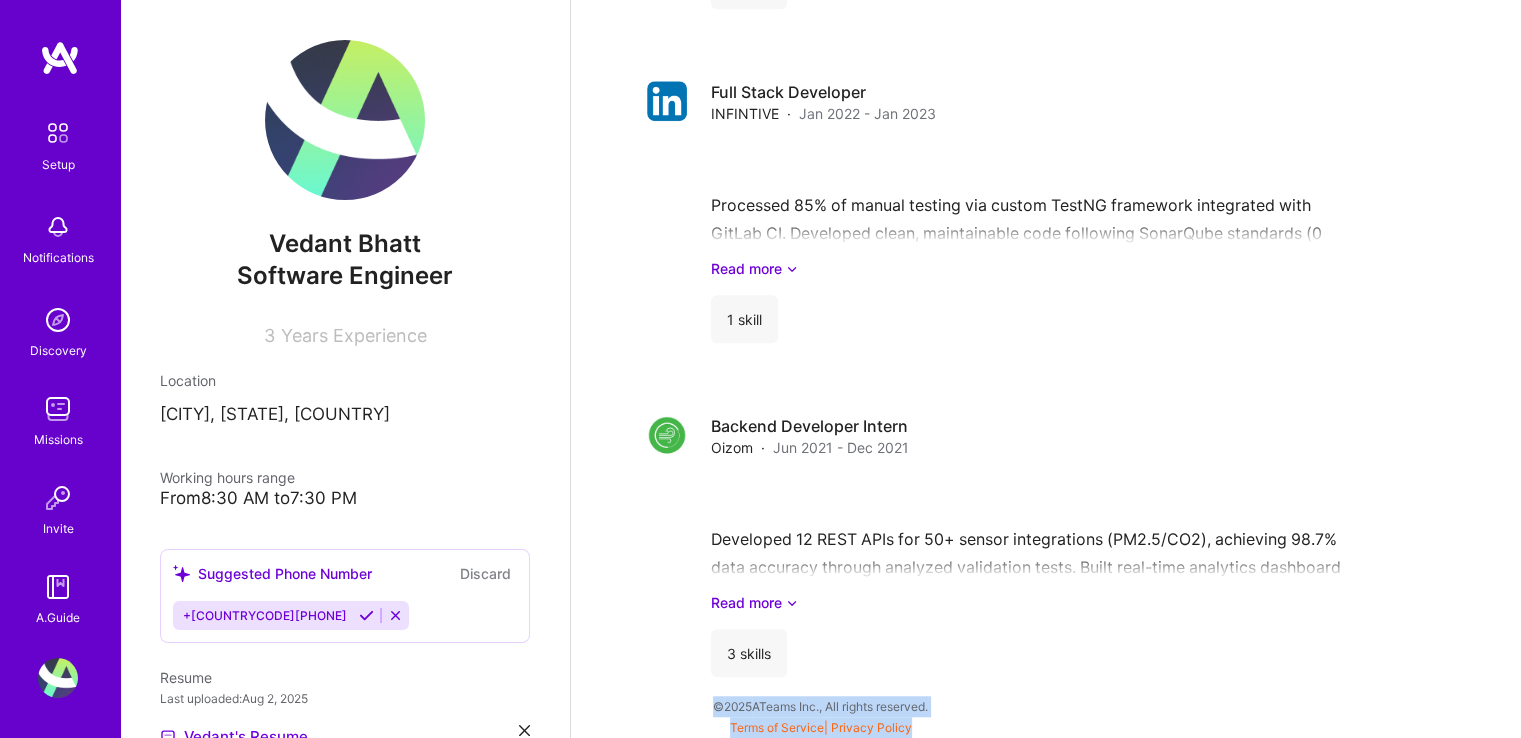 drag, startPoint x: 1509, startPoint y: 642, endPoint x: 1505, endPoint y: 741, distance: 99.08077 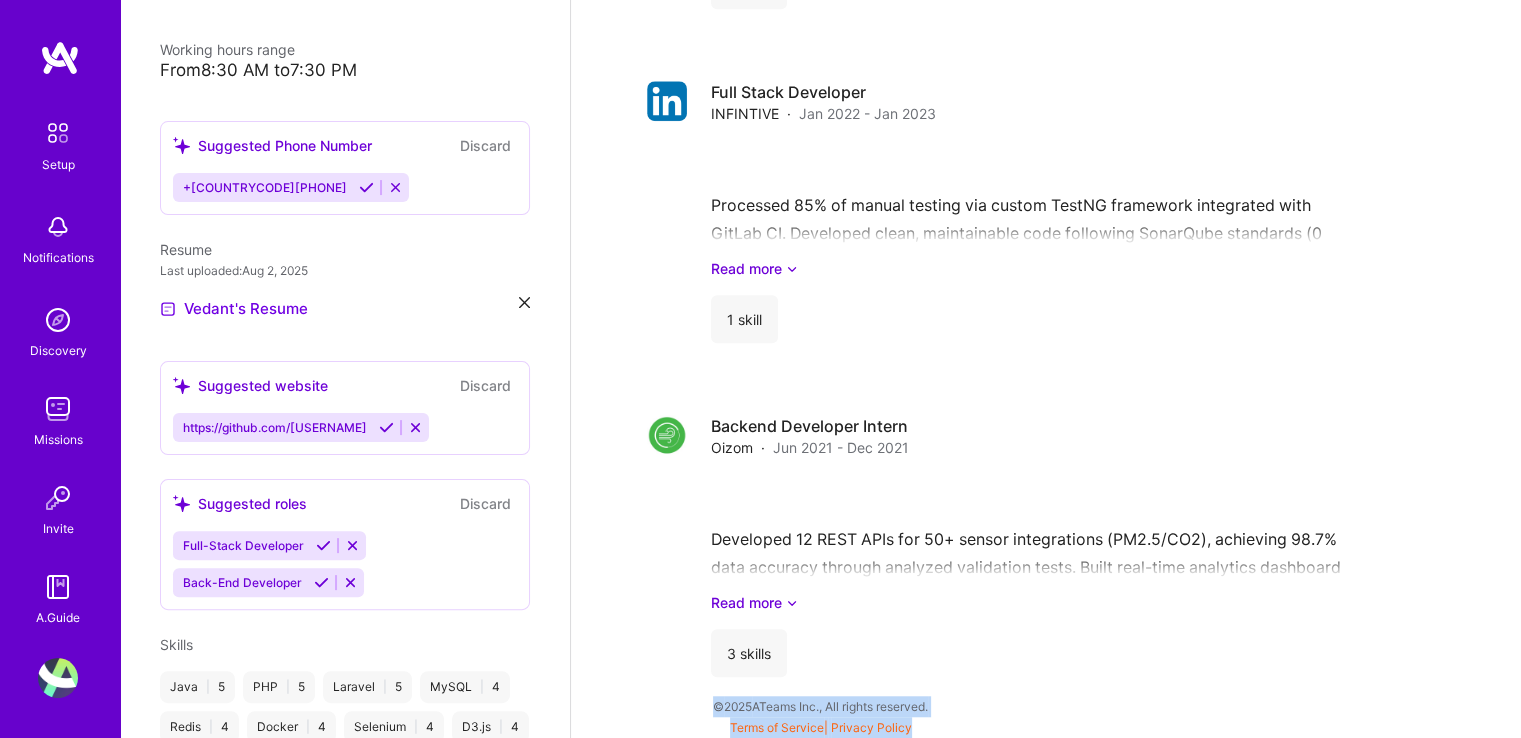 scroll, scrollTop: 0, scrollLeft: 0, axis: both 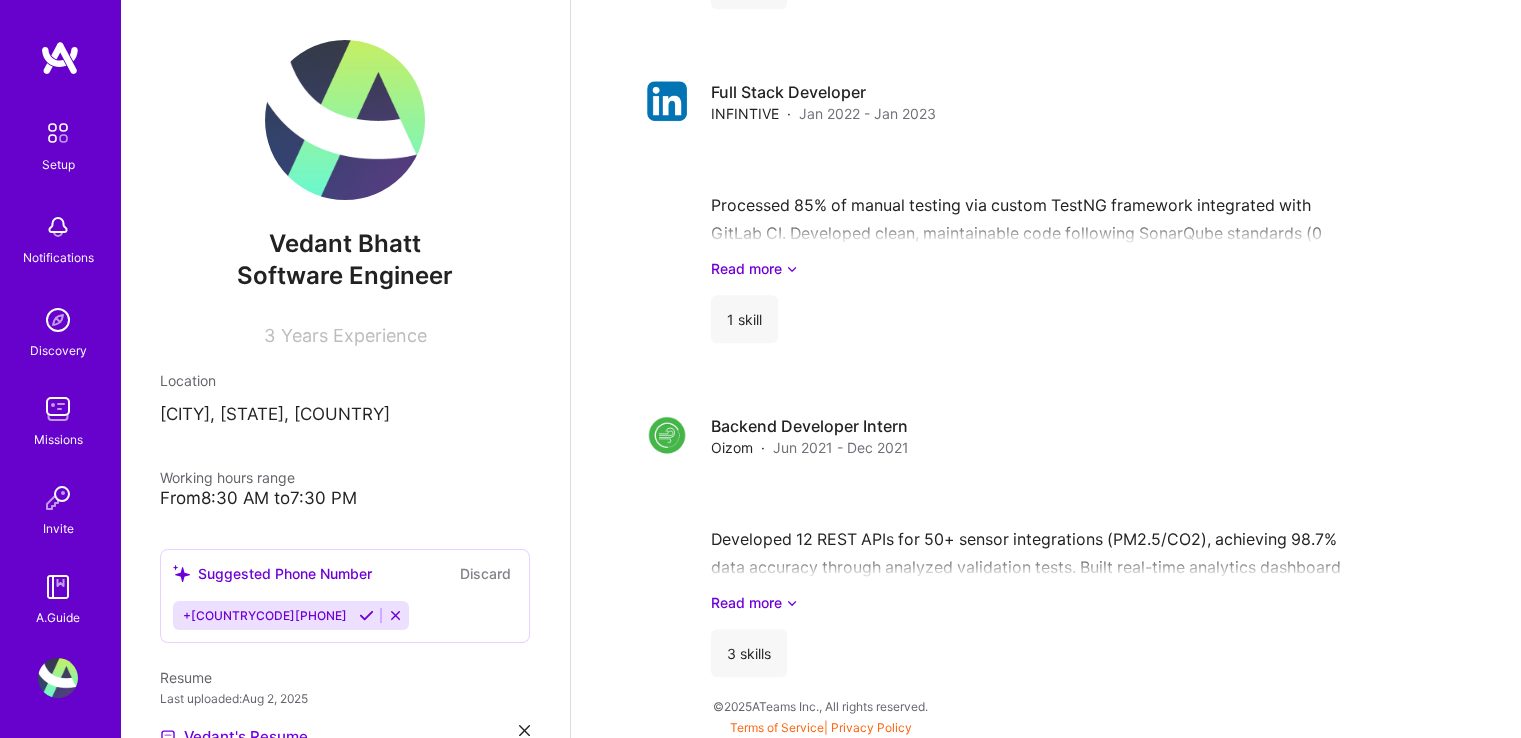 click on "Years Experience" at bounding box center [354, 335] 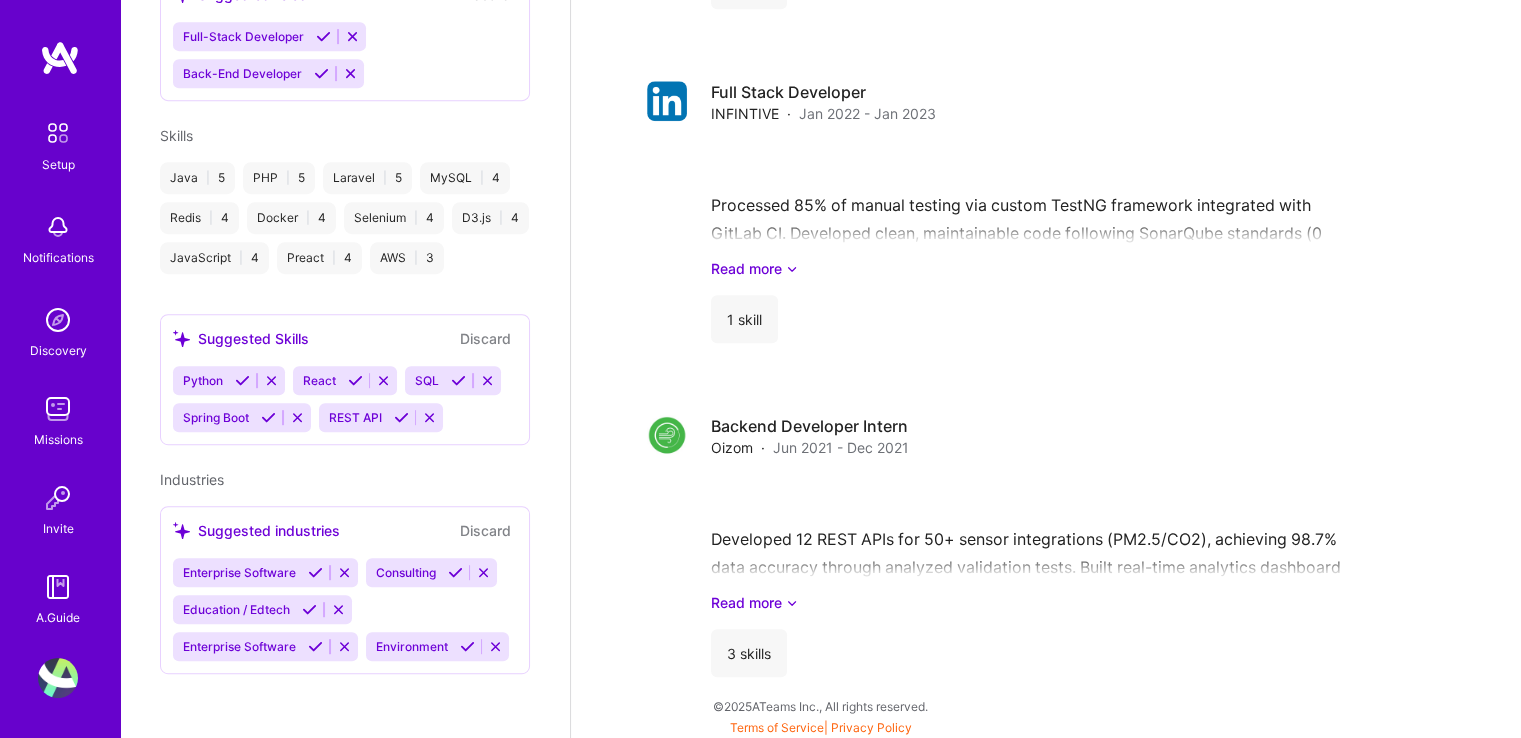 scroll, scrollTop: 1012, scrollLeft: 0, axis: vertical 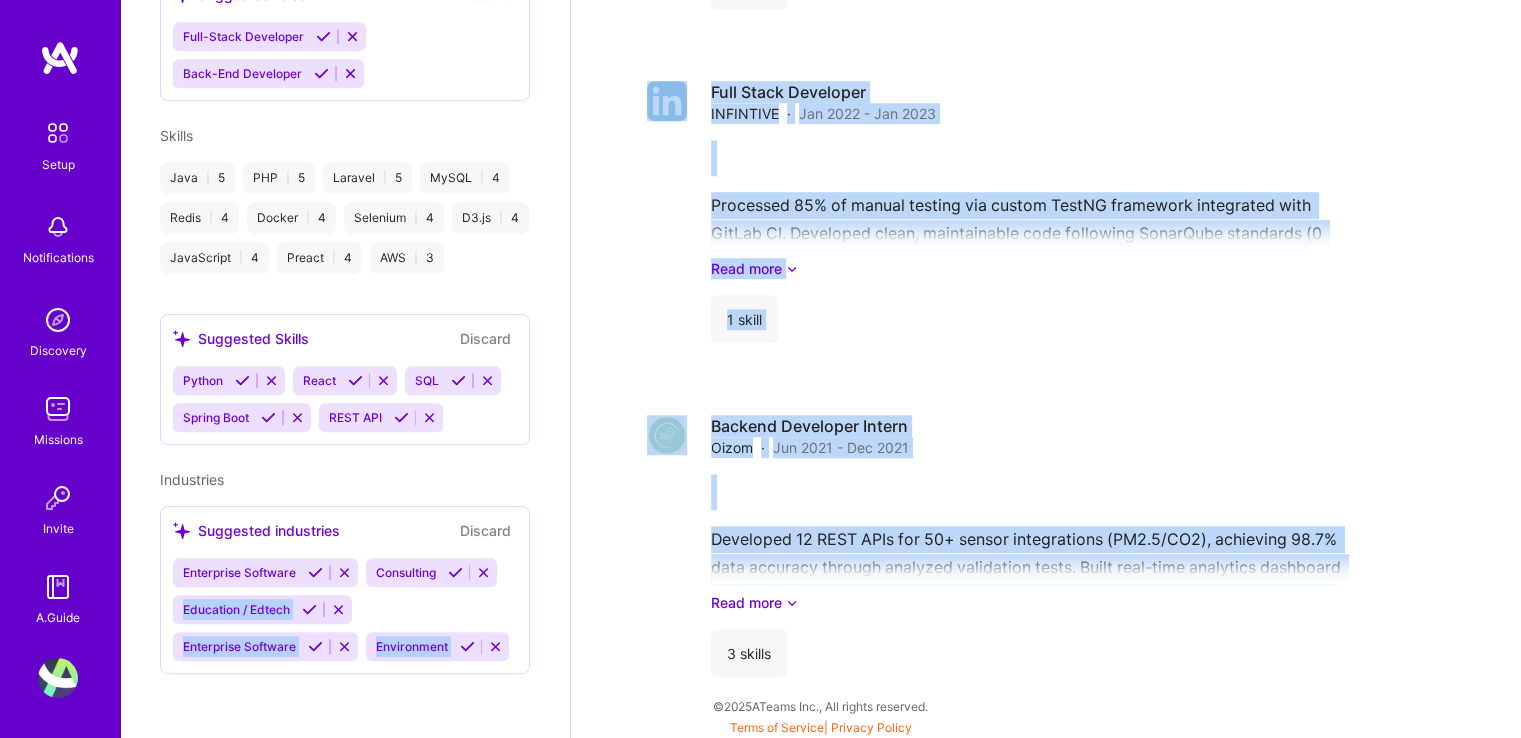 drag, startPoint x: 583, startPoint y: 635, endPoint x: 568, endPoint y: 685, distance: 52.201534 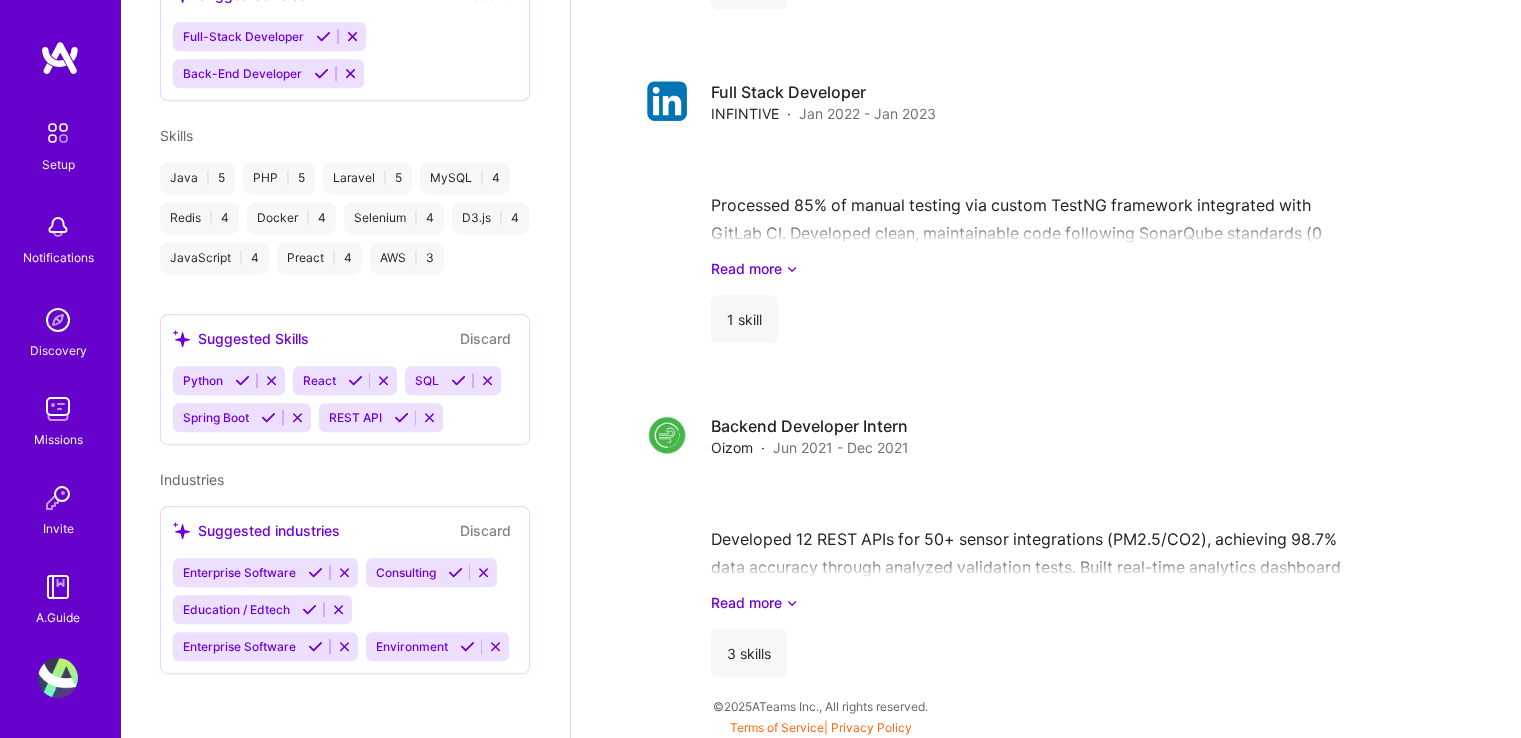click on "Enterprise Software Consulting Education / Edtech Enterprise Software Environment" at bounding box center [345, 609] 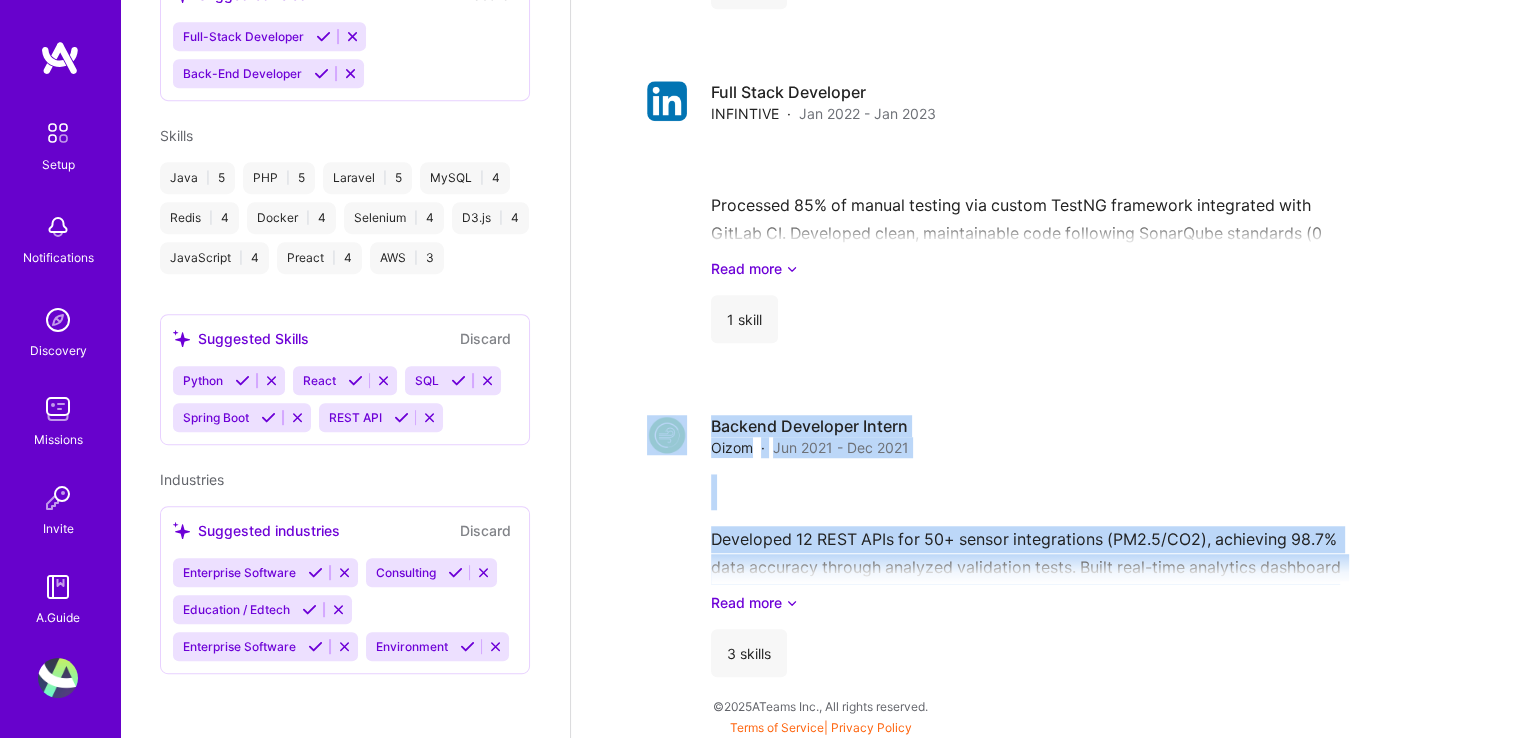 drag, startPoint x: 579, startPoint y: 510, endPoint x: 579, endPoint y: 447, distance: 63 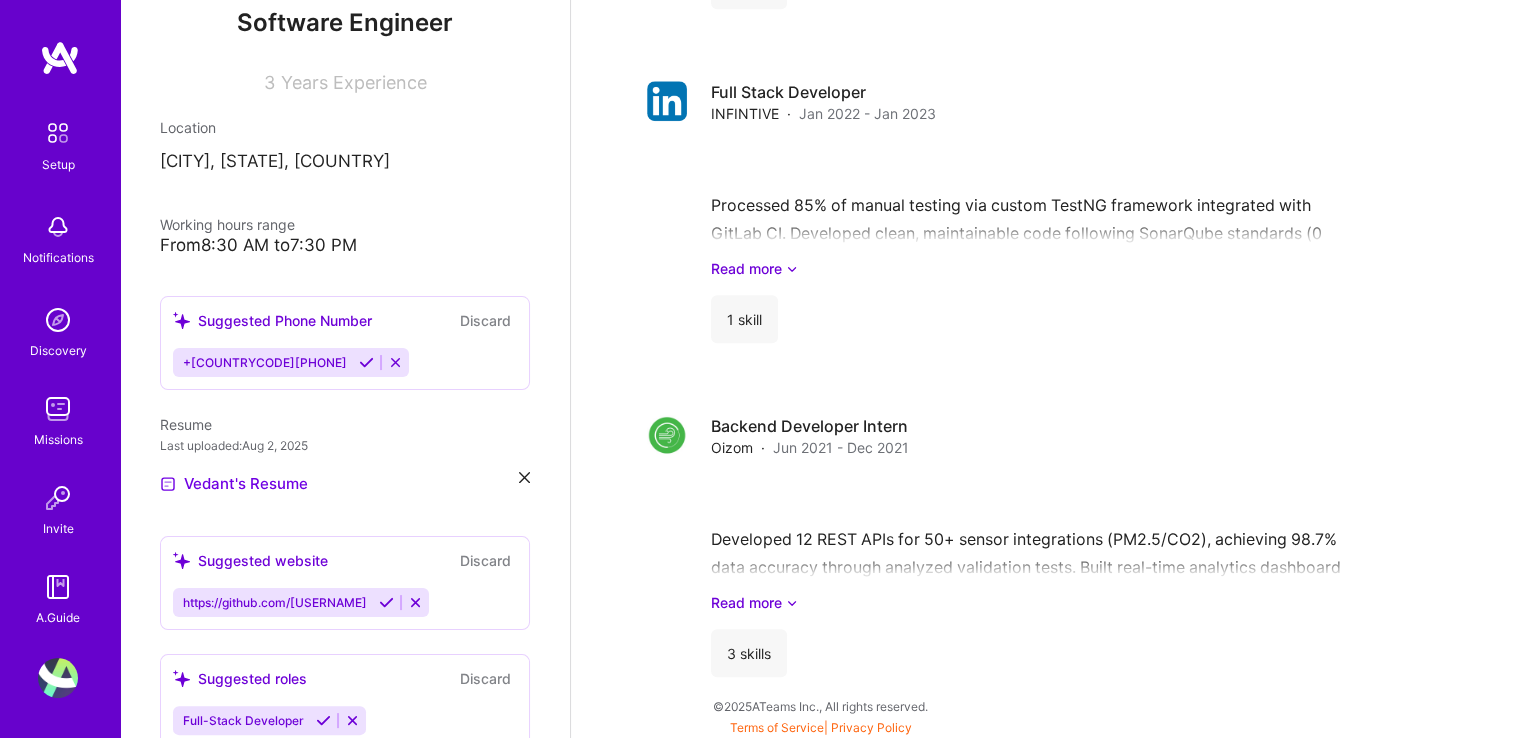 scroll, scrollTop: 0, scrollLeft: 0, axis: both 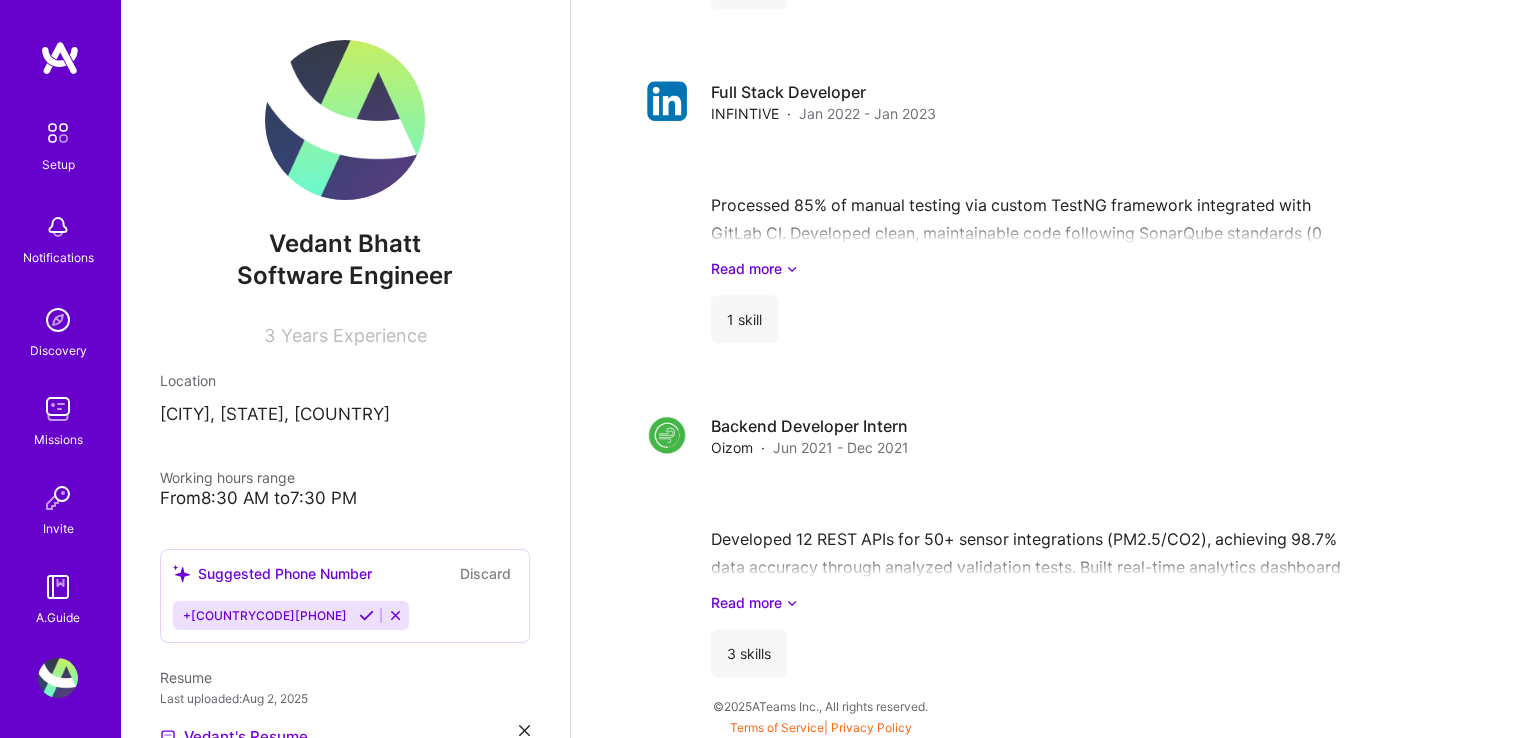 click at bounding box center (58, 320) 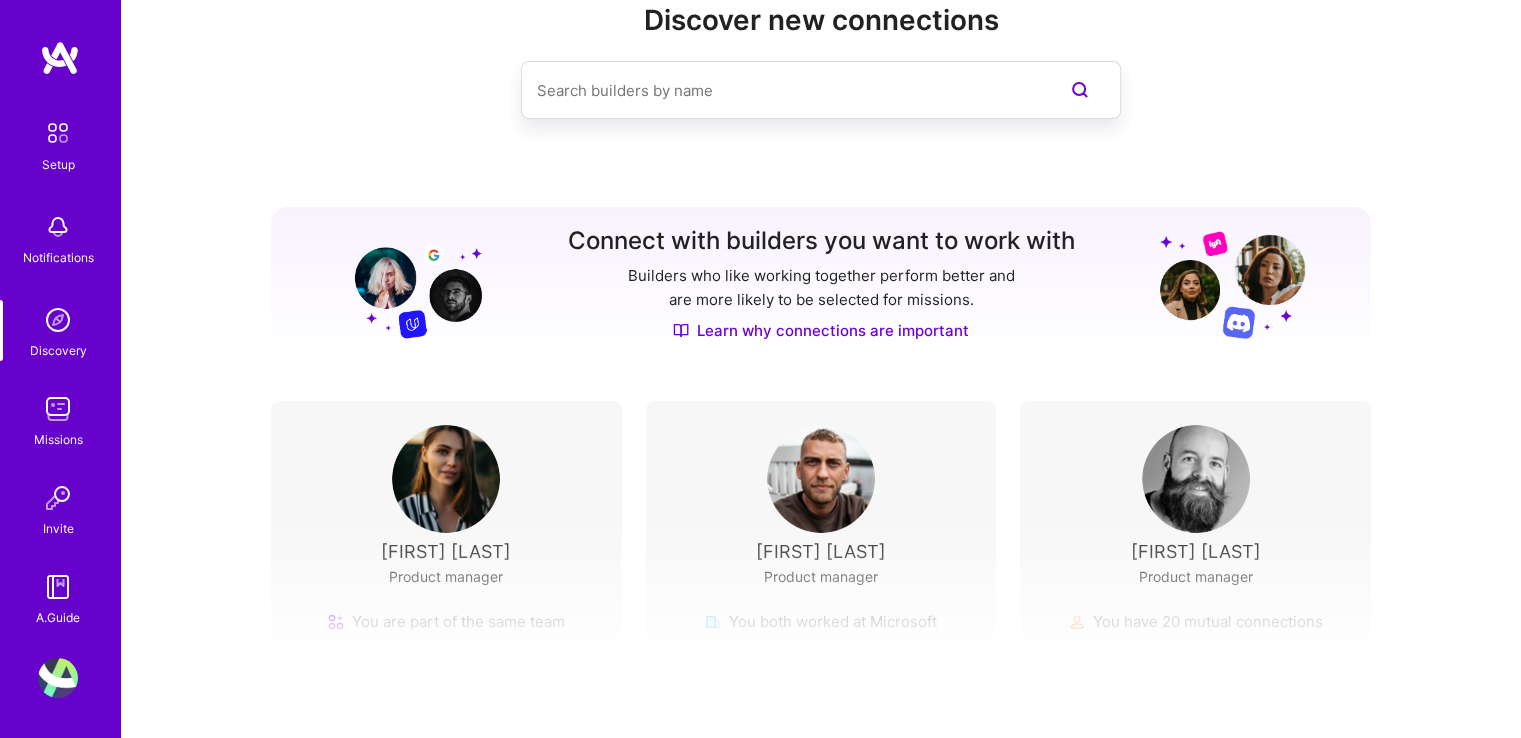 scroll, scrollTop: 0, scrollLeft: 0, axis: both 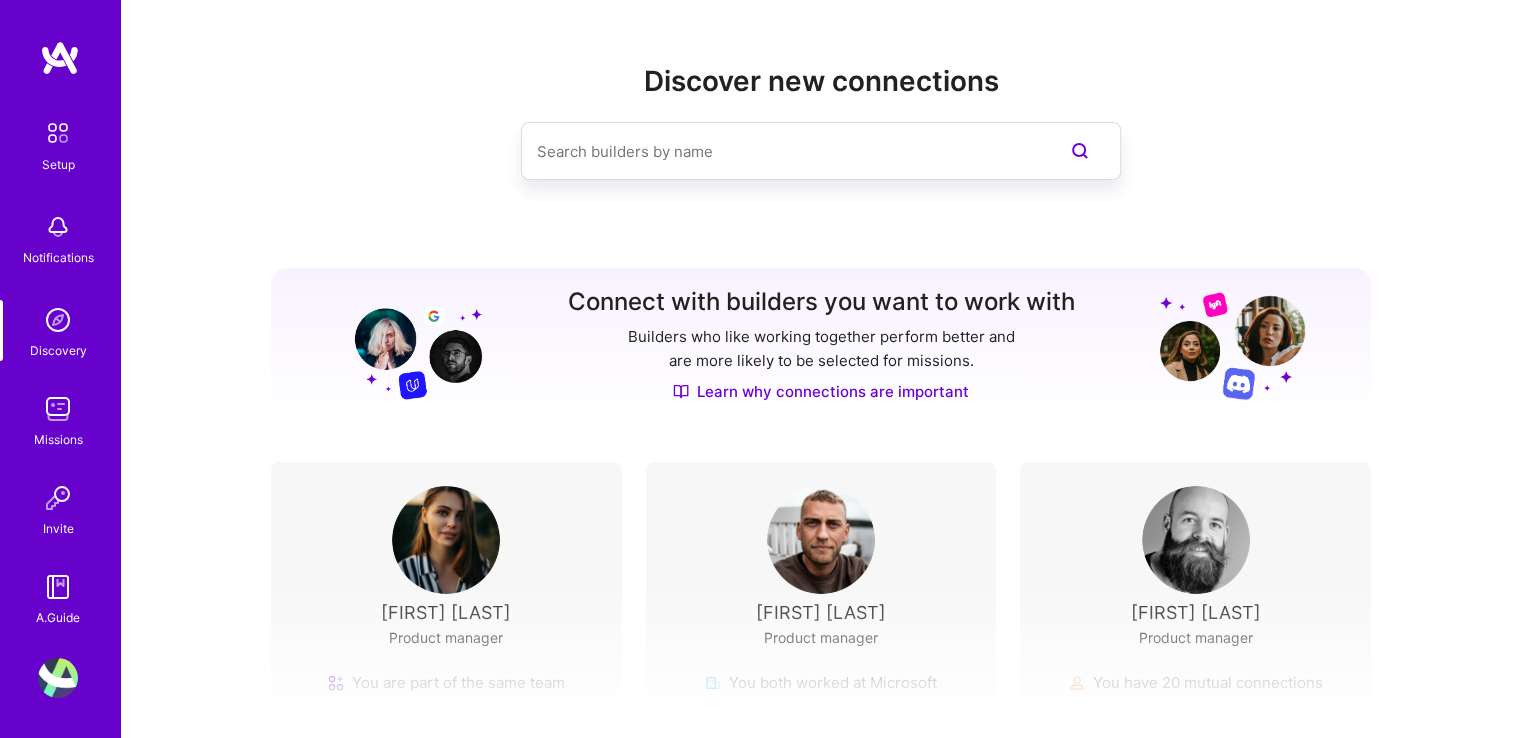 click on "Connect with builders you want to work with" at bounding box center [821, 302] 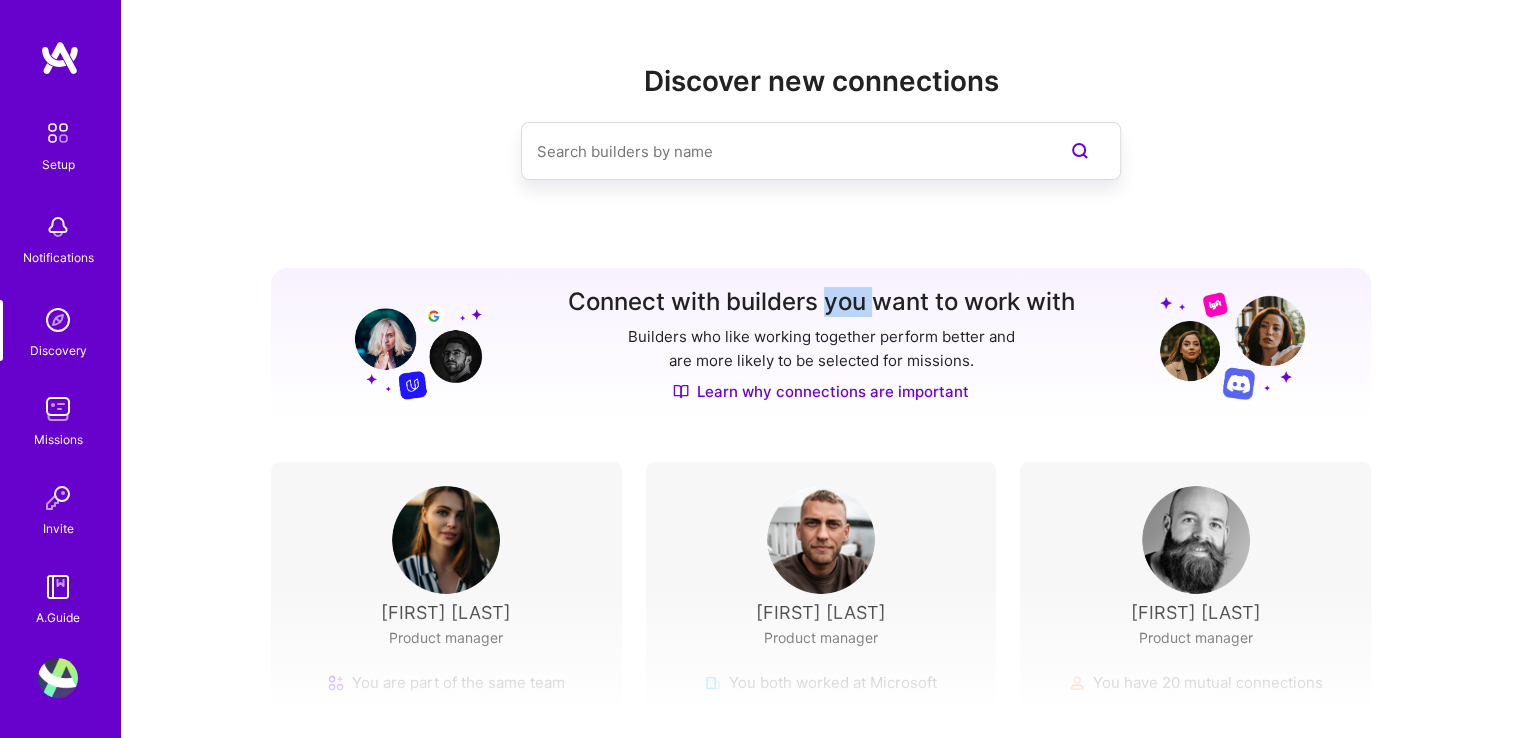 click on "Connect with builders you want to work with" at bounding box center [821, 302] 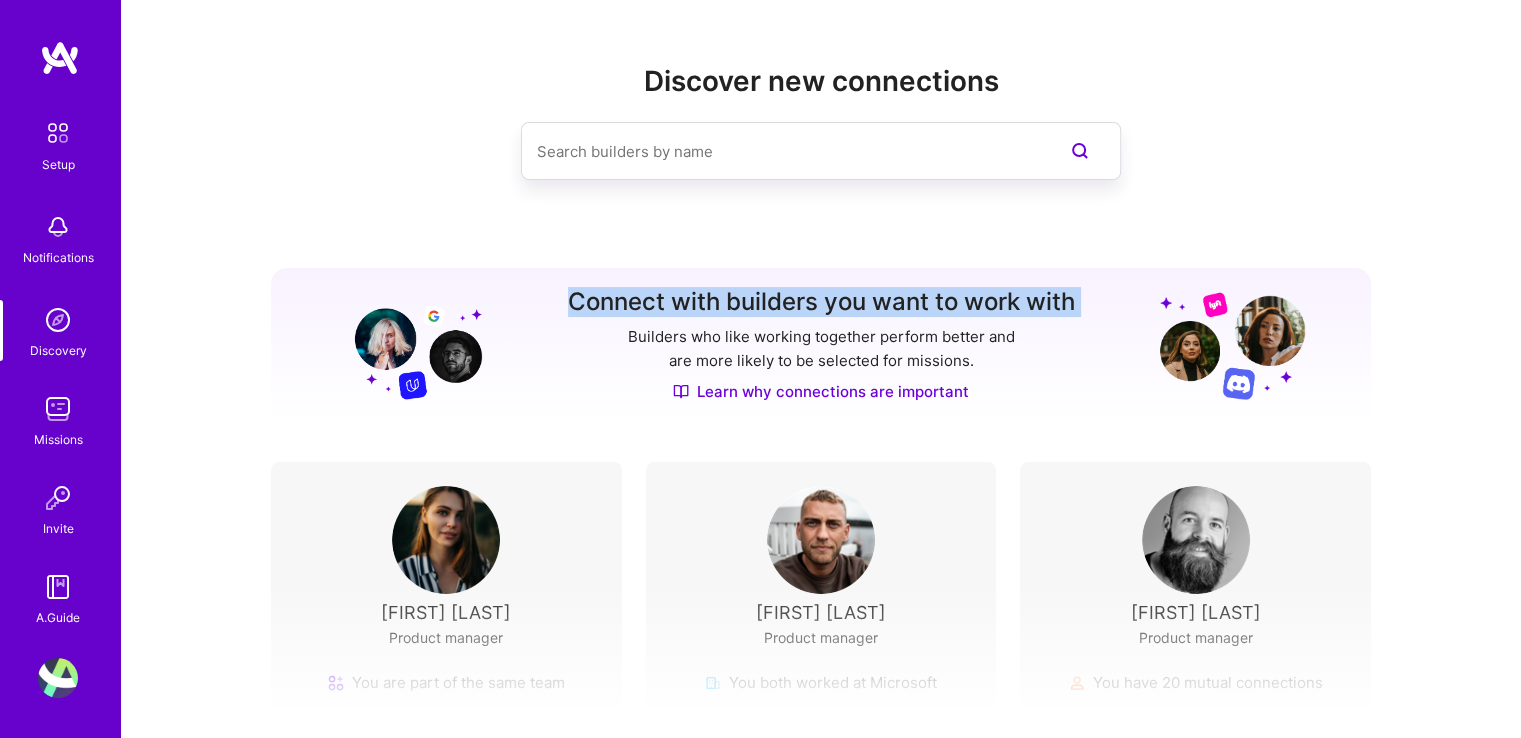 click on "Connect with builders you want to work with" at bounding box center (821, 302) 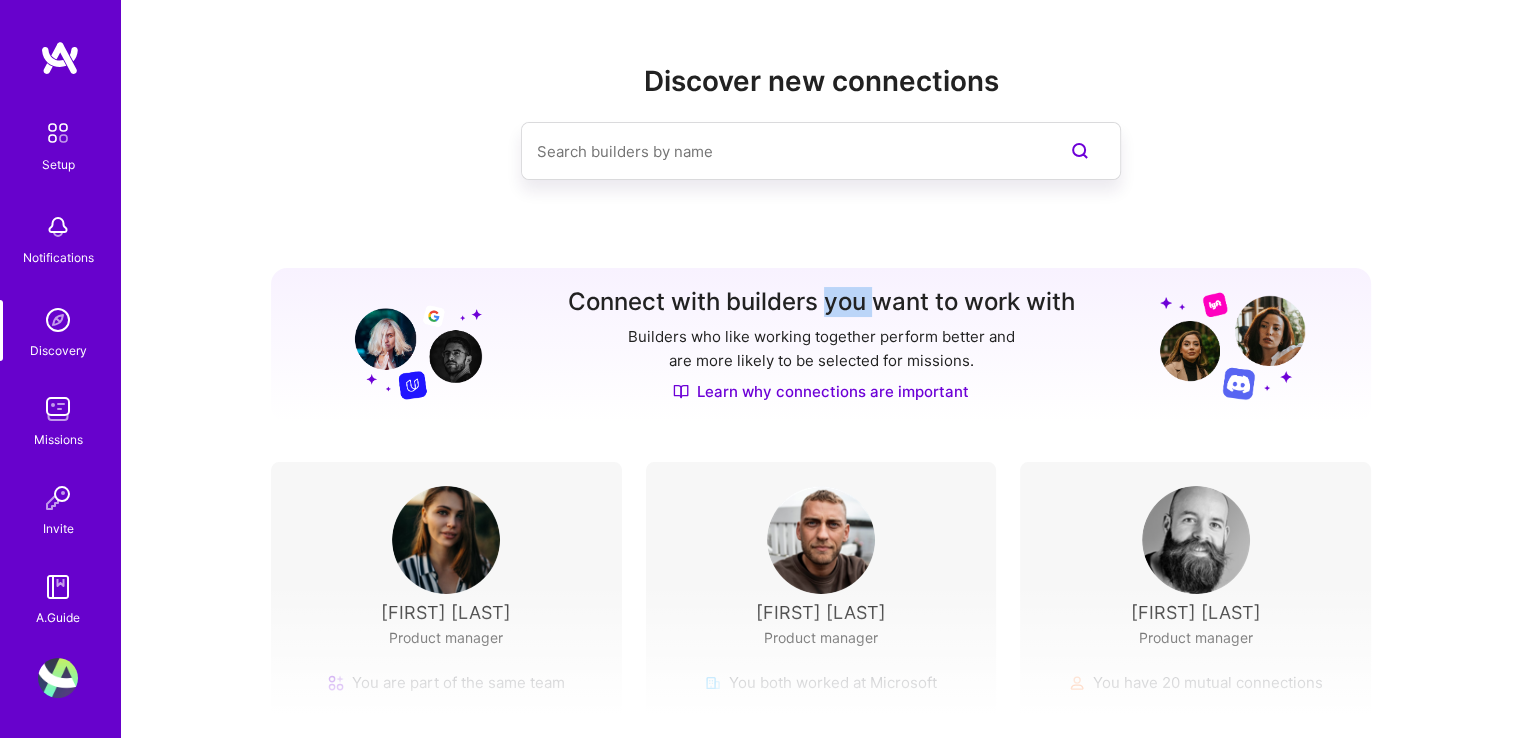 click on "Connect with builders you want to work with" at bounding box center [821, 302] 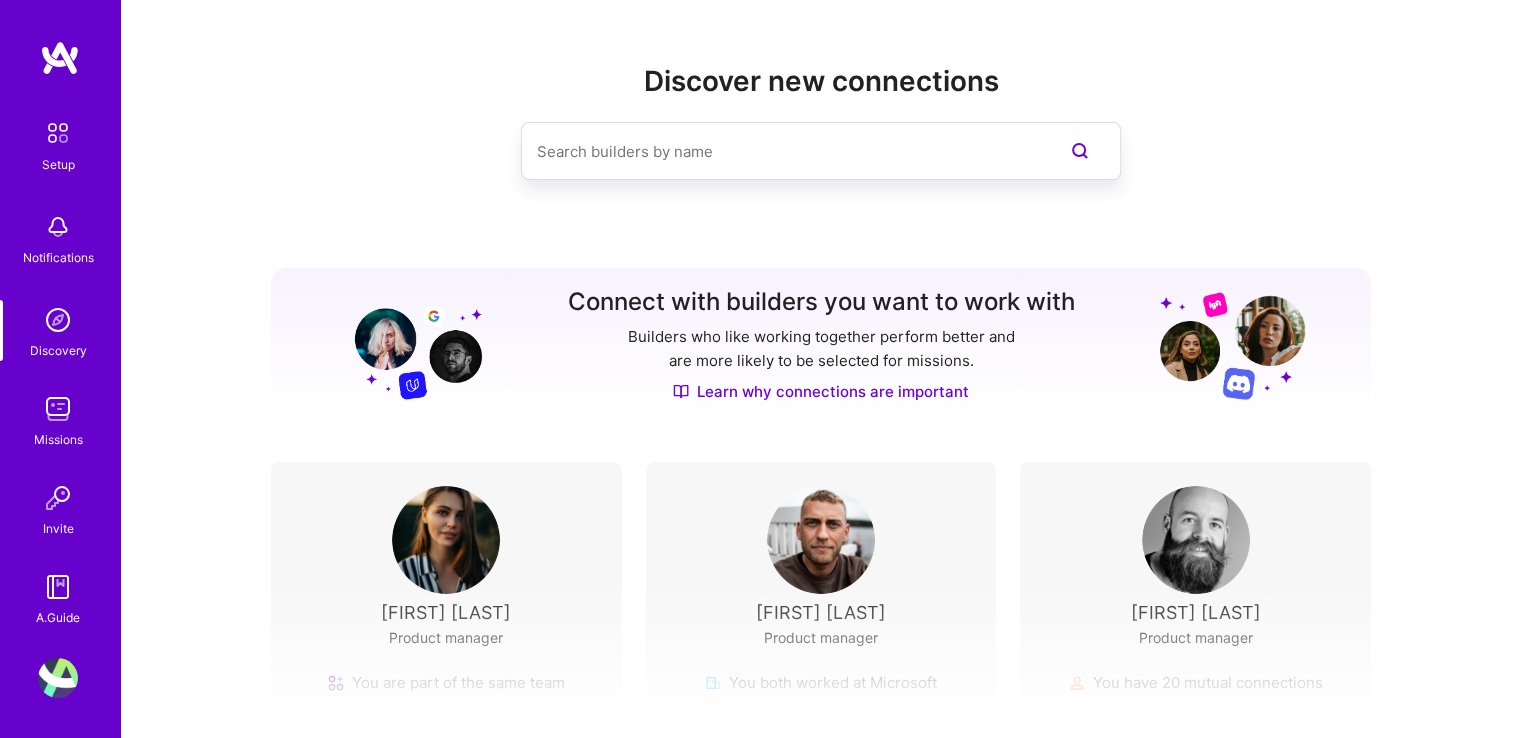 click at bounding box center [781, 151] 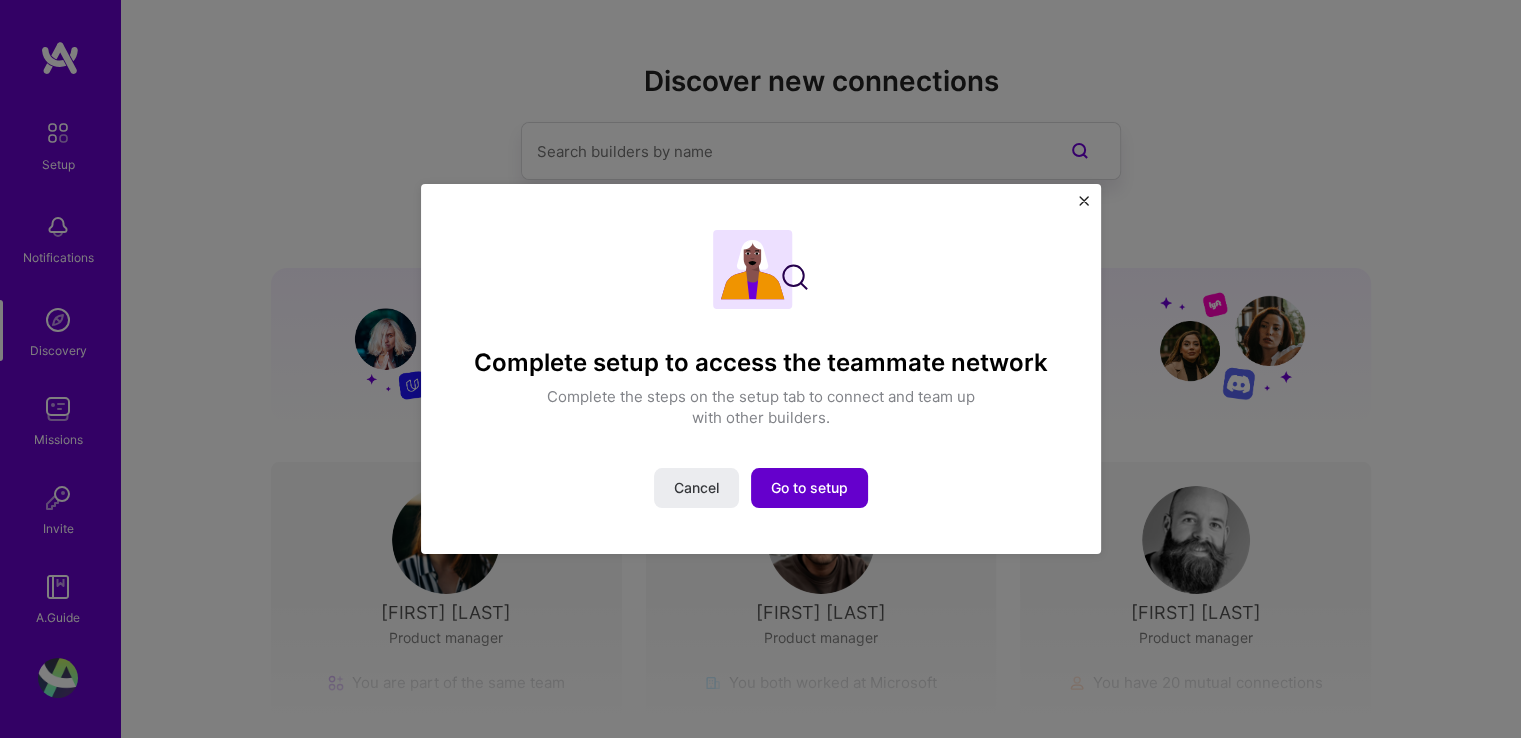 click on "Go to setup" at bounding box center (809, 488) 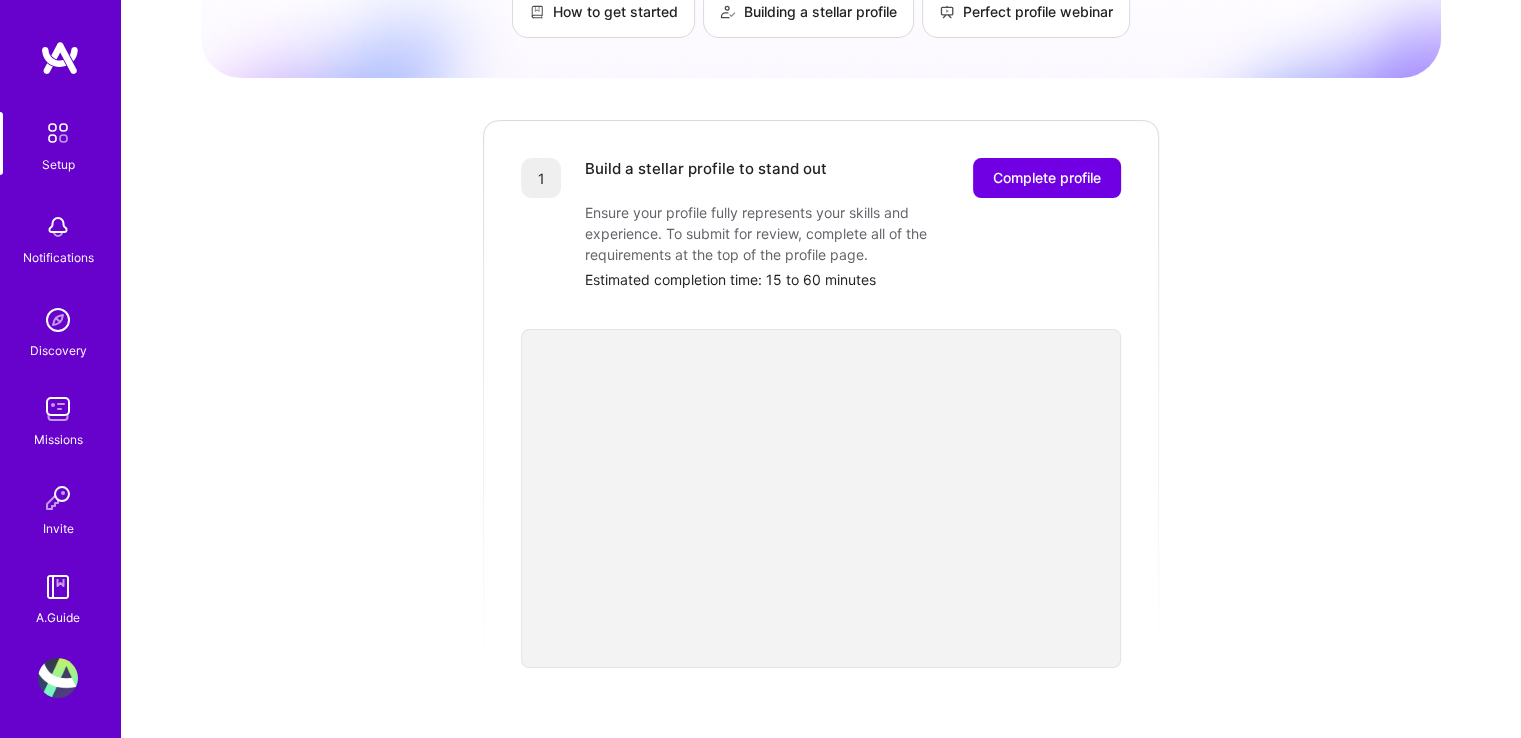 scroll, scrollTop: 128, scrollLeft: 0, axis: vertical 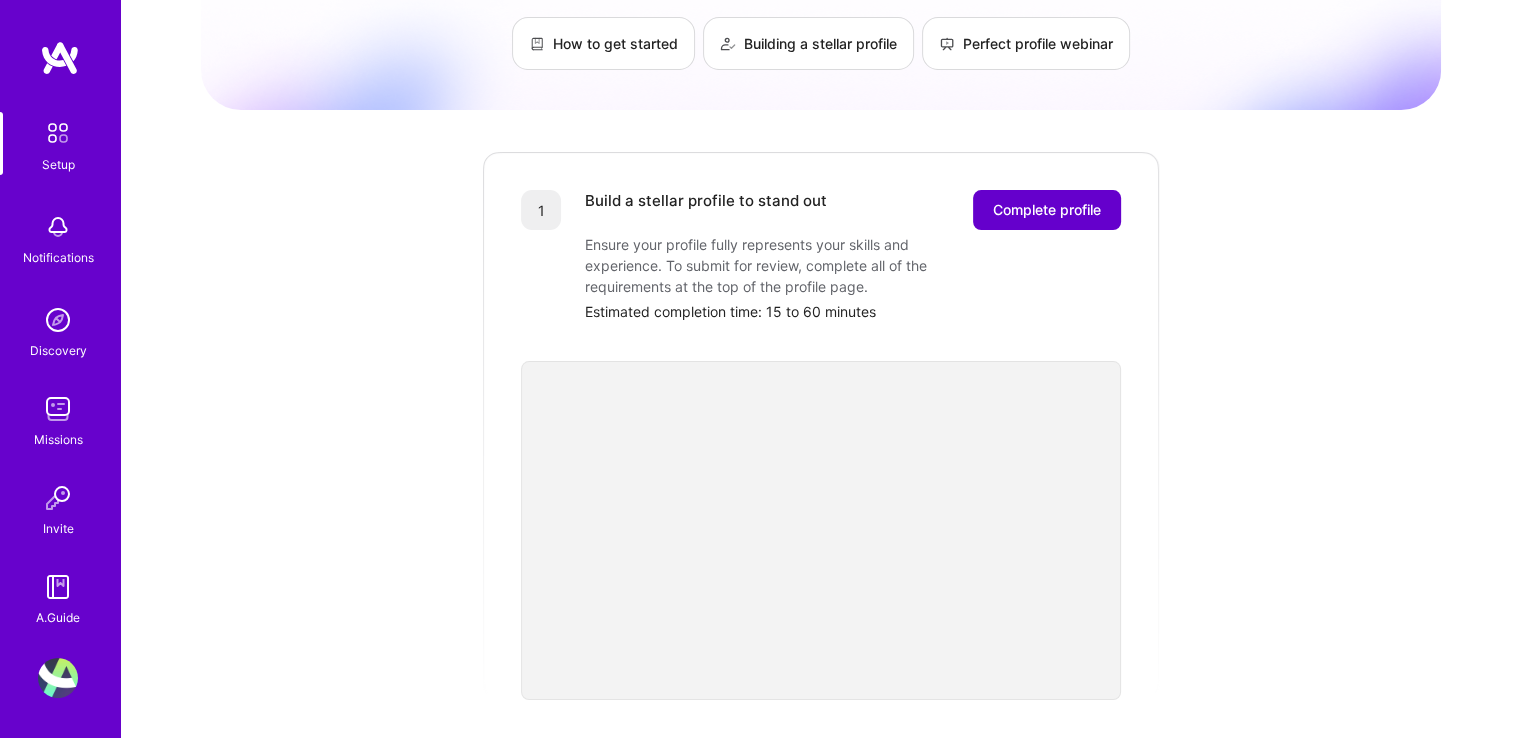 click on "Complete profile" at bounding box center (1047, 210) 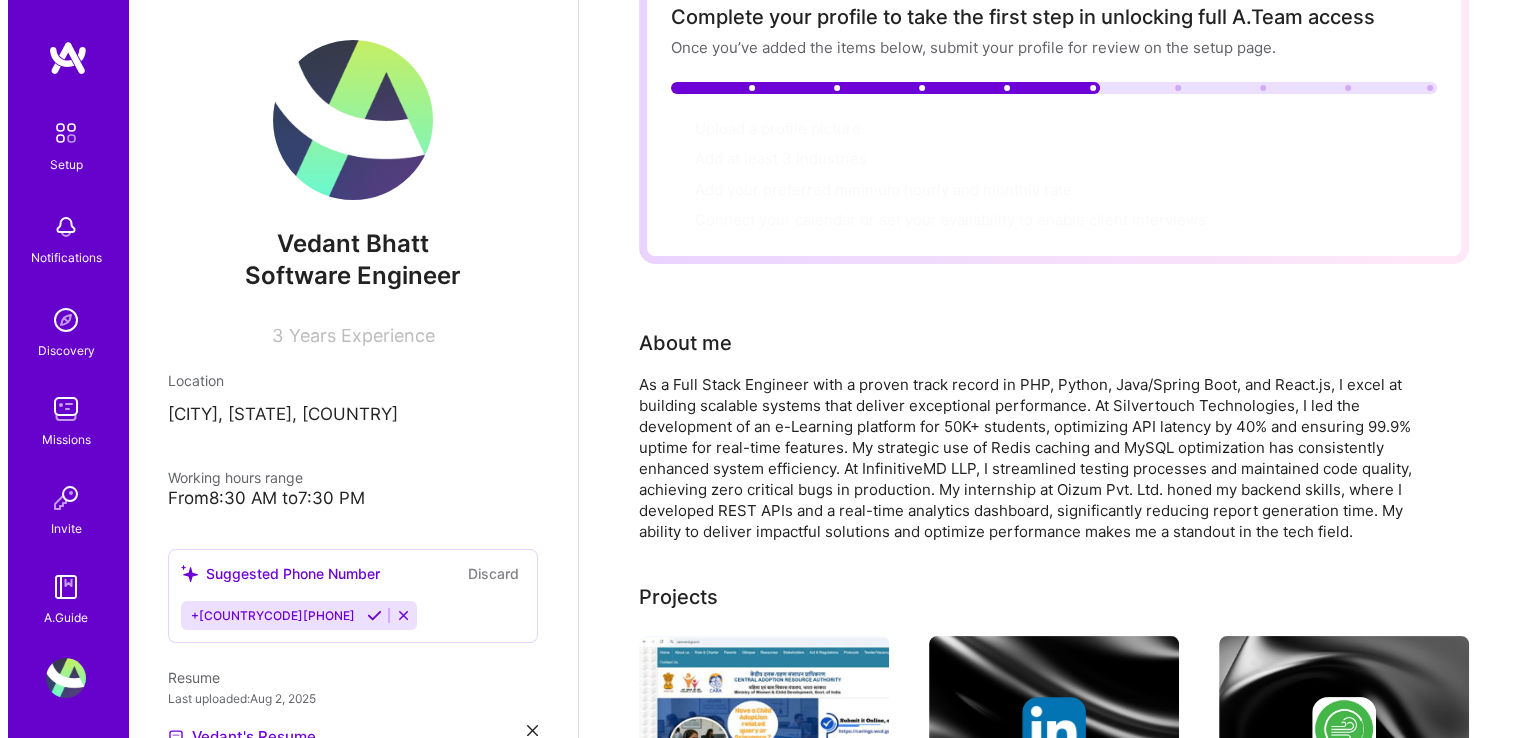 scroll, scrollTop: 0, scrollLeft: 0, axis: both 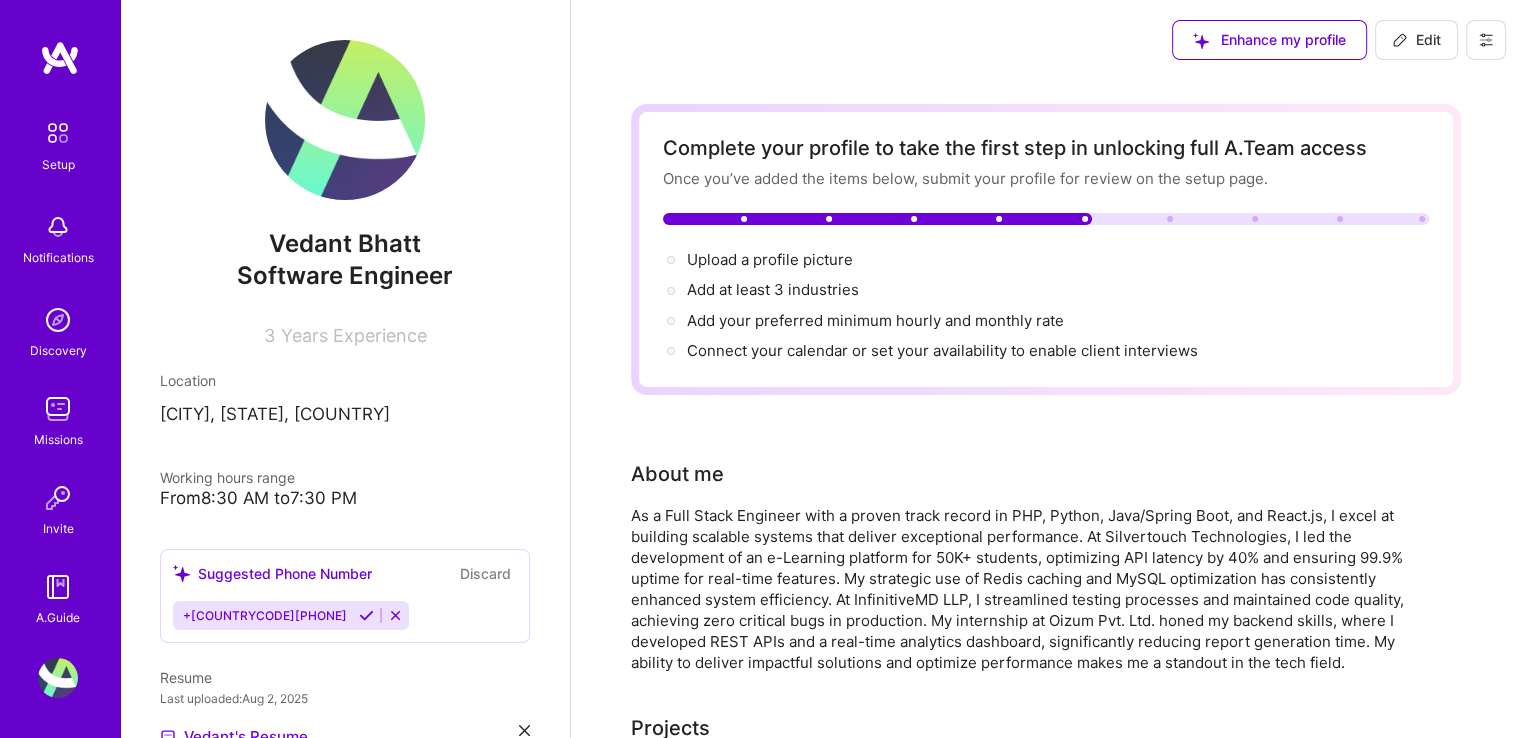 click on "Enhance my profile" at bounding box center (1269, 40) 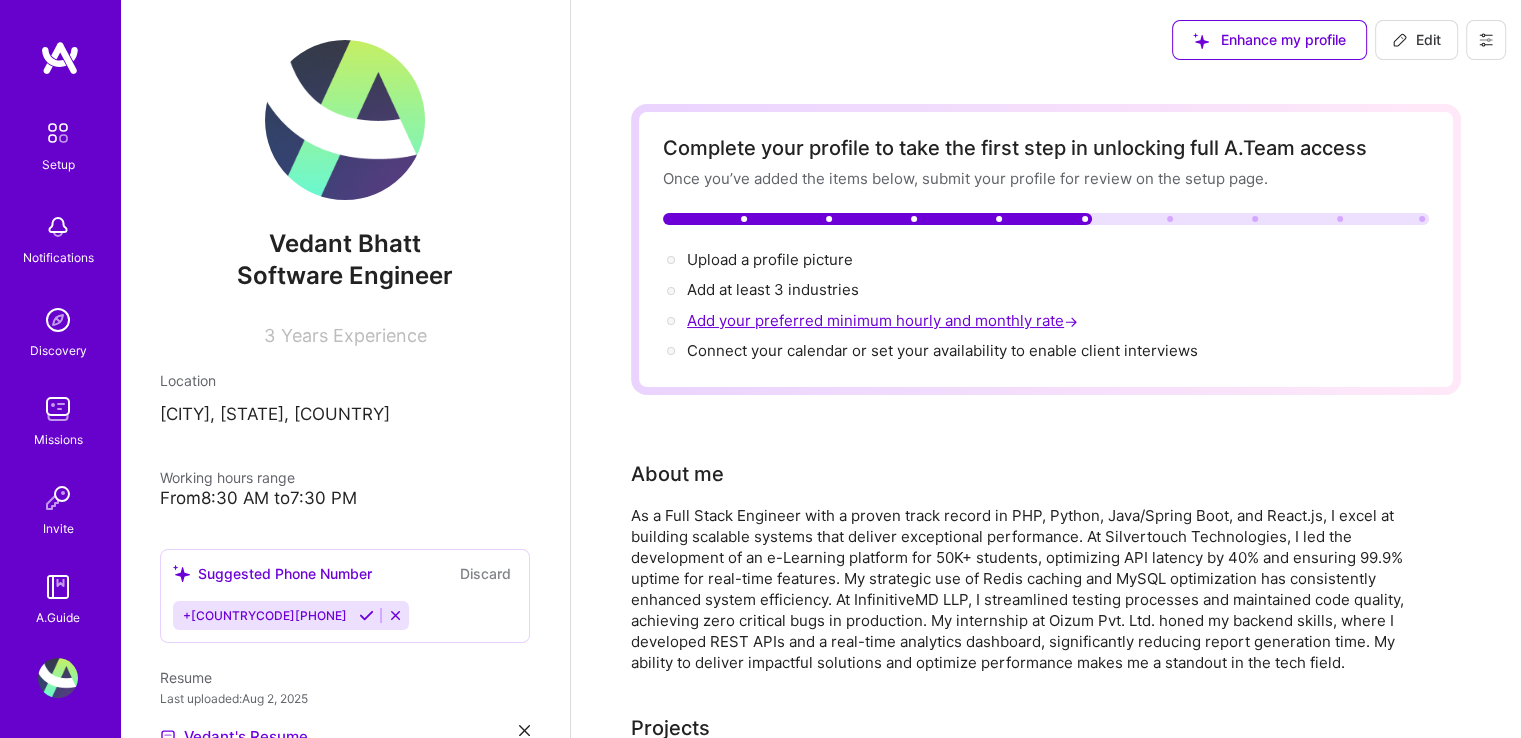 select on "US" 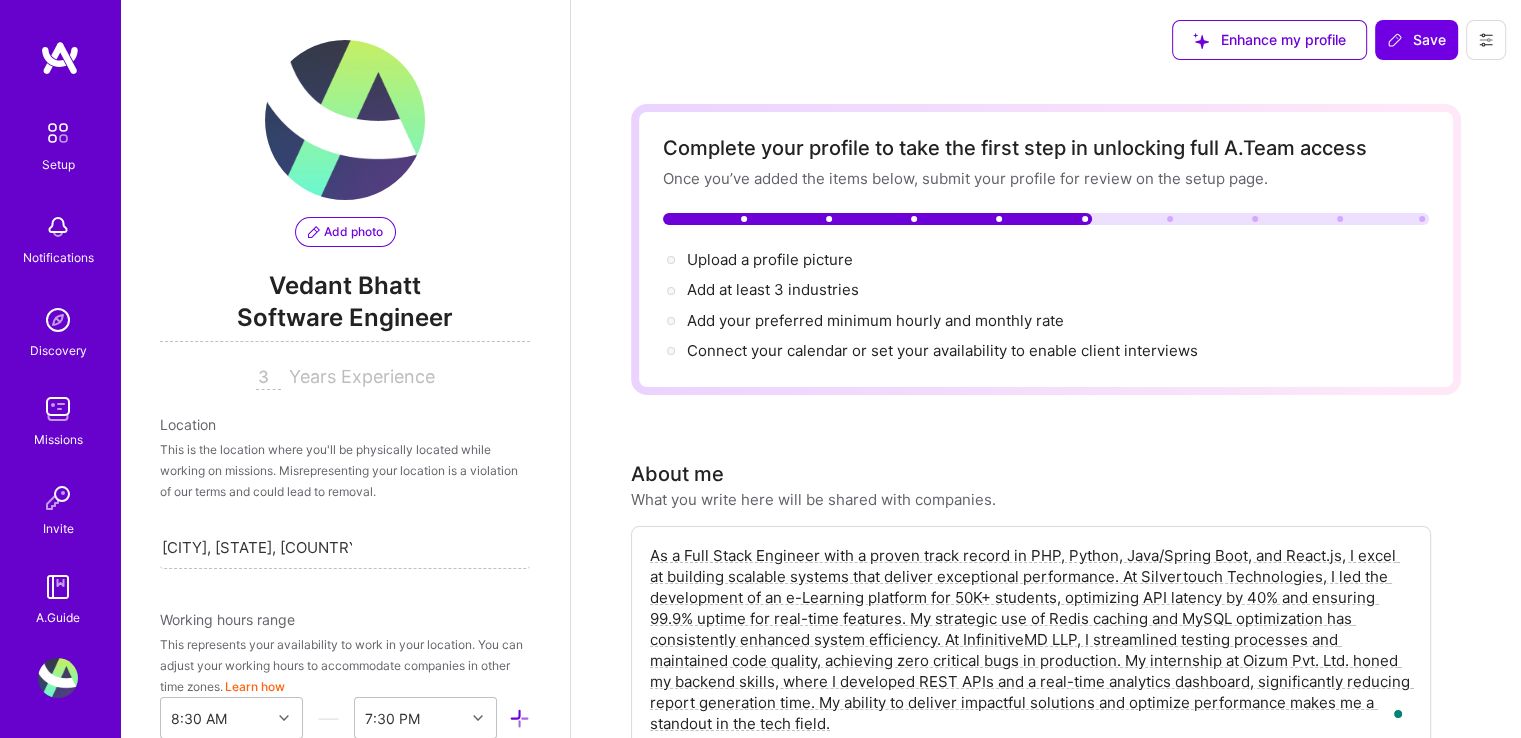 click on "Add photo" at bounding box center [345, 232] 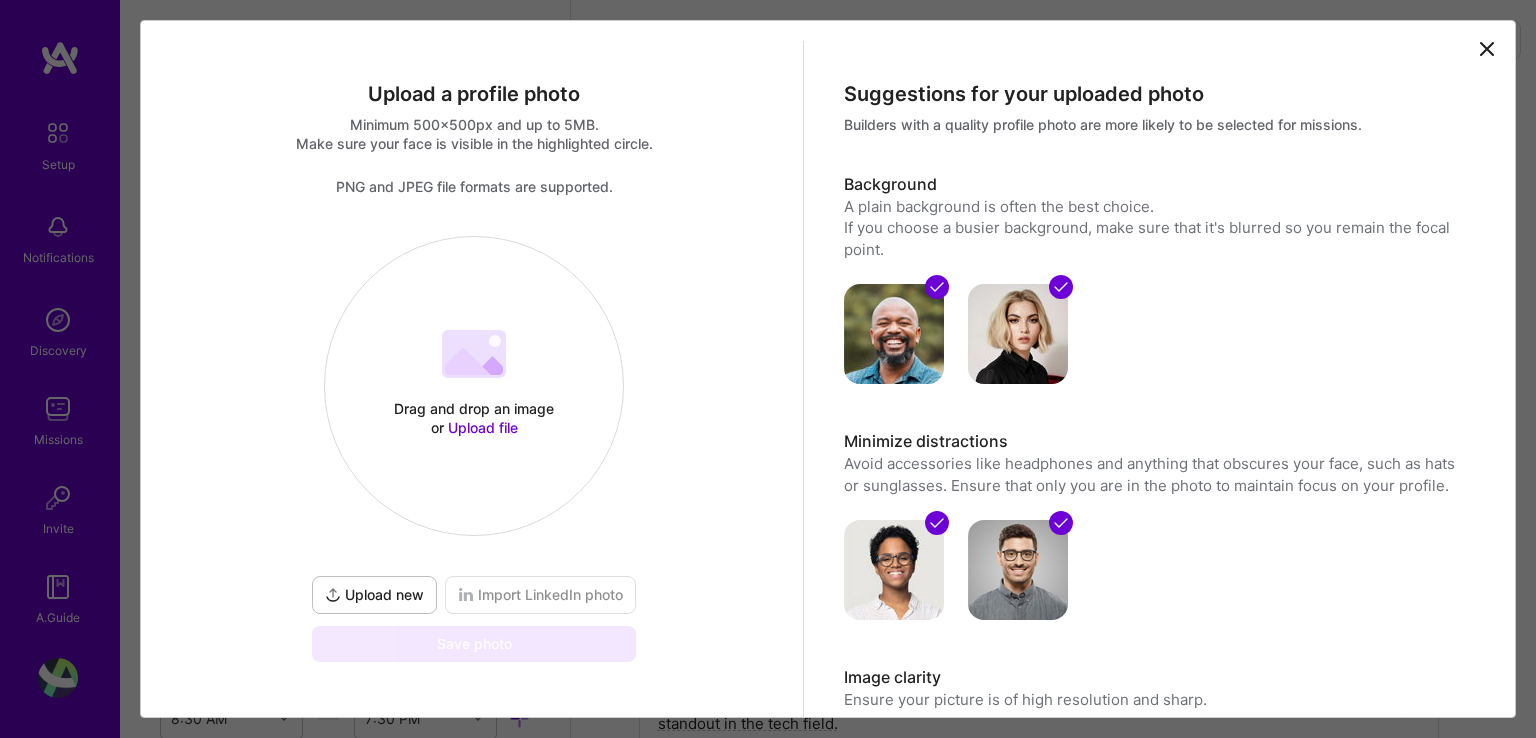 click on "Upload file" at bounding box center [483, 427] 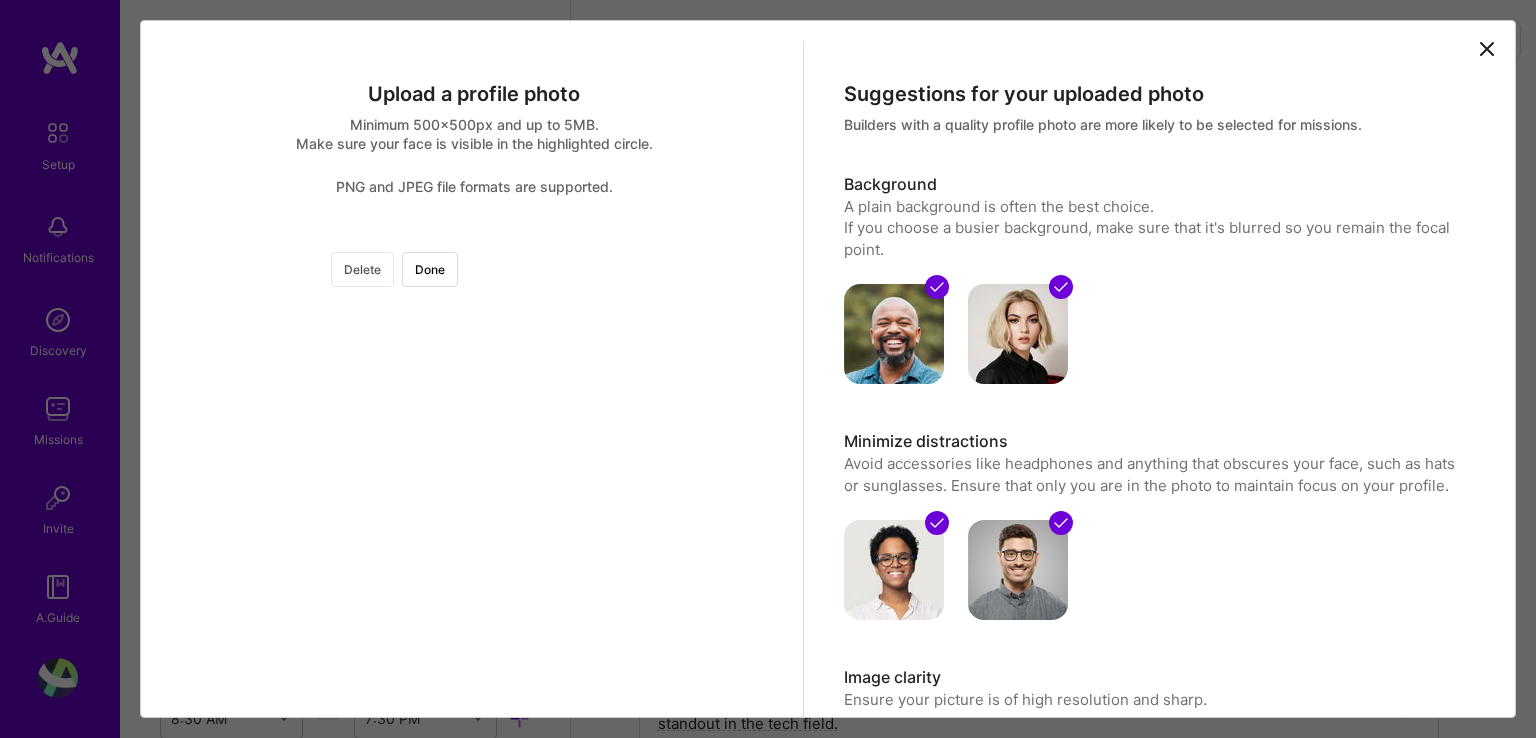 click on "Delete" at bounding box center (362, 269) 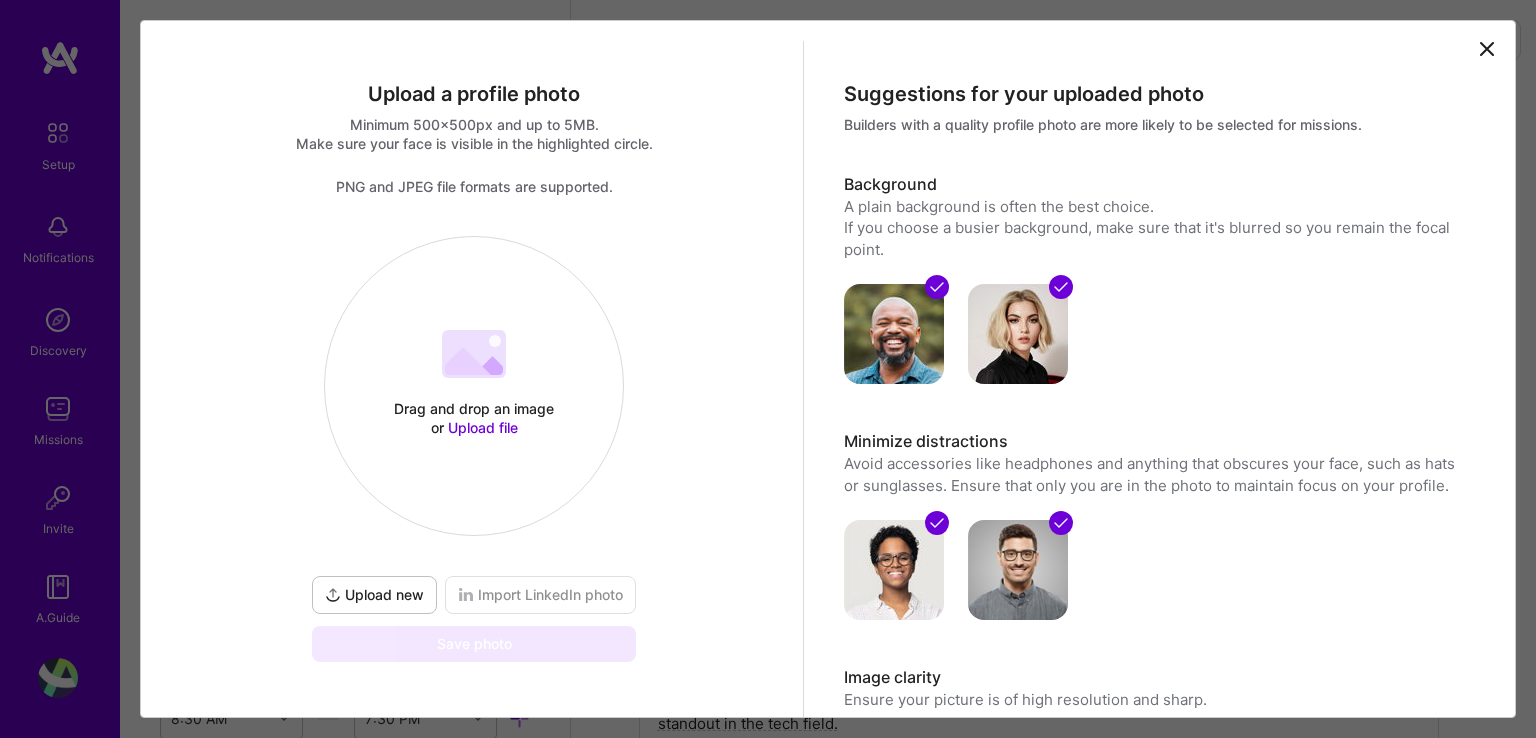 click on "Upload file" at bounding box center (483, 427) 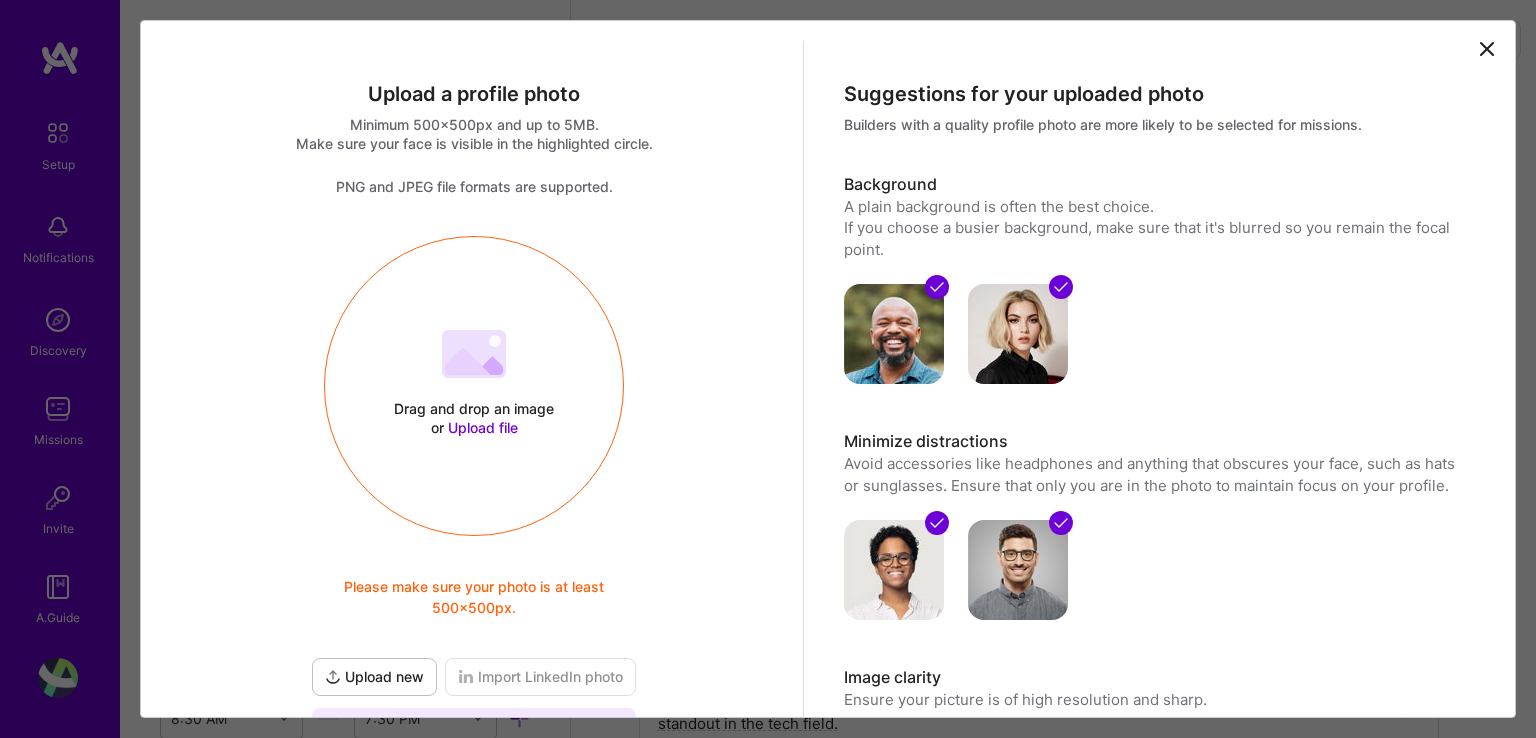 click on "Drag and drop an image or   Upload file Upload file Please make sure your photo is at least 500x500px." at bounding box center (474, 386) 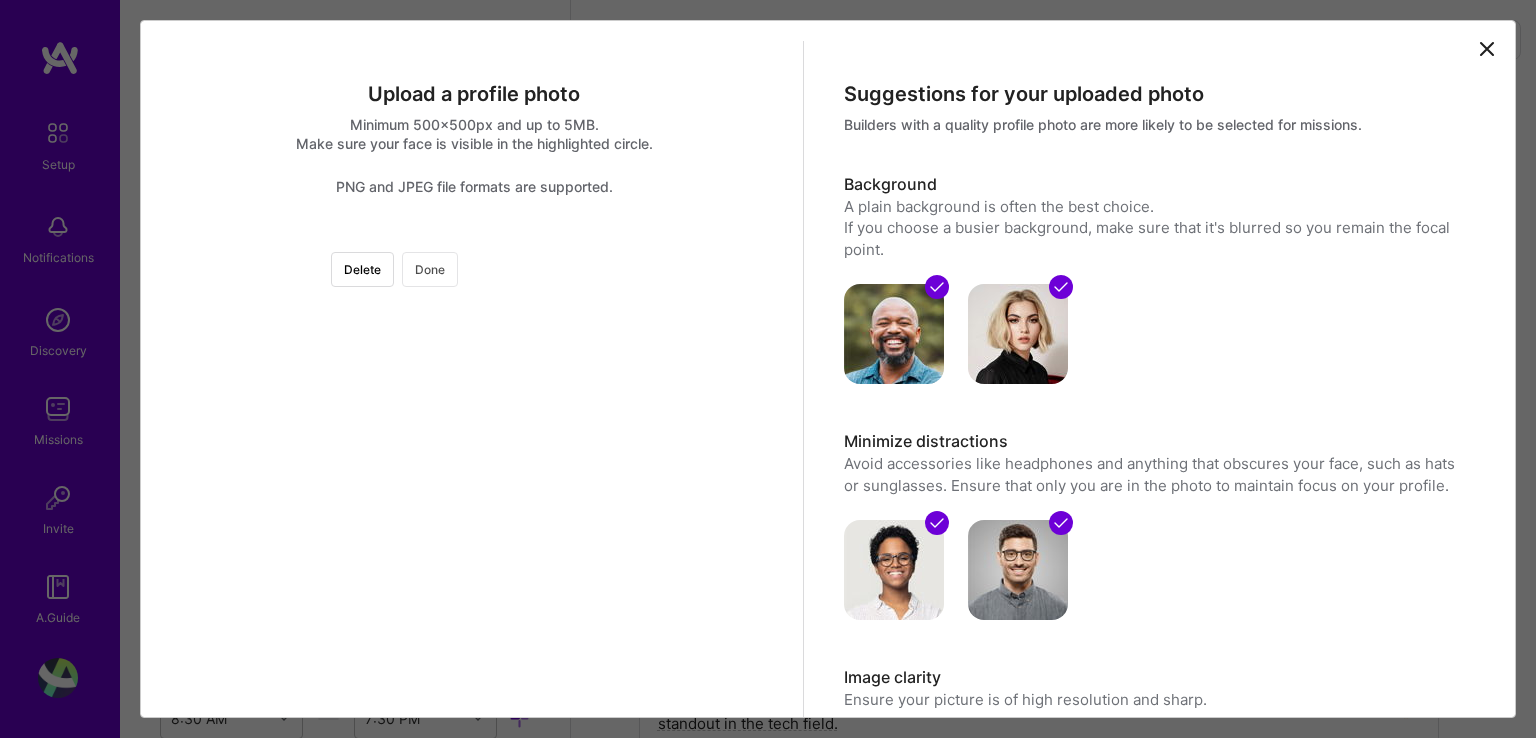 click on "Done" at bounding box center (430, 269) 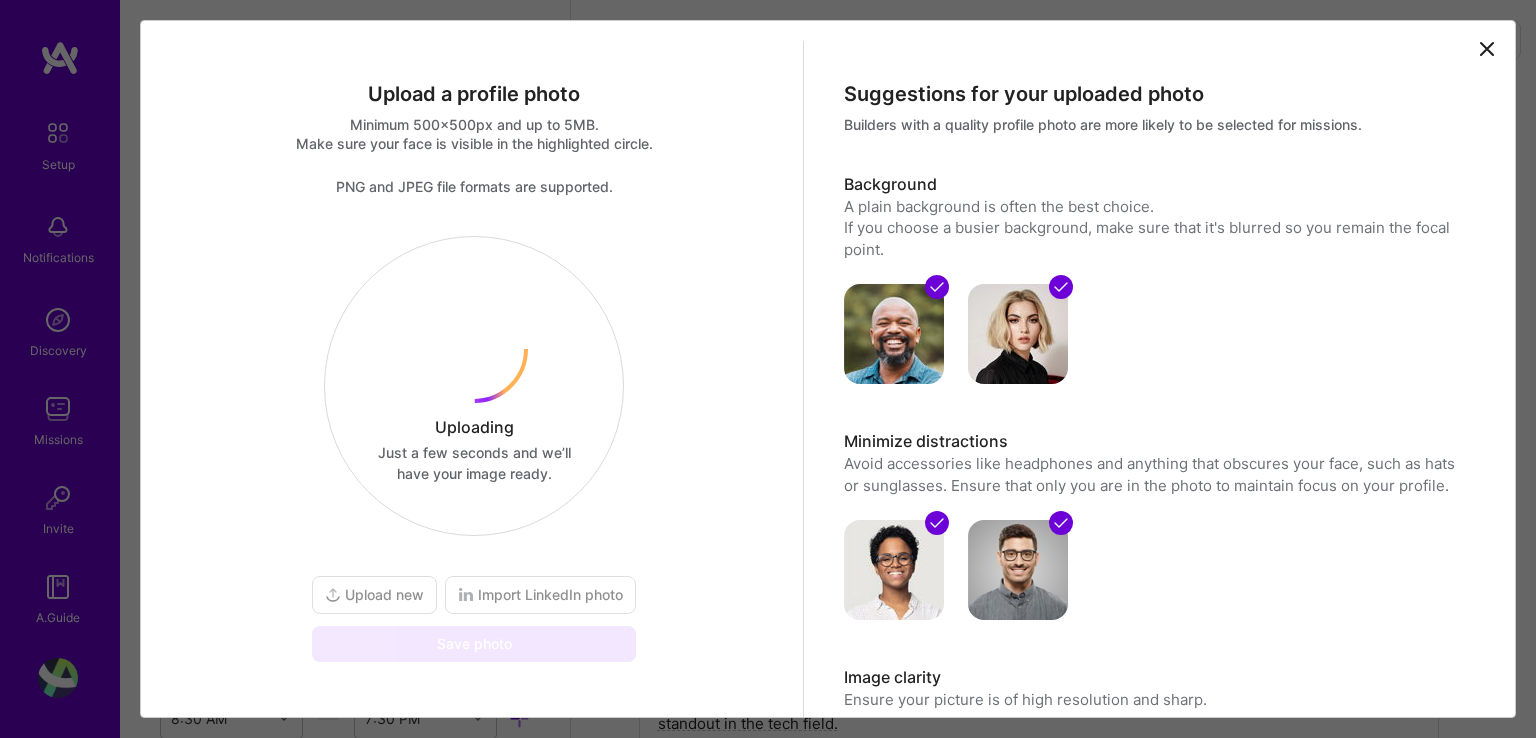 click on "Uploading Just a few seconds and we’ll have your image ready. Upload new Import LinkedIn photo Save photo" at bounding box center (474, 449) 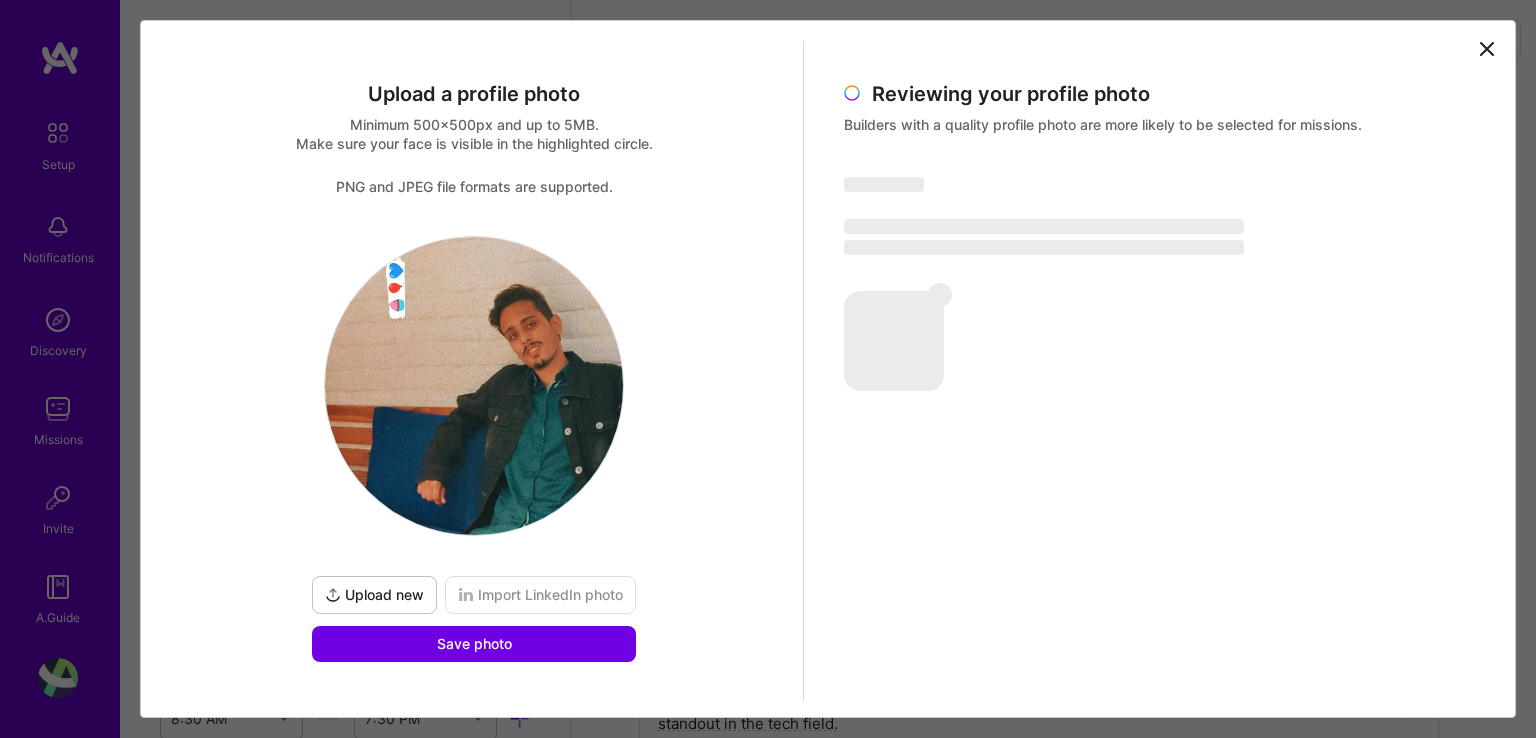 click on "Upload new" at bounding box center [374, 595] 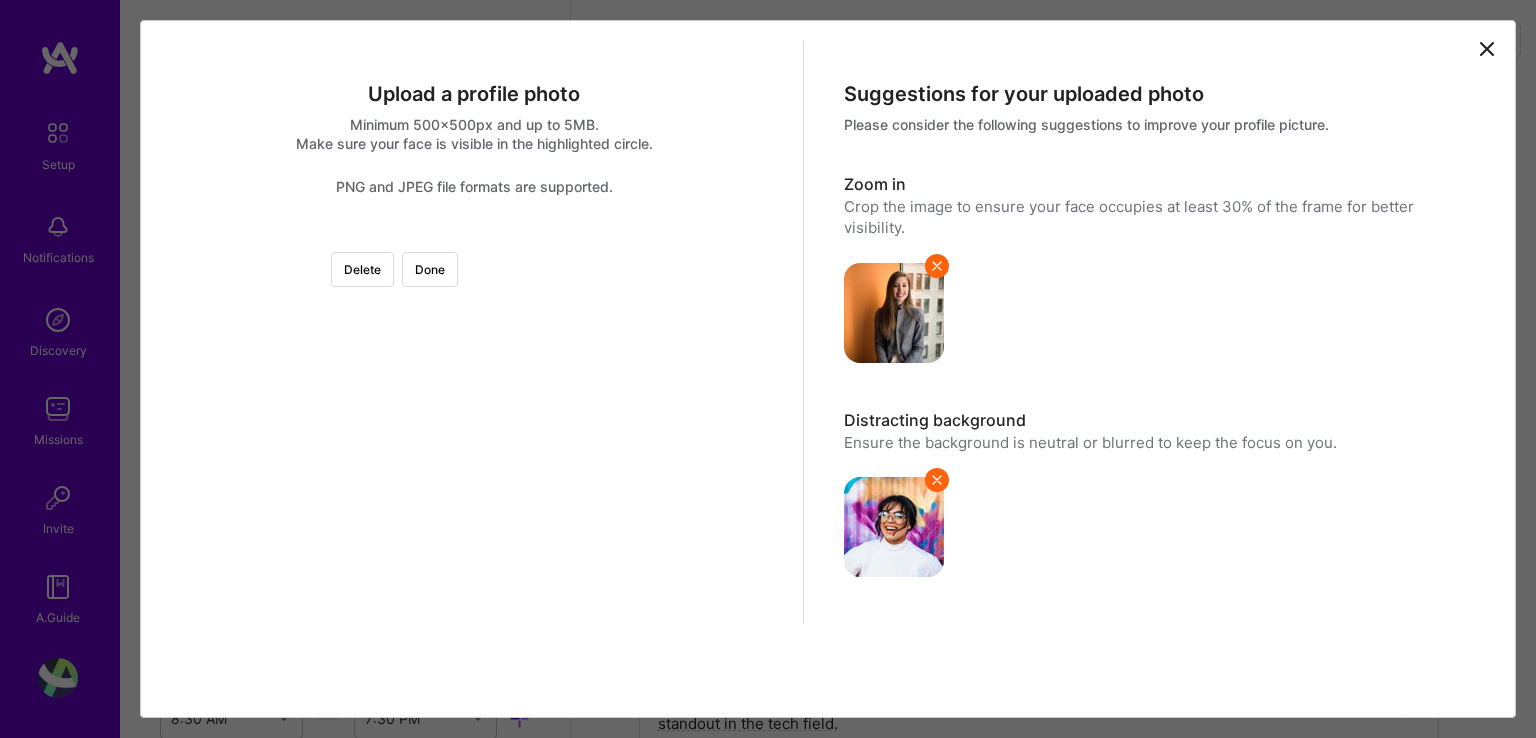 click at bounding box center [774, 536] 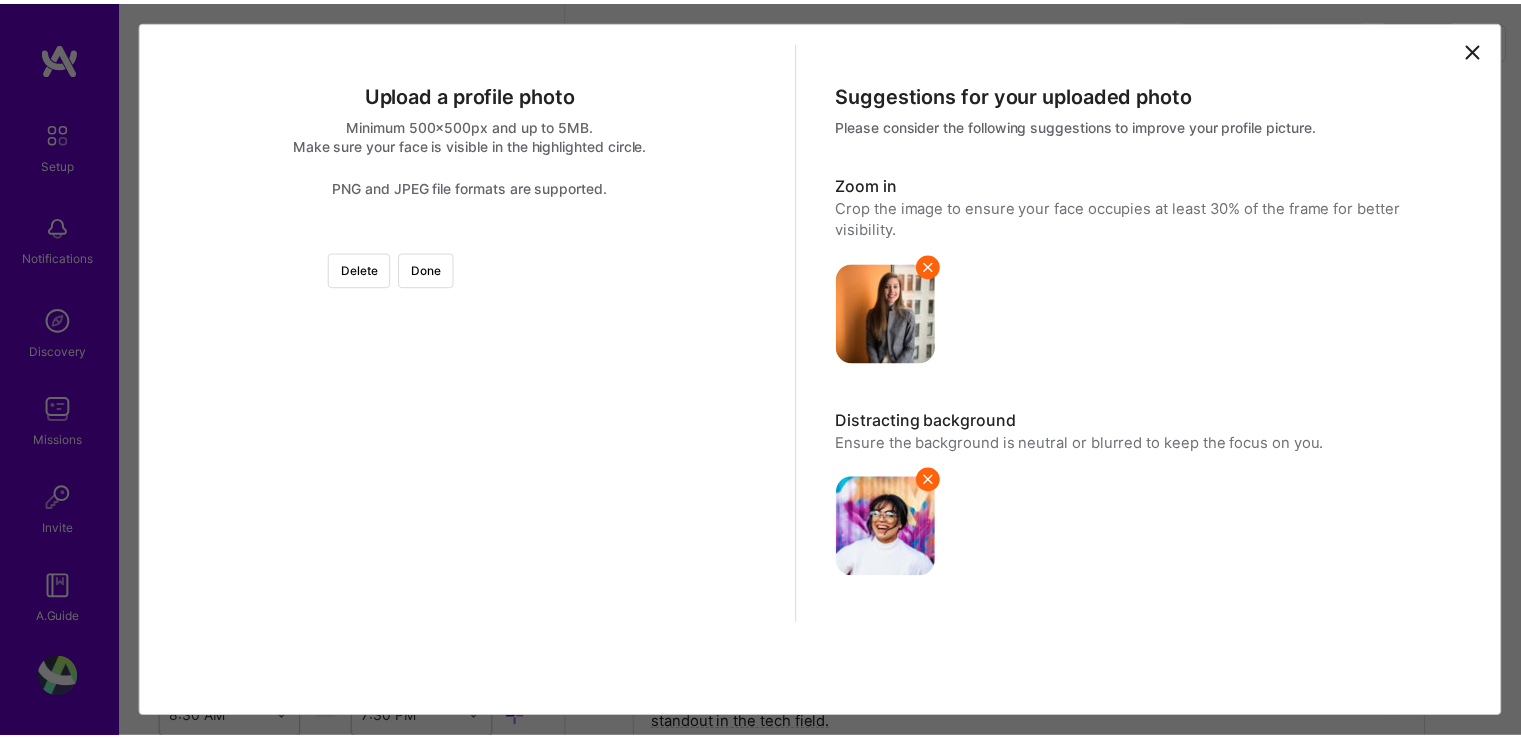 scroll, scrollTop: 60, scrollLeft: 0, axis: vertical 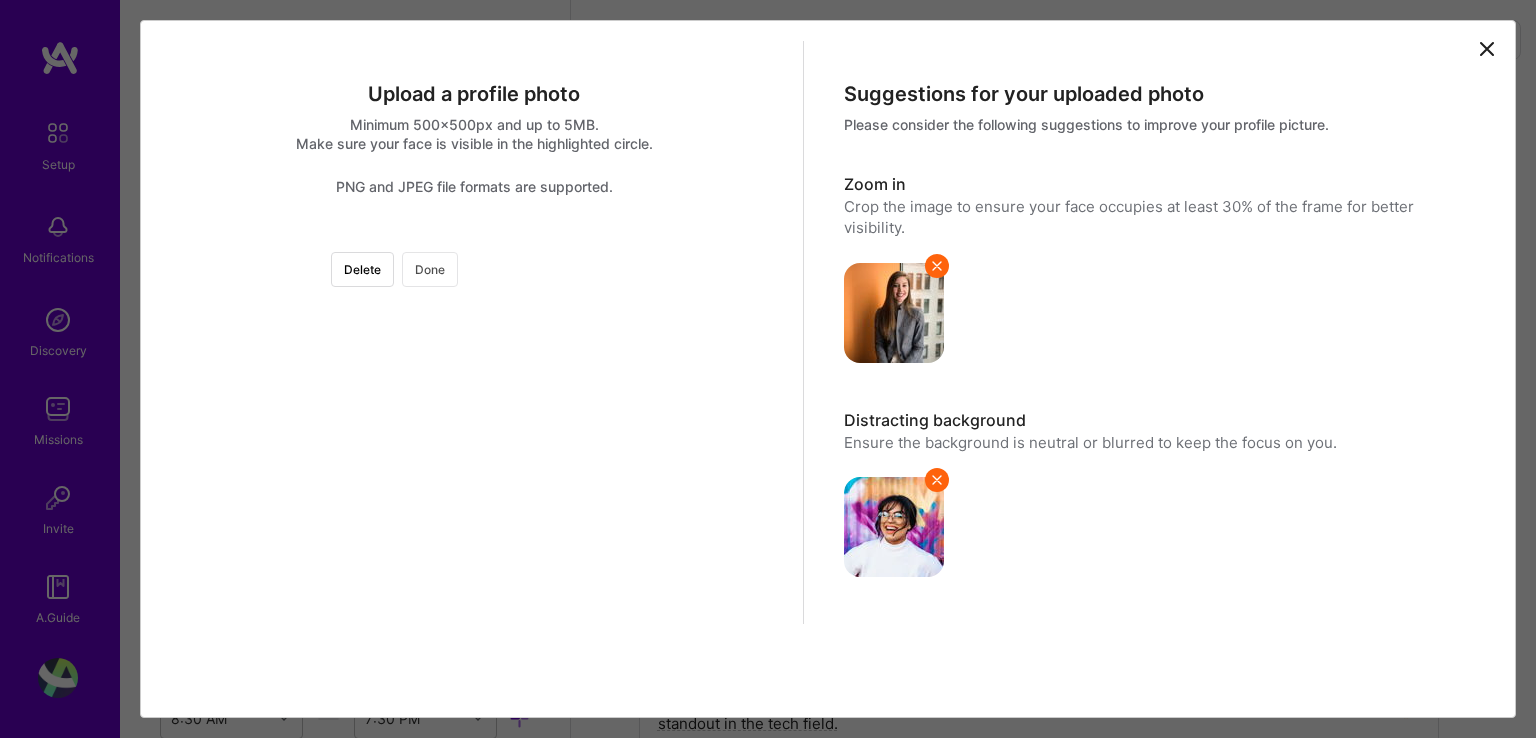 click on "Done" at bounding box center [430, 269] 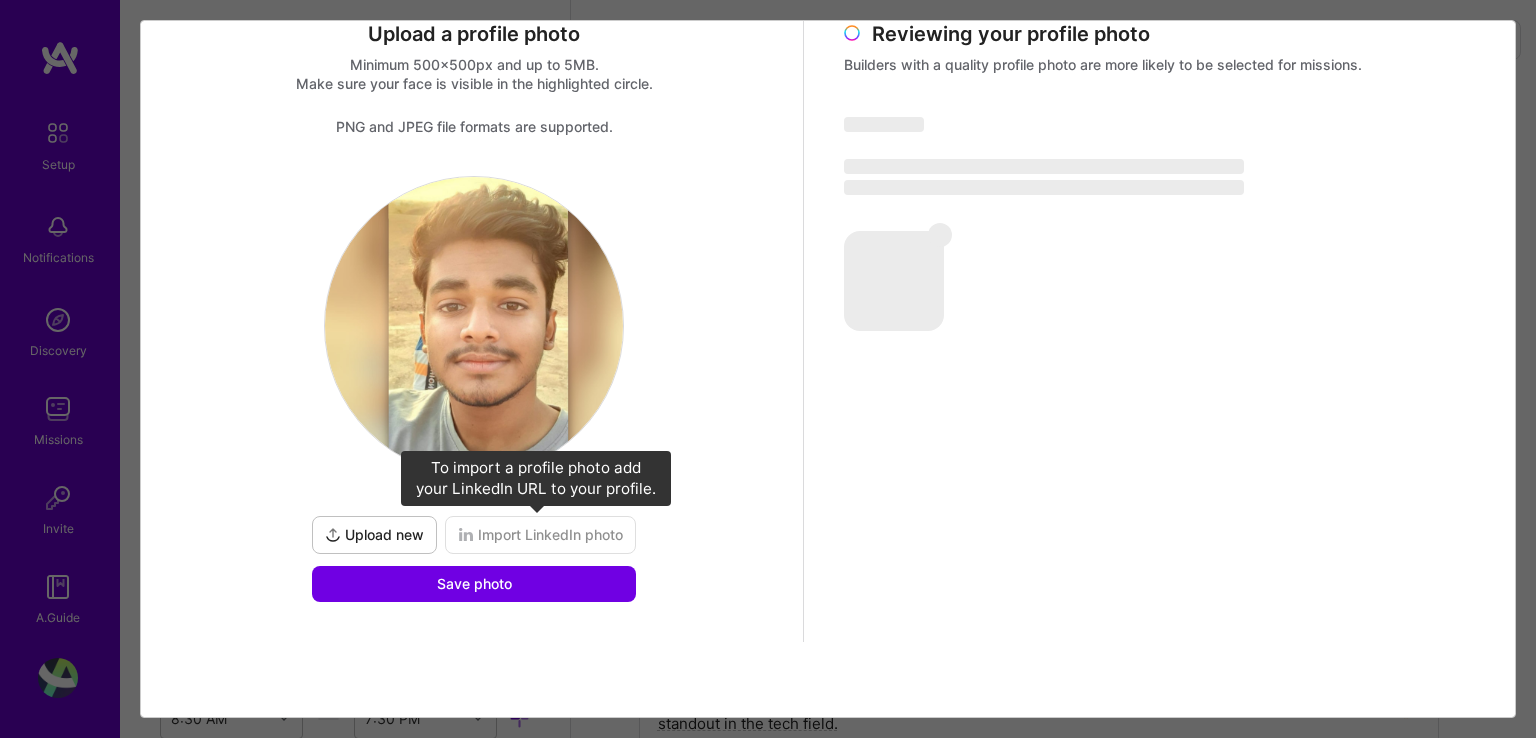click on "Import LinkedIn photo" at bounding box center (540, 535) 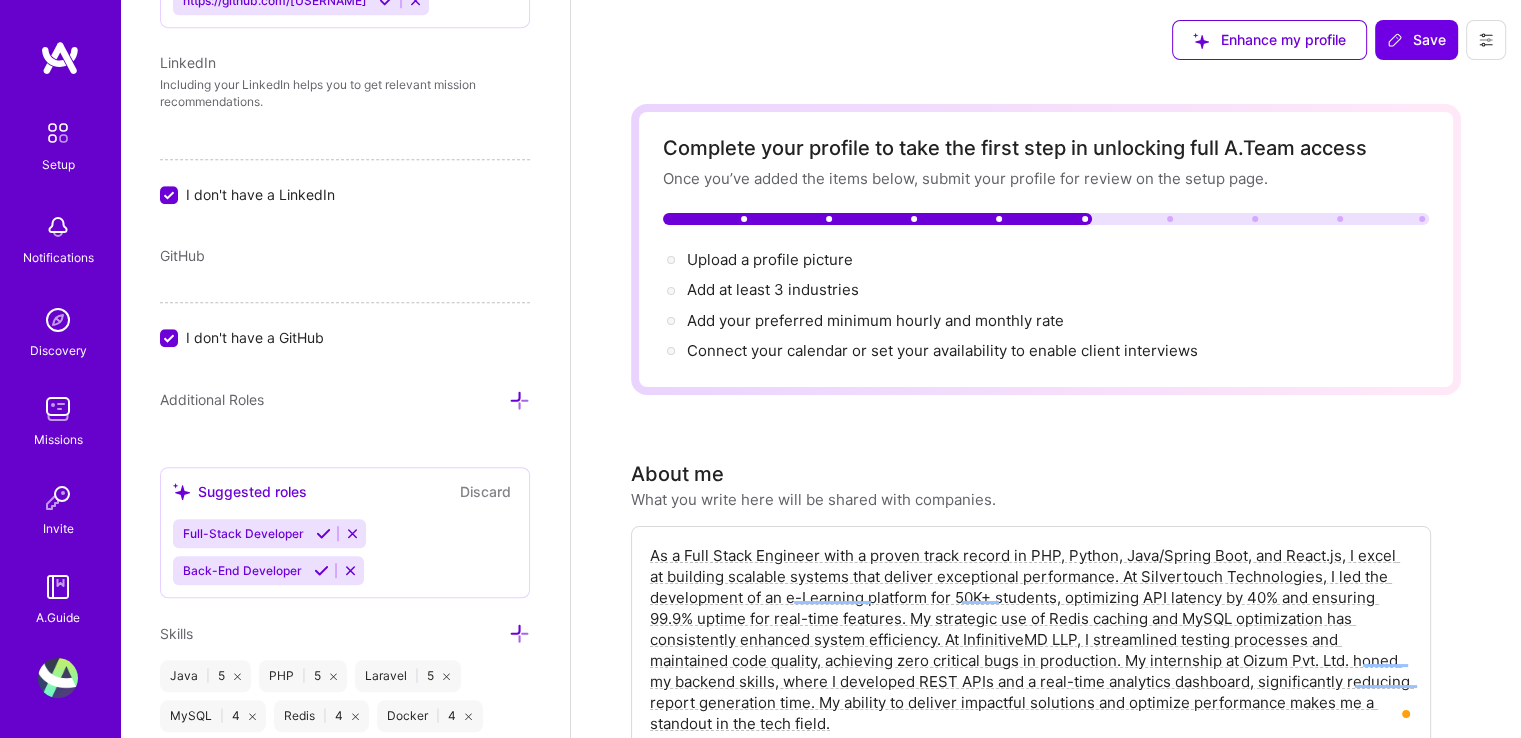 scroll, scrollTop: 1312, scrollLeft: 0, axis: vertical 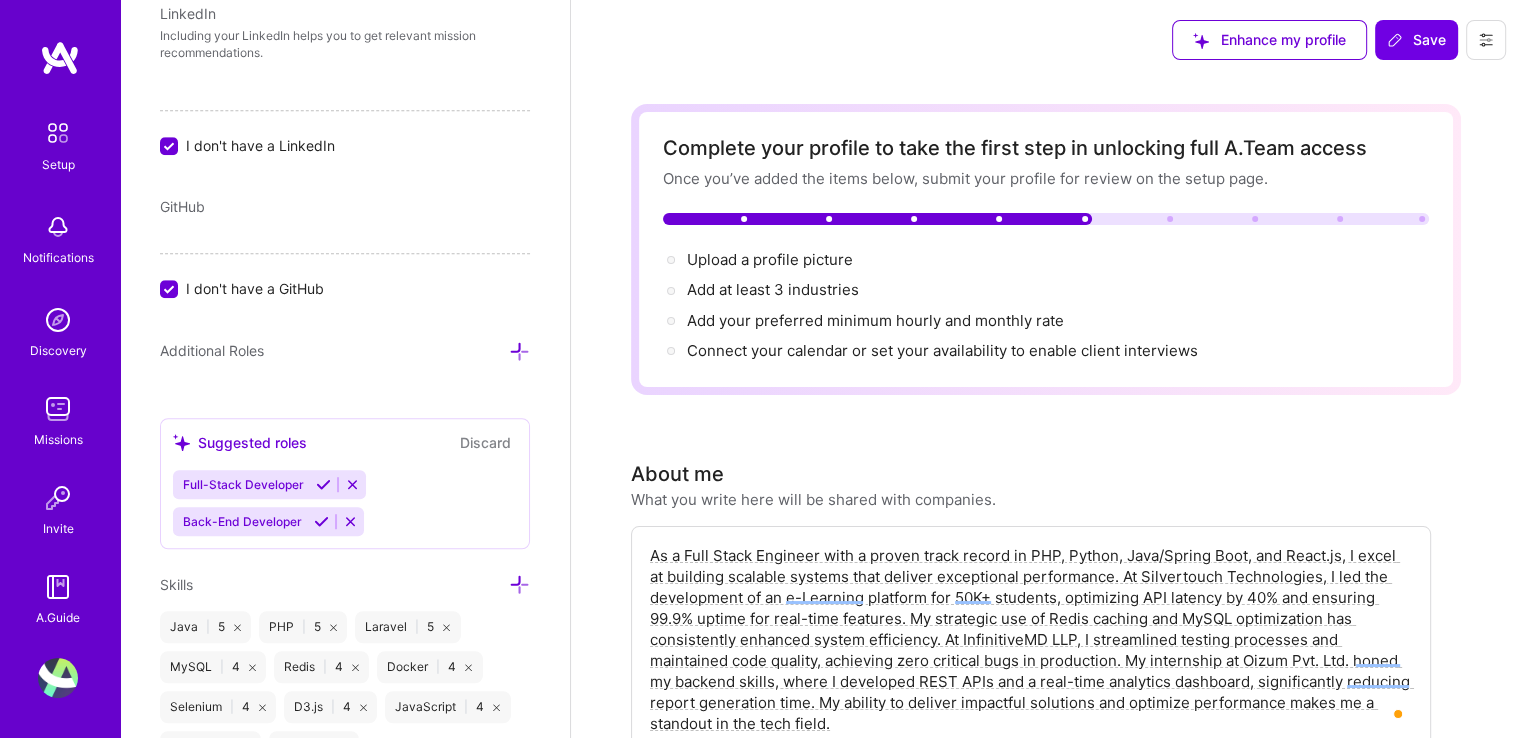 drag, startPoint x: 576, startPoint y: 419, endPoint x: 572, endPoint y: 445, distance: 26.305893 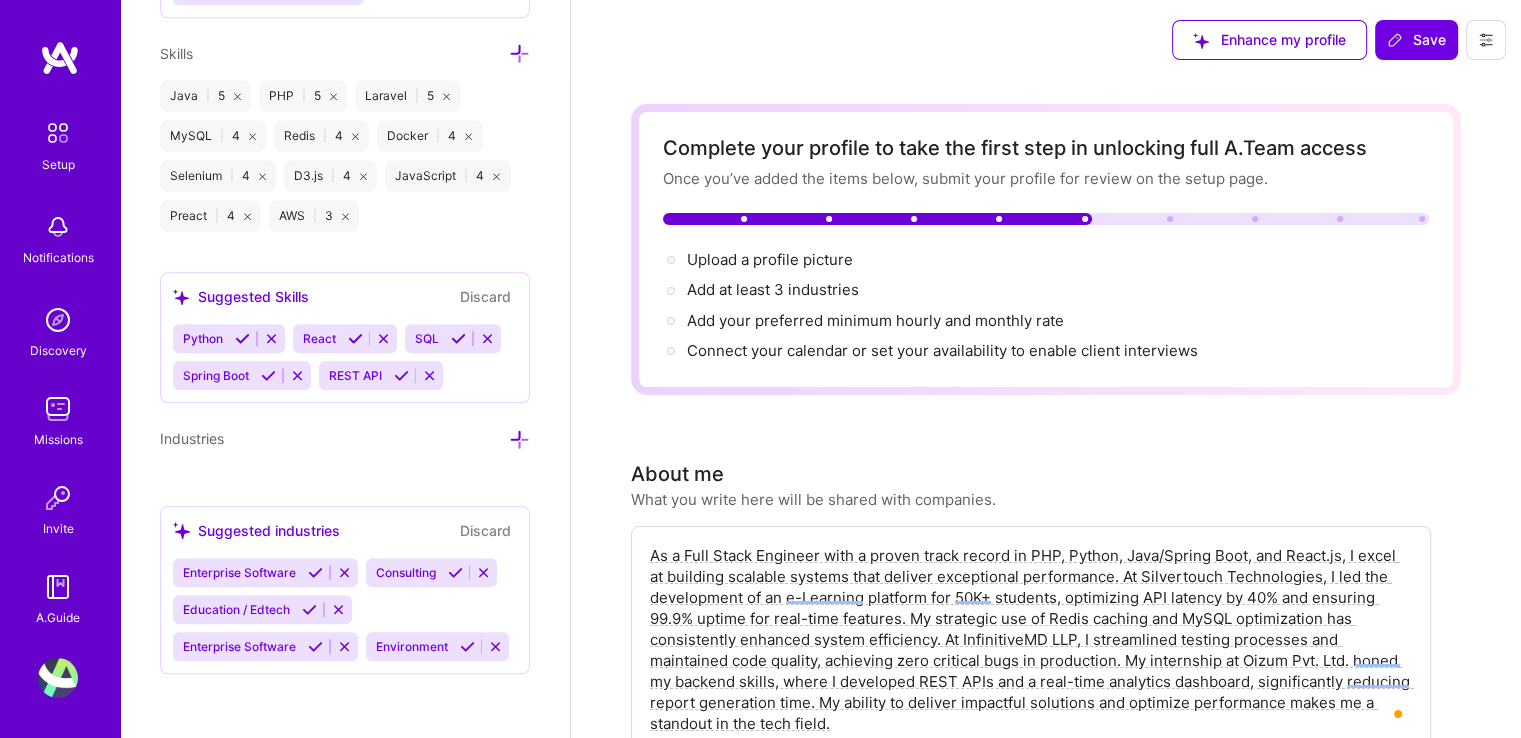 scroll, scrollTop: 0, scrollLeft: 0, axis: both 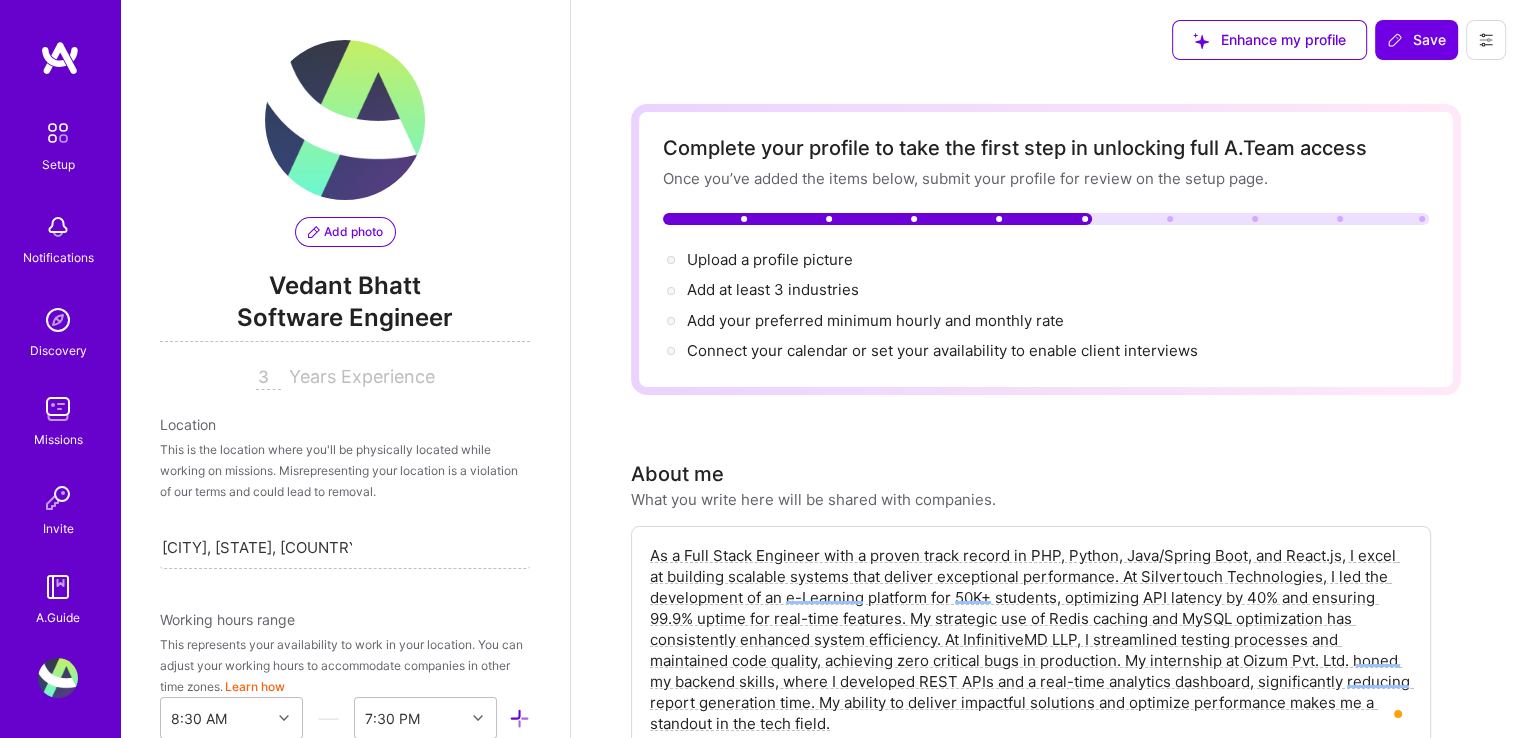 click on "Add photo [FIRST] [LAST] Software Engineer 3 Years Experience" at bounding box center (345, 215) 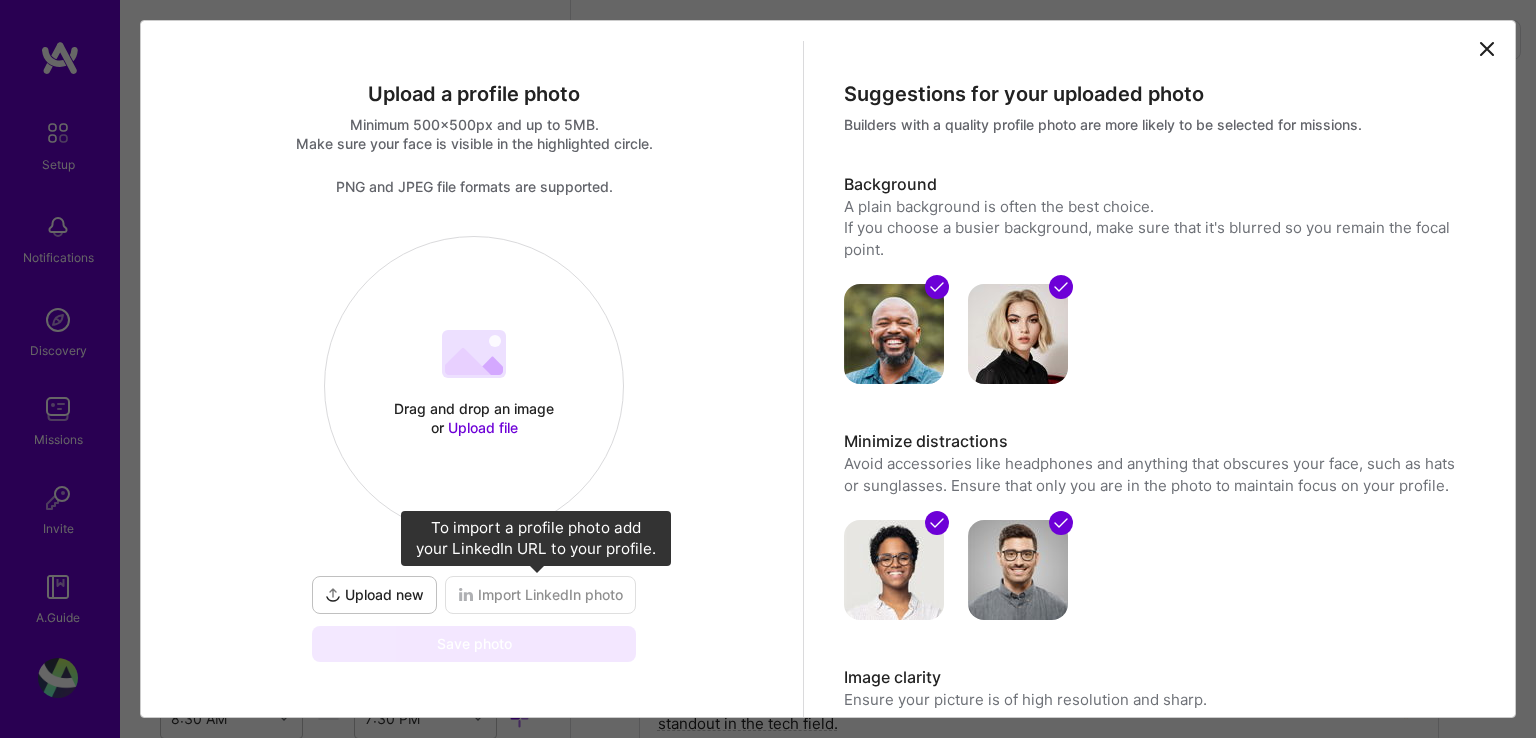 click on "Import LinkedIn photo" at bounding box center (540, 595) 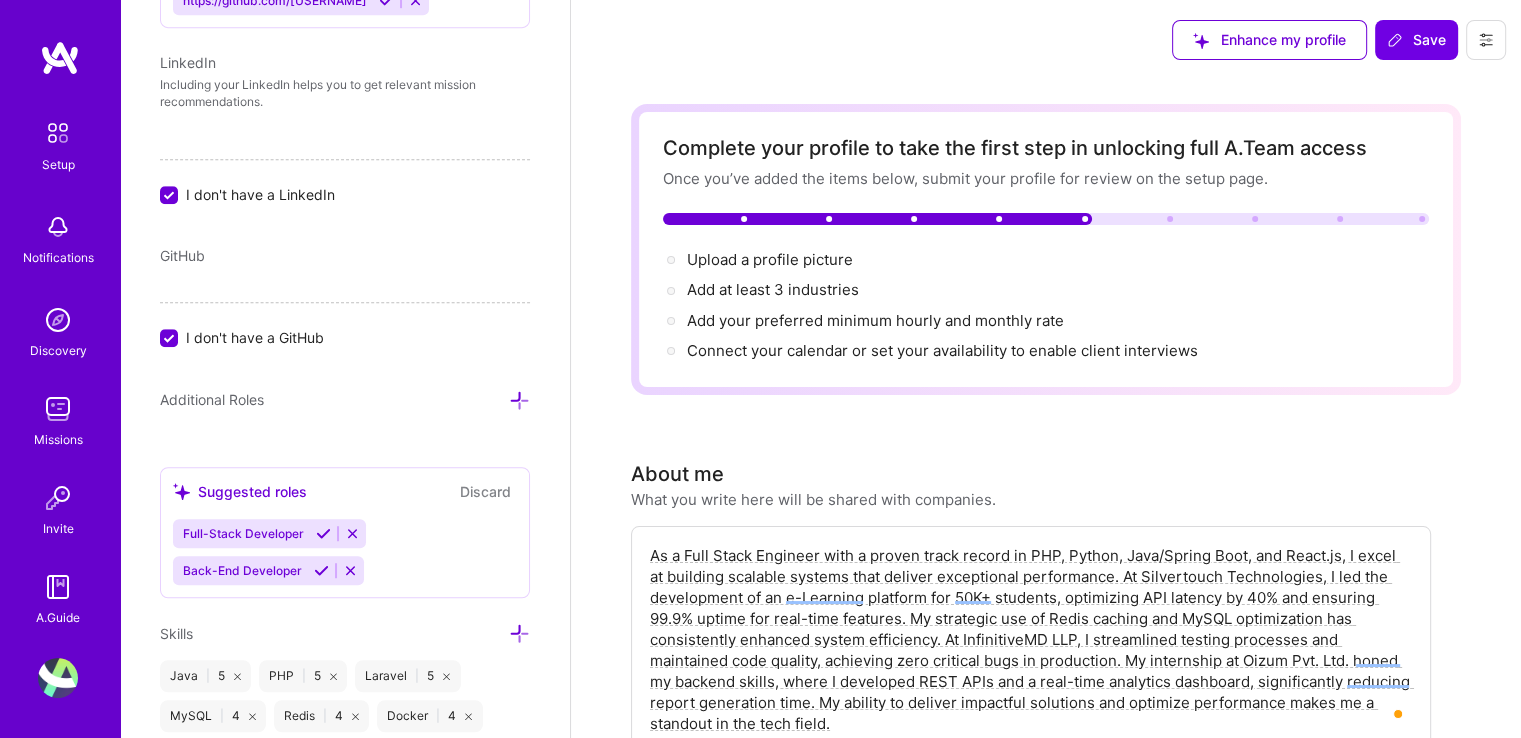 scroll, scrollTop: 1312, scrollLeft: 0, axis: vertical 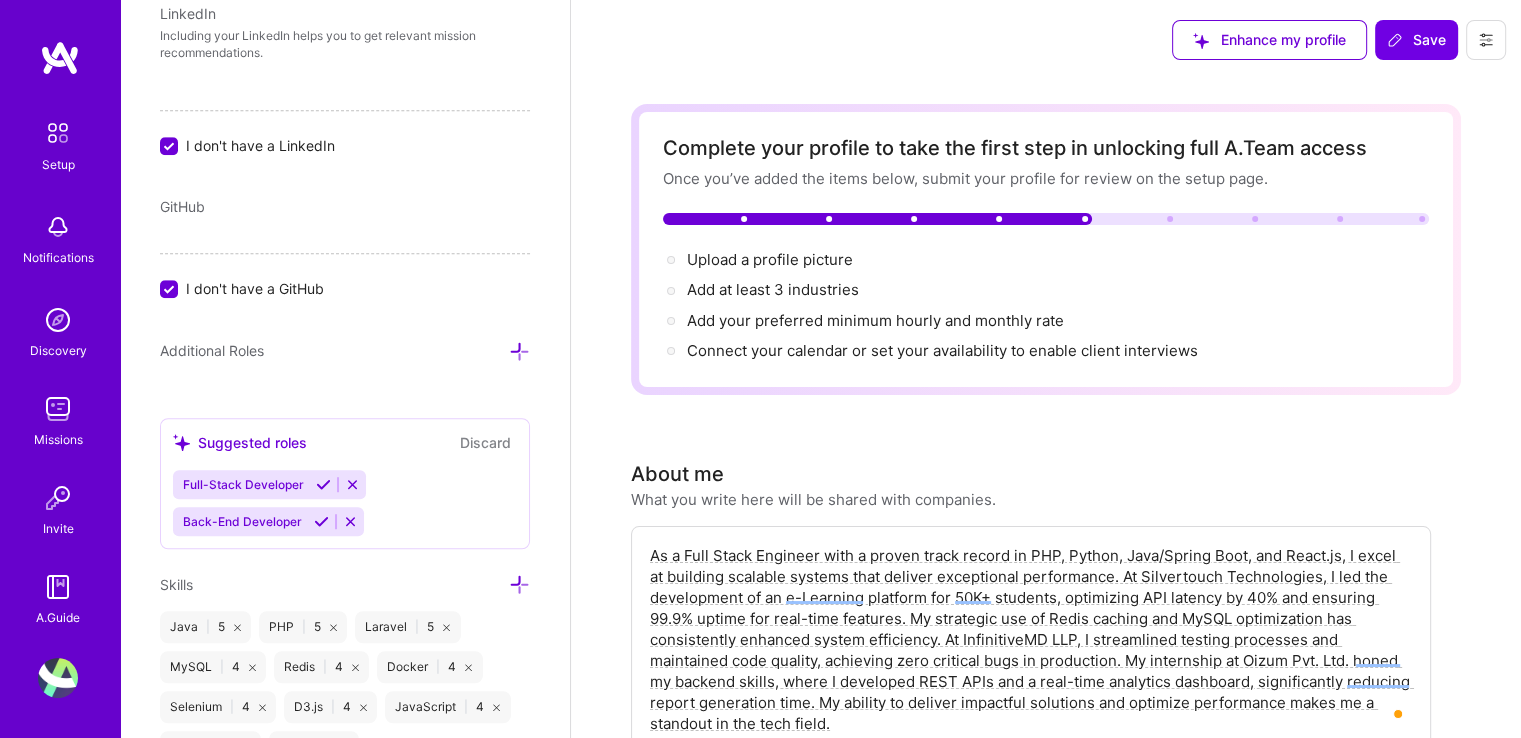 click on "I don't have a LinkedIn" at bounding box center (260, 145) 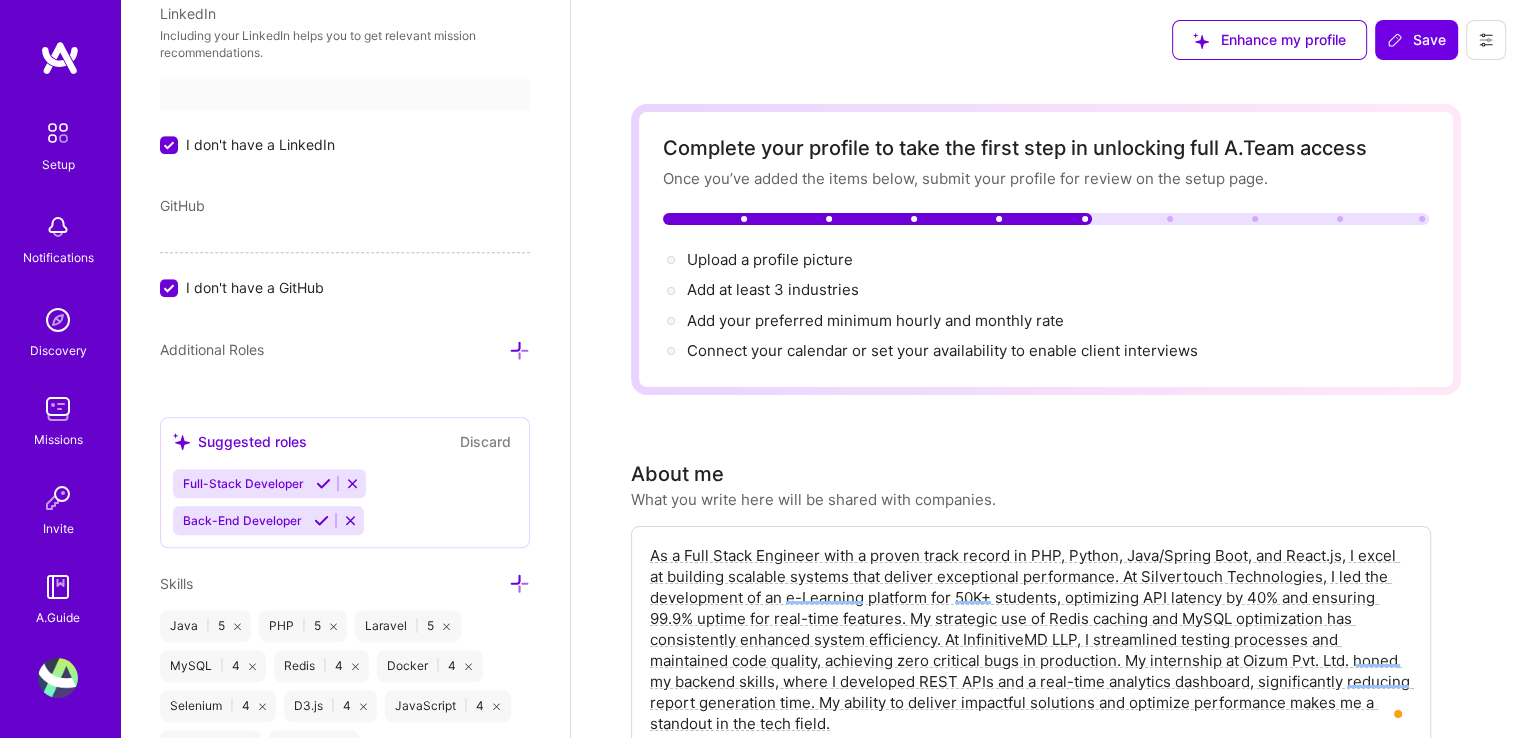 checkbox on "false" 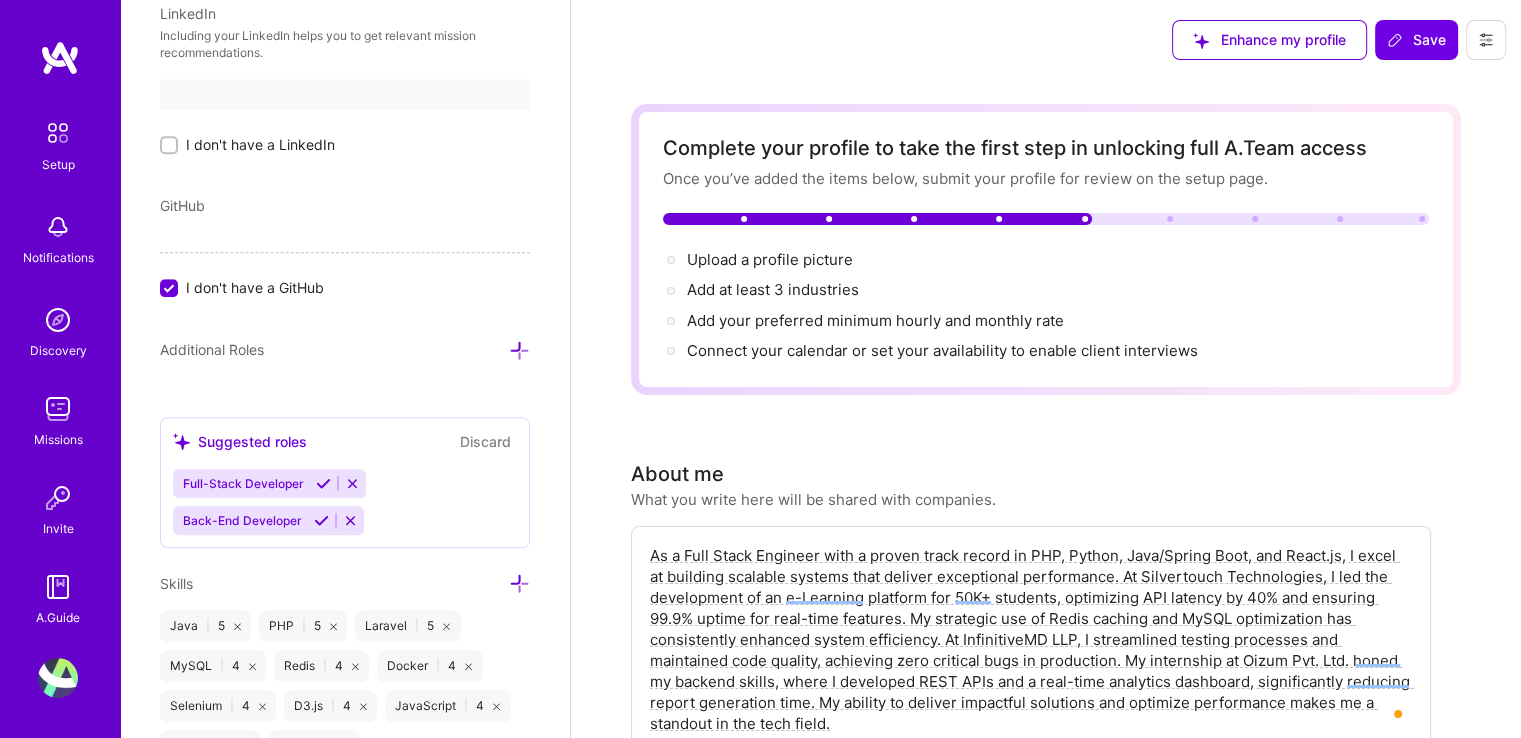 scroll, scrollTop: 0, scrollLeft: 0, axis: both 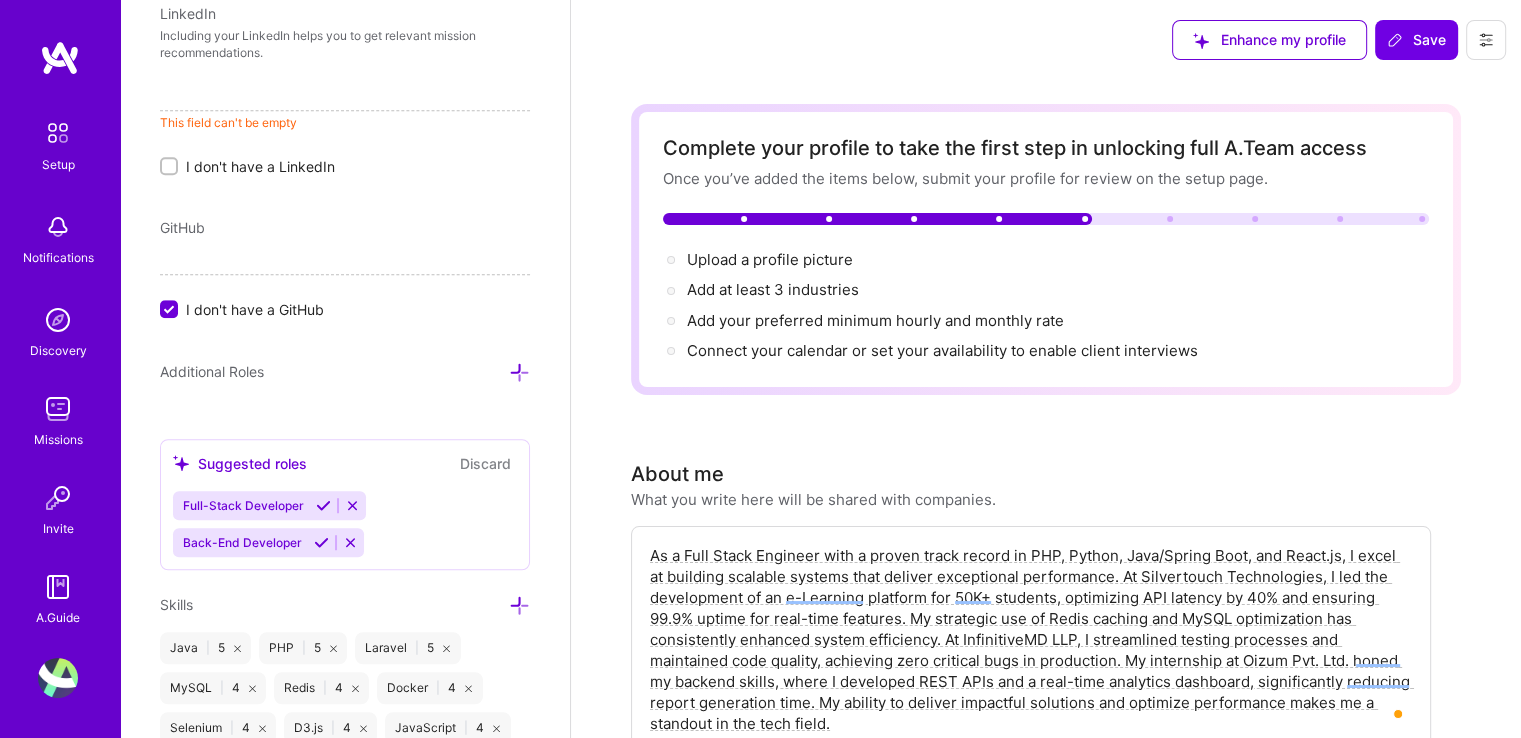click at bounding box center (345, 95) 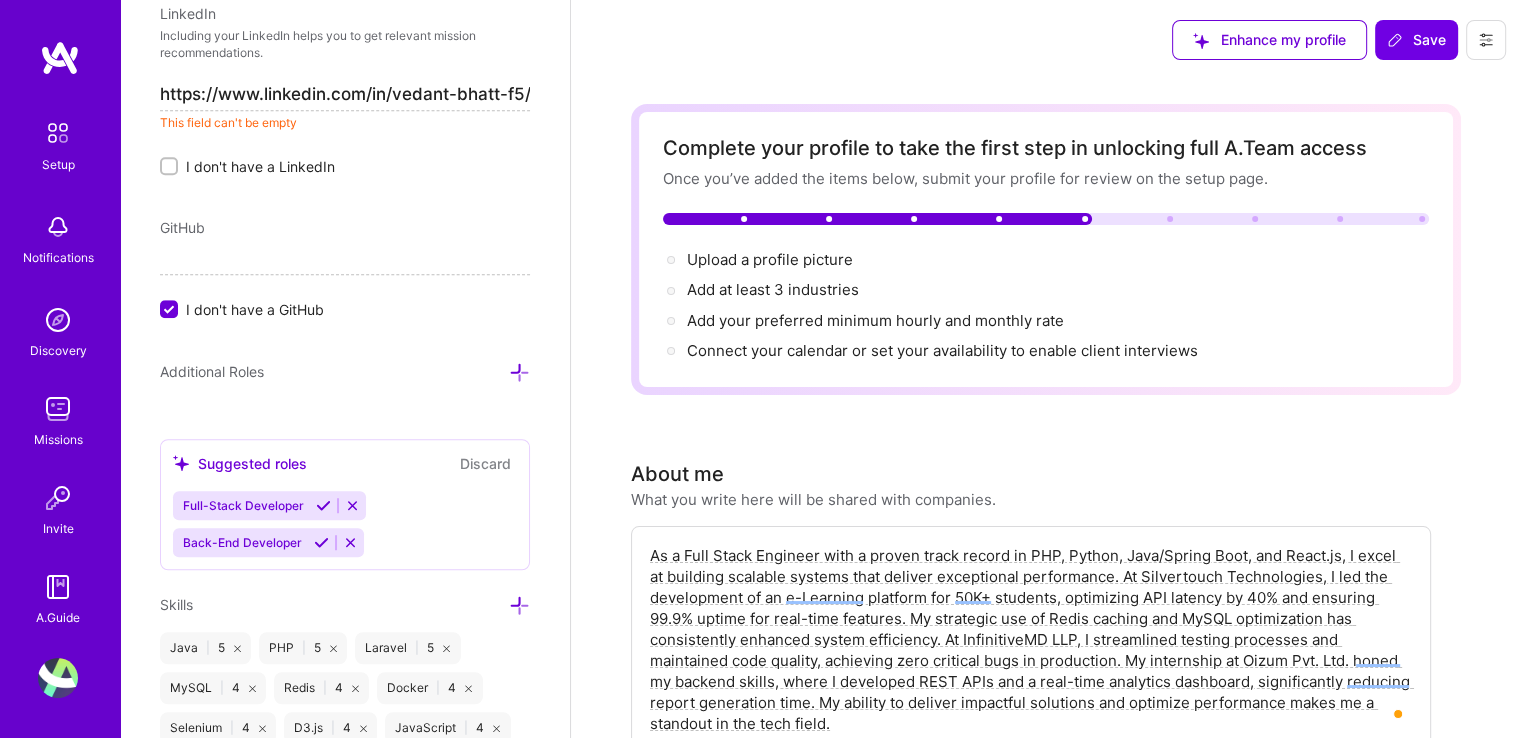 scroll, scrollTop: 0, scrollLeft: 9, axis: horizontal 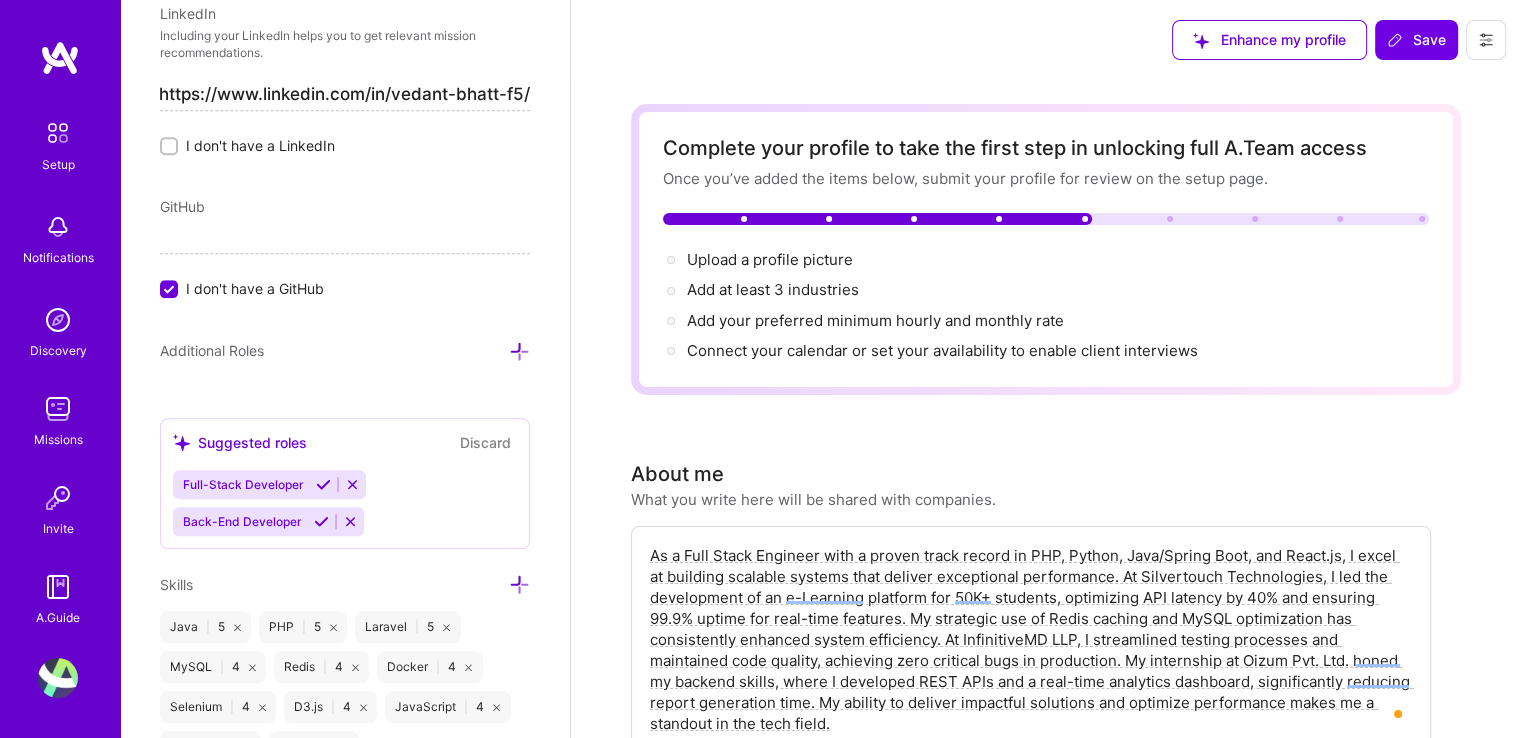type on "https://www.linkedin.com/in/vedant-bhatt-f5/" 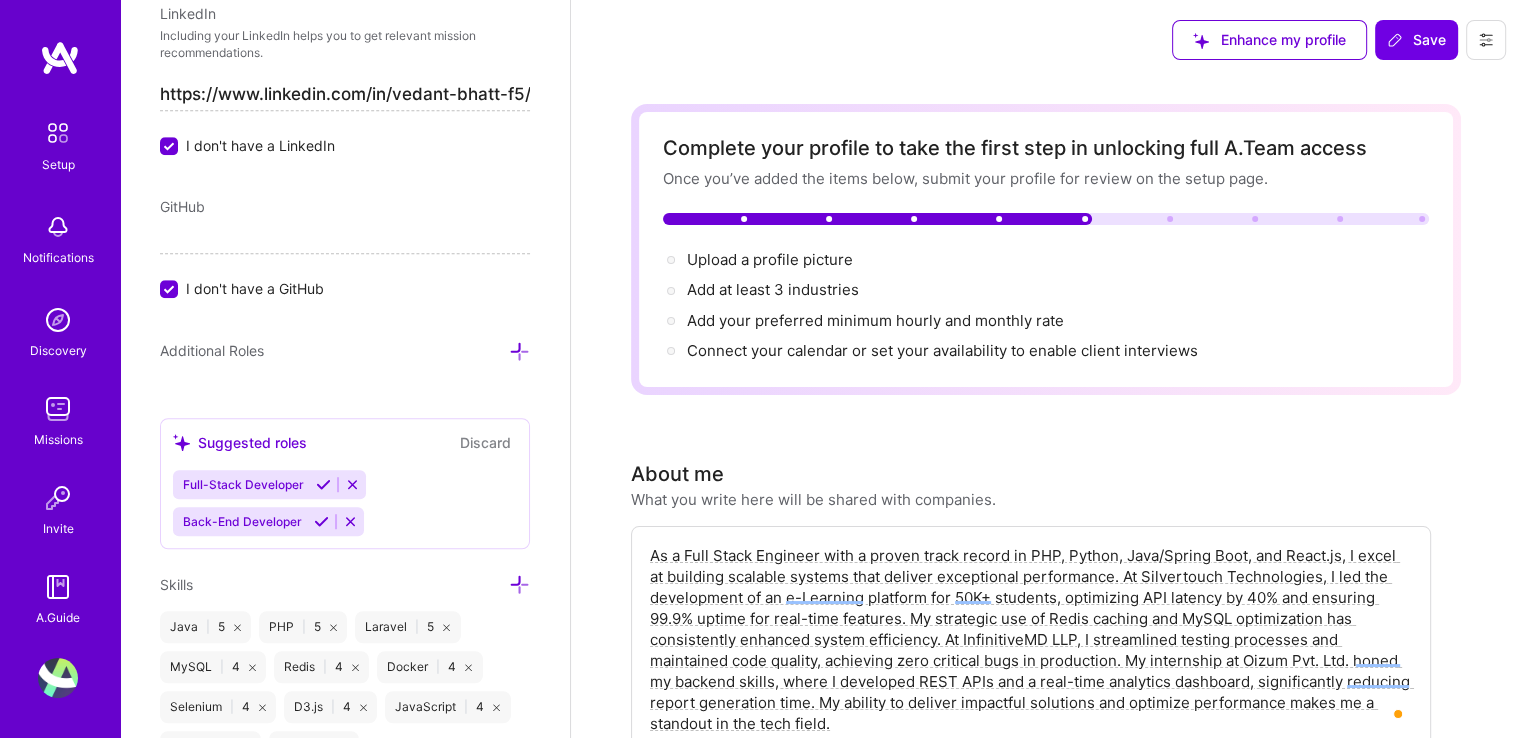 scroll, scrollTop: 0, scrollLeft: 0, axis: both 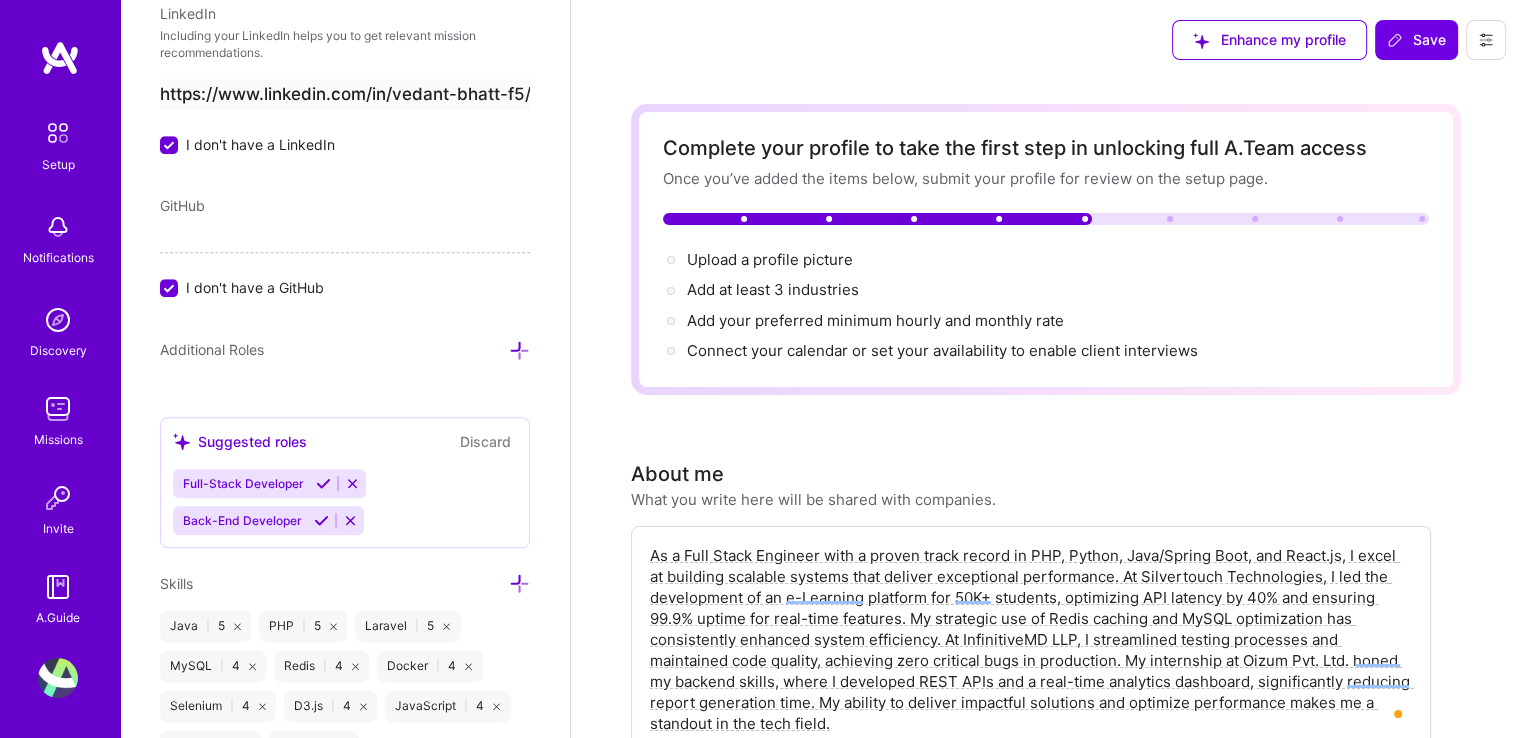 checkbox on "false" 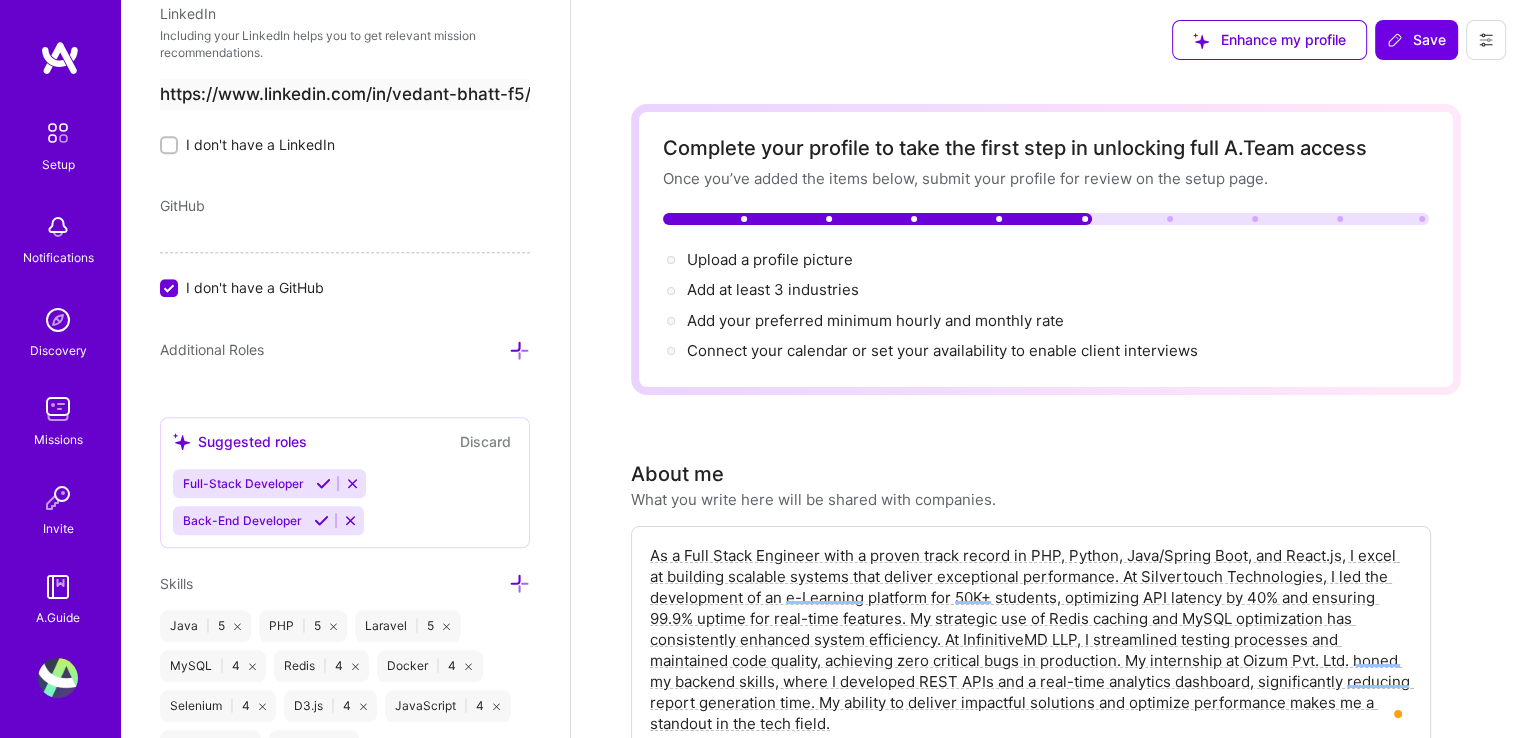 scroll, scrollTop: 0, scrollLeft: 0, axis: both 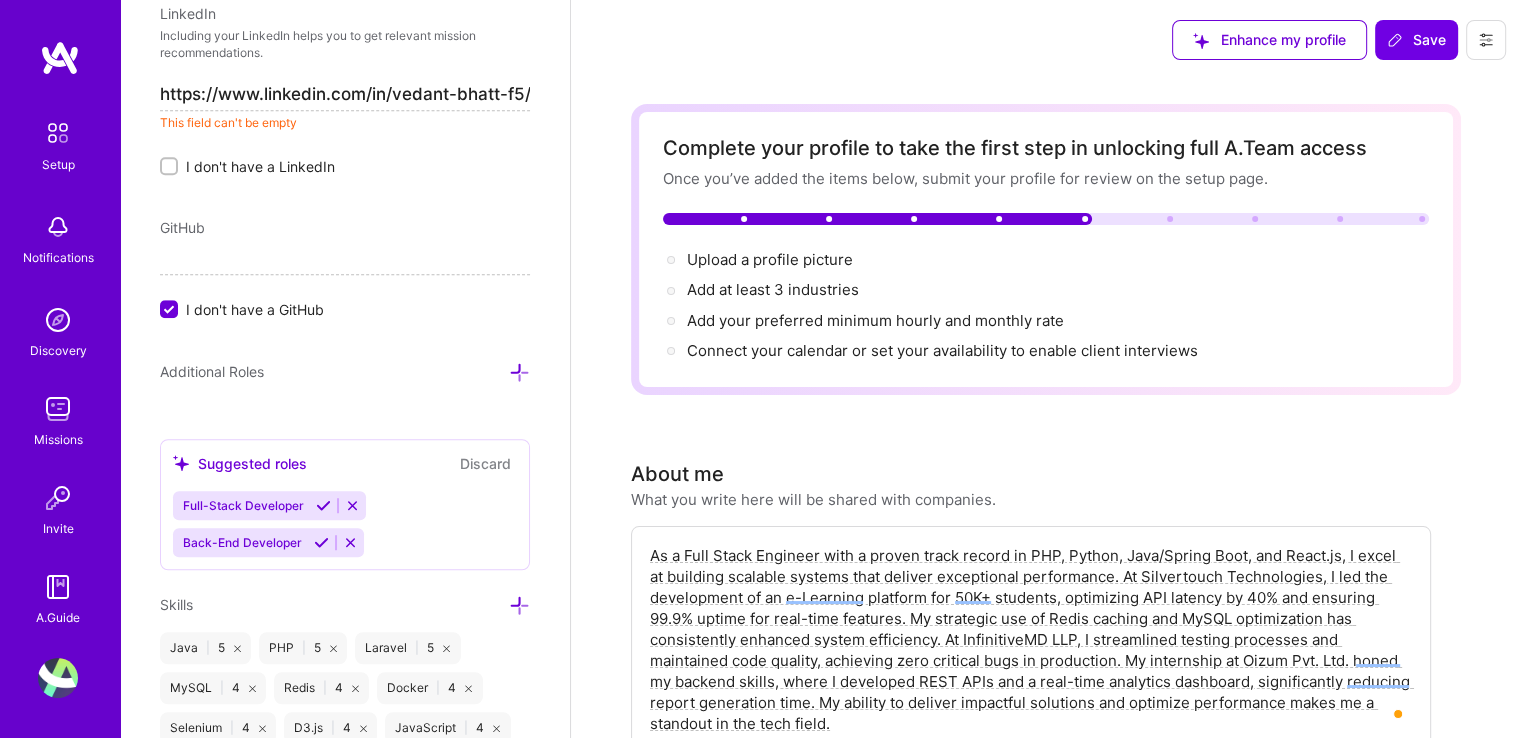 click on "Add photo [FIRST] [LAST] Software Engineer 3 Years Experience Location  This is the location where you'll be physically located while working on missions. Misrepresenting your location is a violation of our terms and could lead to removal. Ahmedabad, Gujarat, India Ahmedabad, Gujarat, India Working hours range This represents your availability to work in your location. You can adjust your working hours to accommodate companies in other time zones. Learn how 8:30 AM 7:30 PM Phone Number Afghanistan Åland Islands Albania Algeria American Samoa Andorra Angola Anguilla Antigua and Barbuda Argentina Armenia Aruba Ascension Island Australia Austria Azerbaijan Bahamas Bahrain Bangladesh Barbados Belarus Belgium Belize Benin Bermuda Bhutan Bolivia Bonaire, Sint Eustatius and Saba Bosnia and Herzegovina Botswana Brazil British Indian Ocean Territory Brunei Darussalam Bulgaria Burkina Faso Burundi Cambodia Cameroon Canada Cape Verde Cayman Islands Central African Republic Chad Chile China Christmas Island Colombia | 5" at bounding box center (345, 369) 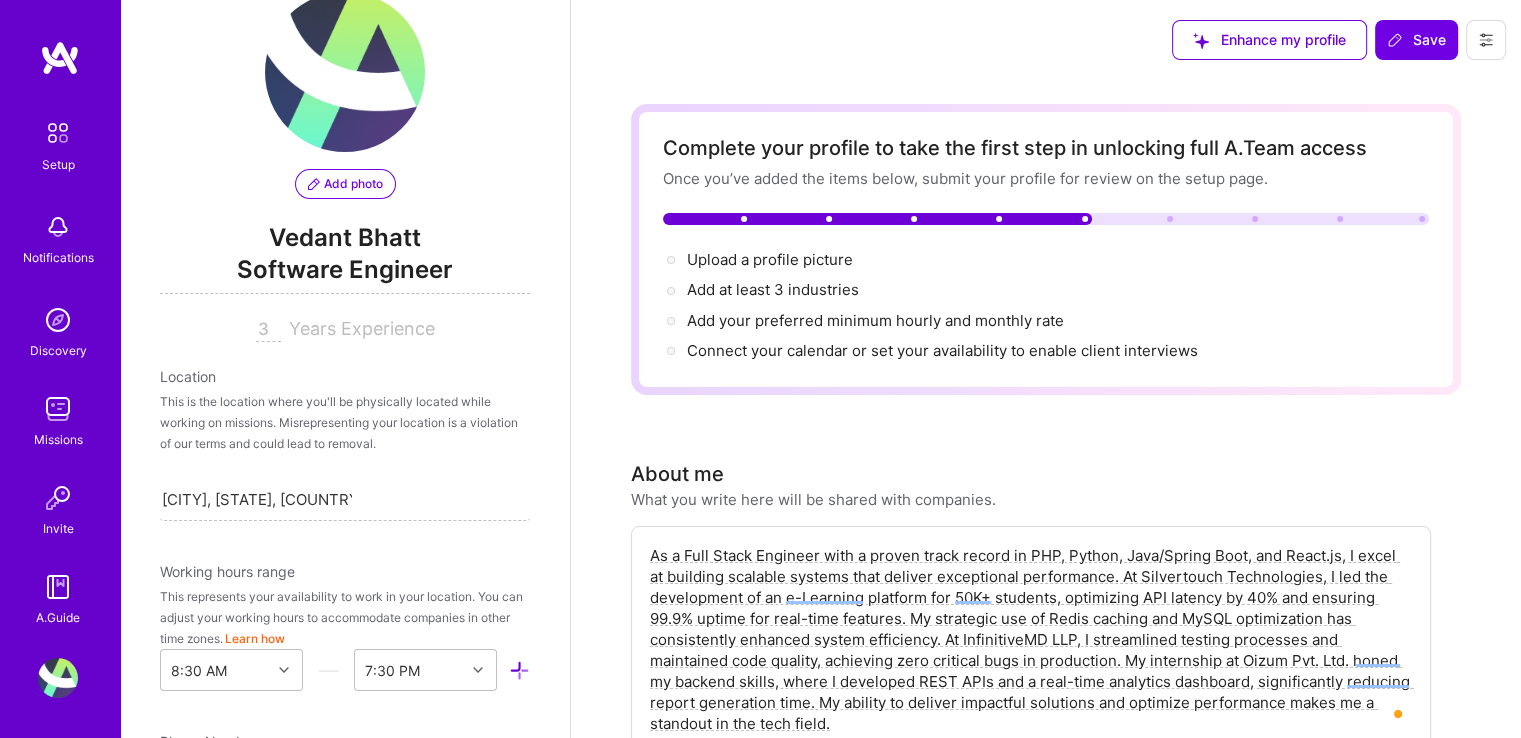 scroll, scrollTop: 0, scrollLeft: 0, axis: both 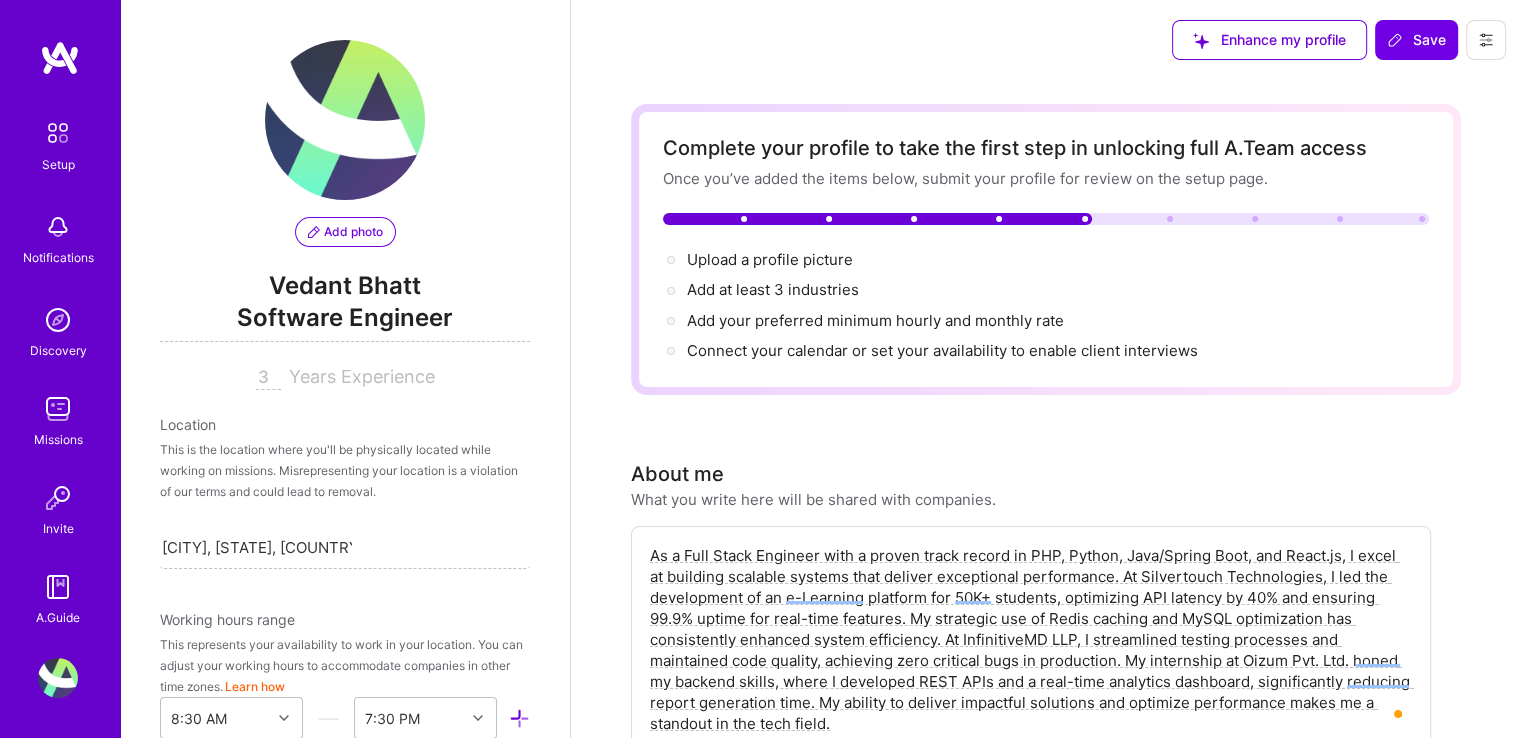 click on "Add photo" at bounding box center [345, 232] 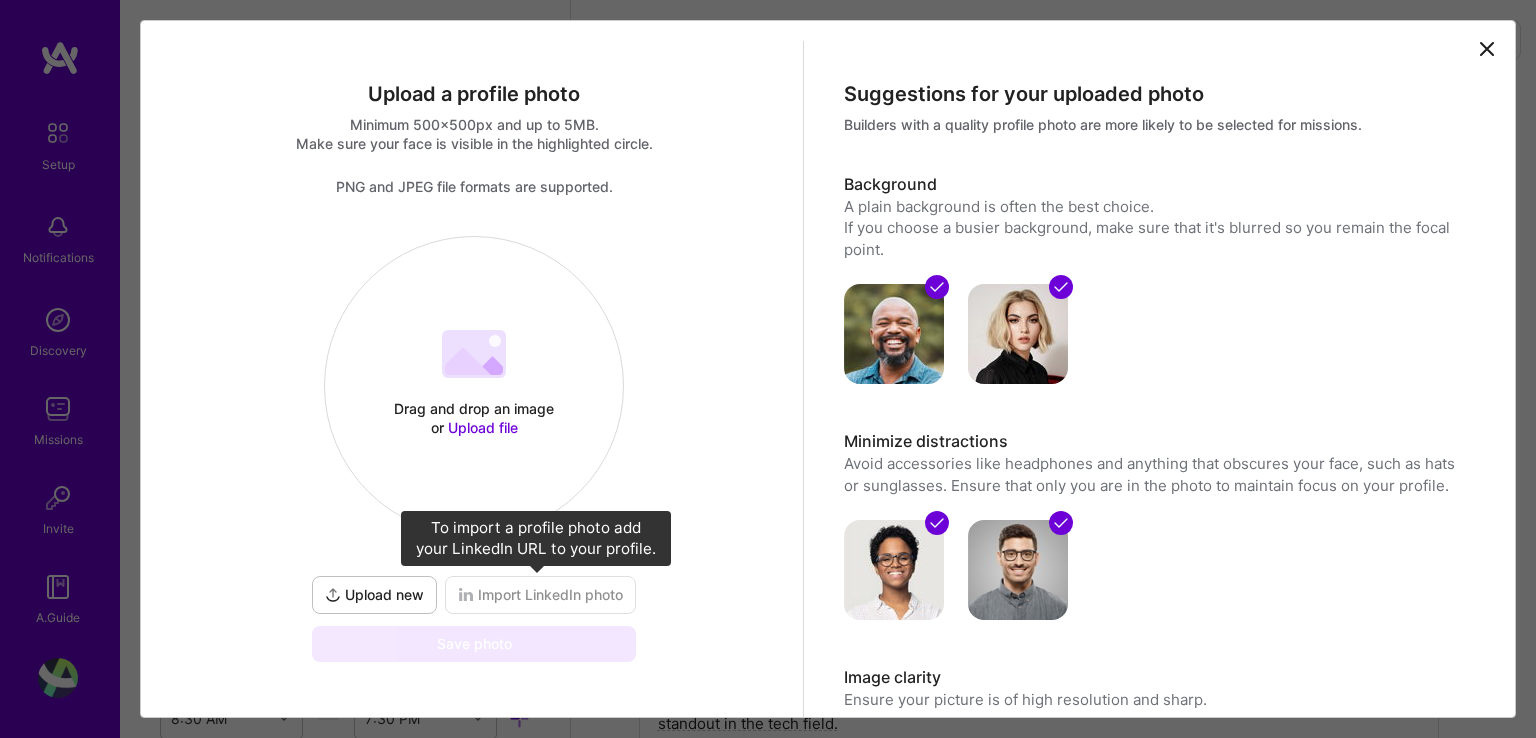 click on "Import LinkedIn photo" at bounding box center (540, 595) 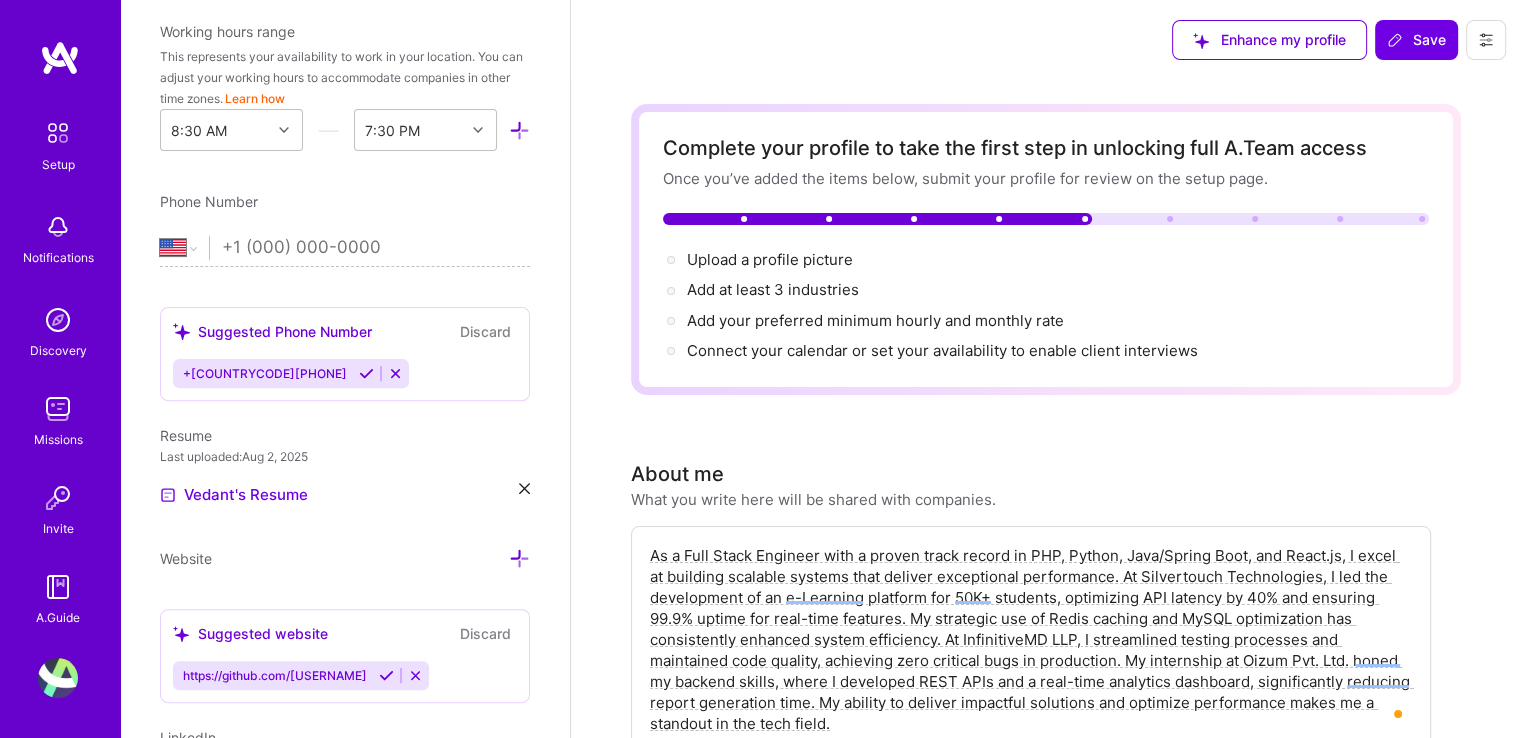 scroll, scrollTop: 695, scrollLeft: 0, axis: vertical 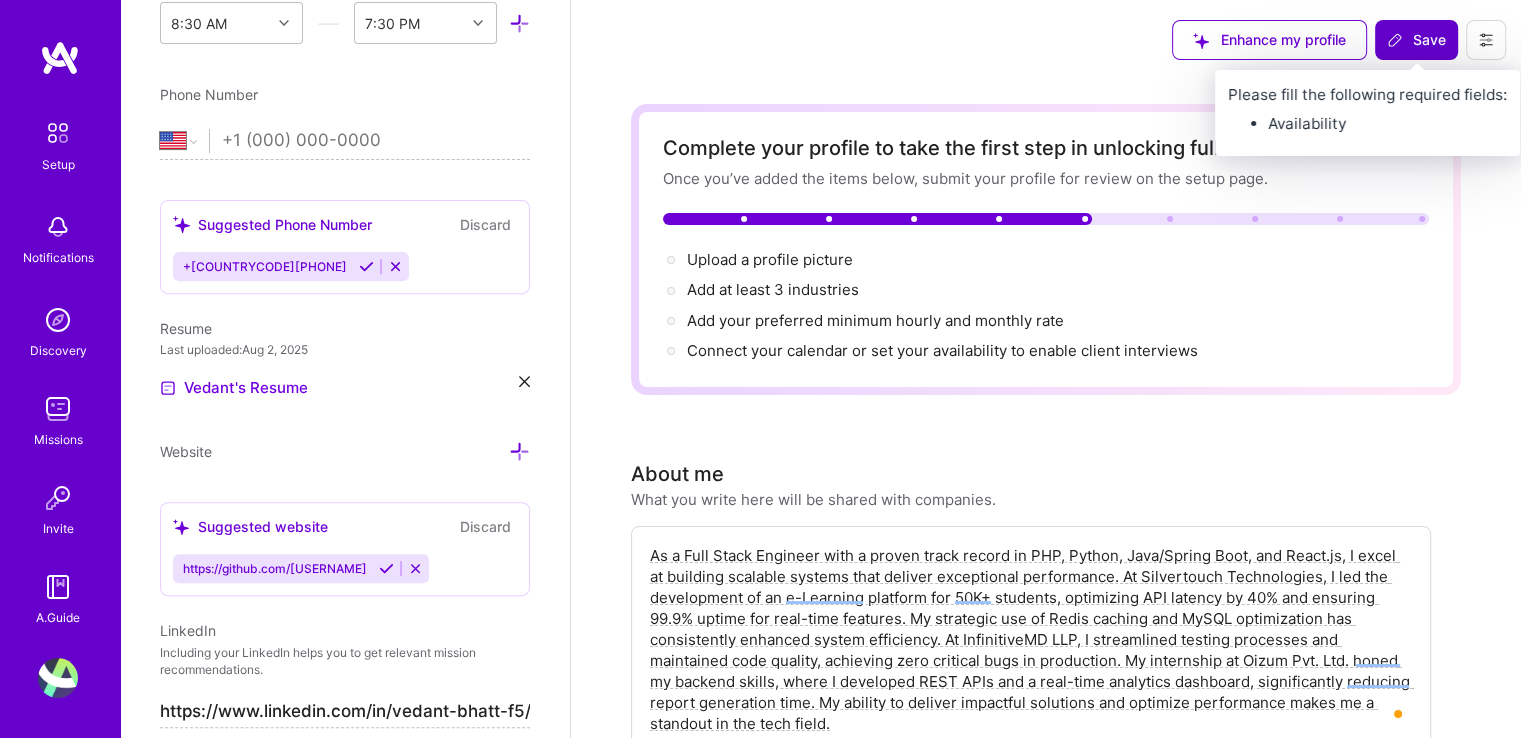 click on "Save" at bounding box center (1416, 40) 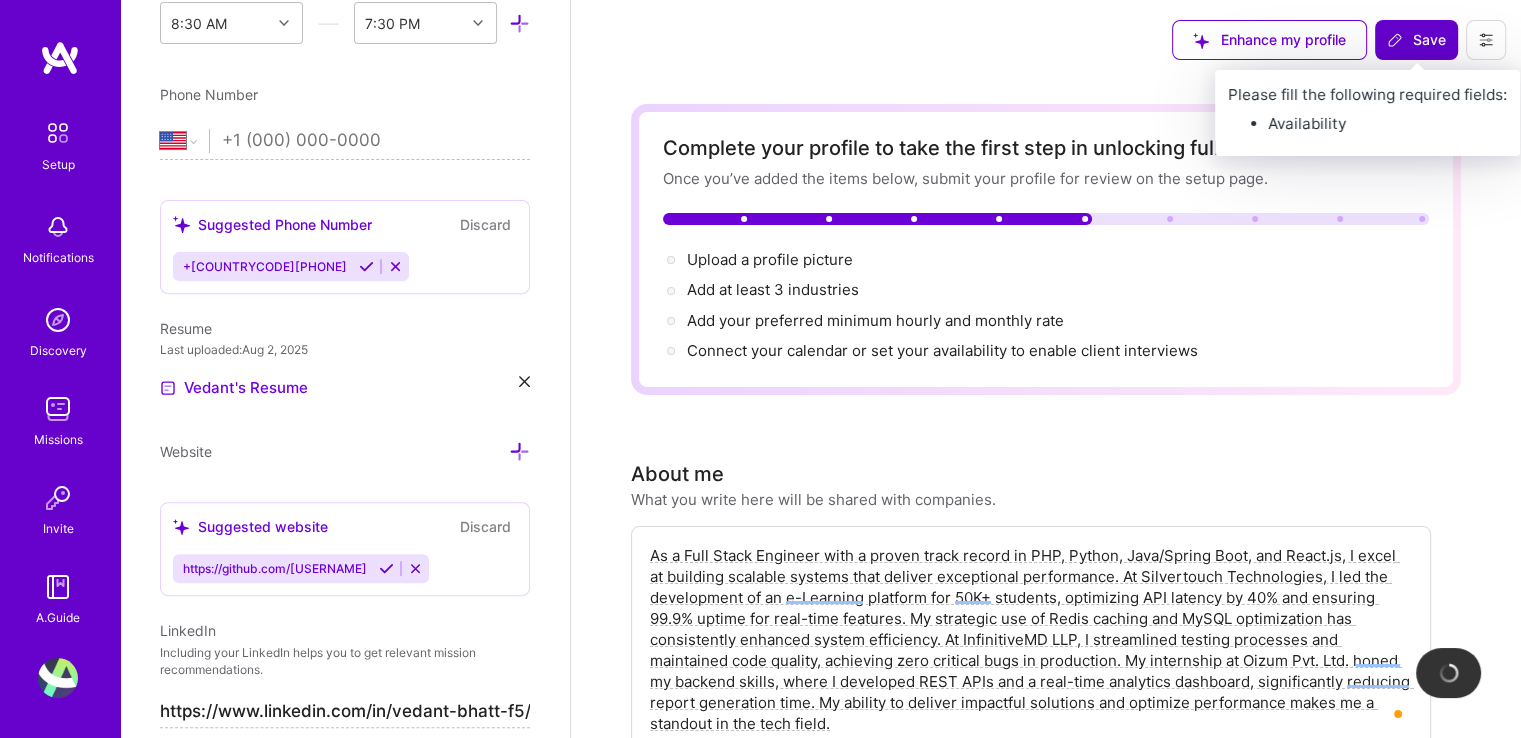 click on "Save" at bounding box center (1416, 40) 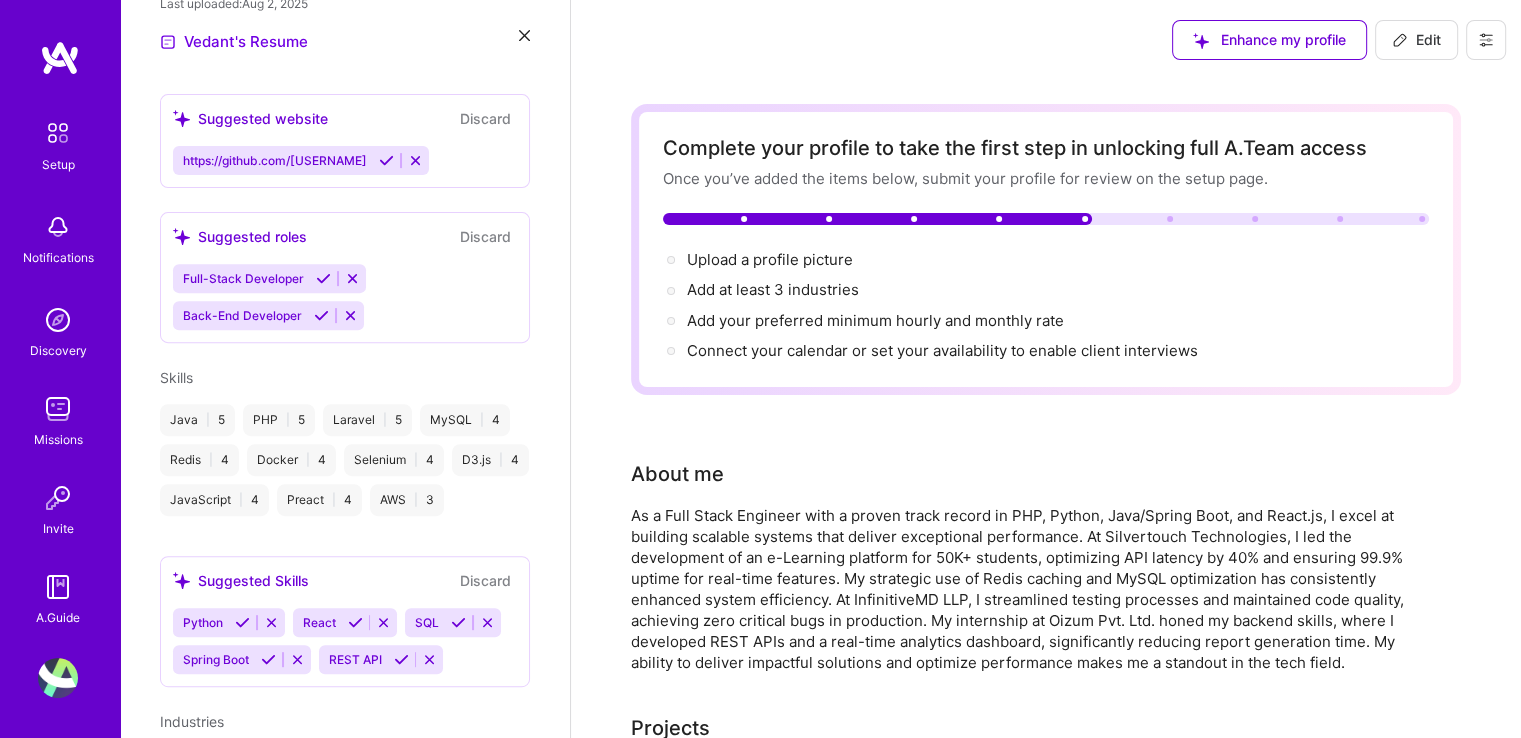 scroll, scrollTop: 0, scrollLeft: 0, axis: both 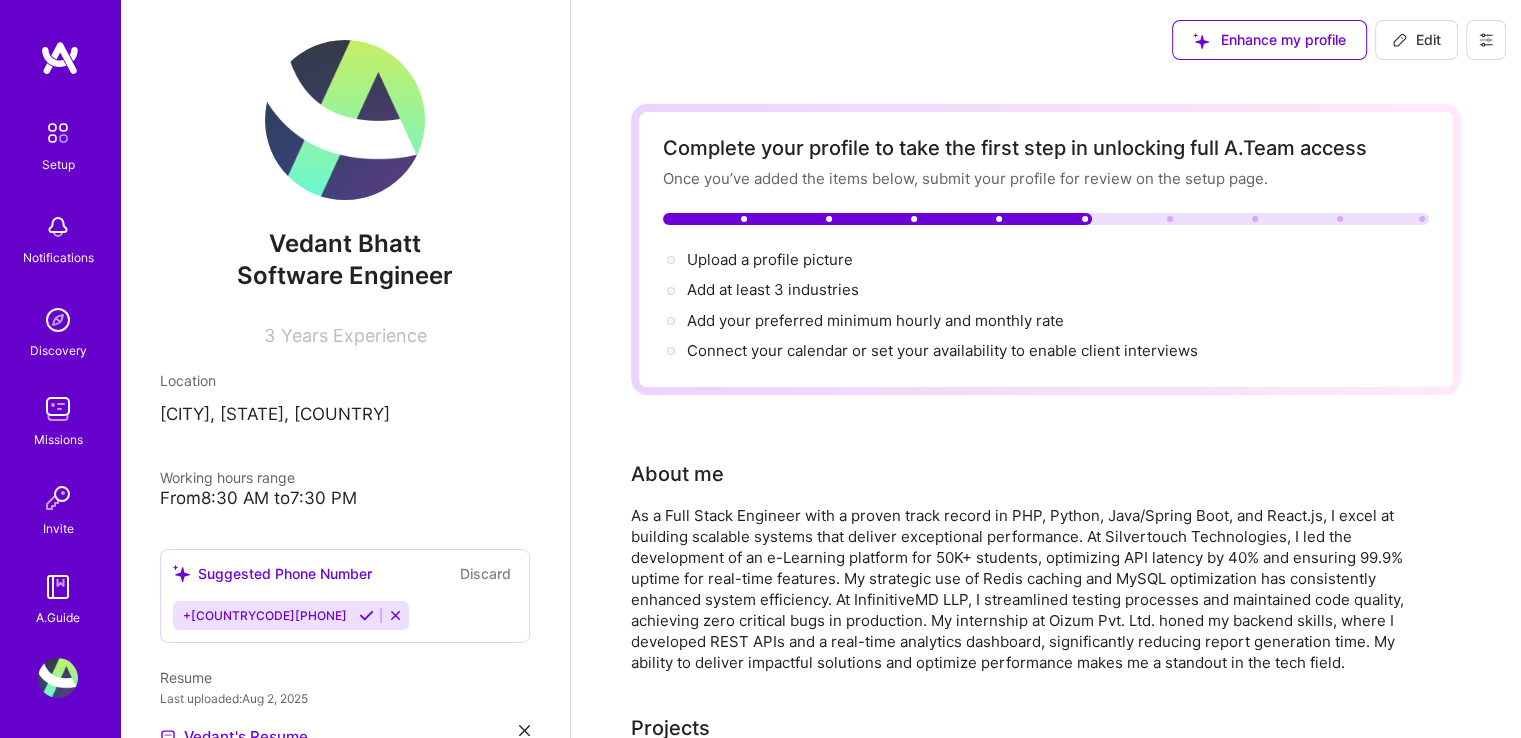 drag, startPoint x: 570, startPoint y: 194, endPoint x: 426, endPoint y: 306, distance: 182.42807 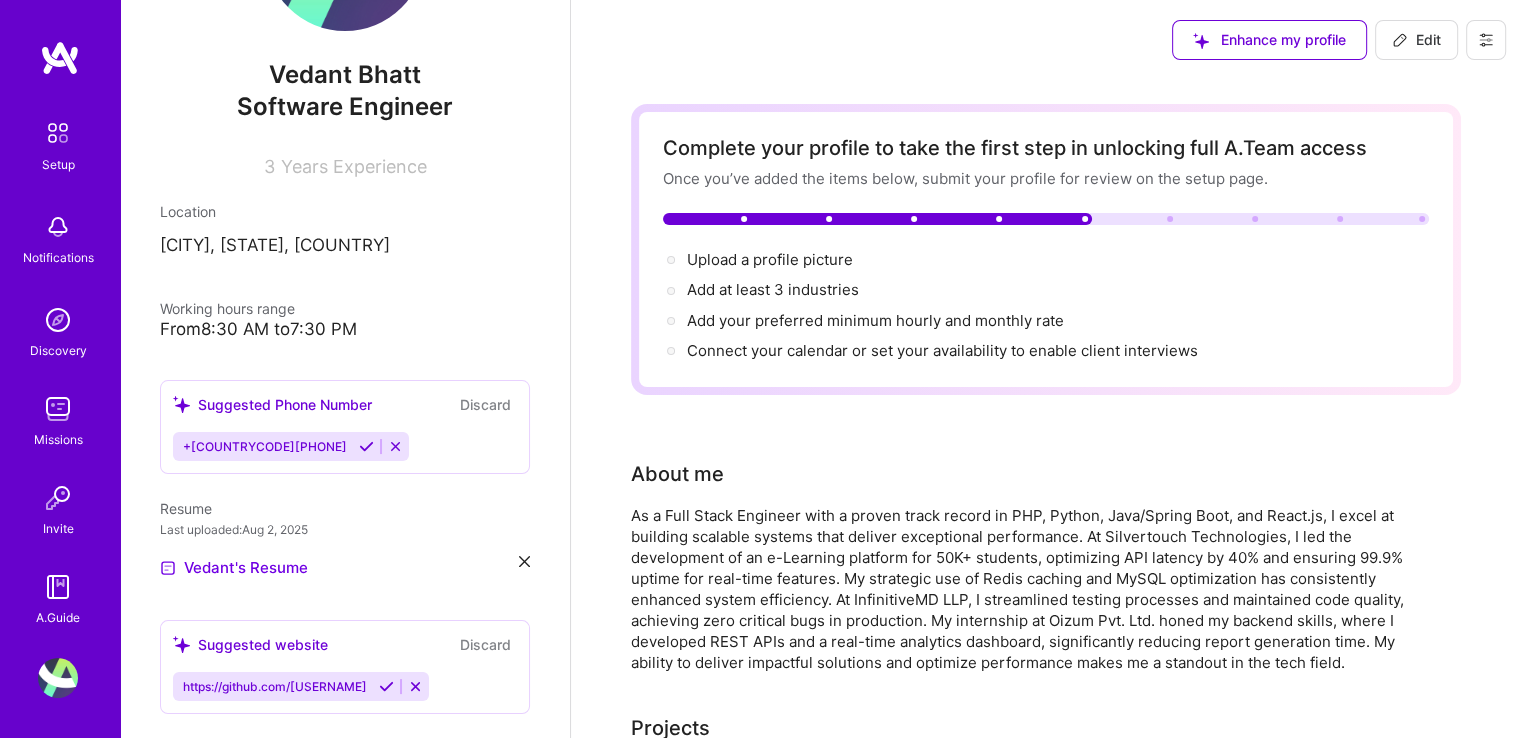 scroll, scrollTop: 0, scrollLeft: 0, axis: both 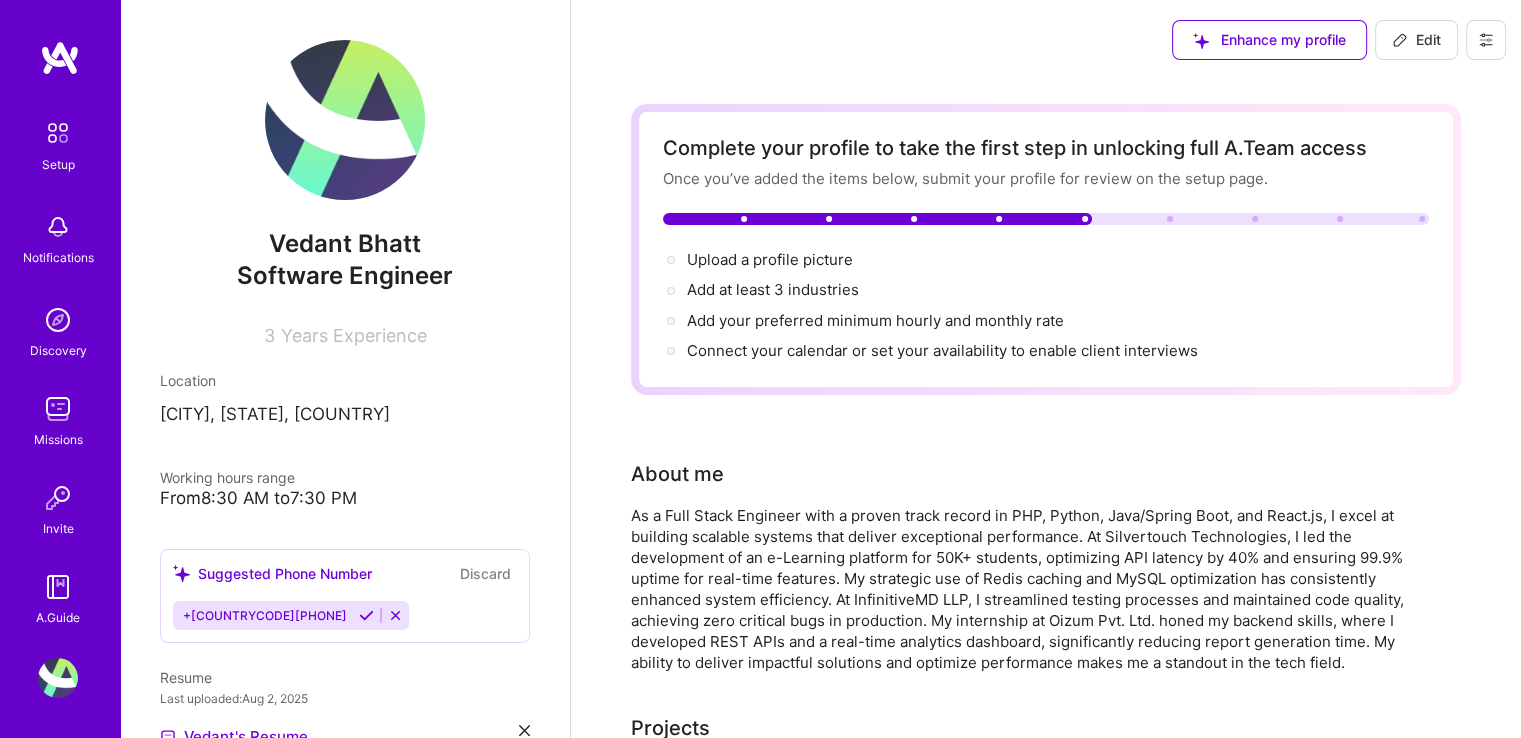 click on "Edit" at bounding box center [1416, 40] 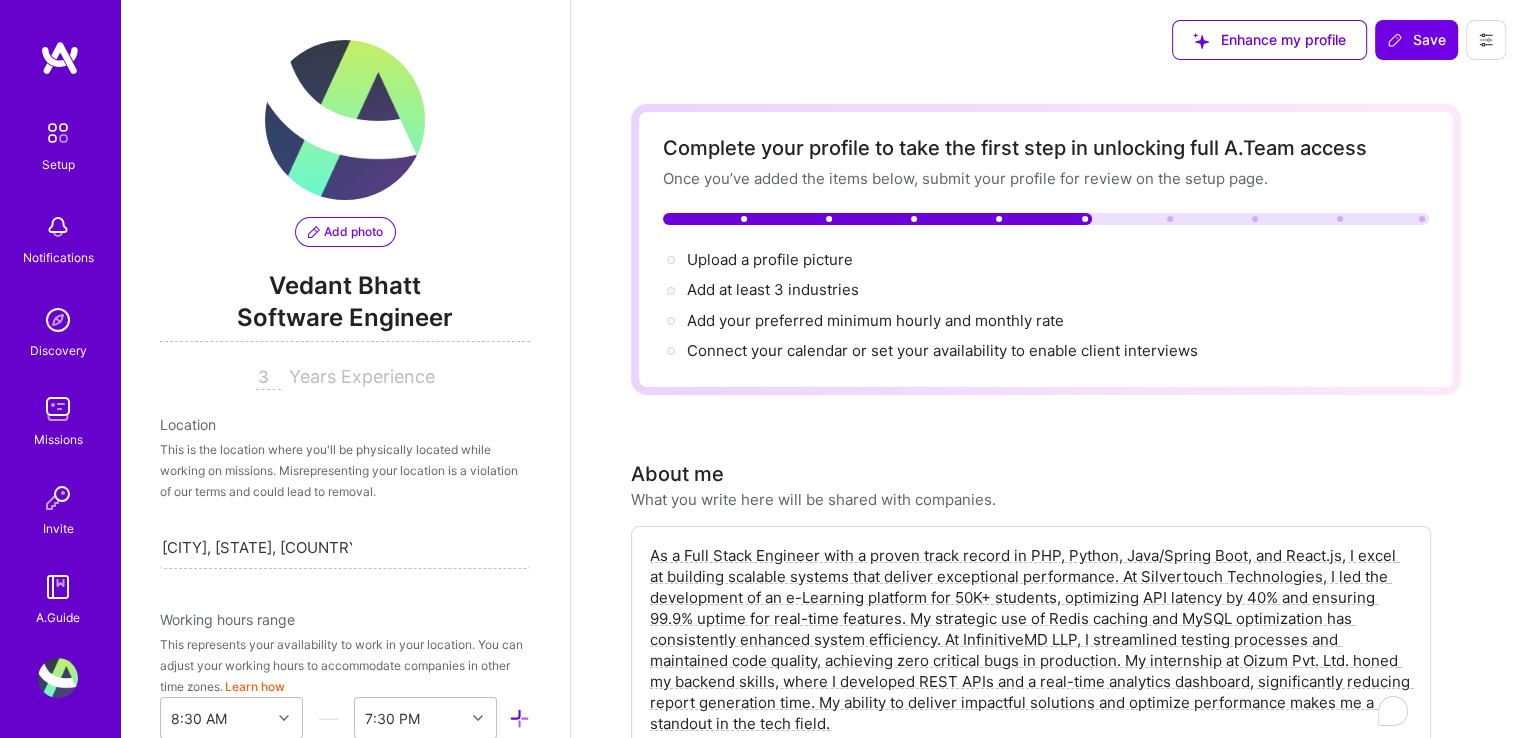 scroll, scrollTop: 1036, scrollLeft: 0, axis: vertical 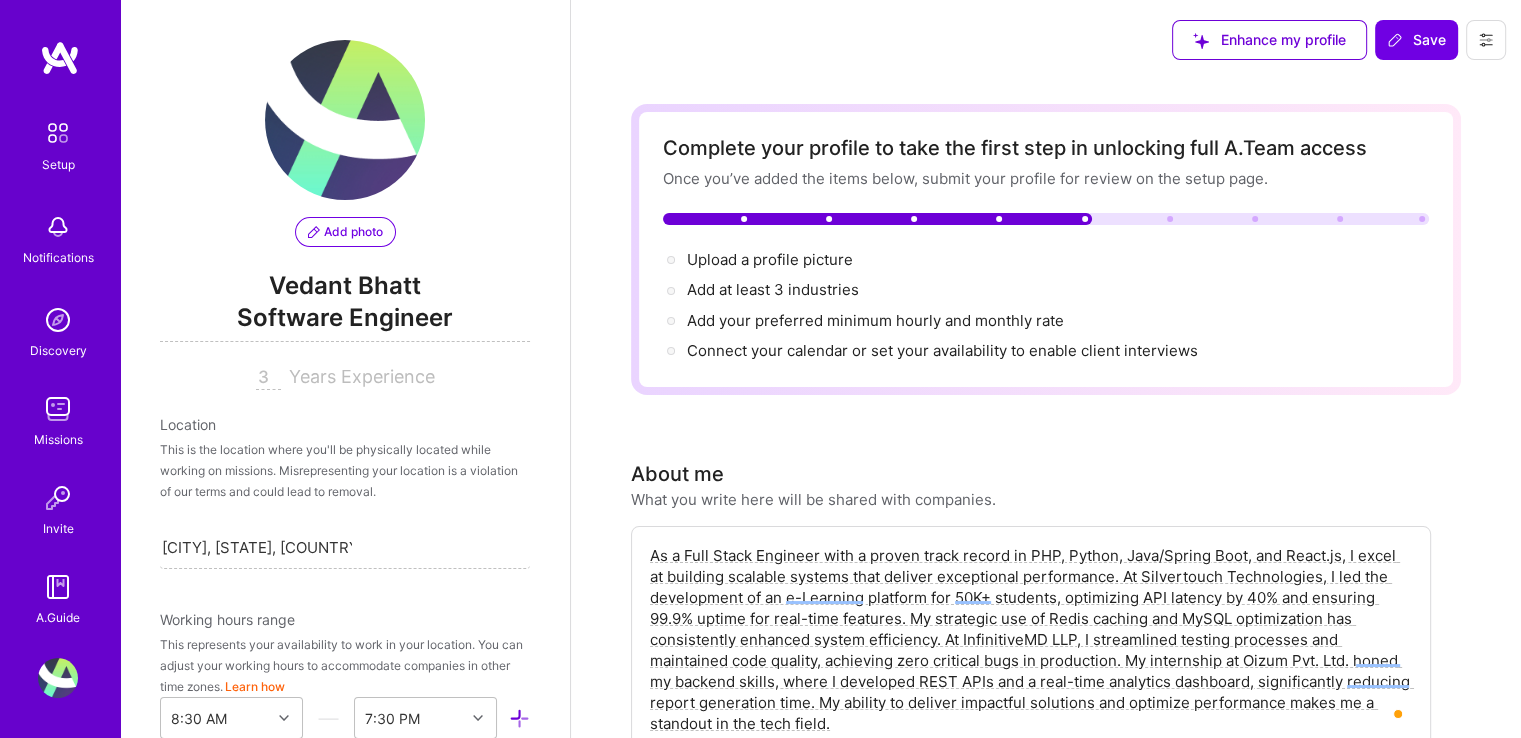 click on "Add photo" at bounding box center [345, 232] 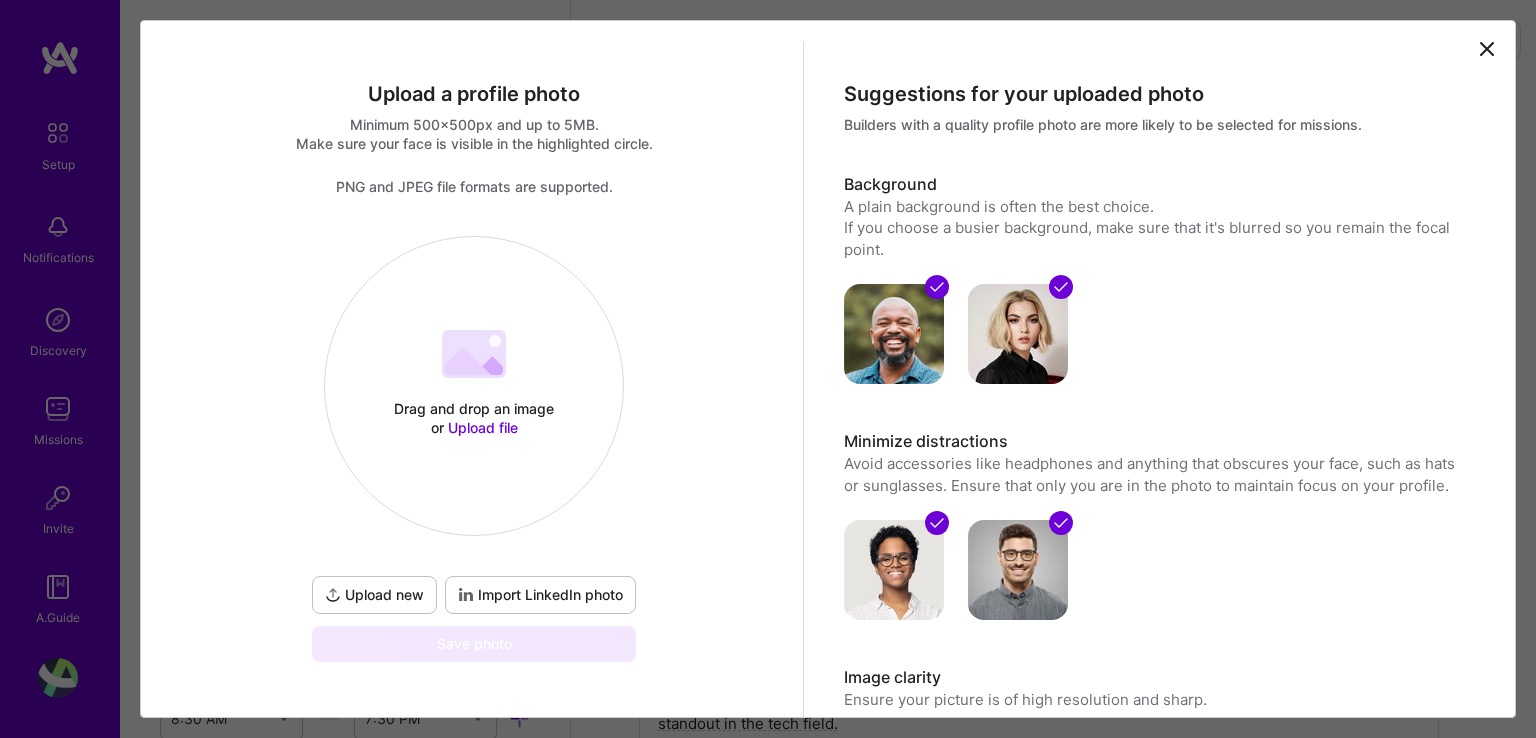 click on "Import LinkedIn photo" at bounding box center [540, 595] 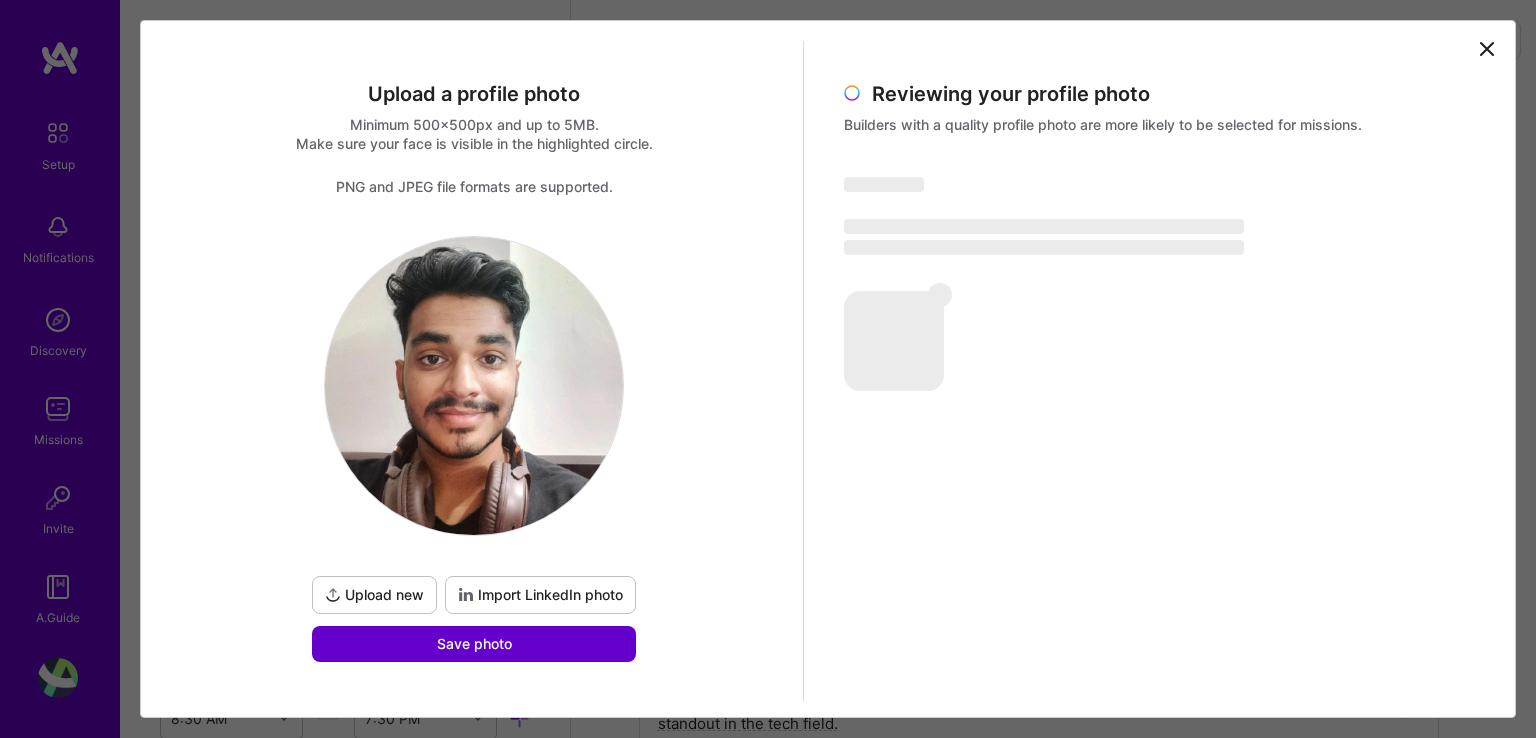 click on "Save photo" at bounding box center (474, 644) 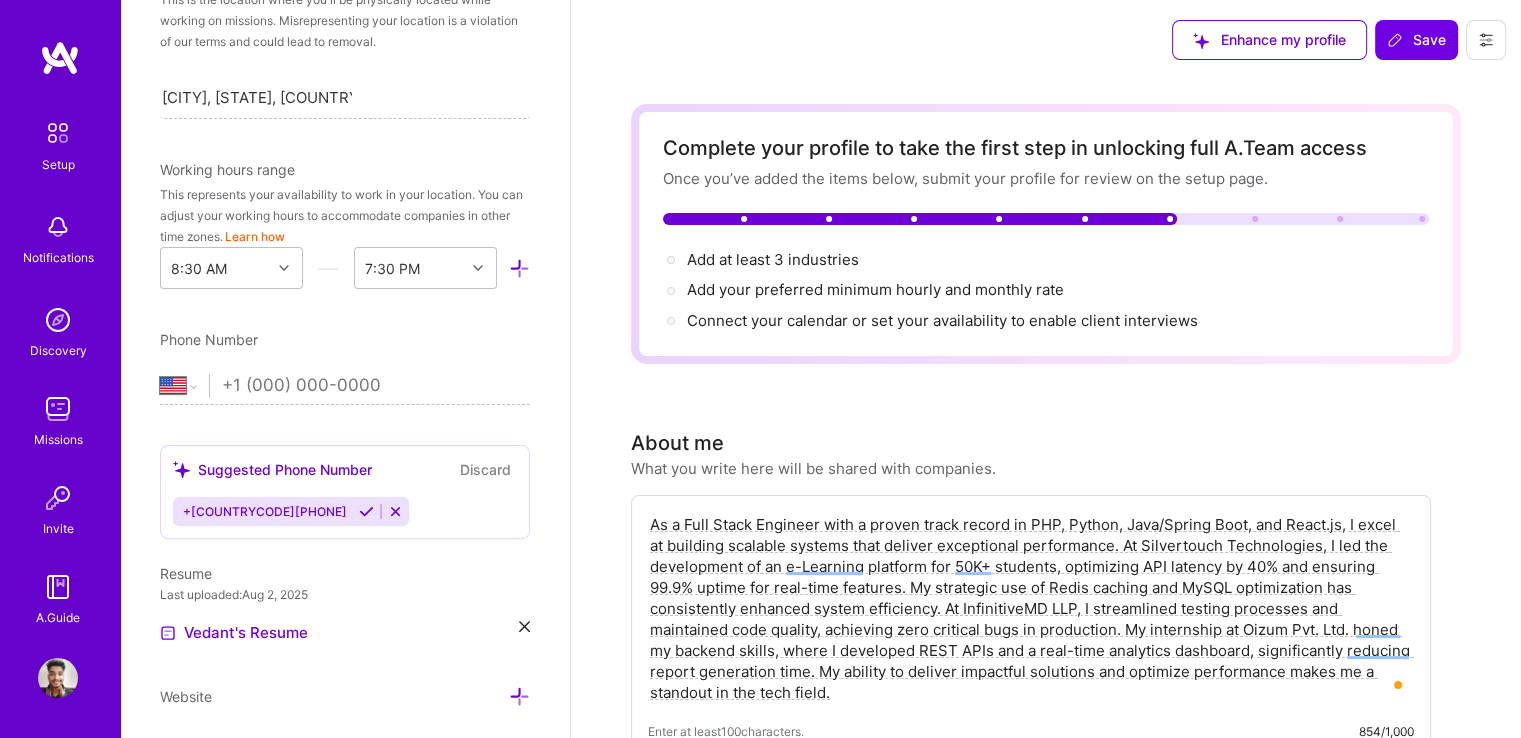 scroll, scrollTop: 453, scrollLeft: 0, axis: vertical 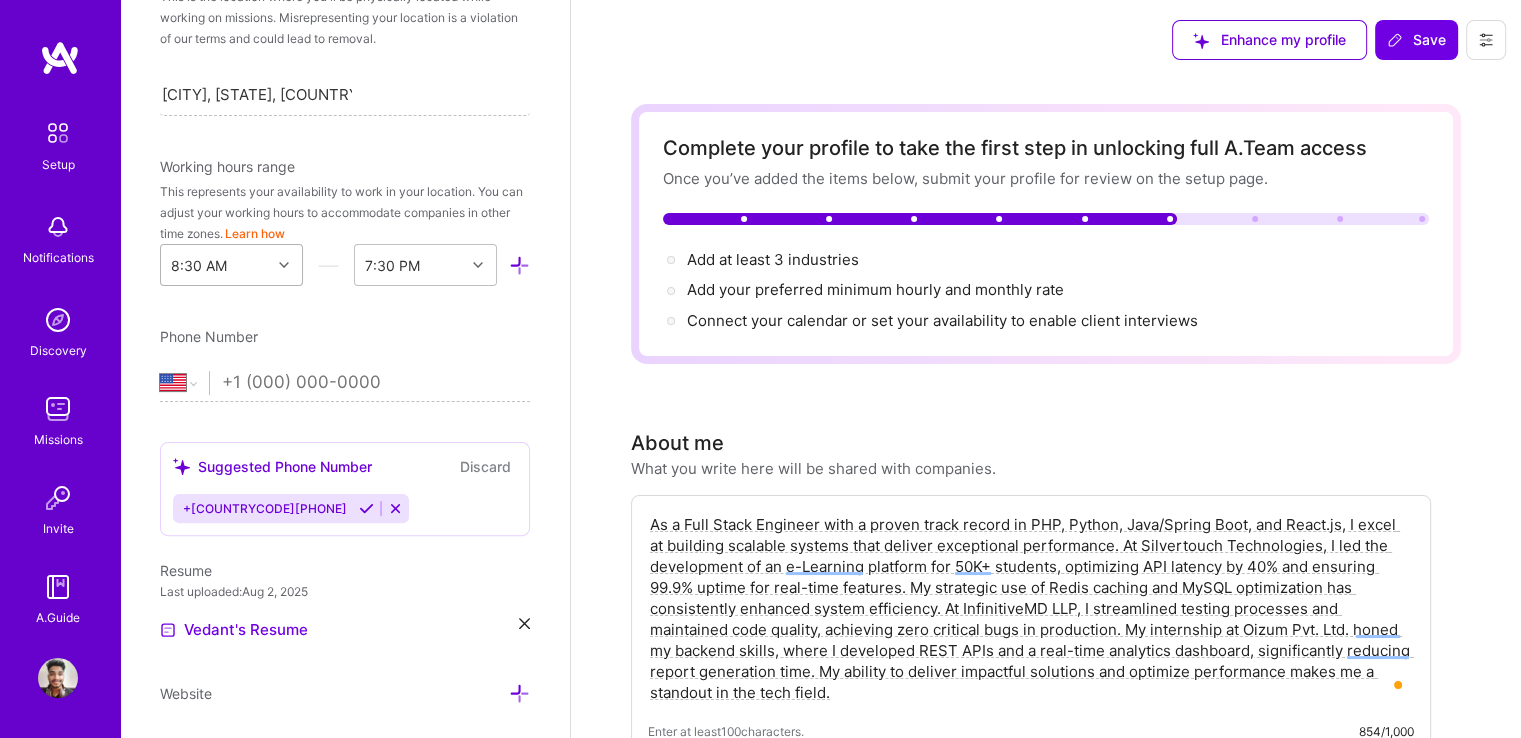 click at bounding box center [286, 265] 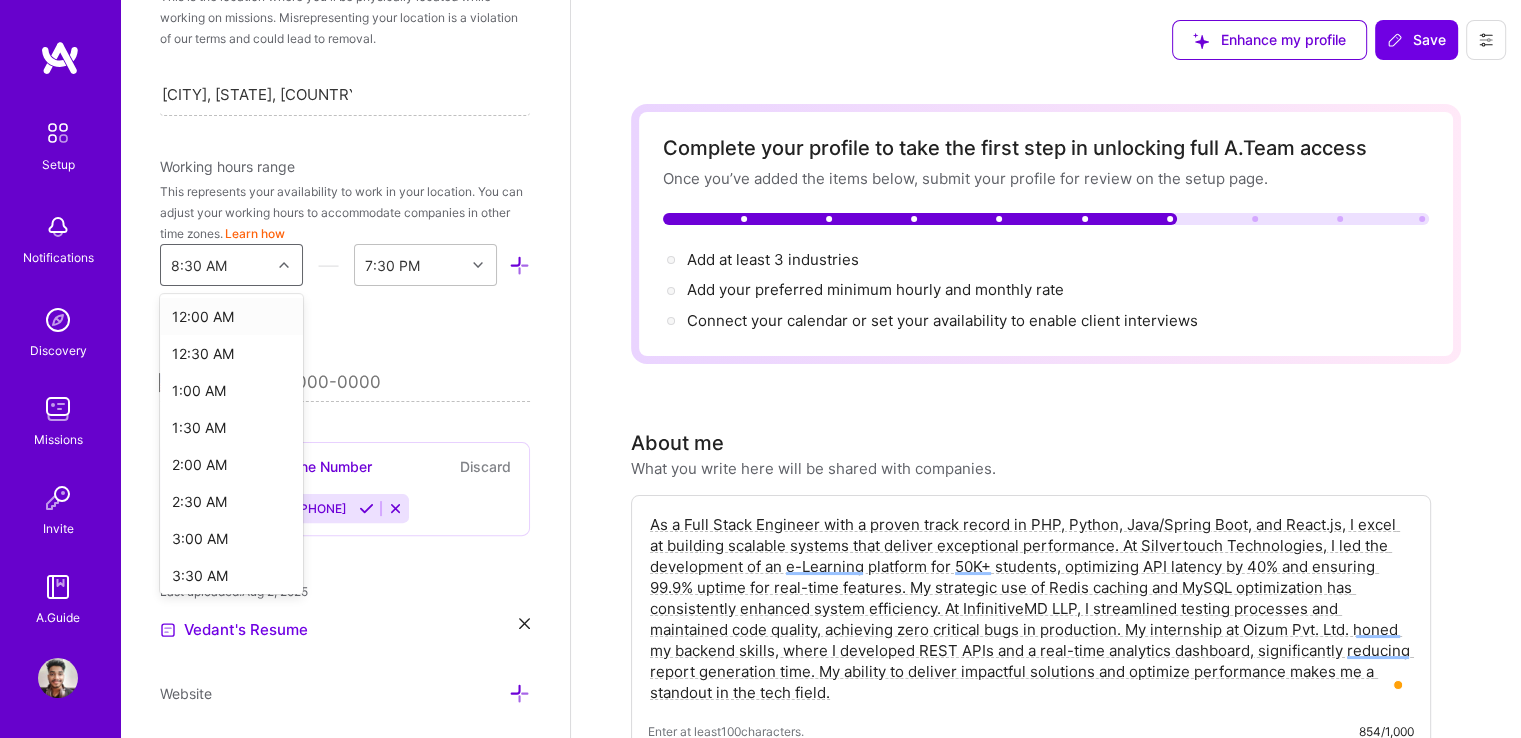 click at bounding box center [286, 265] 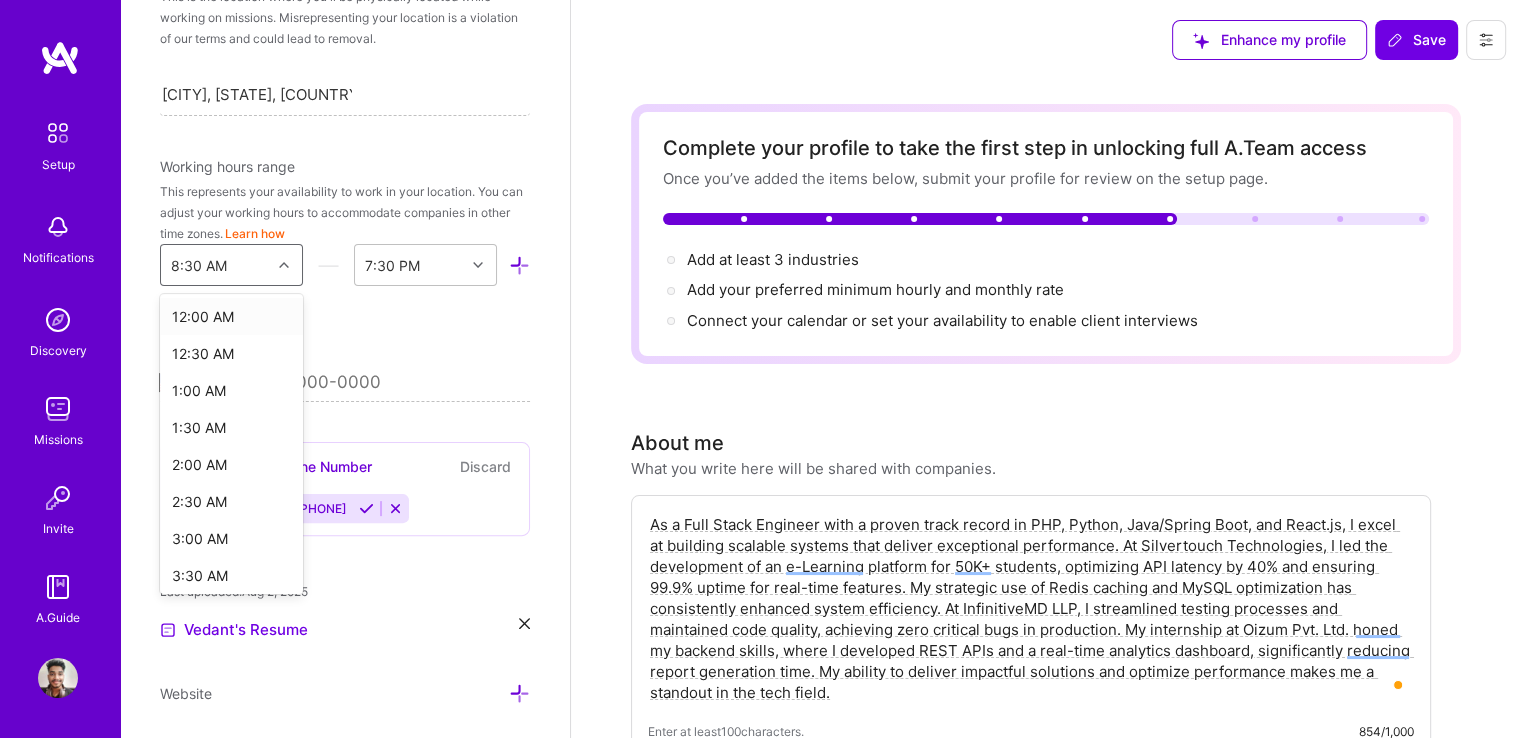 click at bounding box center (286, 265) 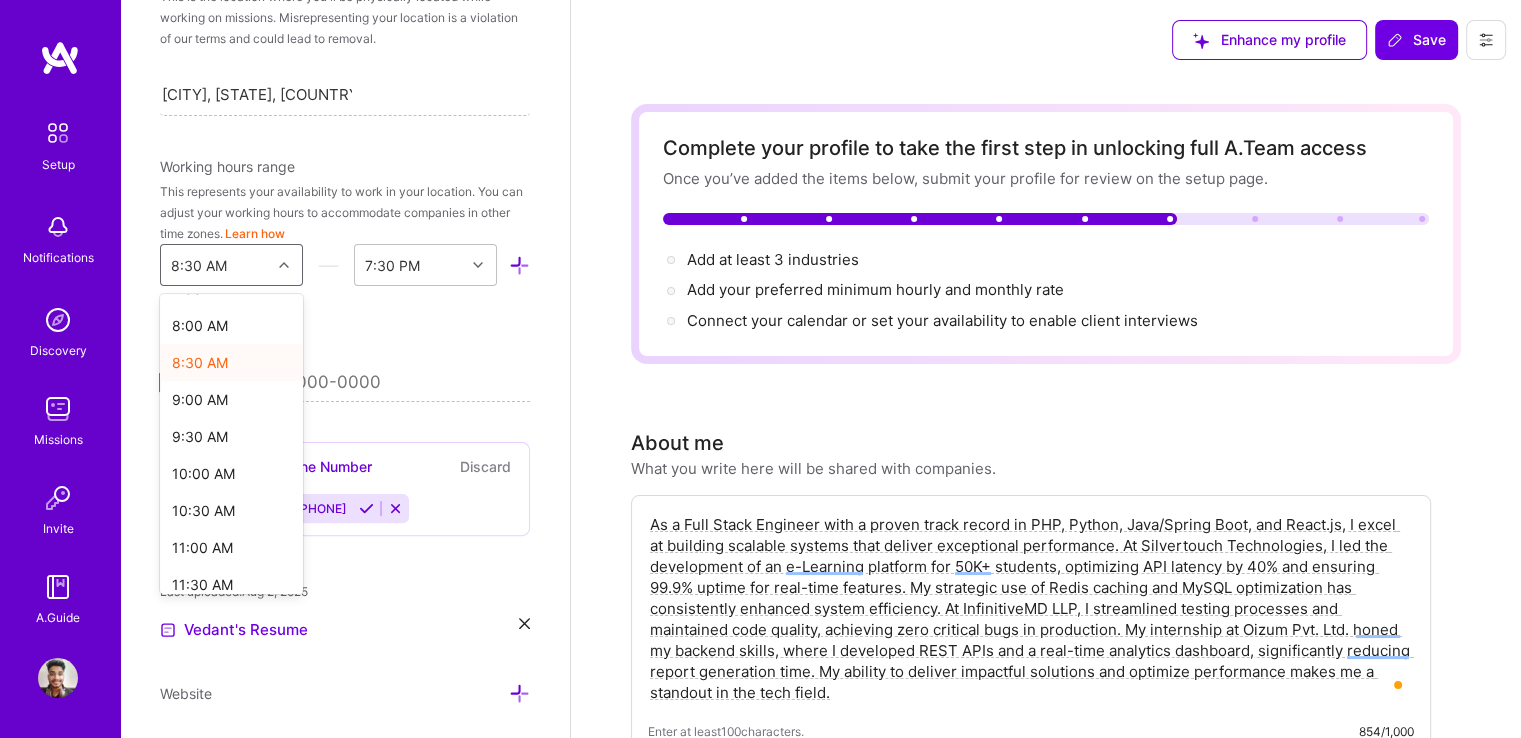 scroll, scrollTop: 605, scrollLeft: 0, axis: vertical 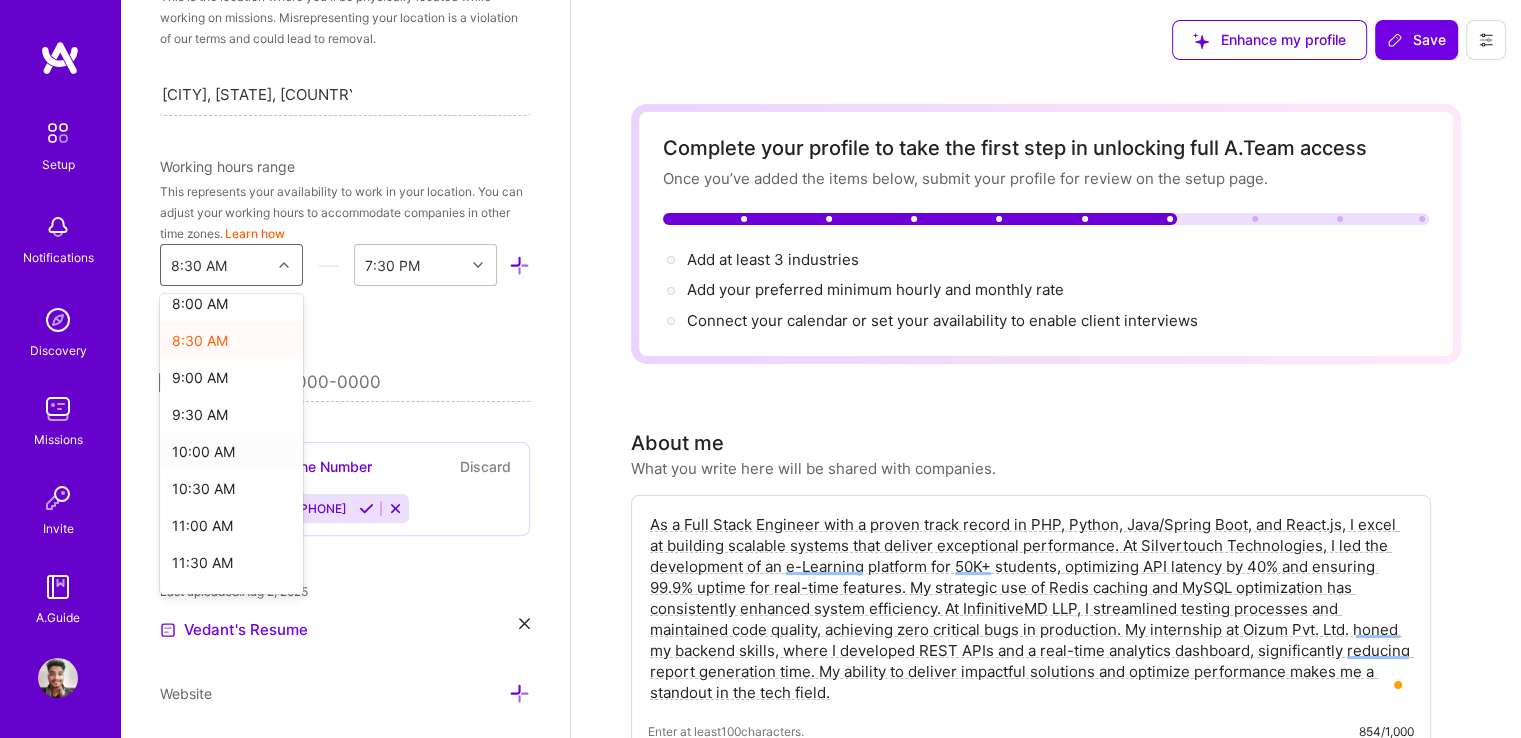 click on "10:00 AM" at bounding box center (231, 451) 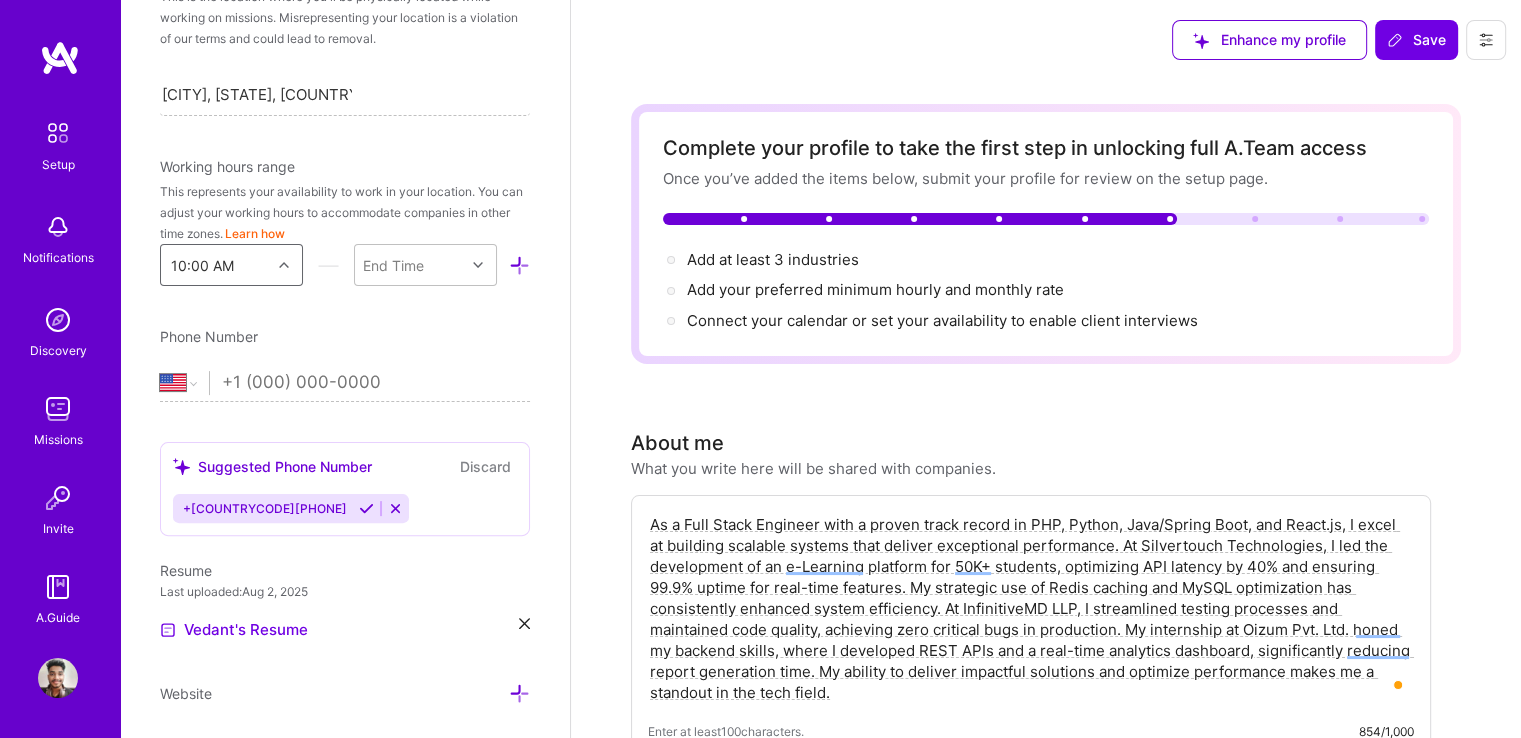 click at bounding box center (286, 265) 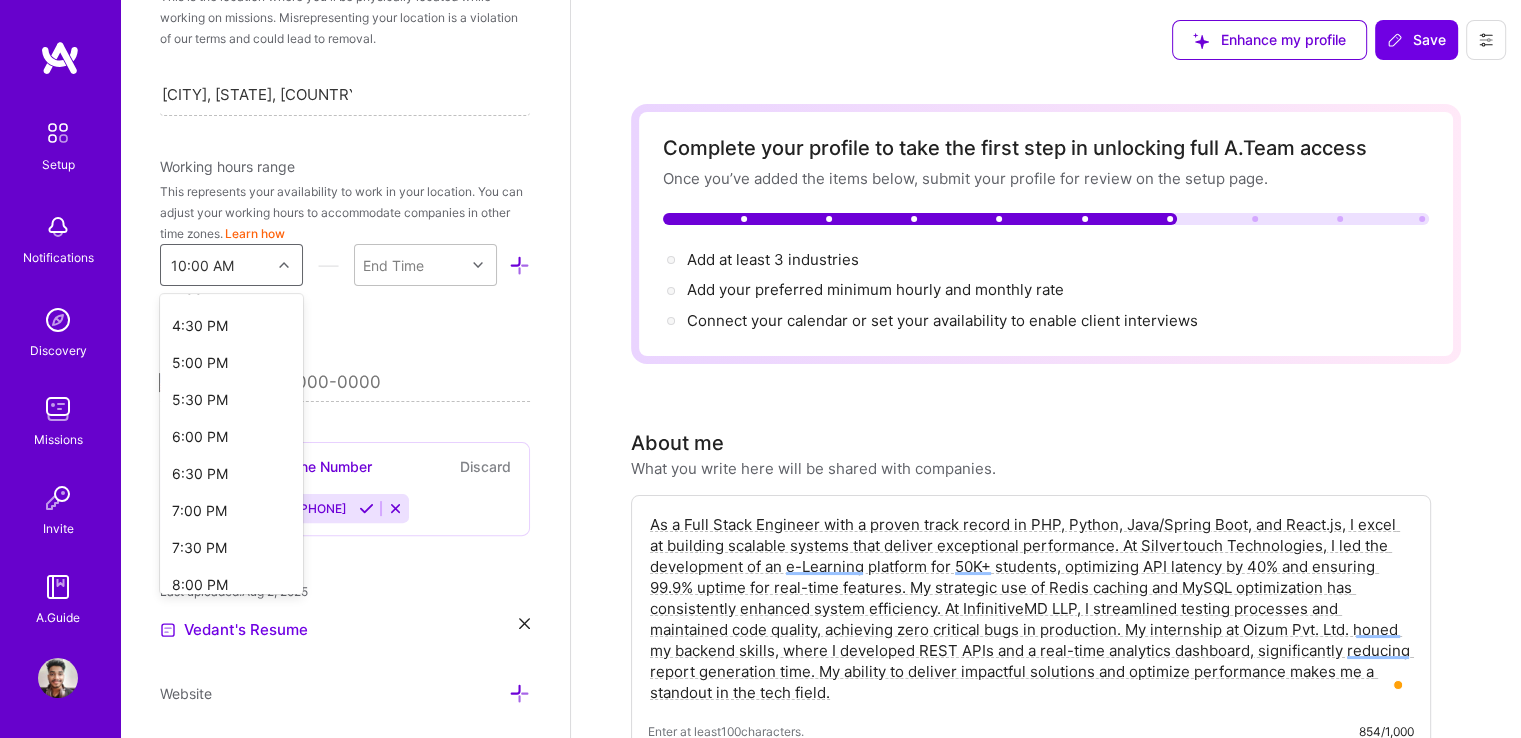 scroll, scrollTop: 1173, scrollLeft: 0, axis: vertical 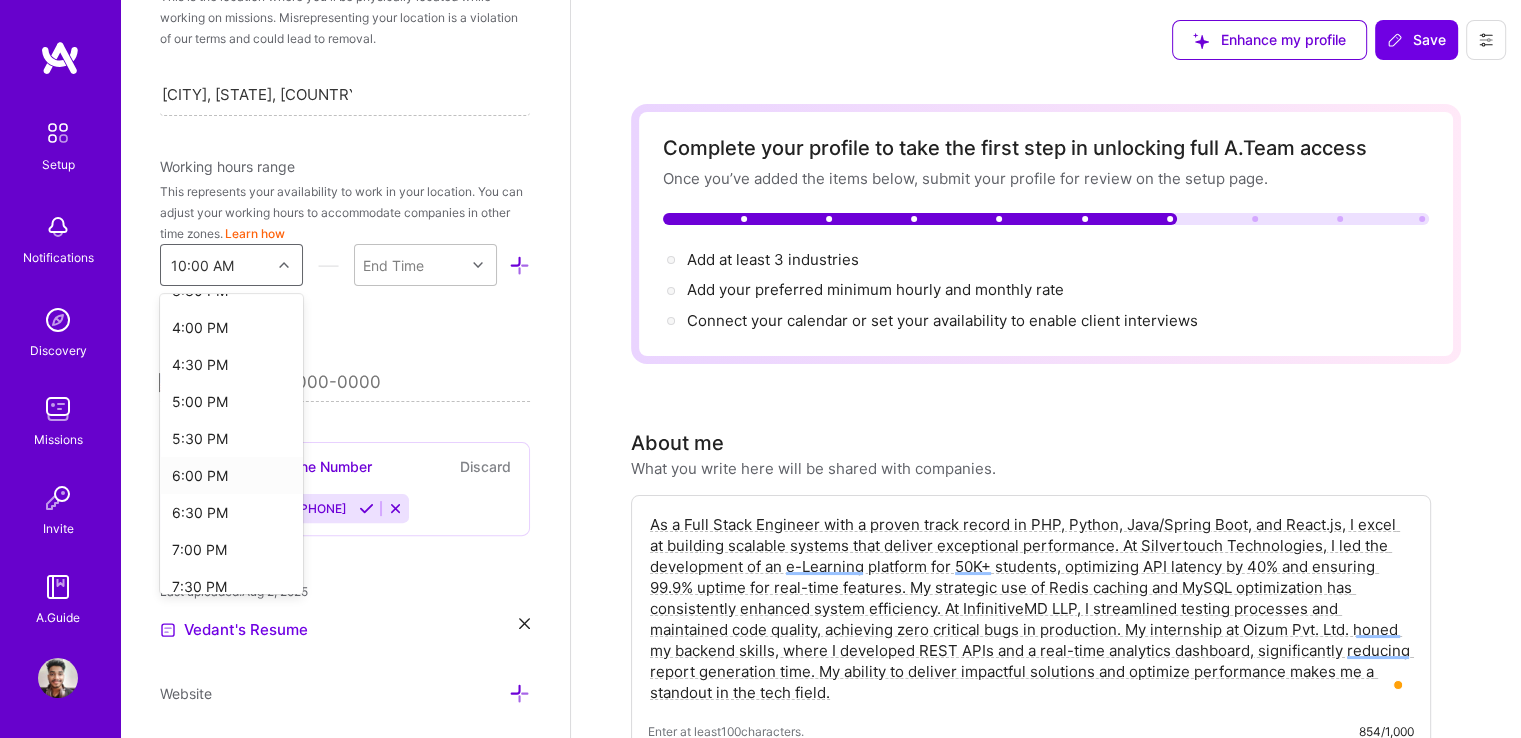 click on "6:00 PM" at bounding box center [231, 475] 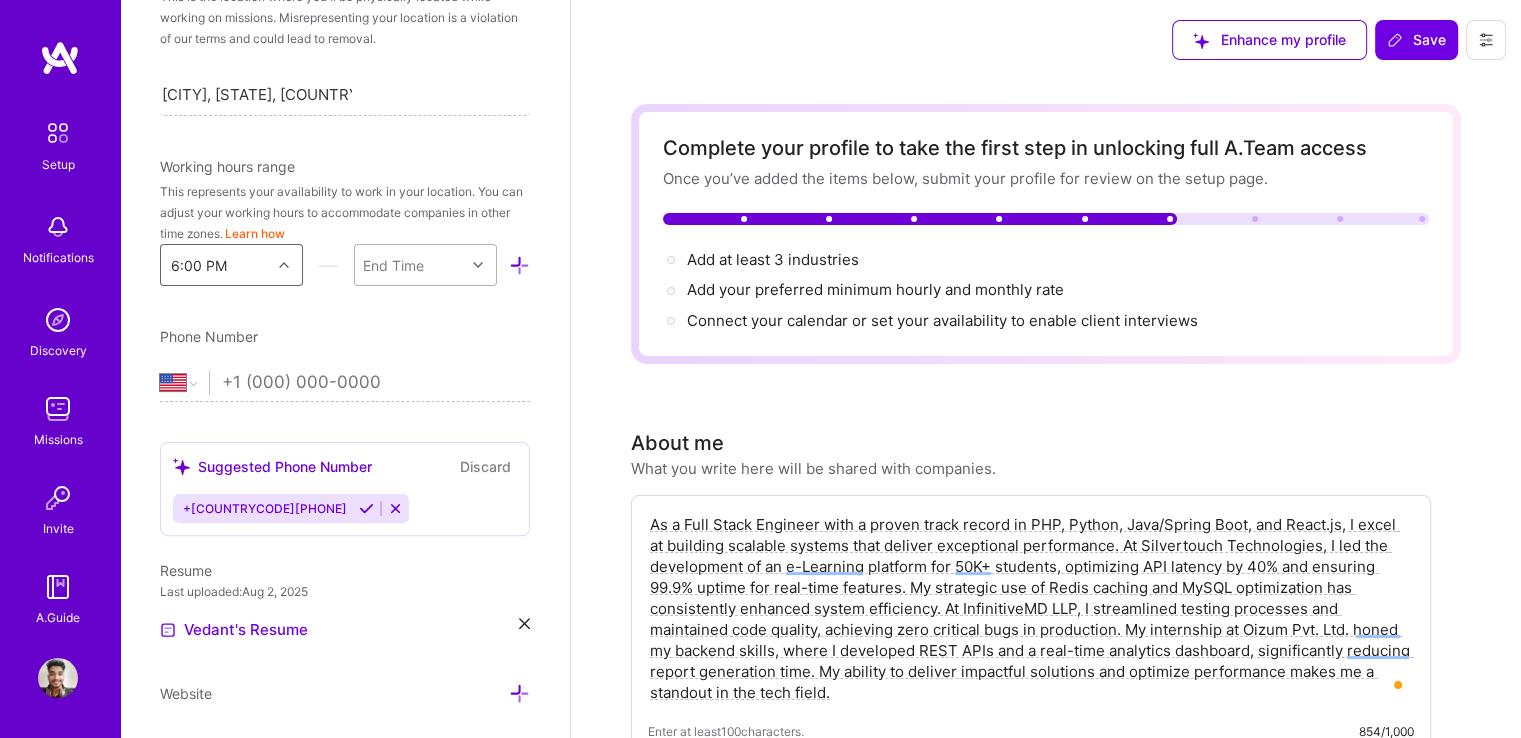 drag, startPoint x: 464, startPoint y: 267, endPoint x: 458, endPoint y: 277, distance: 11.661903 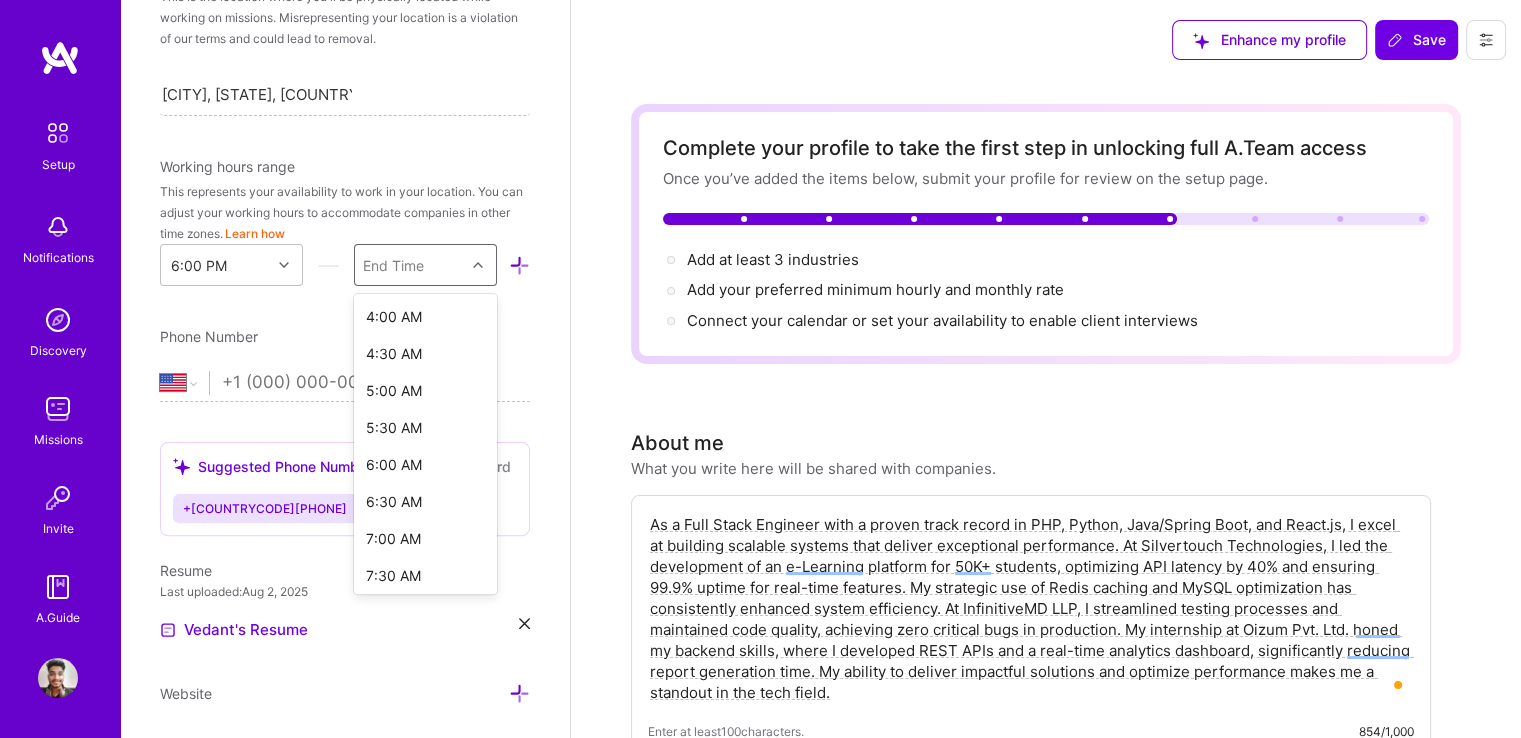 scroll, scrollTop: 703, scrollLeft: 0, axis: vertical 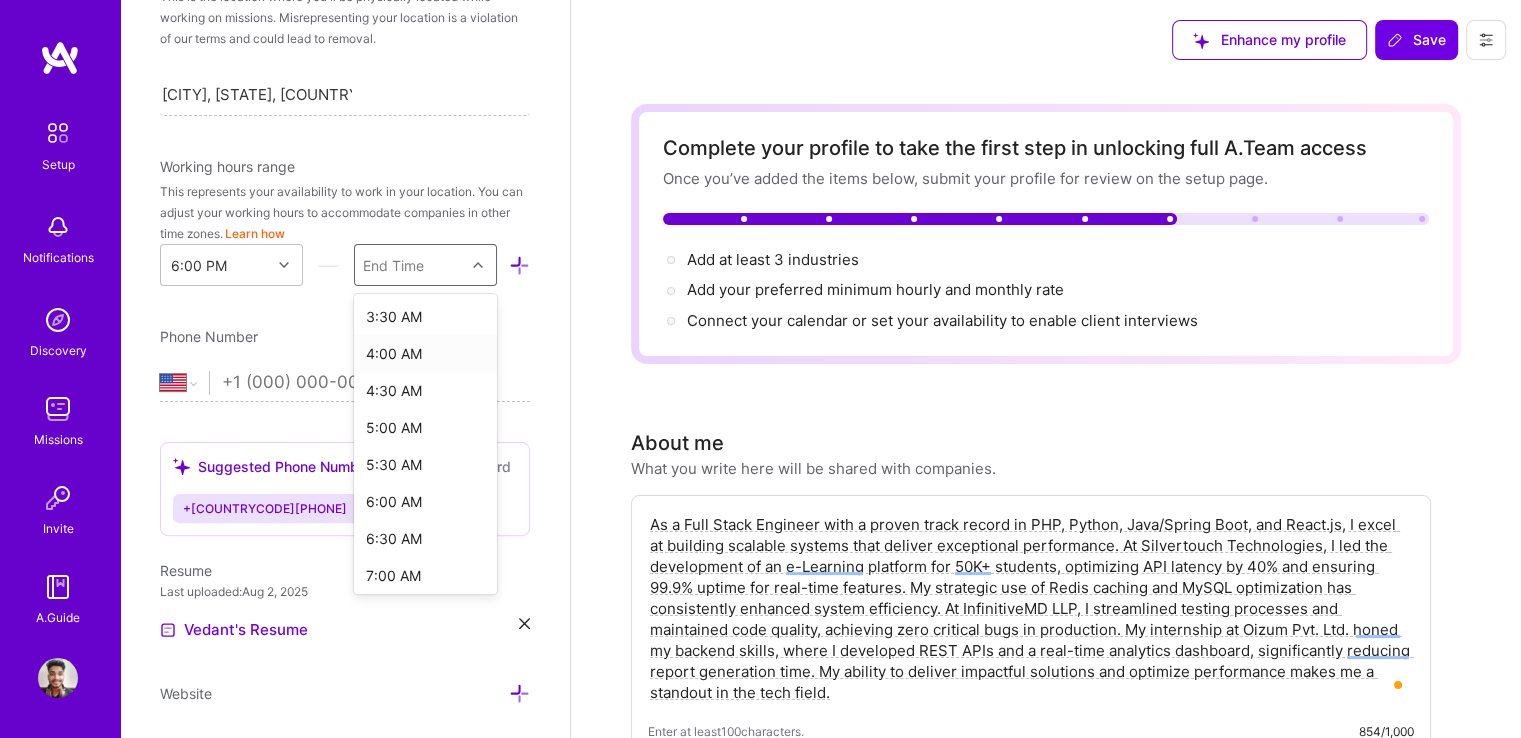 click on "4:00 AM" at bounding box center (425, 353) 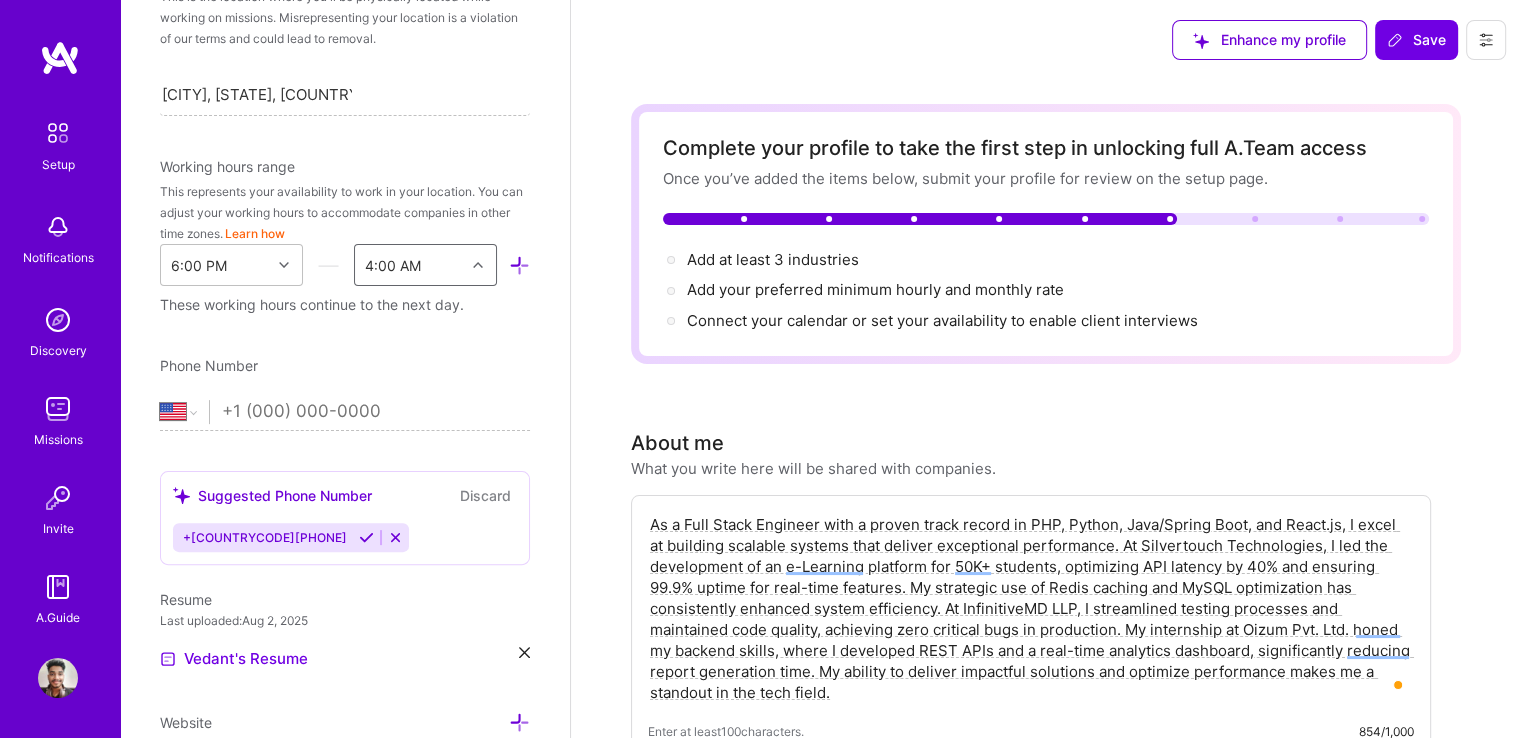 click on "Edit photo Vedant Bhatt Software Engineer 3 Years Experience Location  This is the location where you'll be physically located while working on missions. Misrepresenting your location is a violation of our terms and could lead to removal. Ahmedabad, Gujarat, India Ahmedabad, Gujarat, India Working hours range This represents your availability to work in your location. You can adjust your working hours to accommodate companies in other time zones. Learn how 6:00 PM option 4:00 AM, selected.   Select is focused ,type to refine list, press Down to open the menu,  4:00 AM These working hours continue to the next day. Phone Number Afghanistan Åland Islands Albania Algeria American Samoa Andorra Angola Anguilla Antigua and Barbuda Argentina Armenia Aruba Ascension Island Australia Austria Azerbaijan Bahamas Bahrain Bangladesh Barbados Belarus Belgium Belize Benin Bermuda Bhutan Bolivia Bonaire, Sint Eustatius and Saba Bosnia and Herzegovina Botswana Brazil British Indian Ocean Territory Brunei Darussalam Burundi" at bounding box center (345, 369) 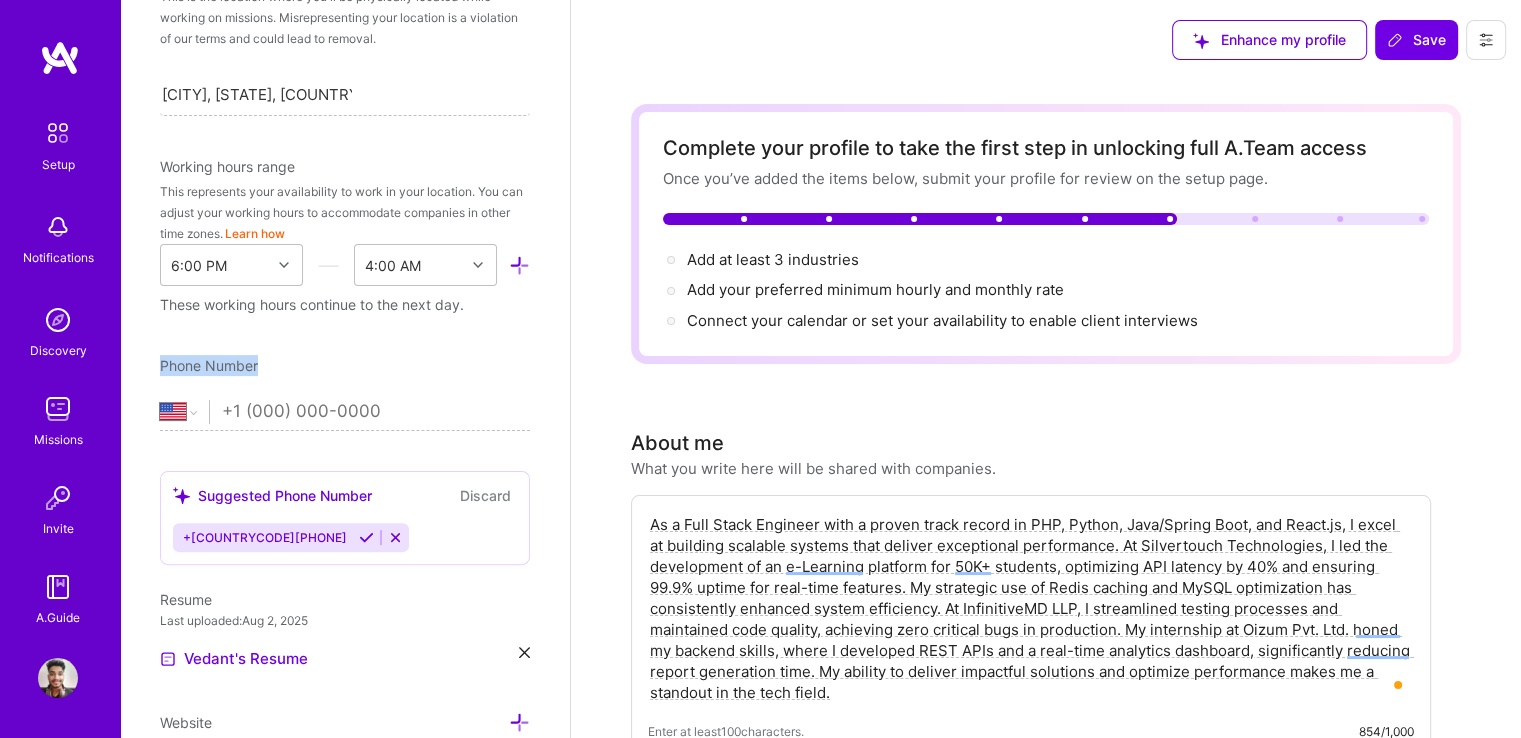 drag, startPoint x: 553, startPoint y: 290, endPoint x: 556, endPoint y: 326, distance: 36.124783 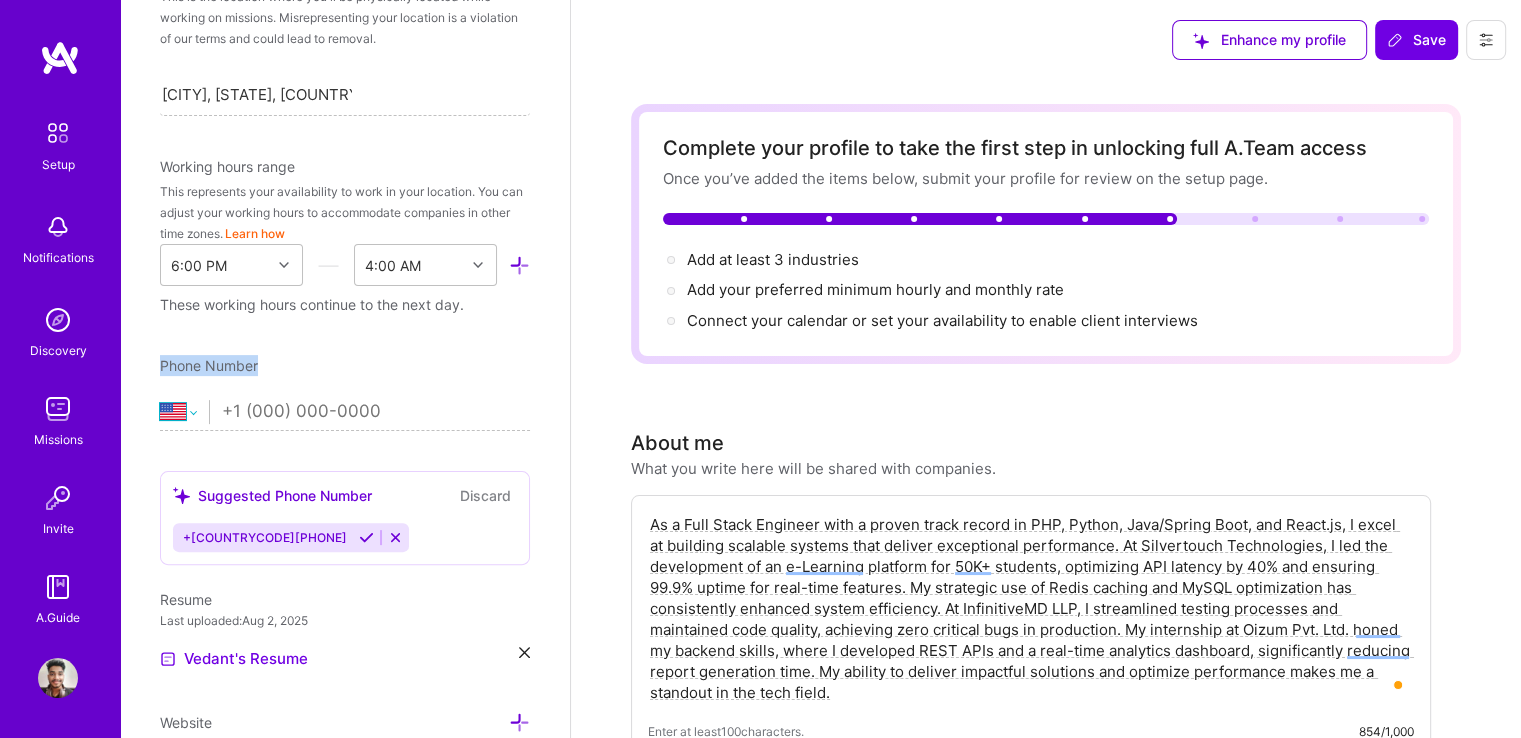 click on "Afghanistan Åland Islands Albania Algeria American Samoa Andorra Angola Anguilla Antigua and Barbuda Argentina Armenia Aruba Ascension Island Australia Austria Azerbaijan Bahamas Bahrain Bangladesh Barbados Belarus Belgium Belize Benin Bermuda Bhutan Bolivia Bonaire, Sint Eustatius and Saba Bosnia and Herzegovina Botswana Brazil British Indian Ocean Territory Brunei Darussalam Bulgaria Burkina Faso Burundi Cambodia Cameroon Canada Cape Verde Cayman Islands Central African Republic Chad Chile China Christmas Island Cocos (Keeling) Islands Colombia Comoros Congo Congo, Democratic Republic of the Cook Islands Costa Rica Cote d'Ivoire Croatia Cuba Curaçao Cyprus Czech Republic Denmark Djibouti Dominica Dominican Republic Ecuador Egypt El Salvador Equatorial Guinea Eritrea Estonia Ethiopia Falkland Islands Faroe Islands Federated States of Micronesia Fiji Finland France French Guiana French Polynesia Gabon Gambia Georgia Germany Ghana Gibraltar Greece Greenland Grenada Guadeloupe Guam Guatemala Guernsey Guinea" at bounding box center (184, 412) 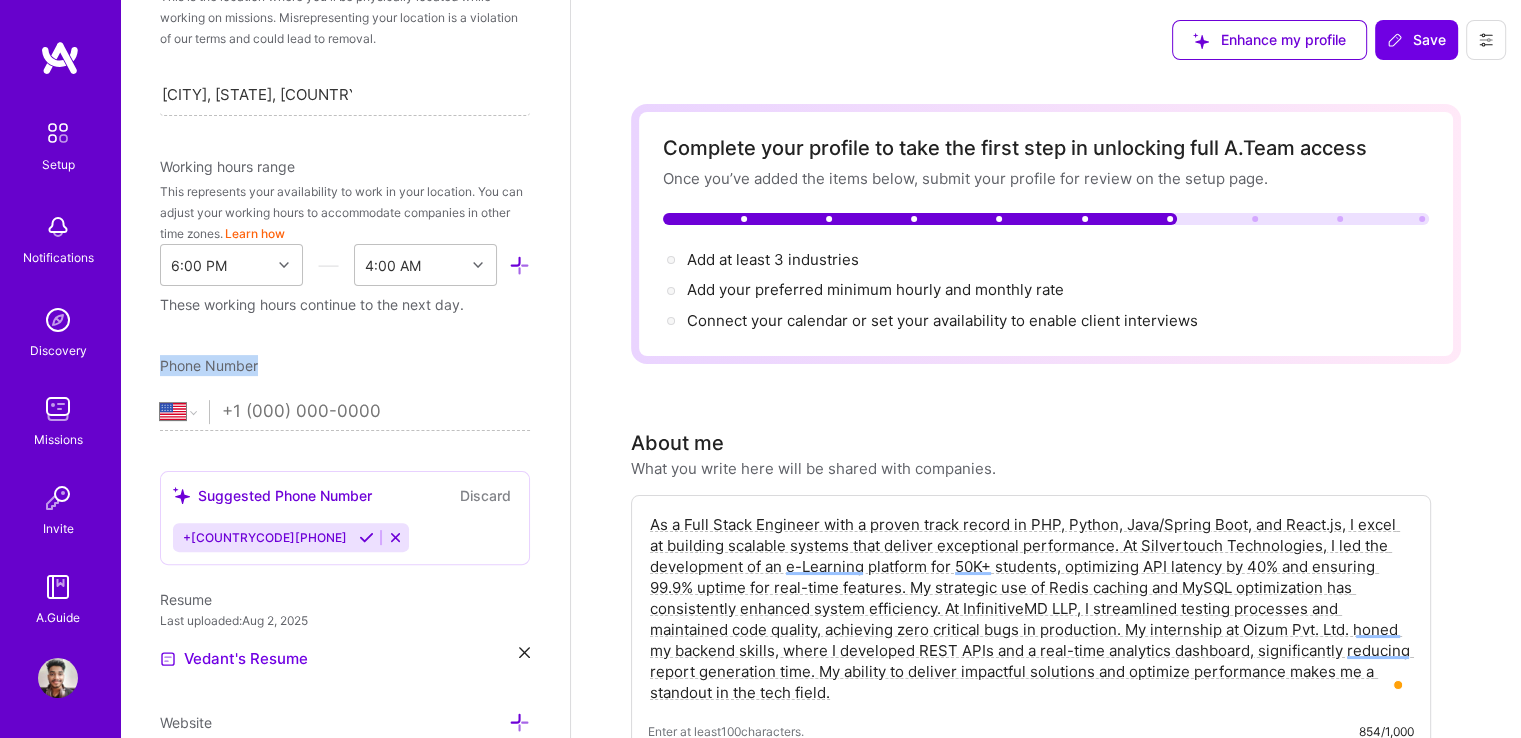 click on "Afghanistan Åland Islands Albania Algeria American Samoa Andorra Angola Anguilla Antigua and Barbuda Argentina Armenia Aruba Ascension Island Australia Austria Azerbaijan Bahamas Bahrain Bangladesh Barbados Belarus Belgium Belize Benin Bermuda Bhutan Bolivia Bonaire, Sint Eustatius and Saba Bosnia and Herzegovina Botswana Brazil British Indian Ocean Territory Brunei Darussalam Bulgaria Burkina Faso Burundi Cambodia Cameroon Canada Cape Verde Cayman Islands Central African Republic Chad Chile China Christmas Island Cocos (Keeling) Islands Colombia Comoros Congo Congo, Democratic Republic of the Cook Islands Costa Rica Cote d'Ivoire Croatia Cuba Curaçao Cyprus Czech Republic Denmark Djibouti Dominica Dominican Republic Ecuador Egypt El Salvador Equatorial Guinea Eritrea Estonia Ethiopia Falkland Islands Faroe Islands Federated States of Micronesia Fiji Finland France French Guiana French Polynesia Gabon Gambia Georgia Germany Ghana Gibraltar Greece Greenland Grenada Guadeloupe Guam Guatemala Guernsey Guinea" at bounding box center (184, 412) 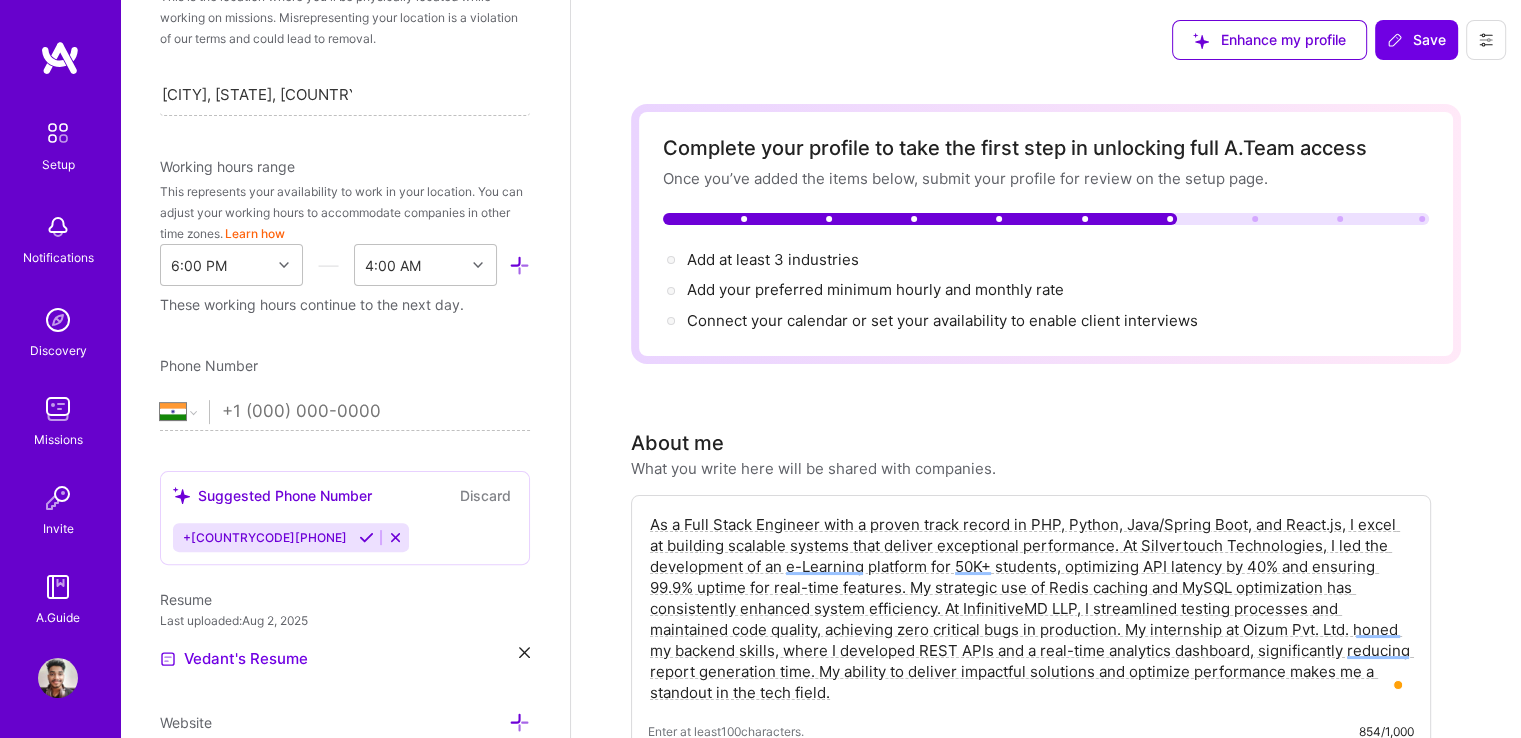 click at bounding box center (376, 412) 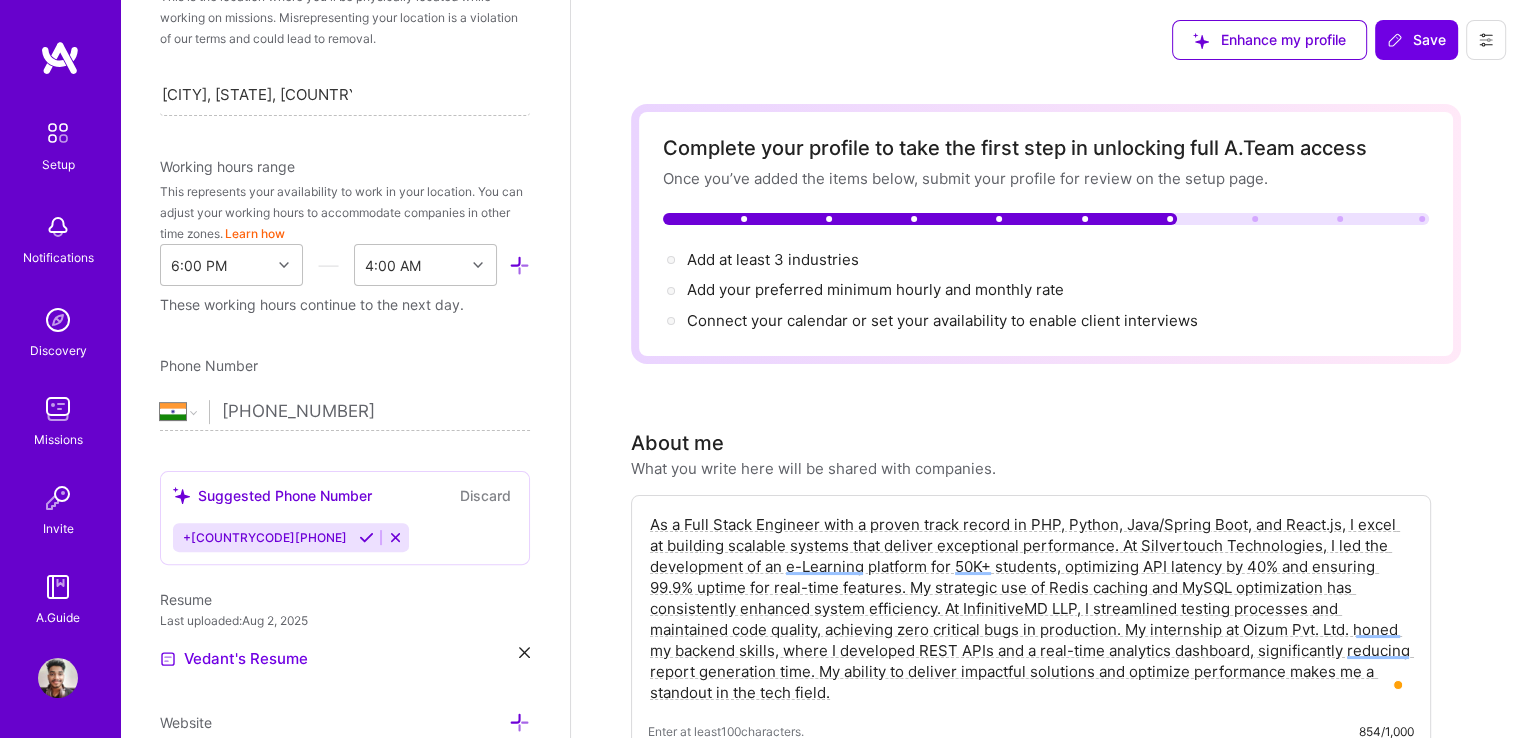 type on "[PHONE_NUMBER]" 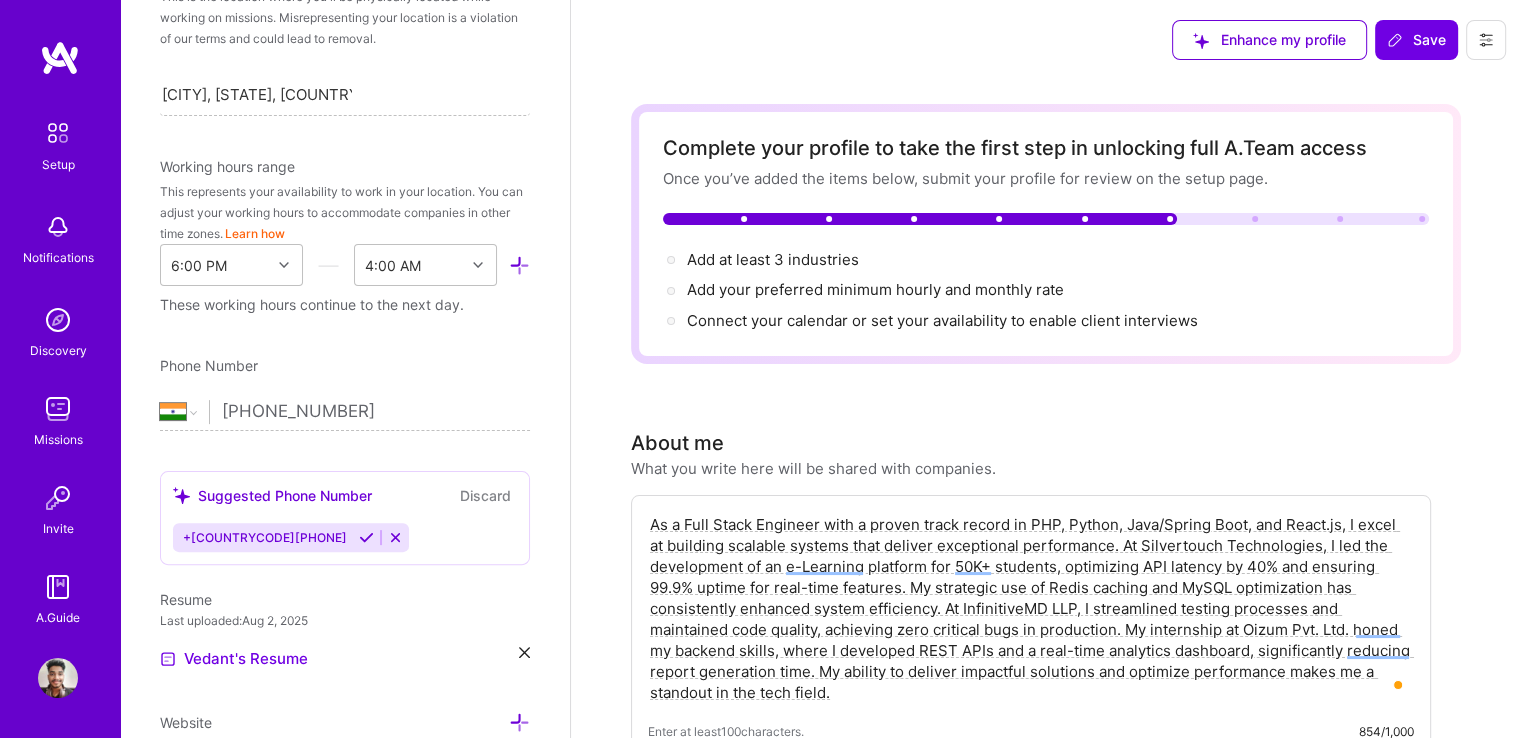 click on "Edit photo Vedant Bhatt Software Engineer 3 Years Experience Location  This is the location where you'll be physically located while working on missions. Misrepresenting your location is a violation of our terms and could lead to removal. Ahmedabad, Gujarat, India Ahmedabad, Gujarat, India Working hours range This represents your availability to work in your location. You can adjust your working hours to accommodate companies in other time zones. Learn how 6:00 PM 4:00 AM These working hours continue to the next day. Phone Number Afghanistan Åland Islands Albania Algeria American Samoa Andorra Angola Anguilla Antigua and Barbuda Argentina Armenia Aruba Ascension Island Australia Austria Azerbaijan Bahamas Bahrain Bangladesh Barbados Belarus Belgium Belize Benin Bermuda Bhutan Bolivia Bonaire, Sint Eustatius and Saba Bosnia and Herzegovina Botswana Brazil British Indian Ocean Territory Brunei Darussalam Bulgaria Burkina Faso Burundi Cambodia Cameroon Canada Cape Verde Cayman Islands Central African Republic" at bounding box center [345, 369] 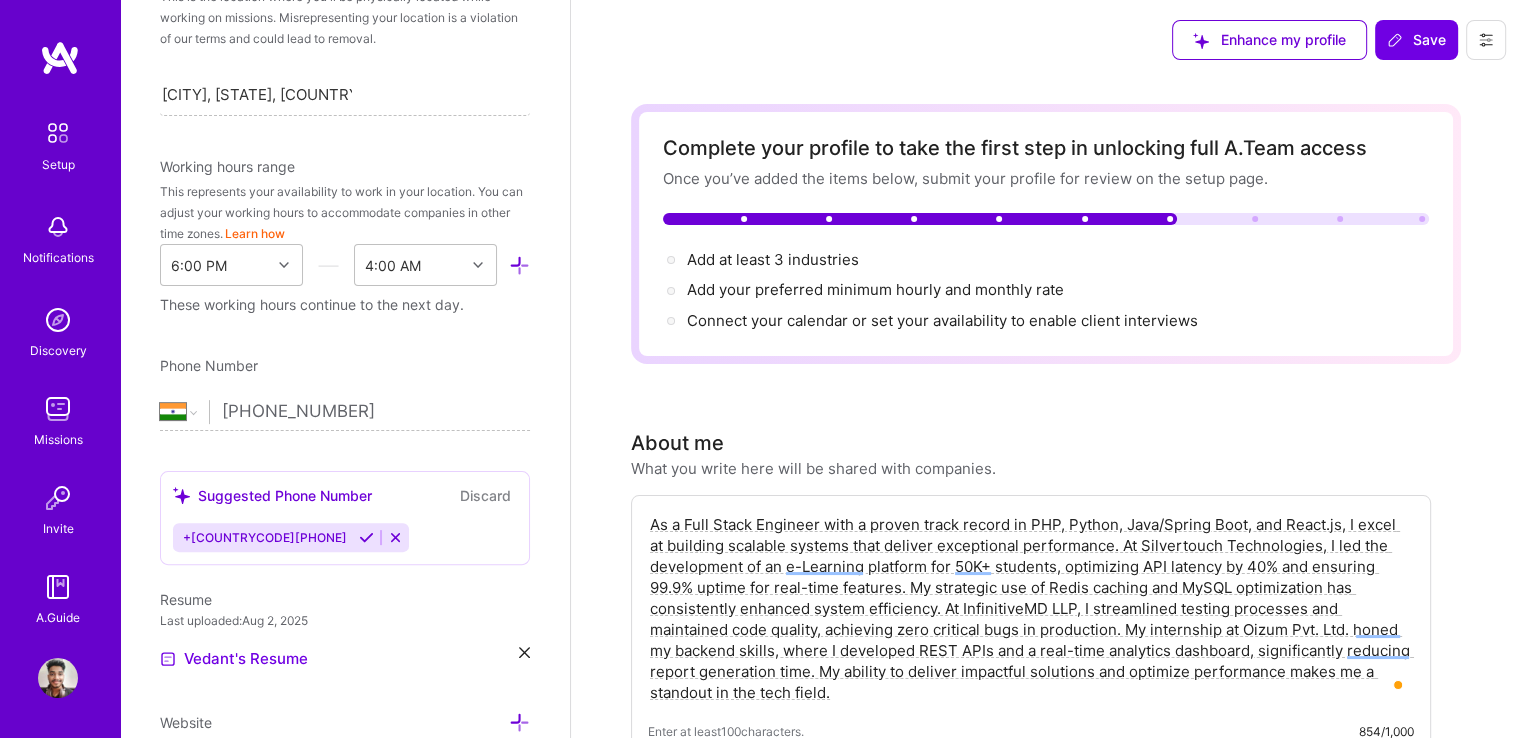 drag, startPoint x: 570, startPoint y: 311, endPoint x: 582, endPoint y: 355, distance: 45.607018 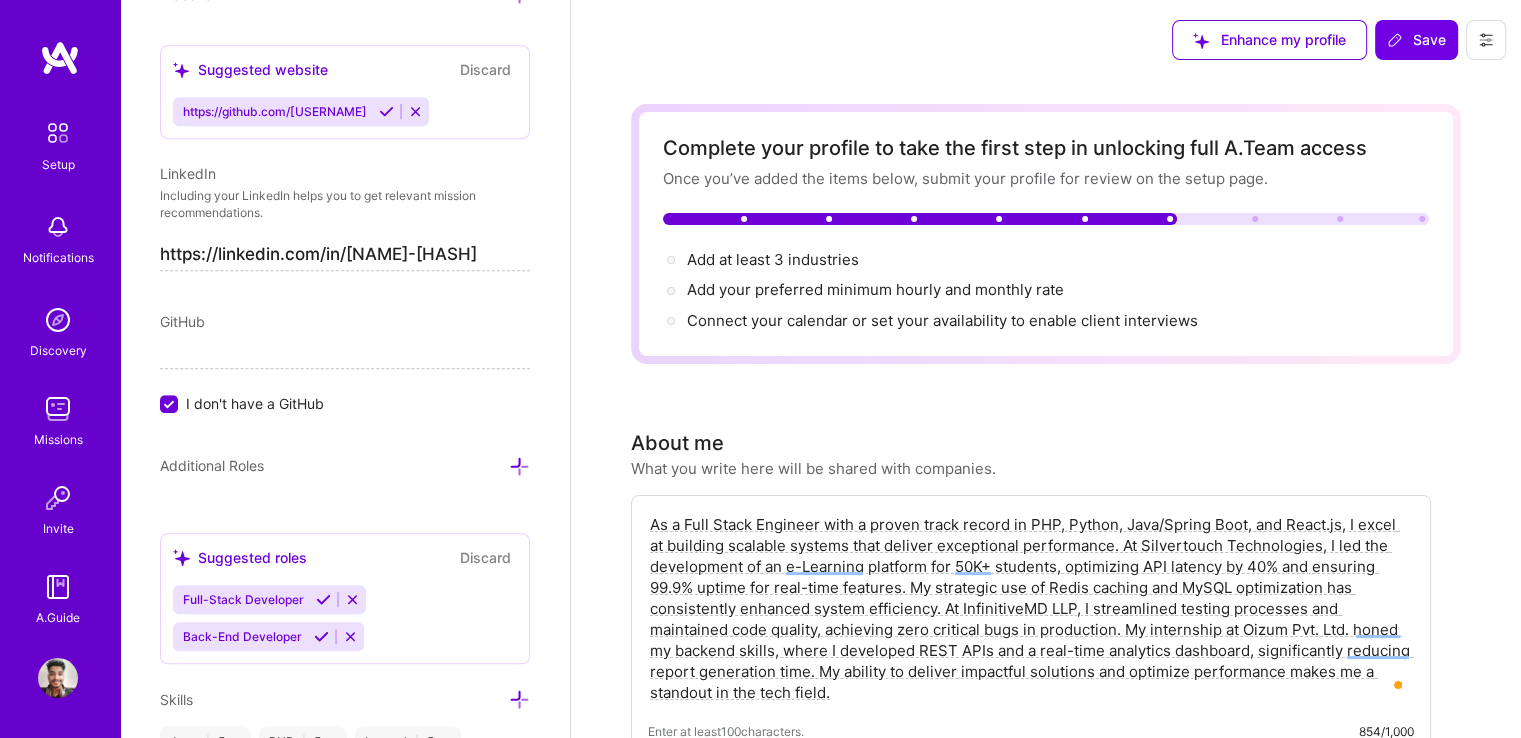 scroll, scrollTop: 1235, scrollLeft: 0, axis: vertical 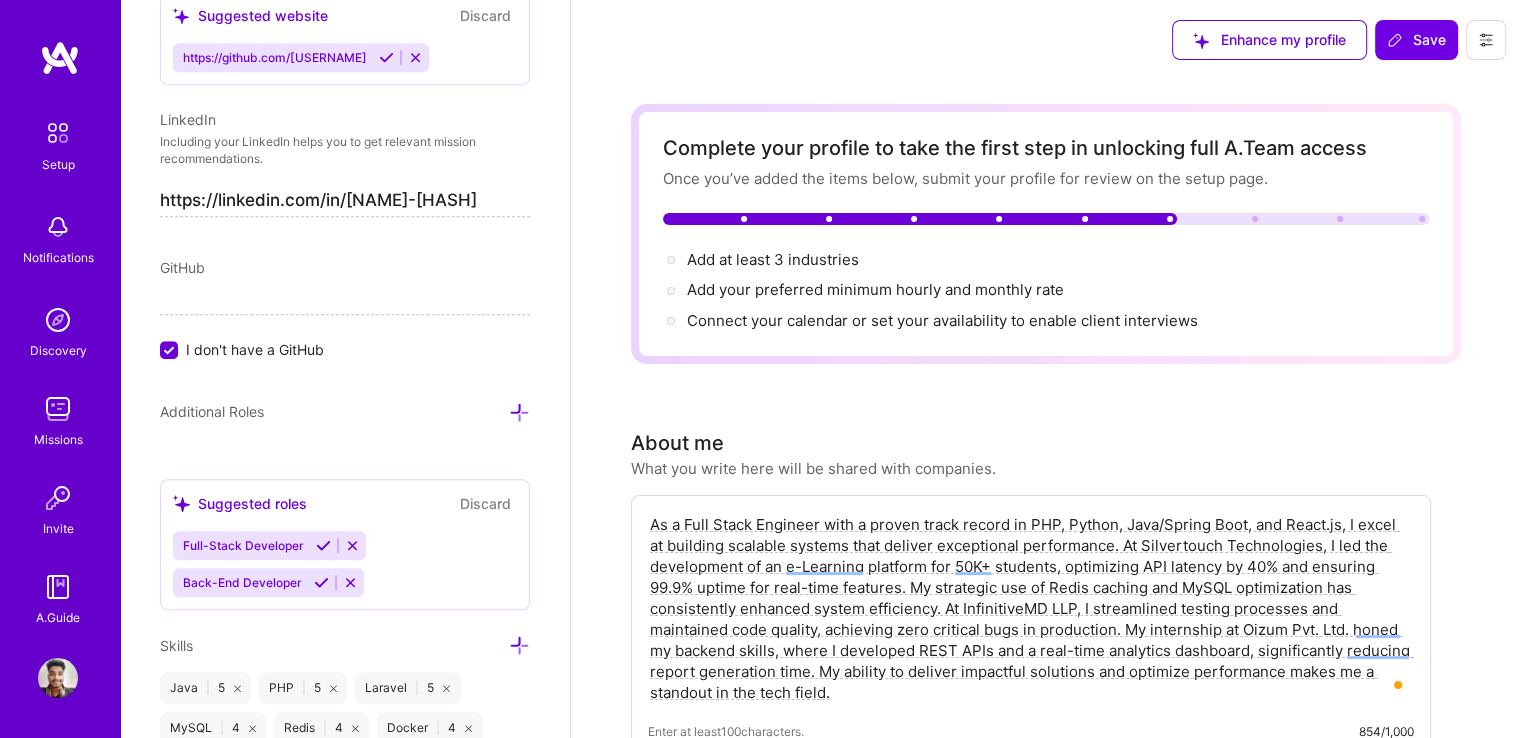 click on "I don't have a GitHub" at bounding box center (255, 349) 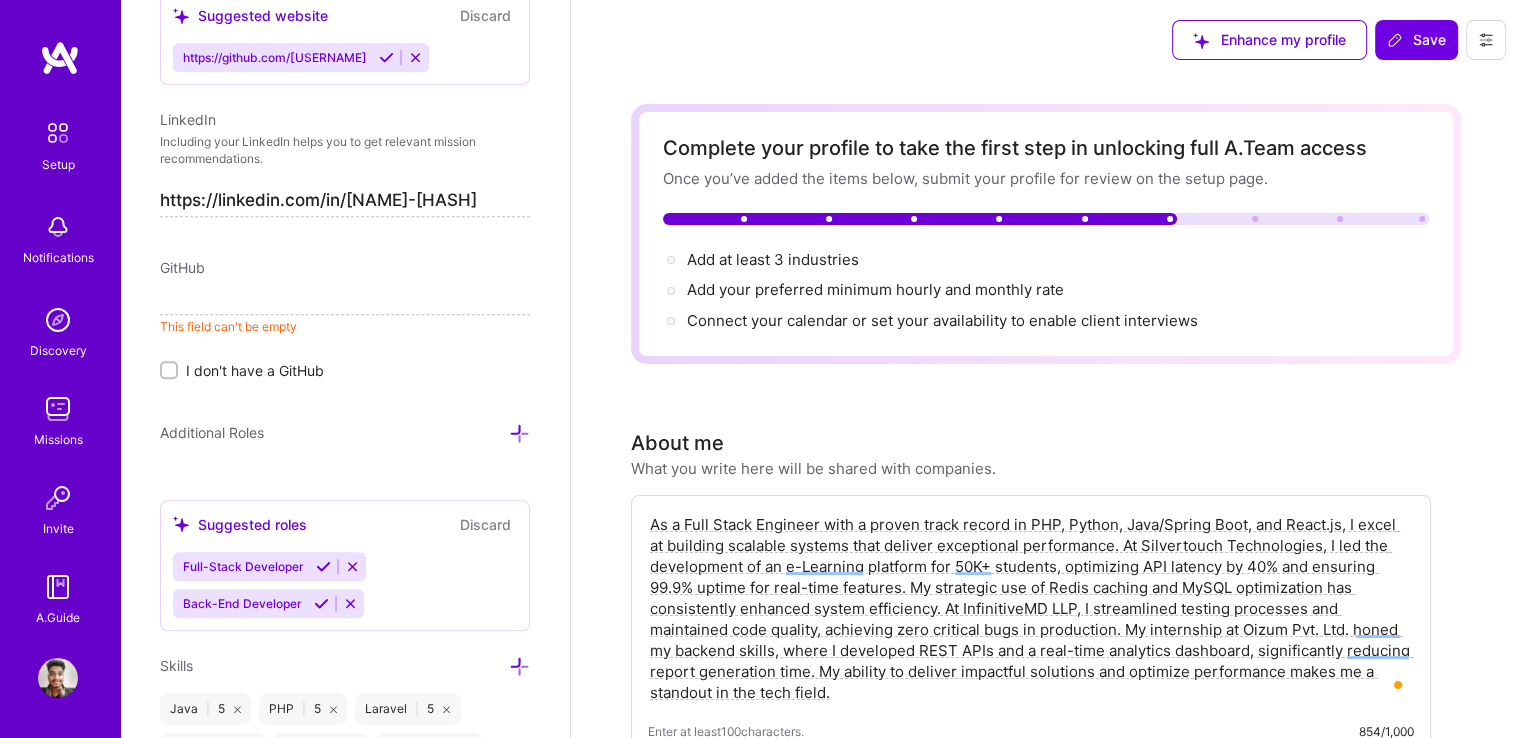 click at bounding box center [345, 299] 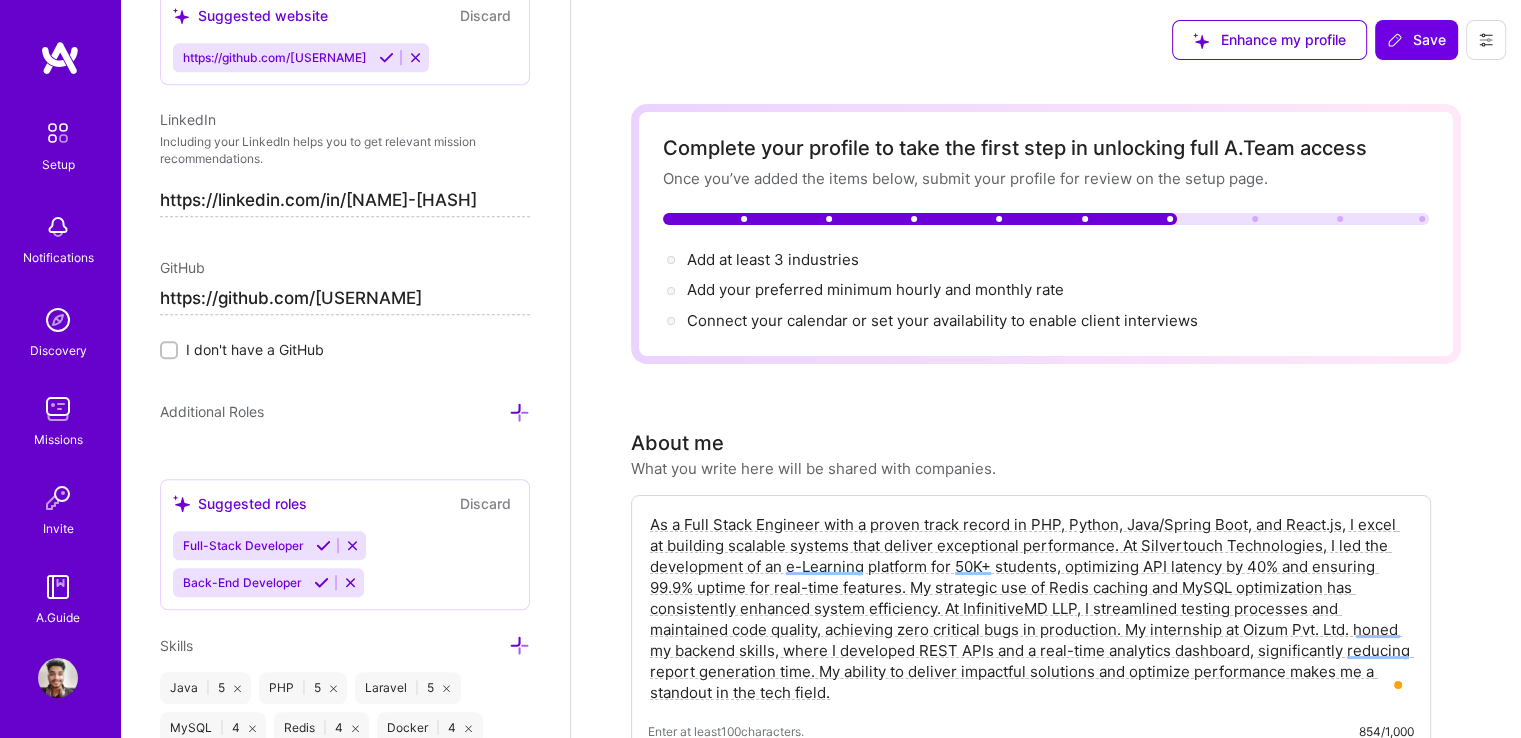 type on "https://github.com/[USERNAME]" 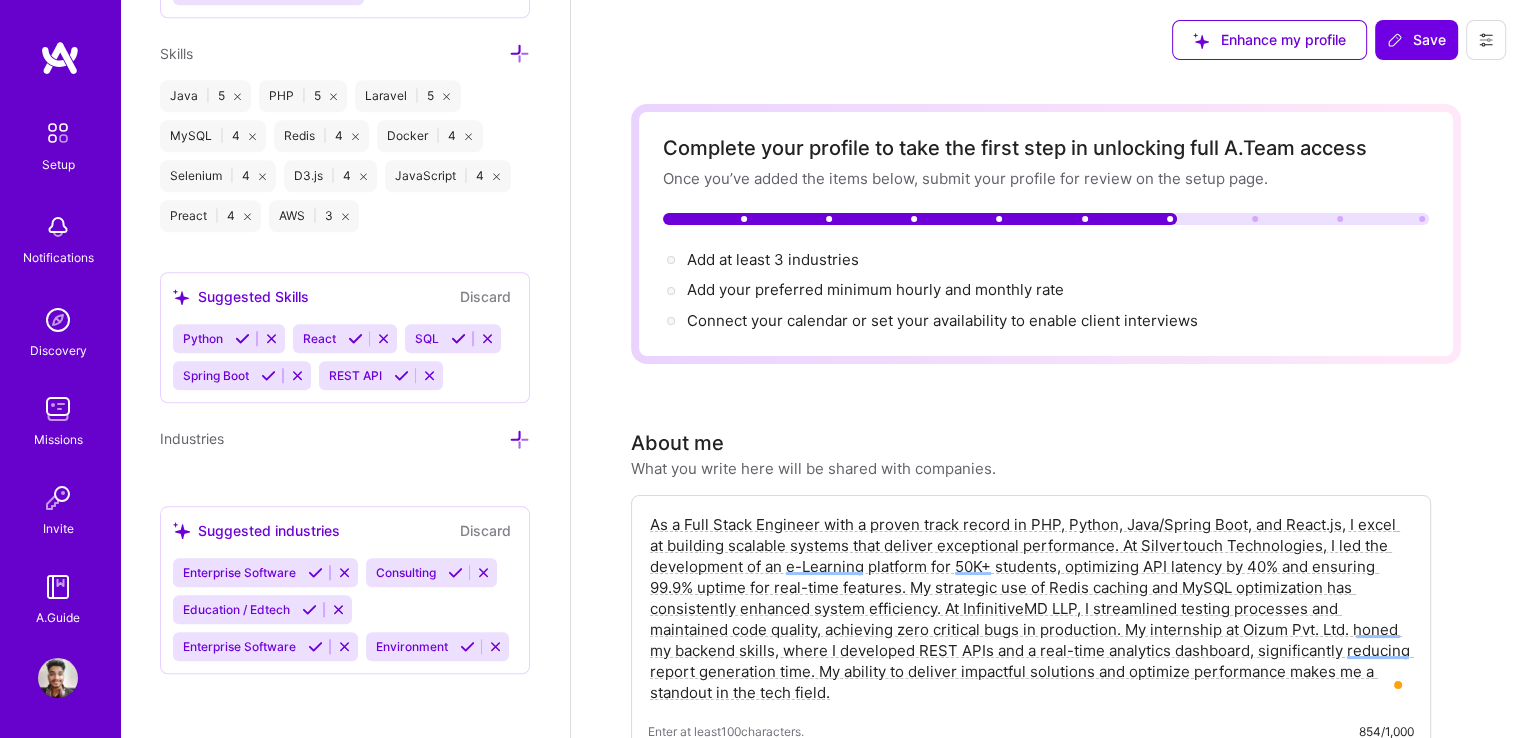 scroll, scrollTop: 1858, scrollLeft: 0, axis: vertical 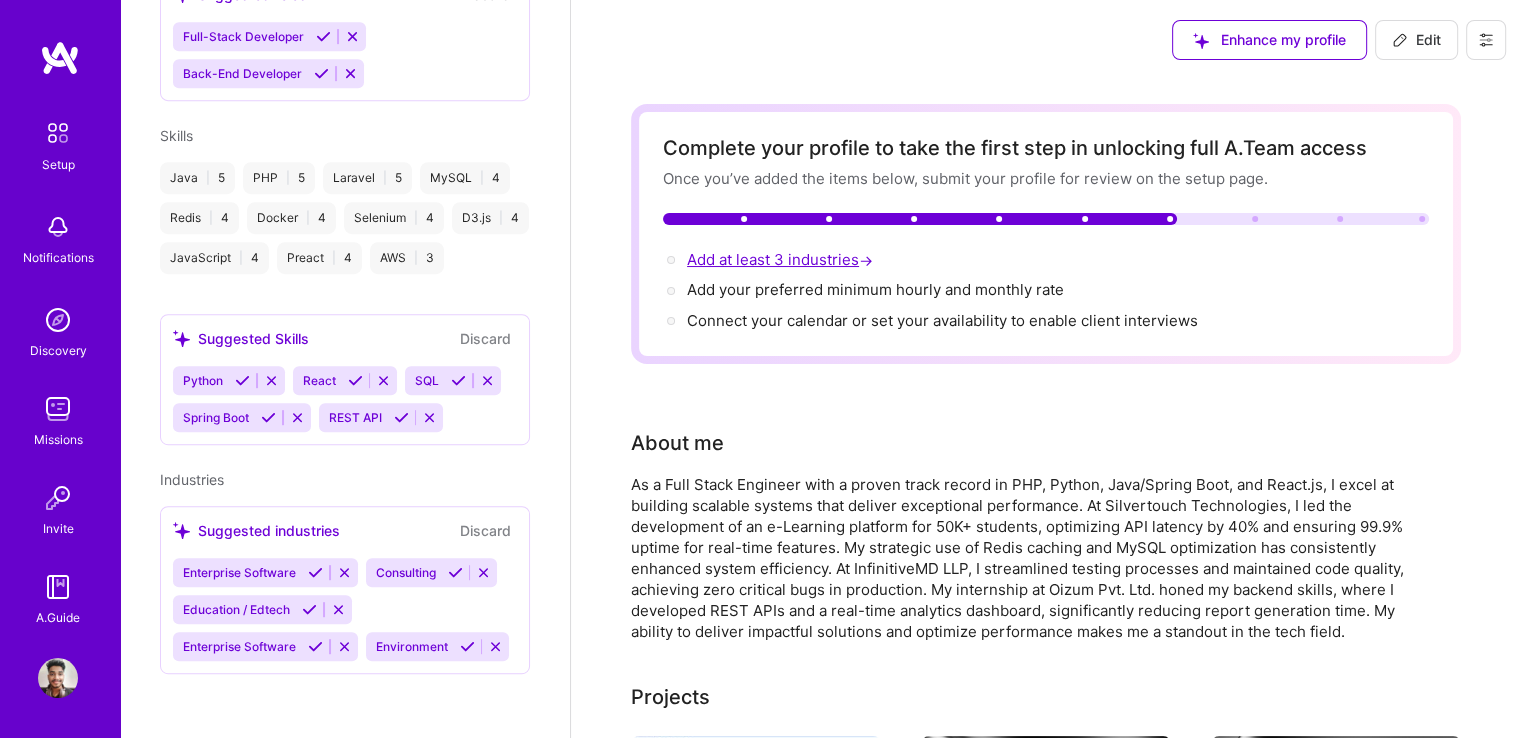 click on "Add at least 3 industries  →" at bounding box center [782, 259] 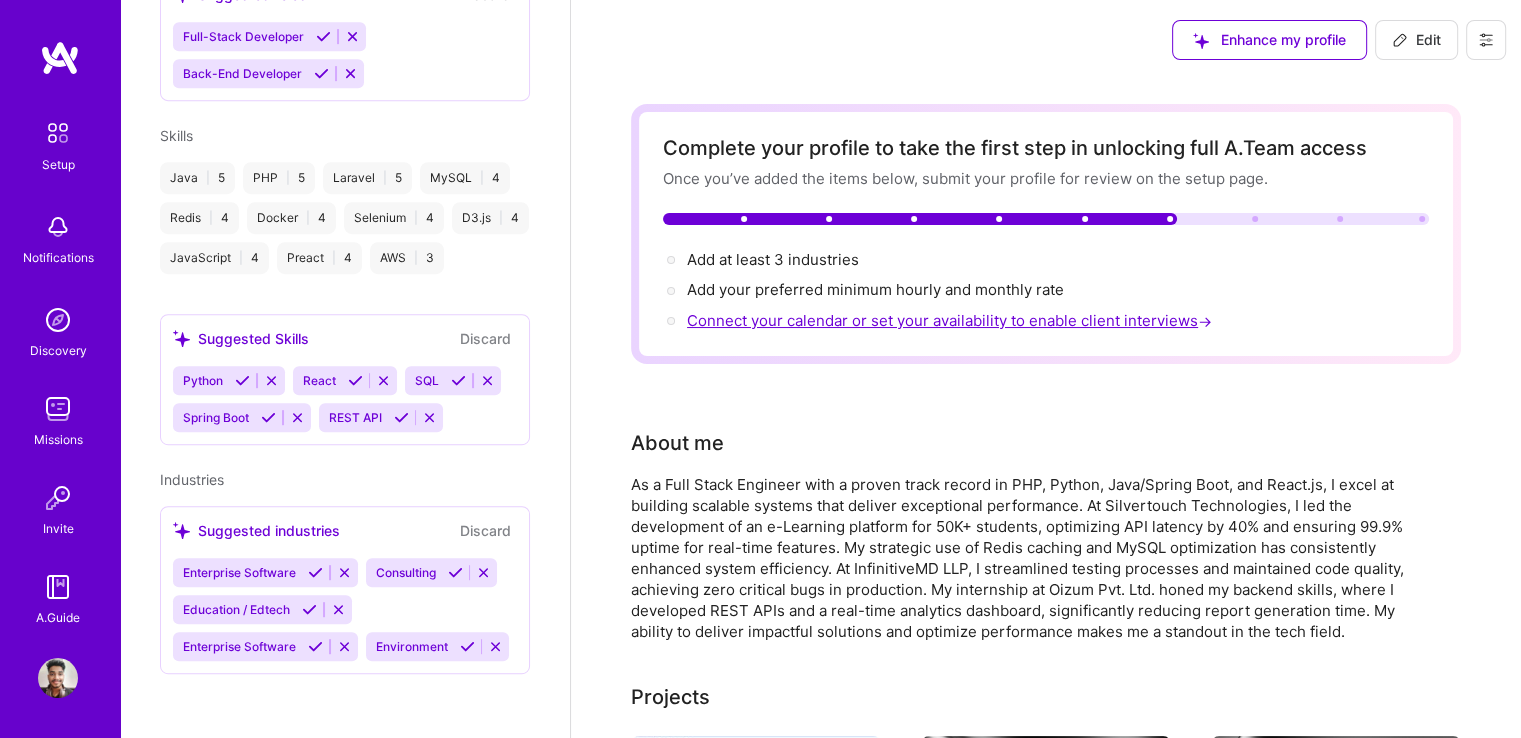 select on "US" 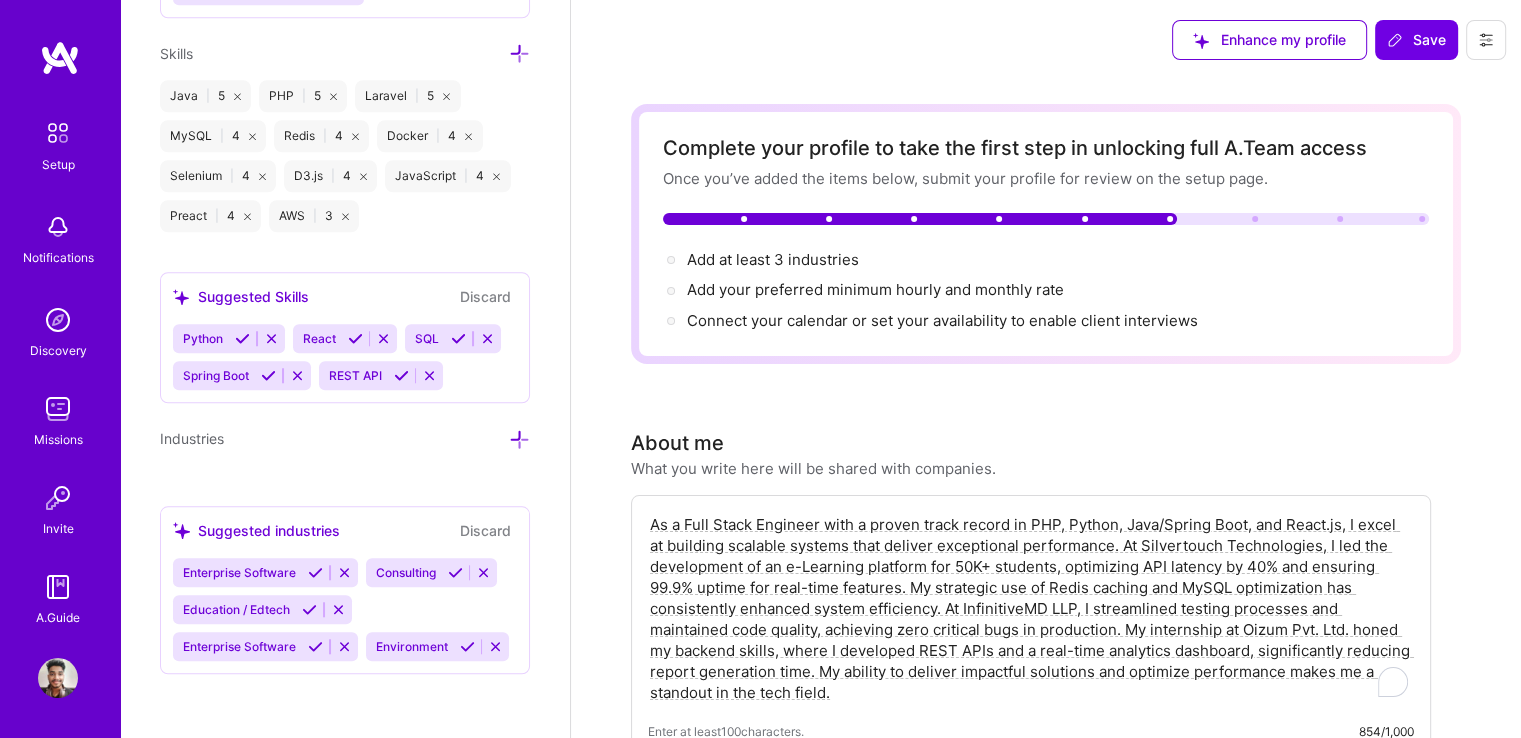 scroll, scrollTop: 1695, scrollLeft: 0, axis: vertical 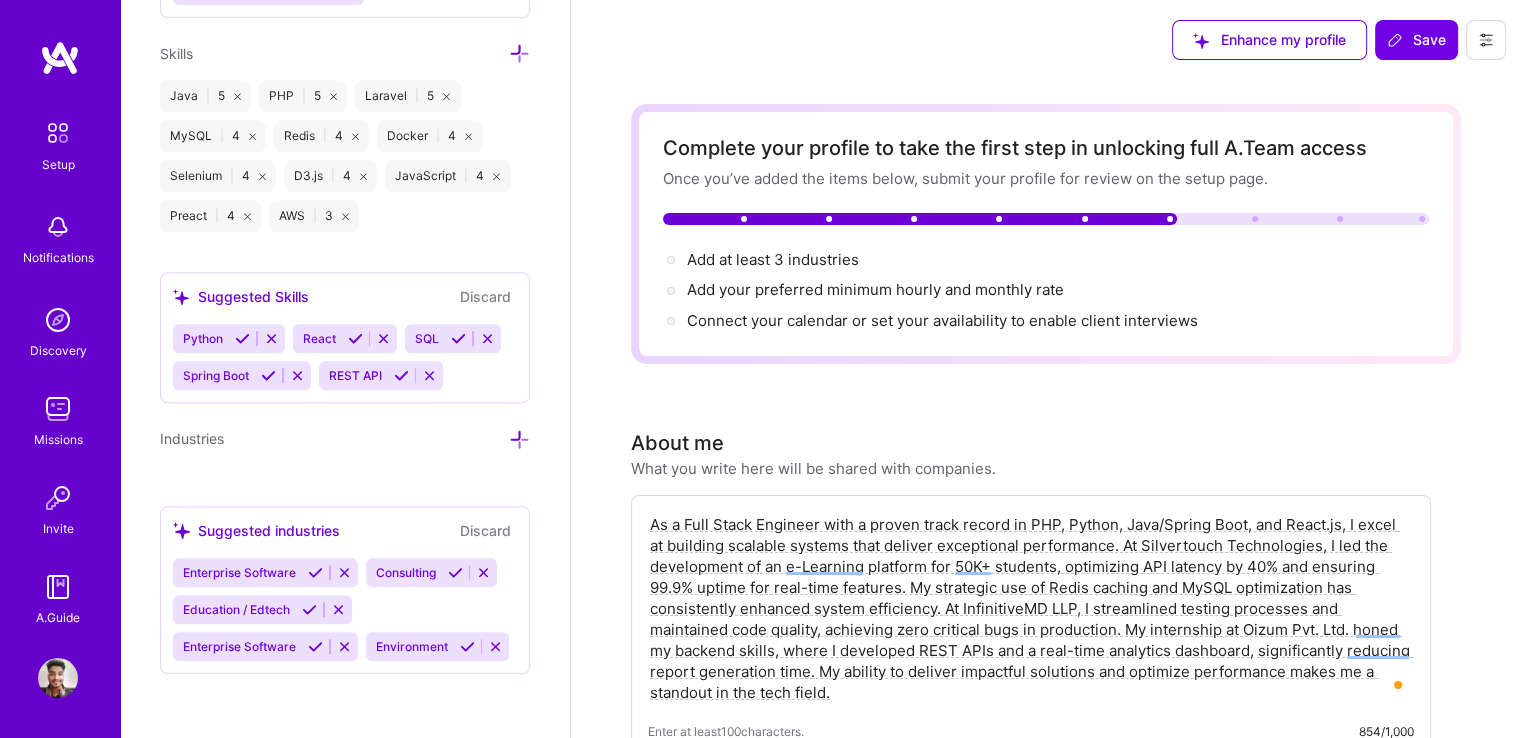 drag, startPoint x: 248, startPoint y: 534, endPoint x: 441, endPoint y: 529, distance: 193.06476 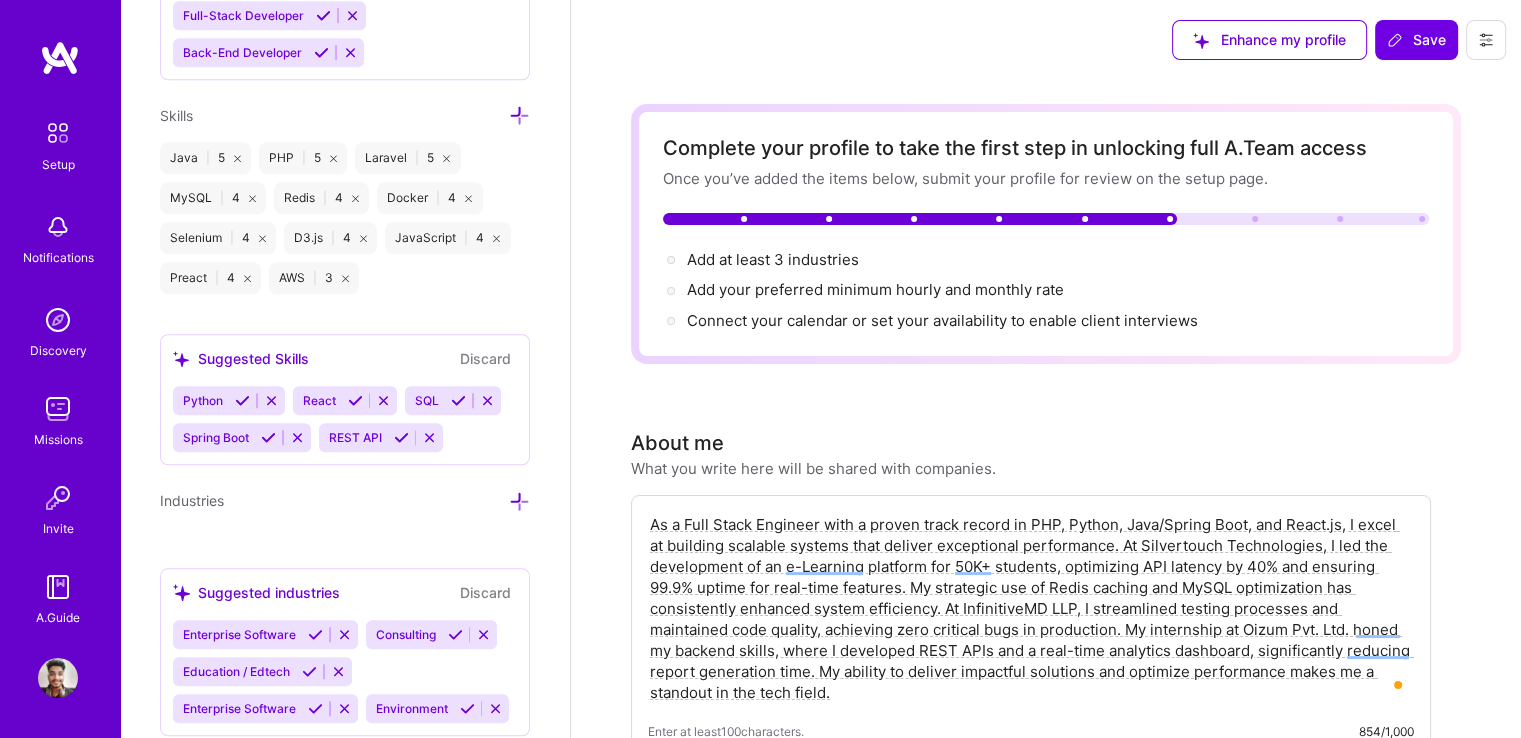scroll, scrollTop: 1695, scrollLeft: 0, axis: vertical 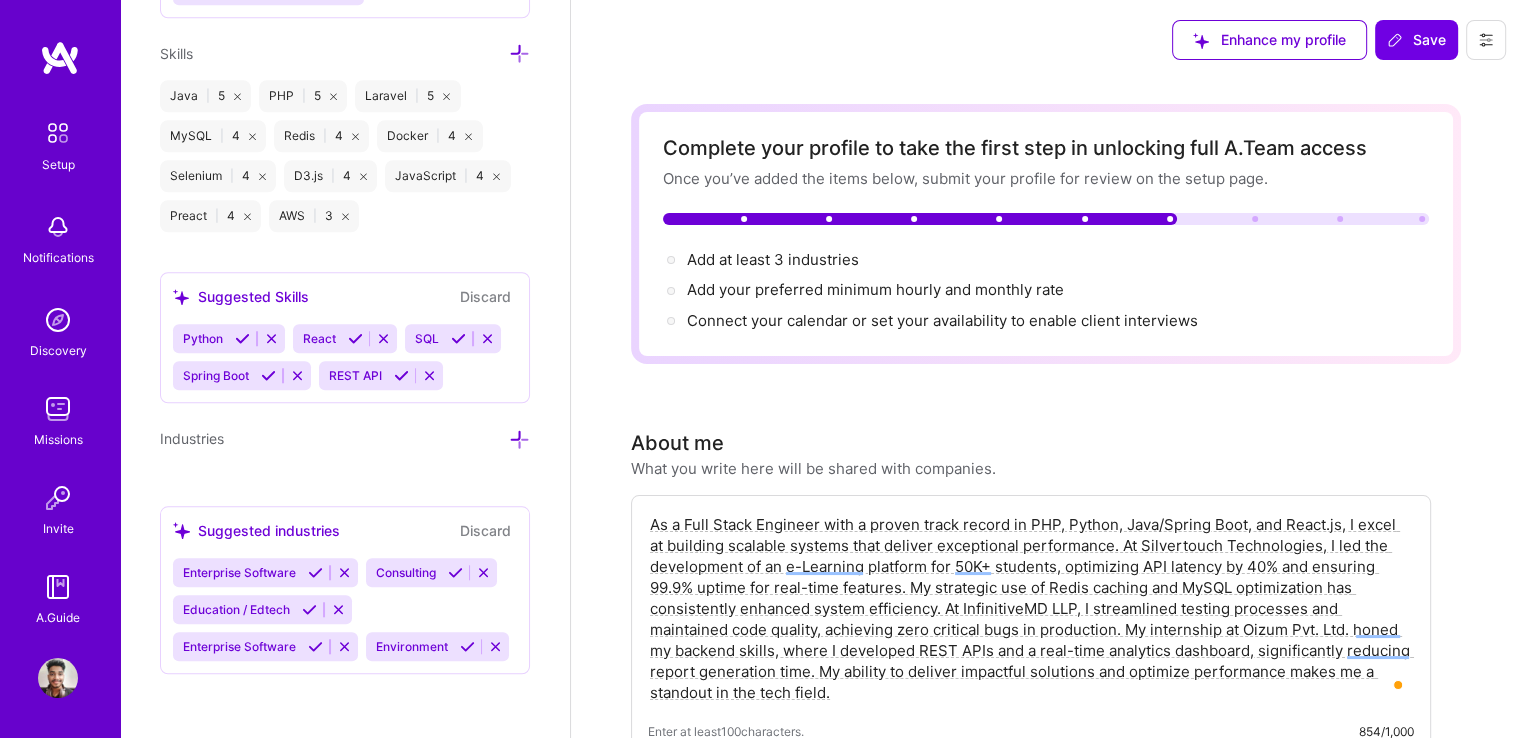 click on "Enterprise Software" at bounding box center [239, 572] 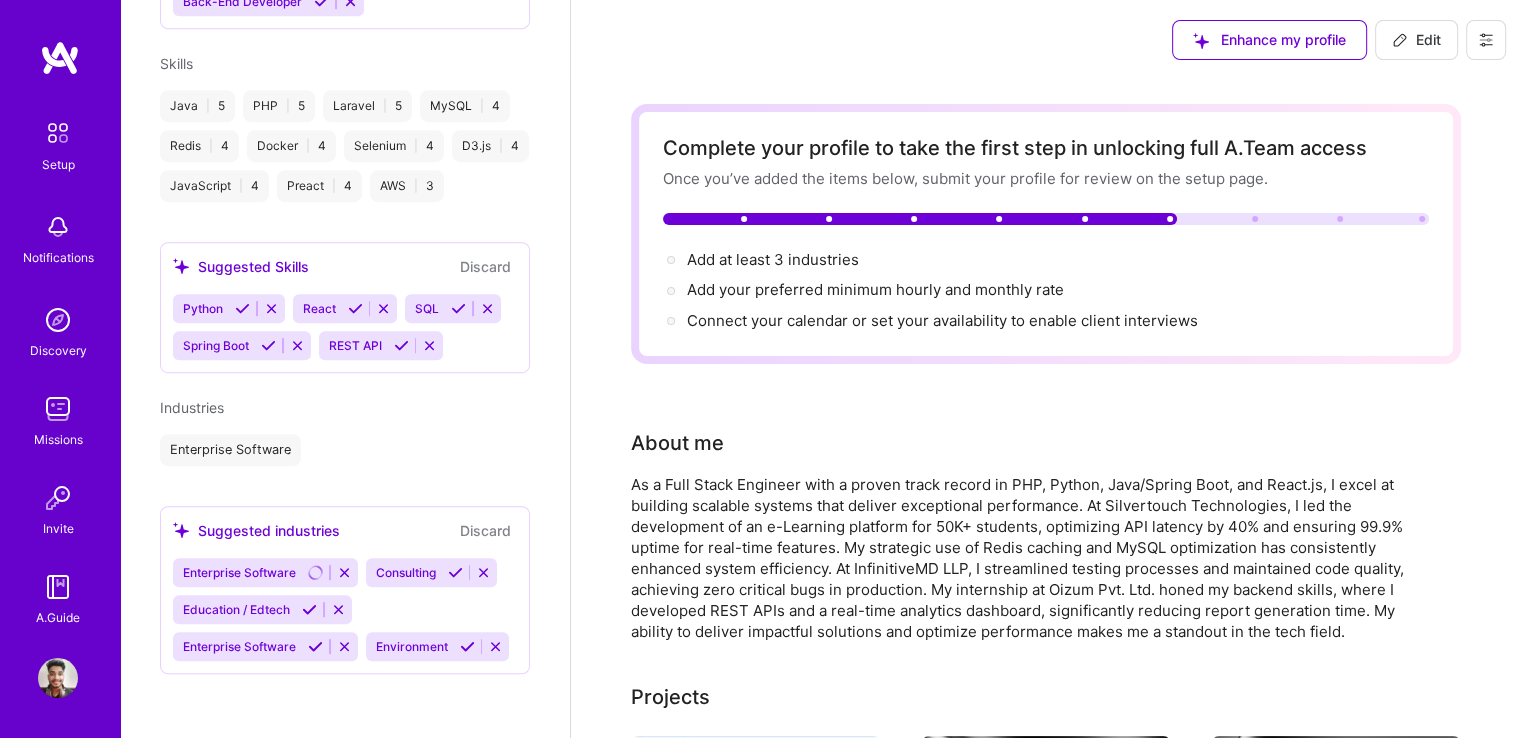 scroll, scrollTop: 1054, scrollLeft: 0, axis: vertical 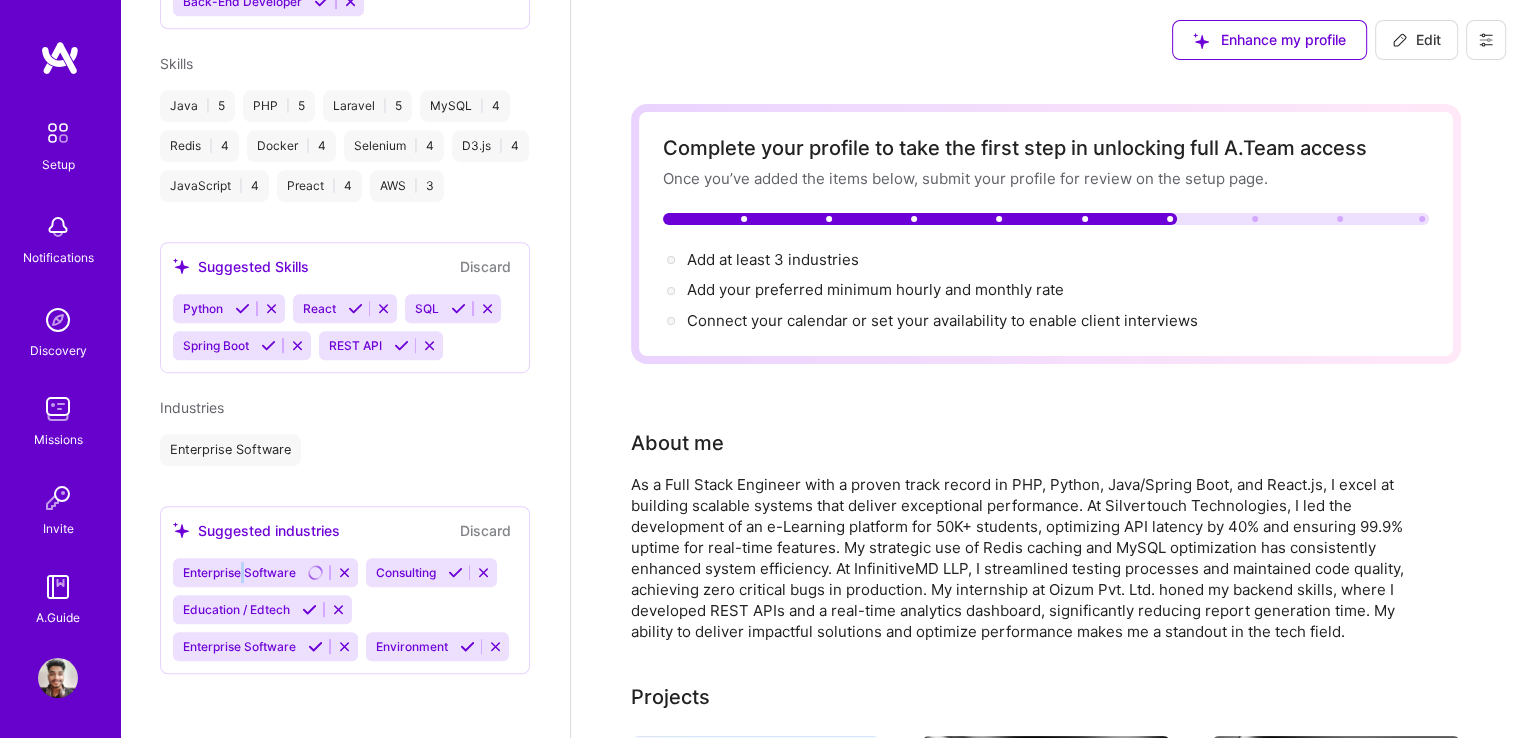 click on "Enterprise Software" at bounding box center [239, 572] 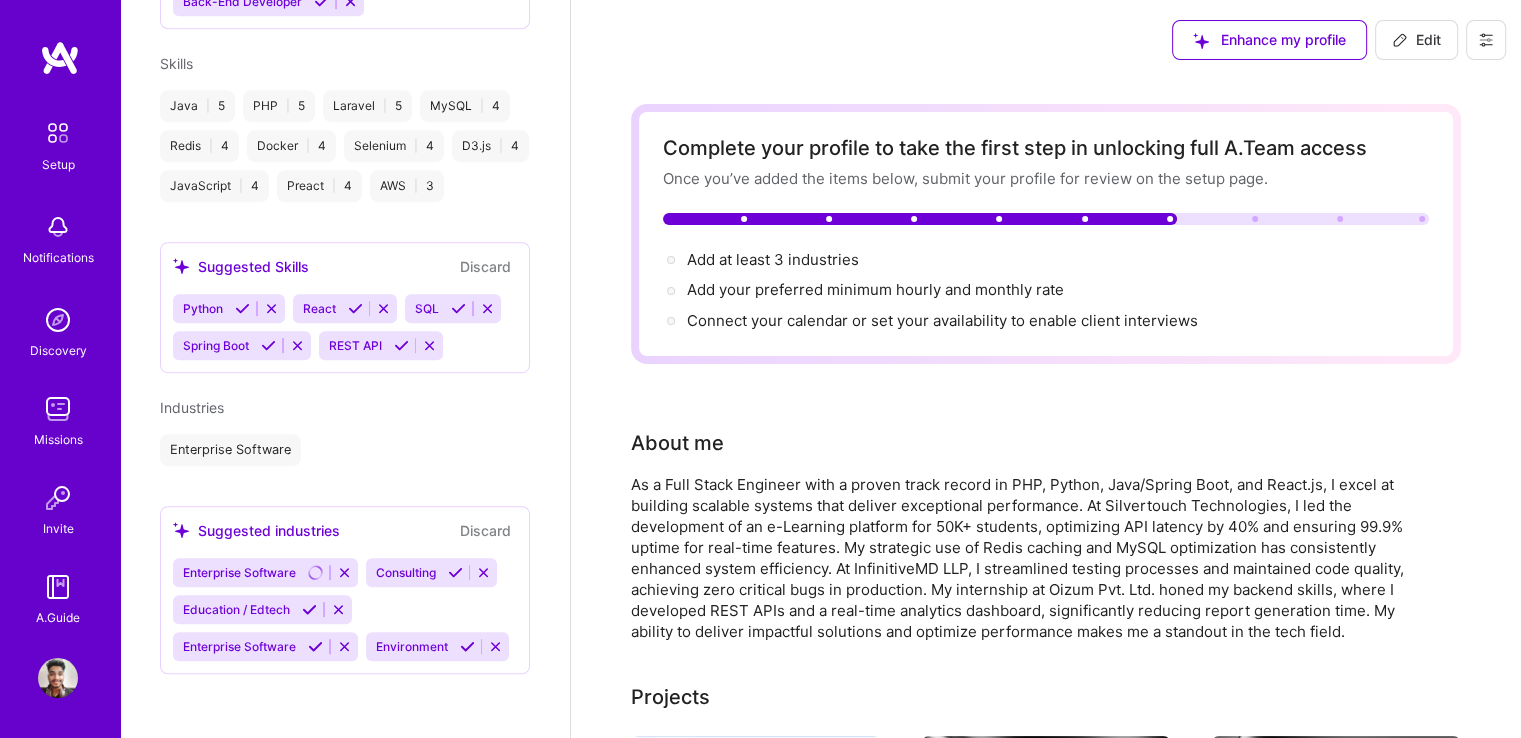 click on "Enterprise Software" at bounding box center (345, 450) 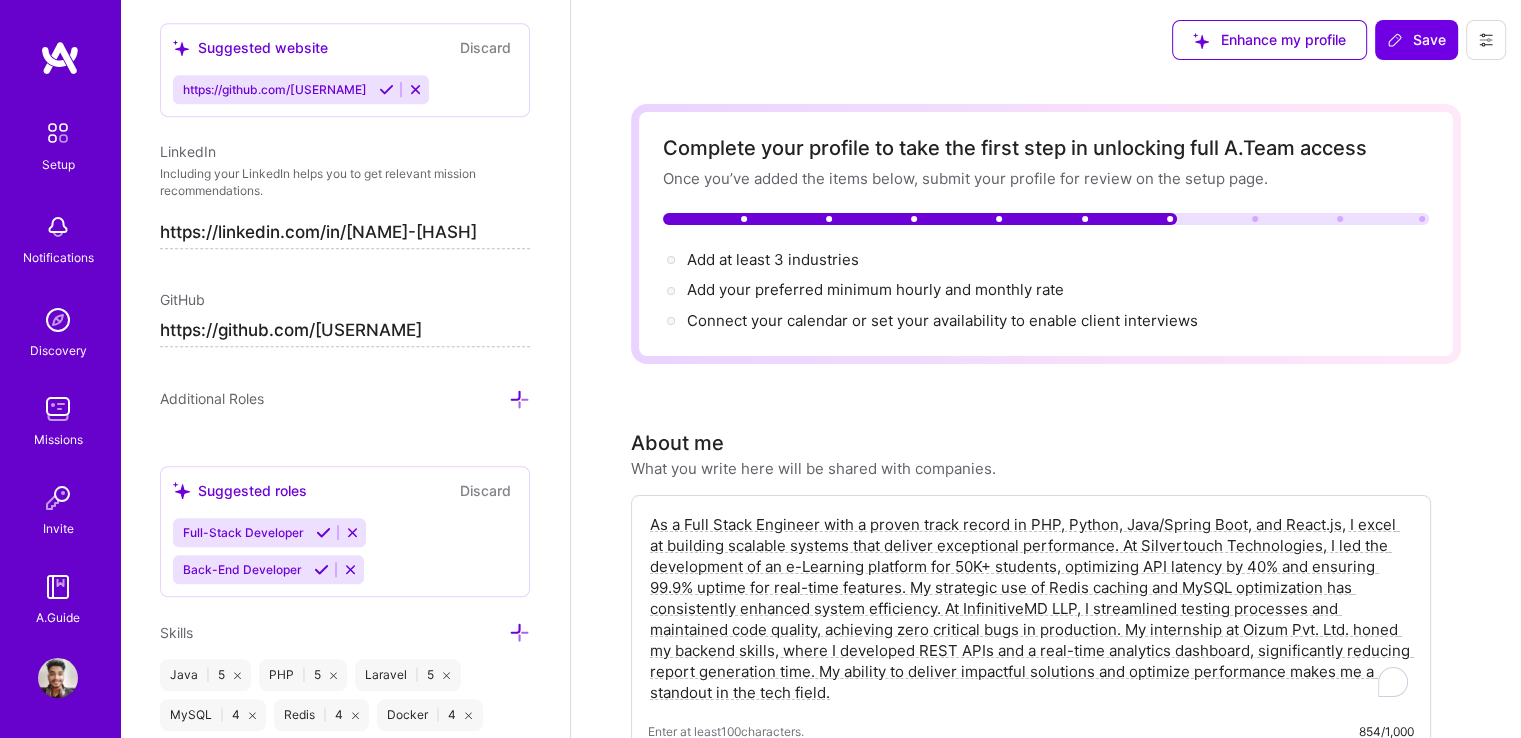 scroll, scrollTop: 947, scrollLeft: 0, axis: vertical 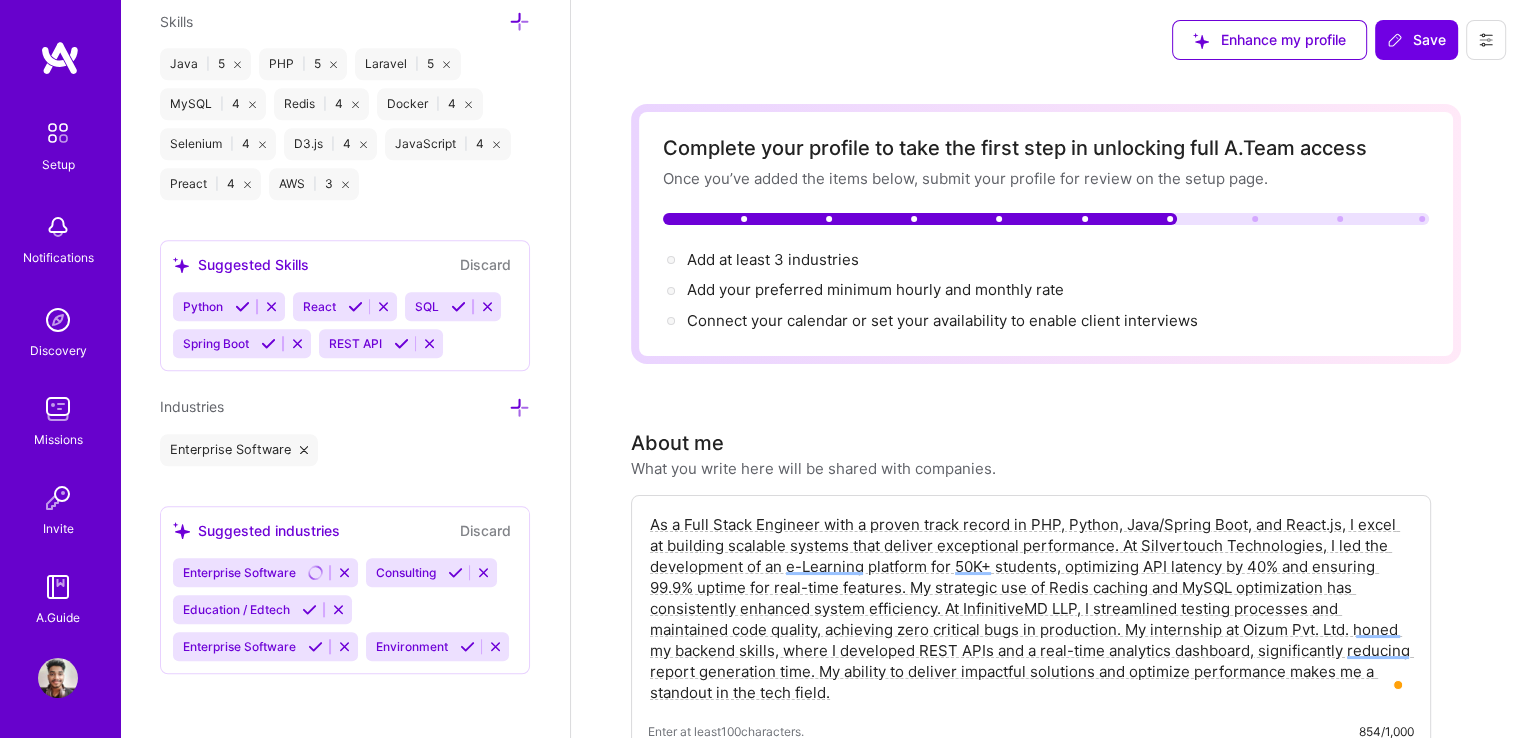 click on "Enterprise Software Consulting Education / Edtech Enterprise Software Environment" at bounding box center (345, 609) 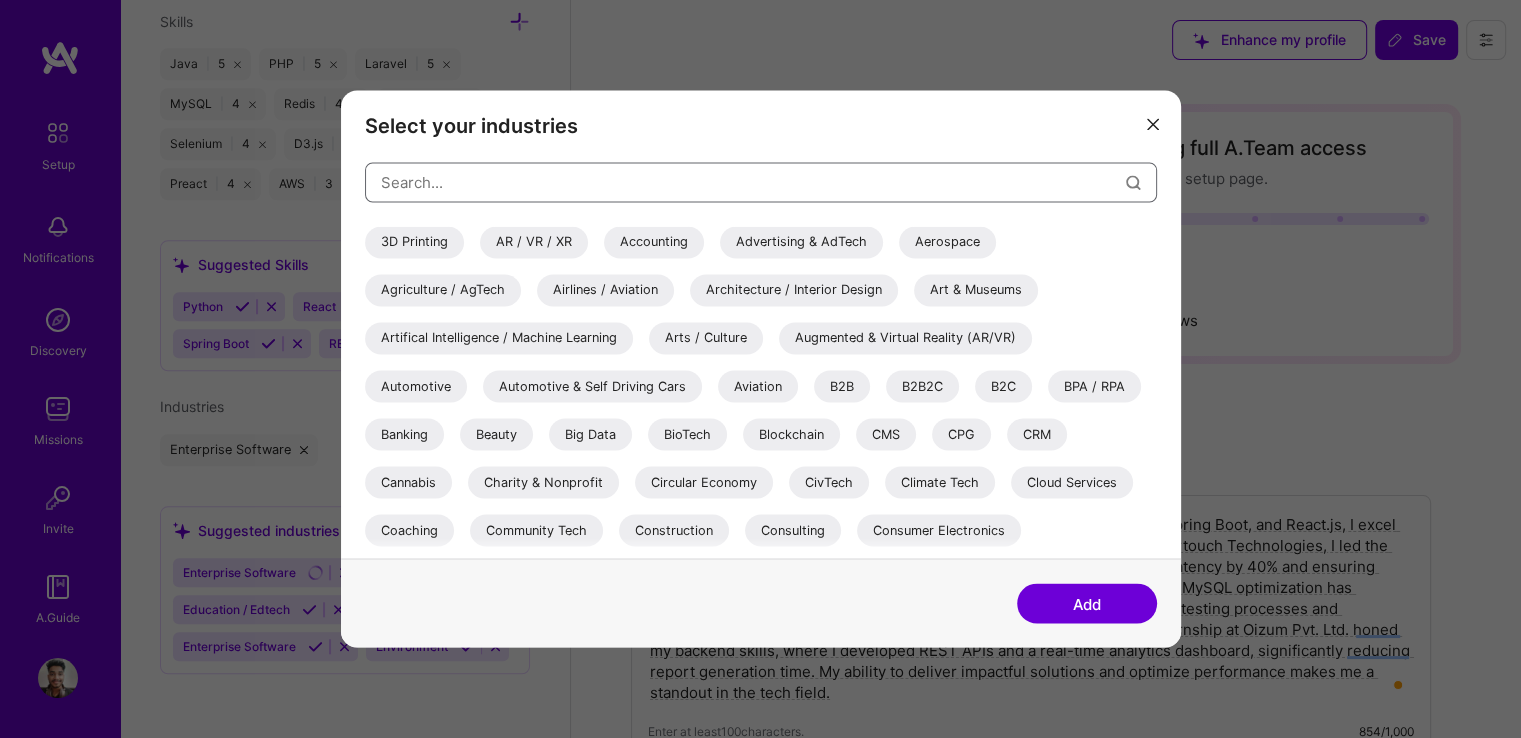click at bounding box center [753, 182] 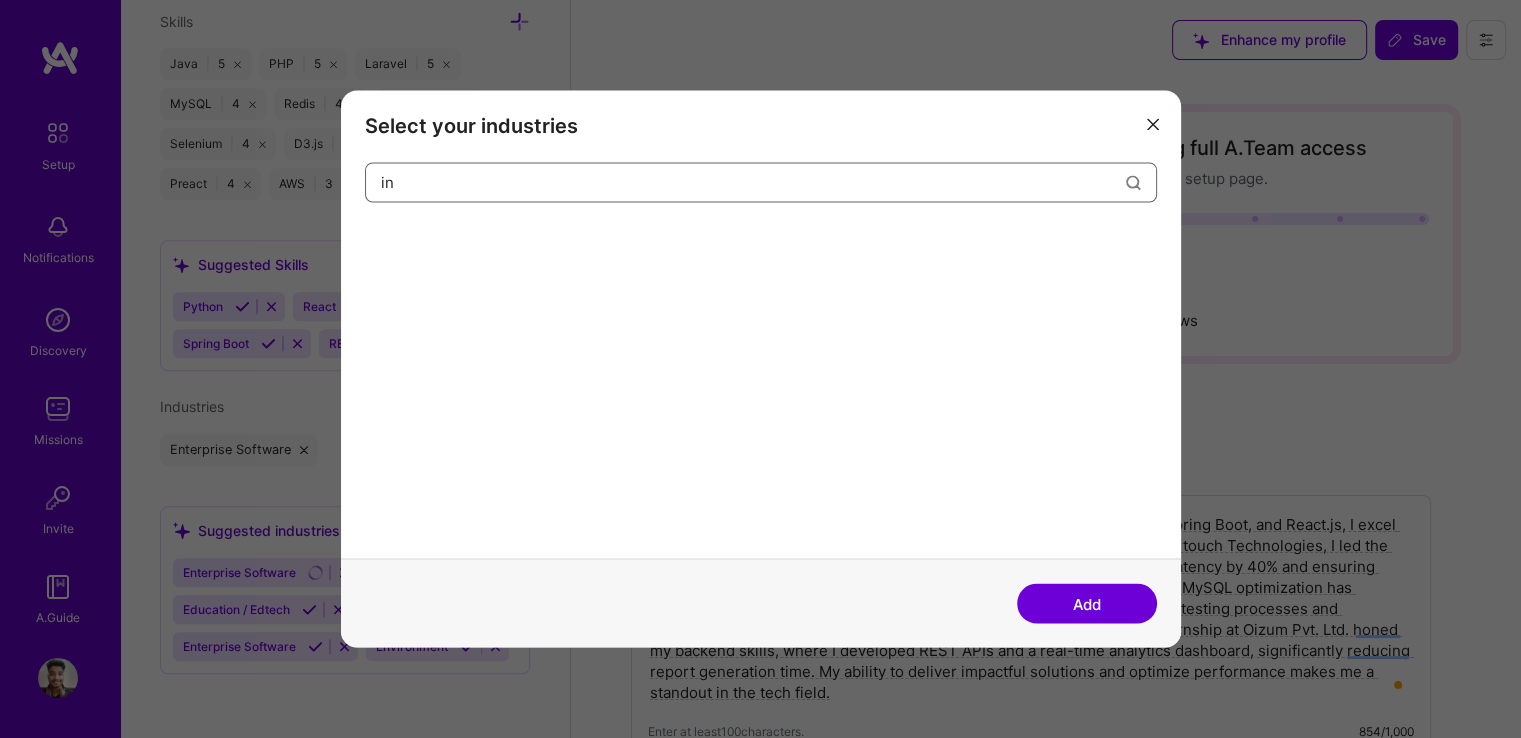 type on "i" 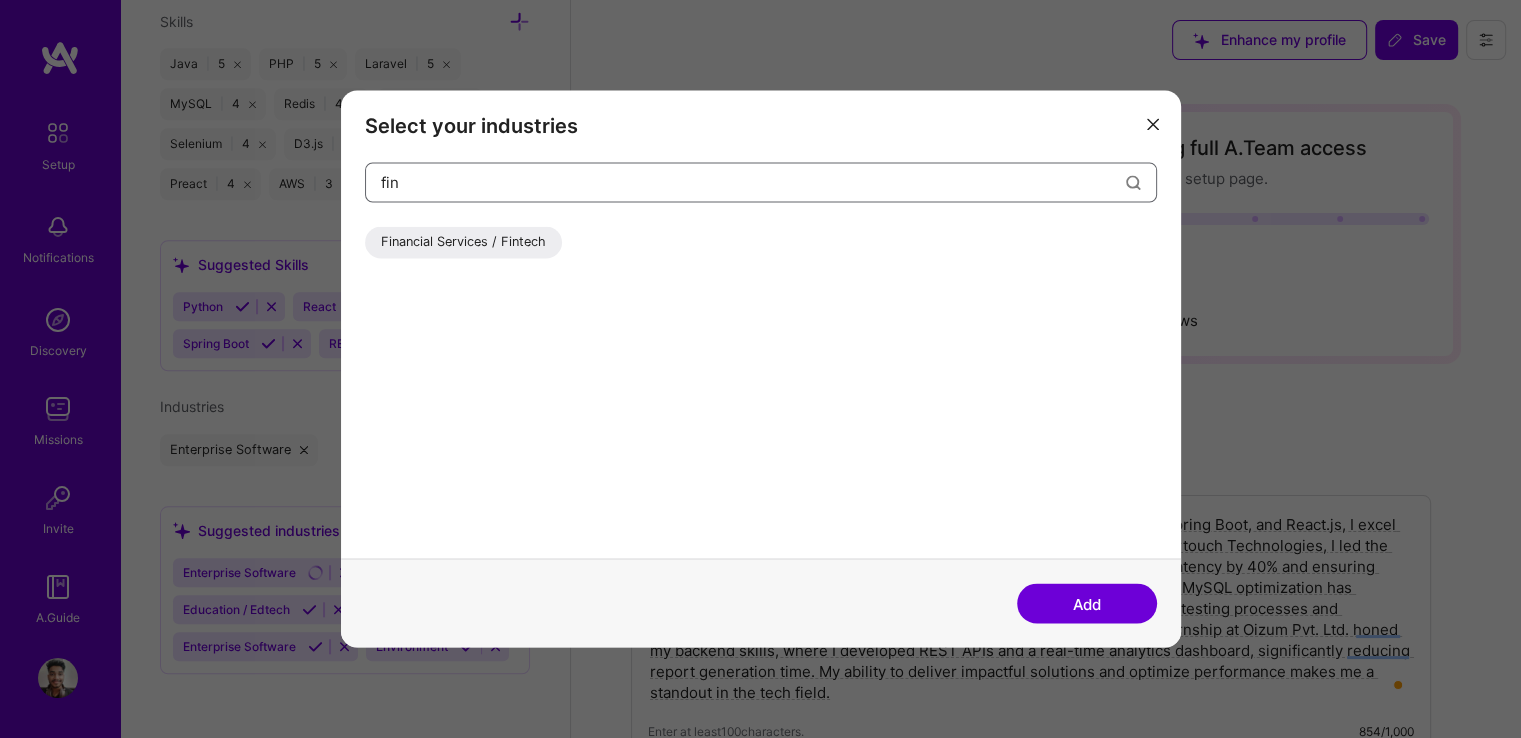 type on "fin" 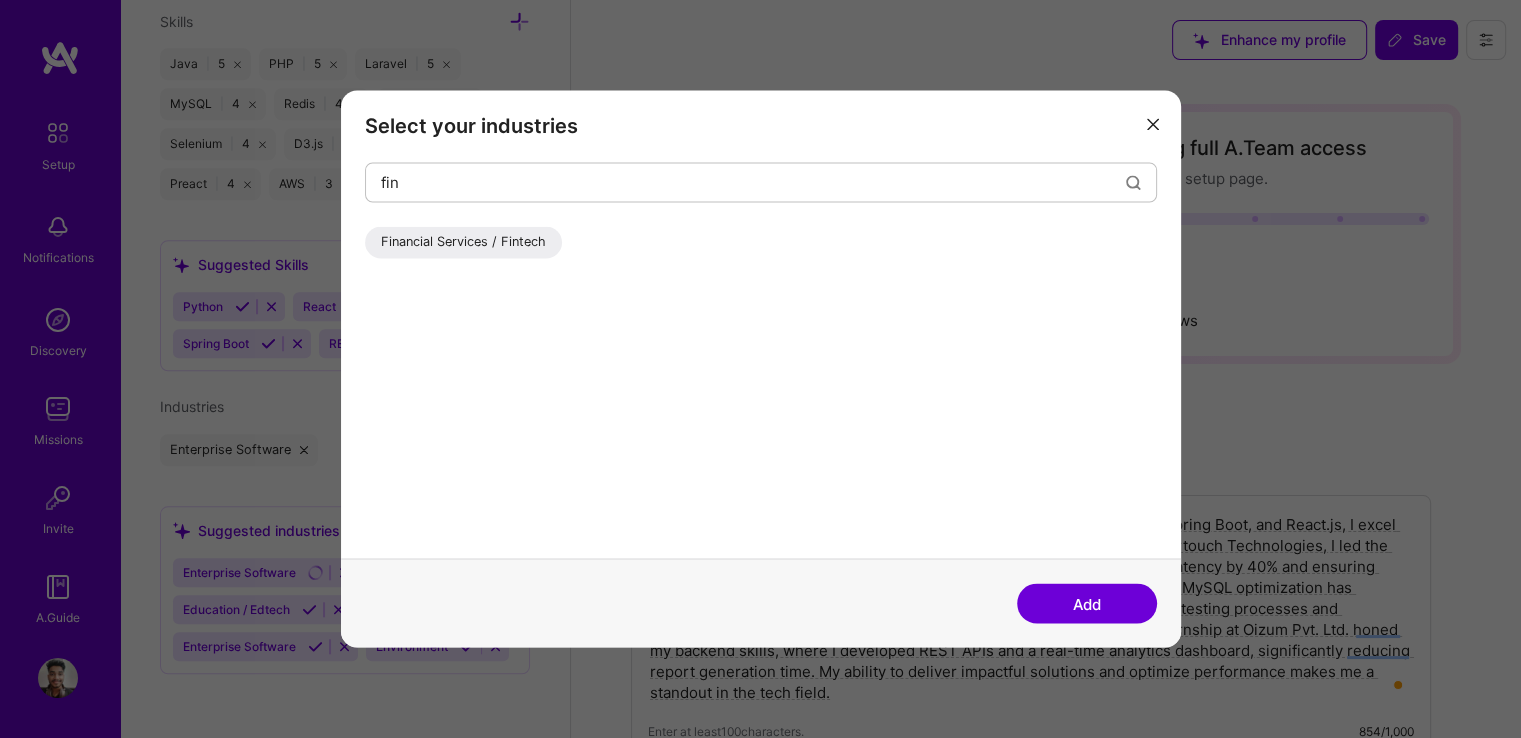 click on "Financial Services / Fintech" at bounding box center [463, 242] 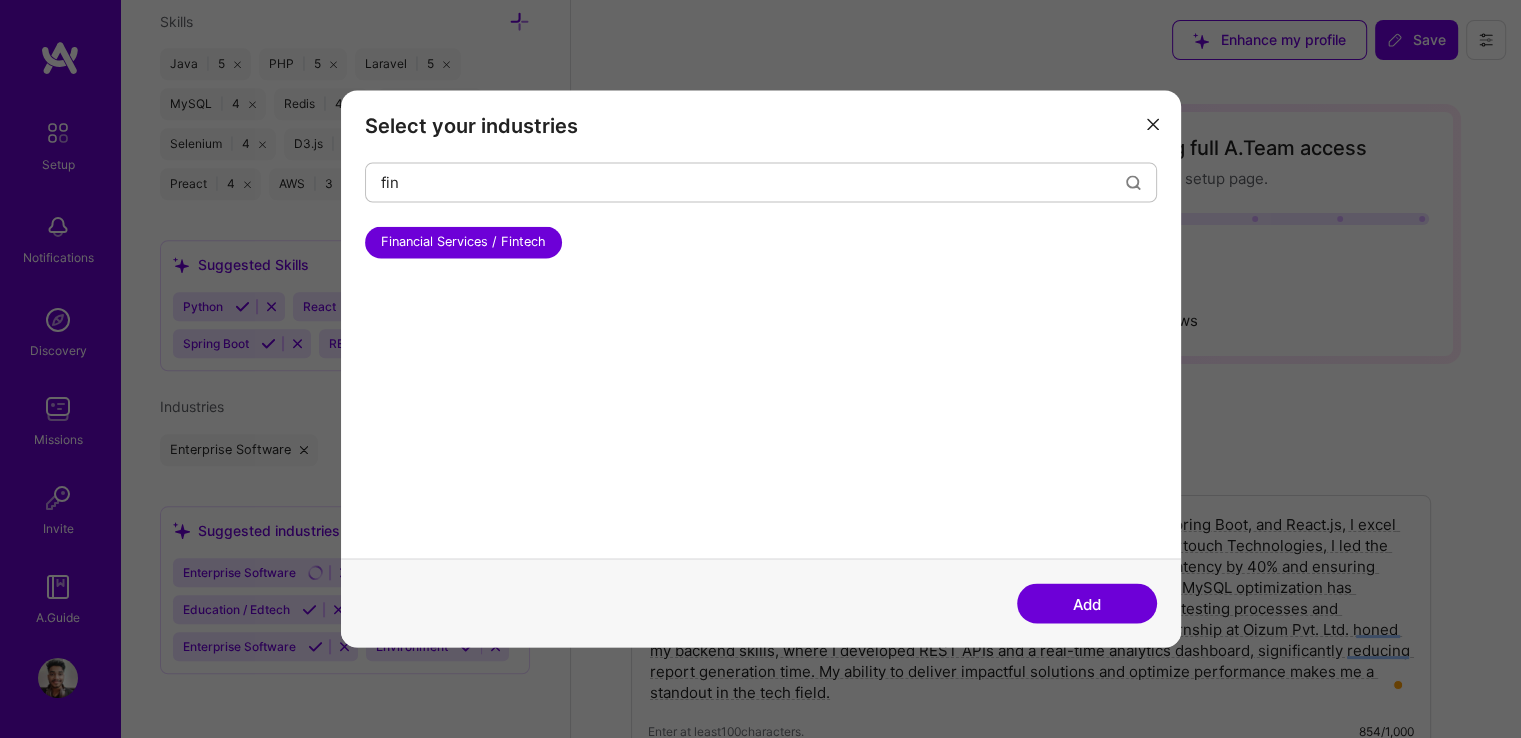click on "Add" at bounding box center [761, 603] 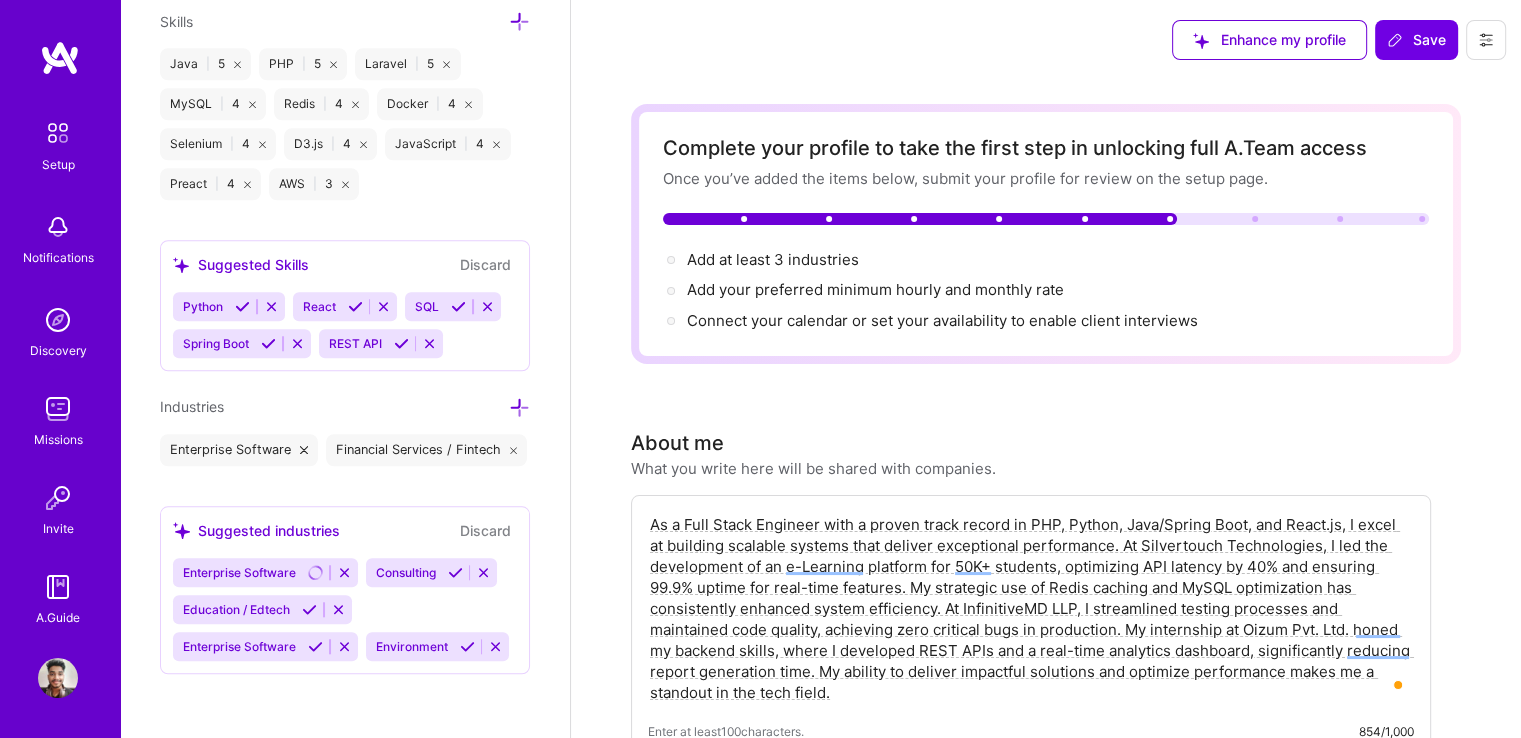 scroll, scrollTop: 1767, scrollLeft: 0, axis: vertical 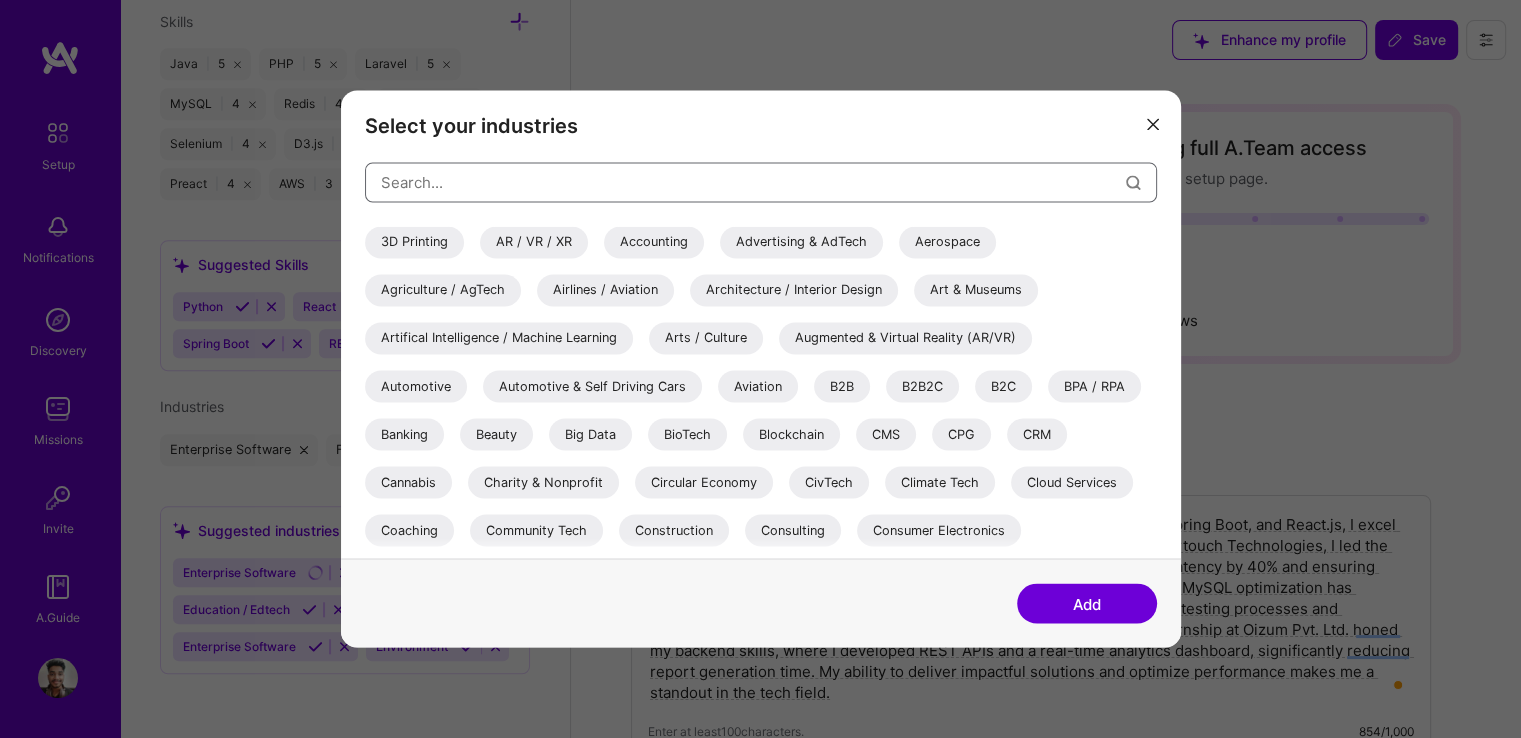 click at bounding box center [753, 182] 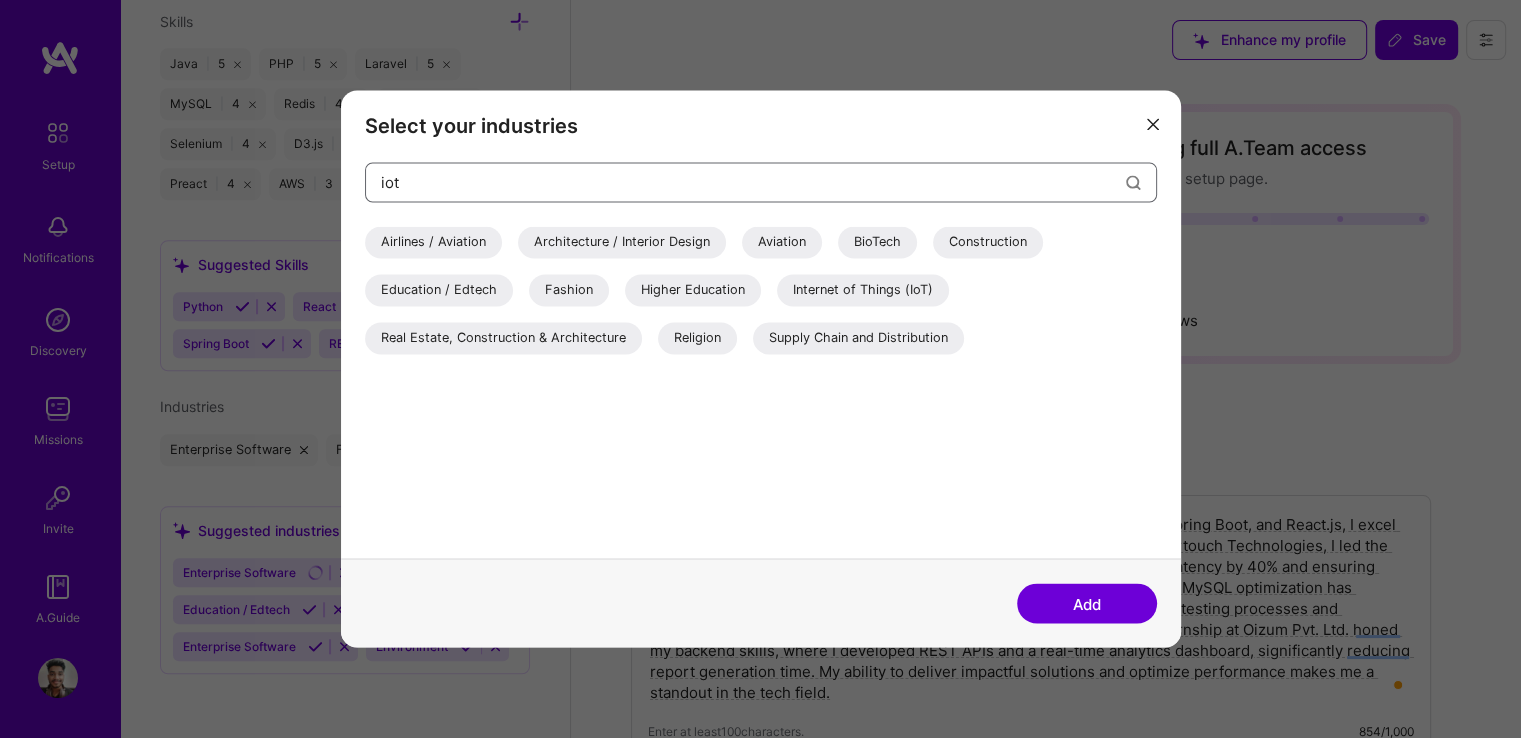 type on "iot" 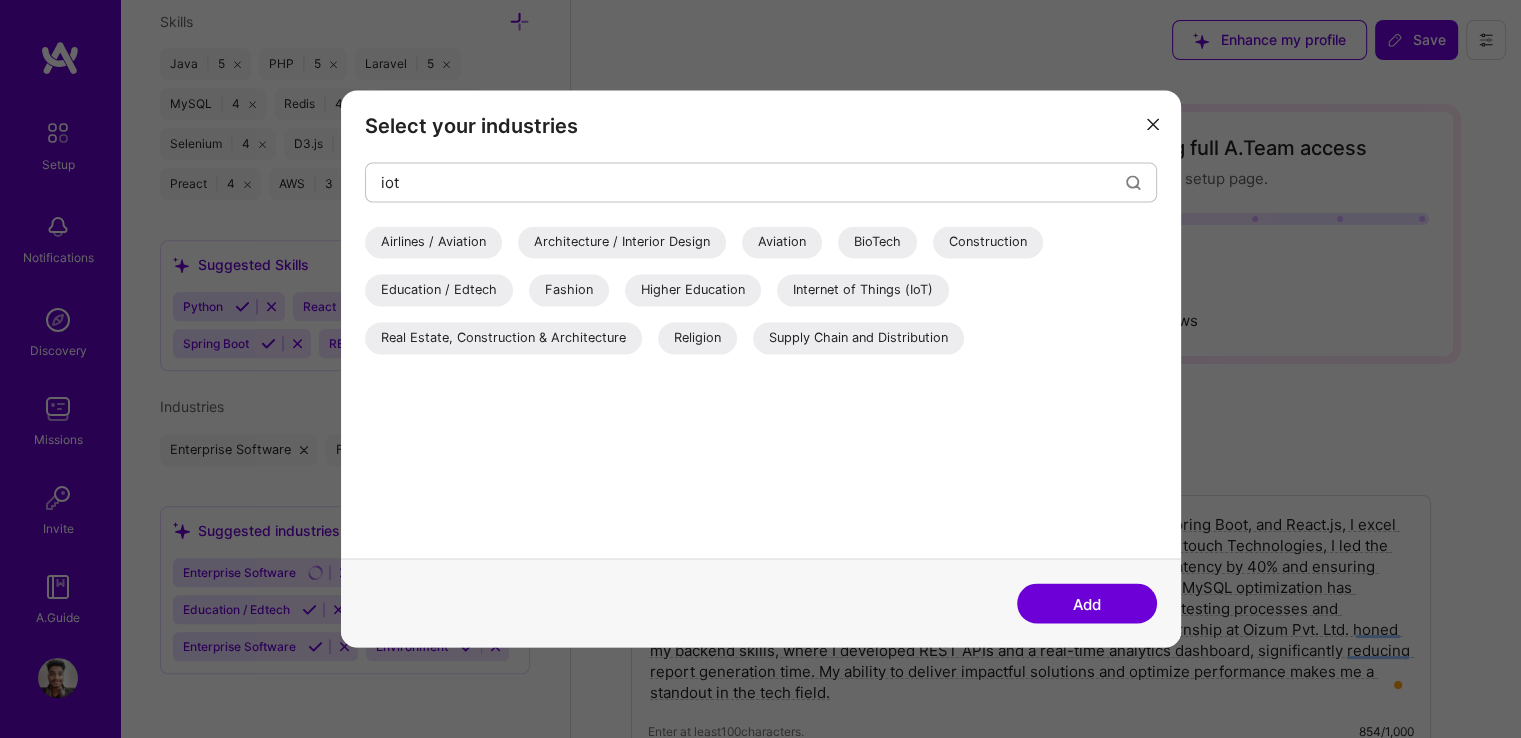 click on "Internet of Things (IoT)" at bounding box center [863, 290] 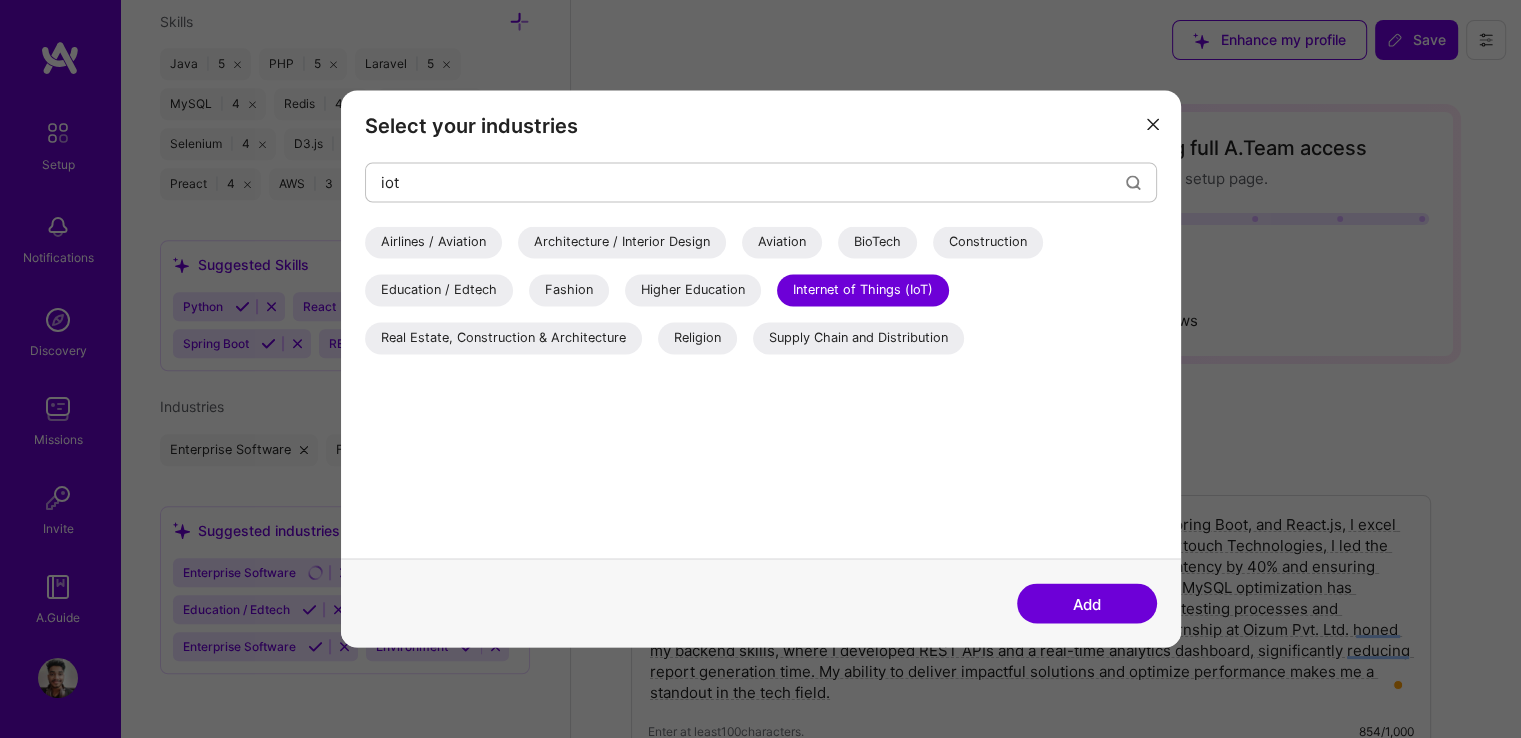 click on "Add" at bounding box center [1087, 604] 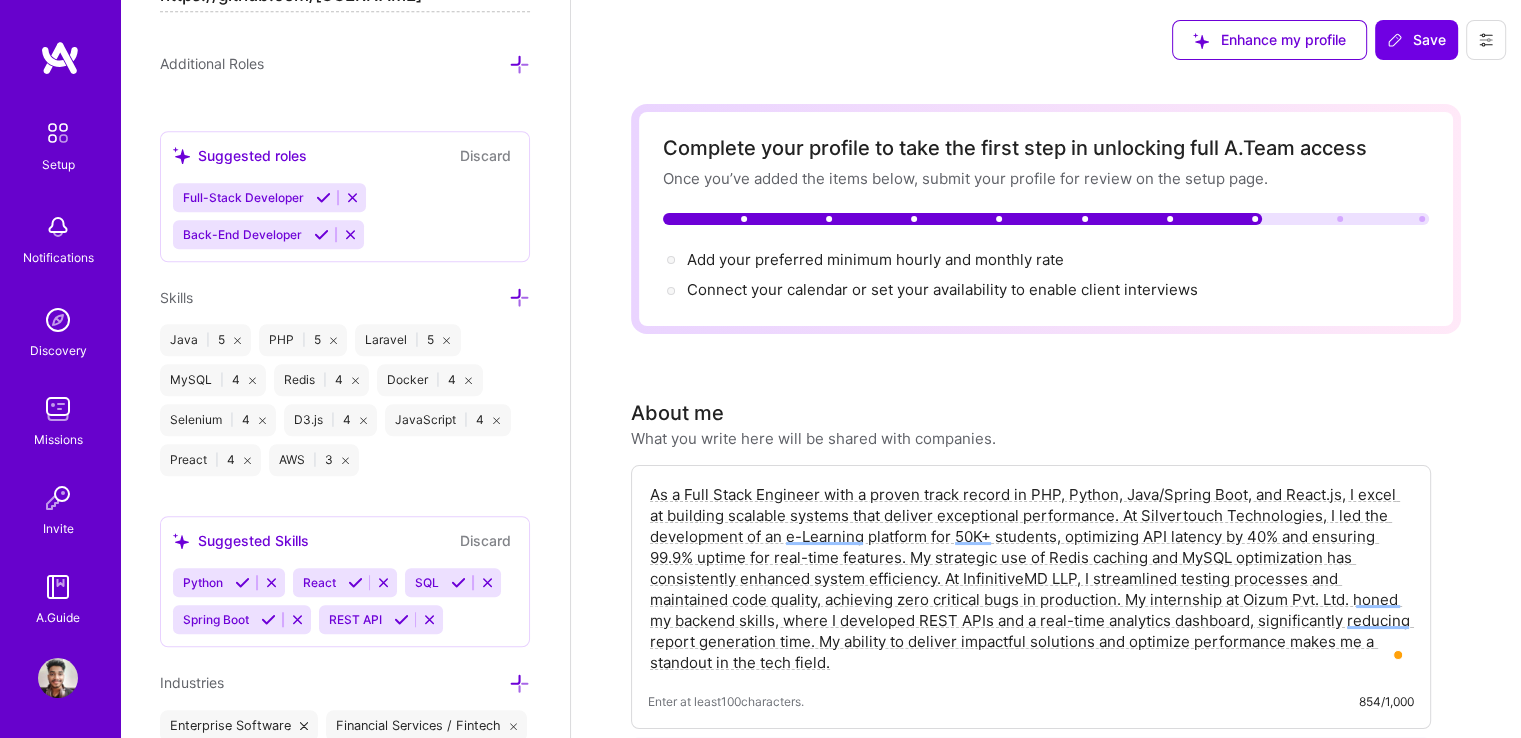 scroll, scrollTop: 1415, scrollLeft: 0, axis: vertical 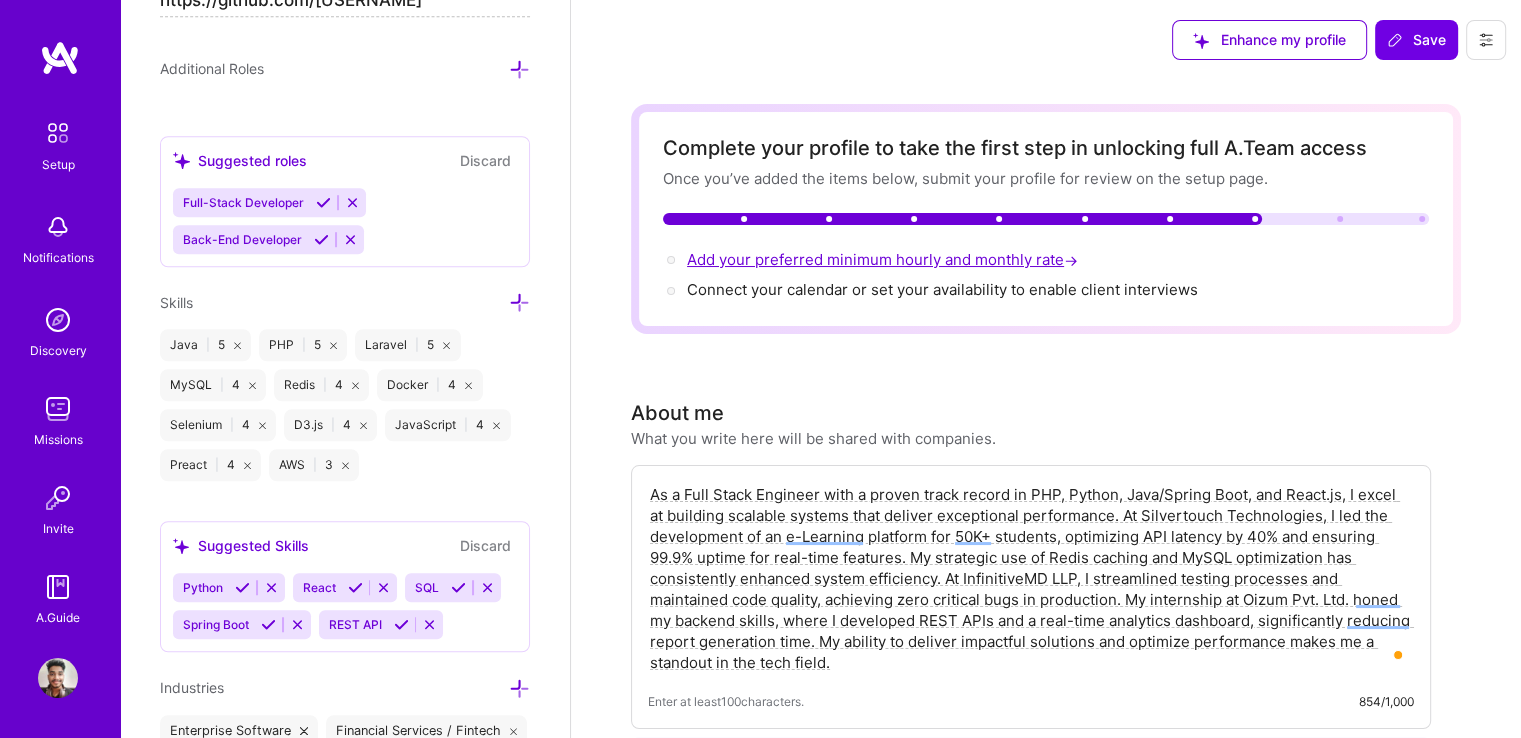 click on "Add your preferred minimum hourly and monthly rate  →" at bounding box center (884, 259) 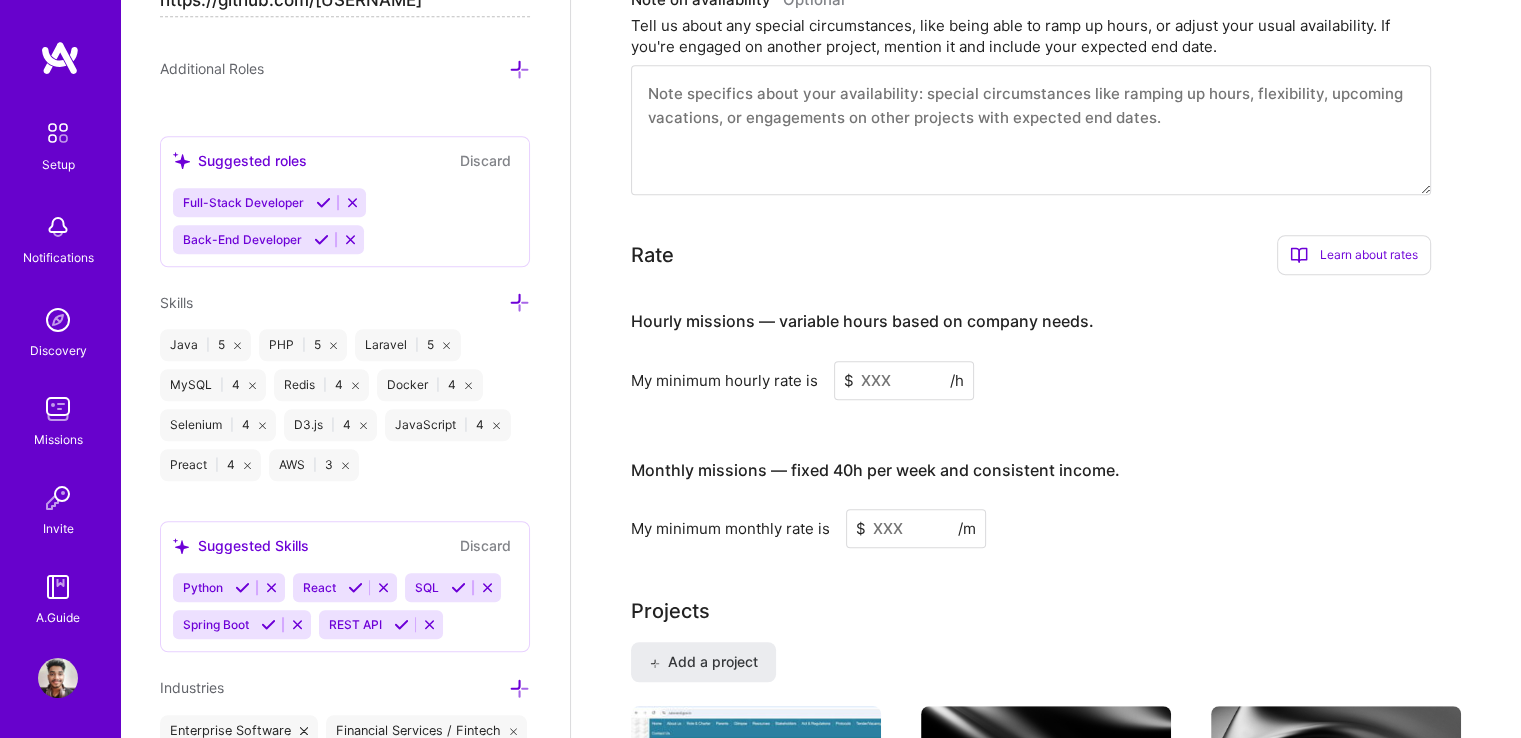 scroll, scrollTop: 974, scrollLeft: 0, axis: vertical 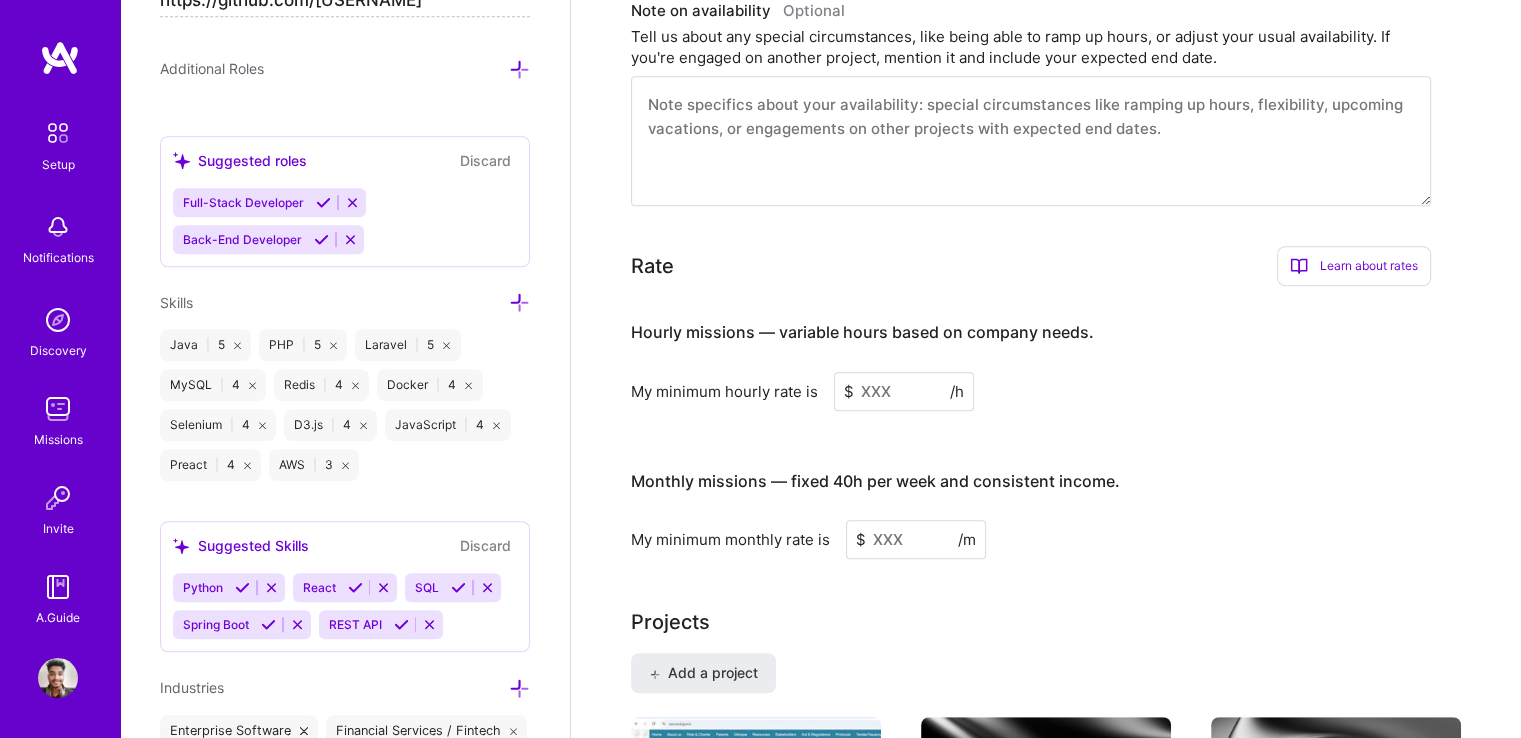 click at bounding box center (904, 391) 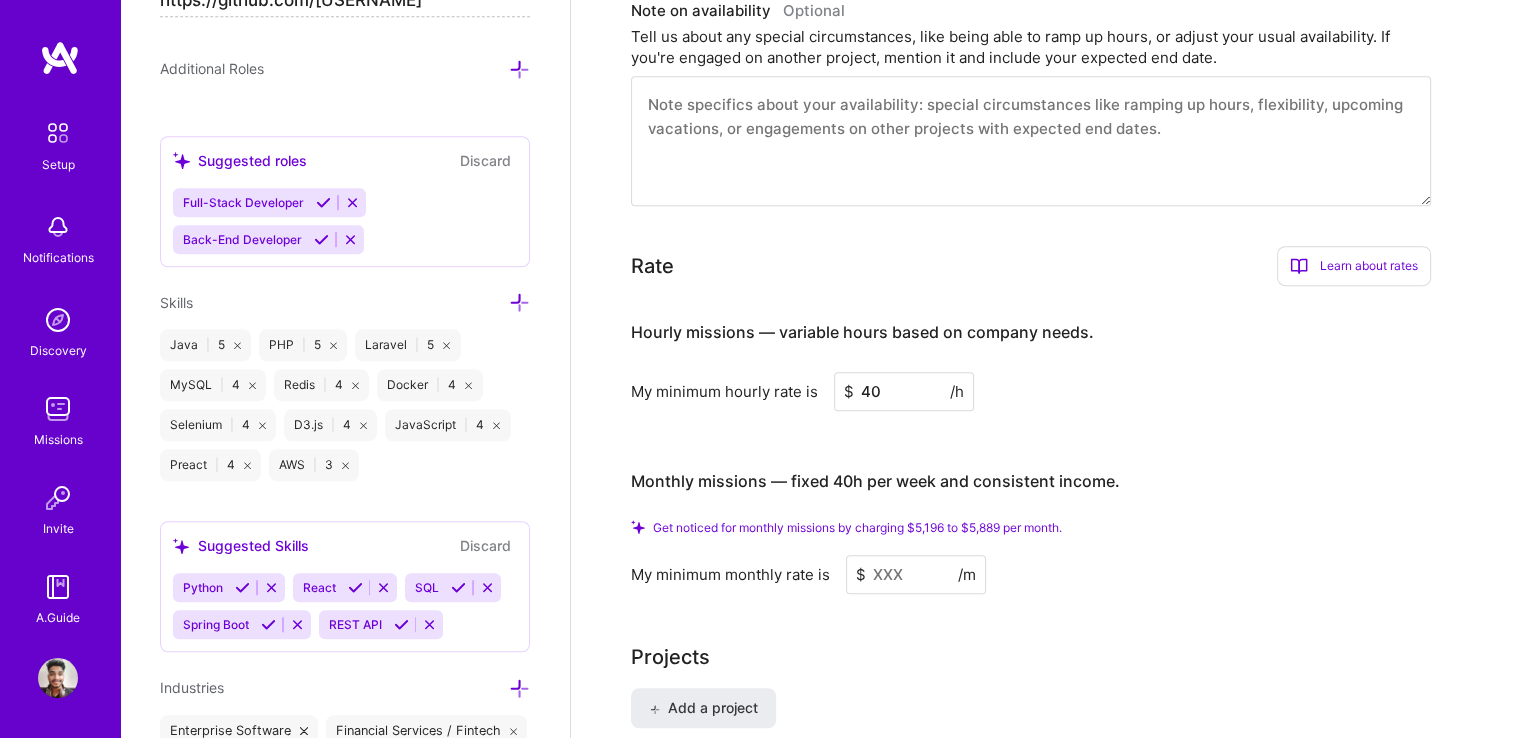 type on "40" 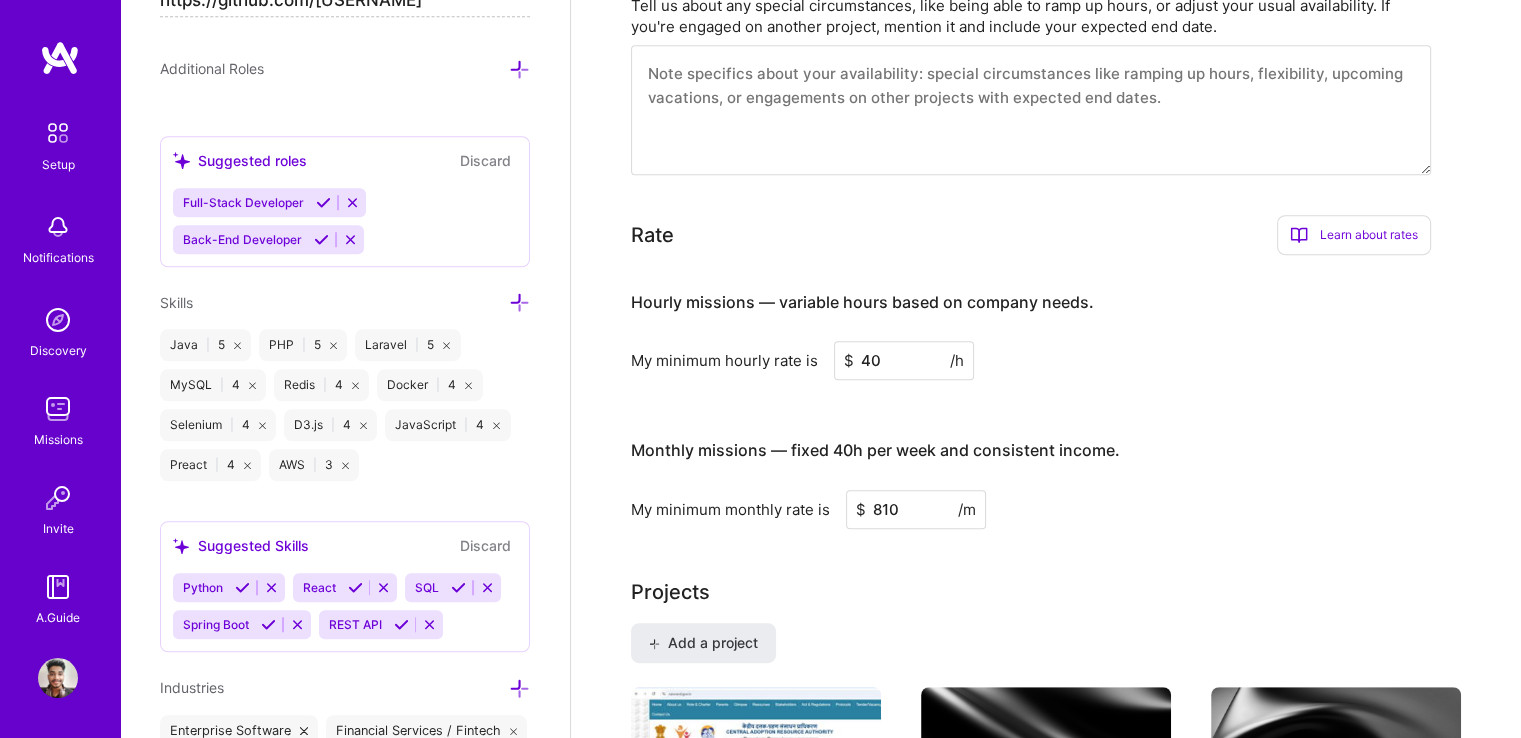 type on "810" 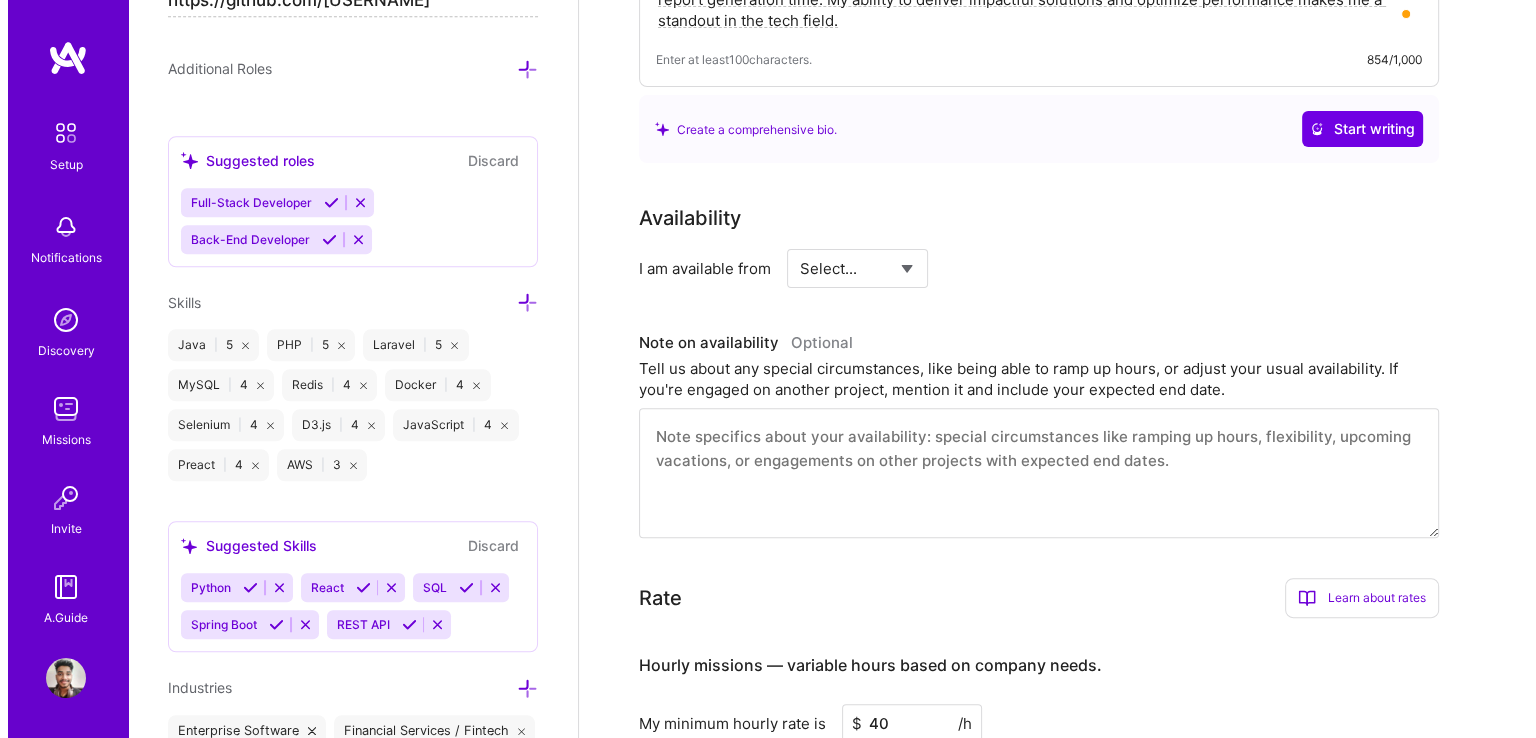 scroll, scrollTop: 0, scrollLeft: 0, axis: both 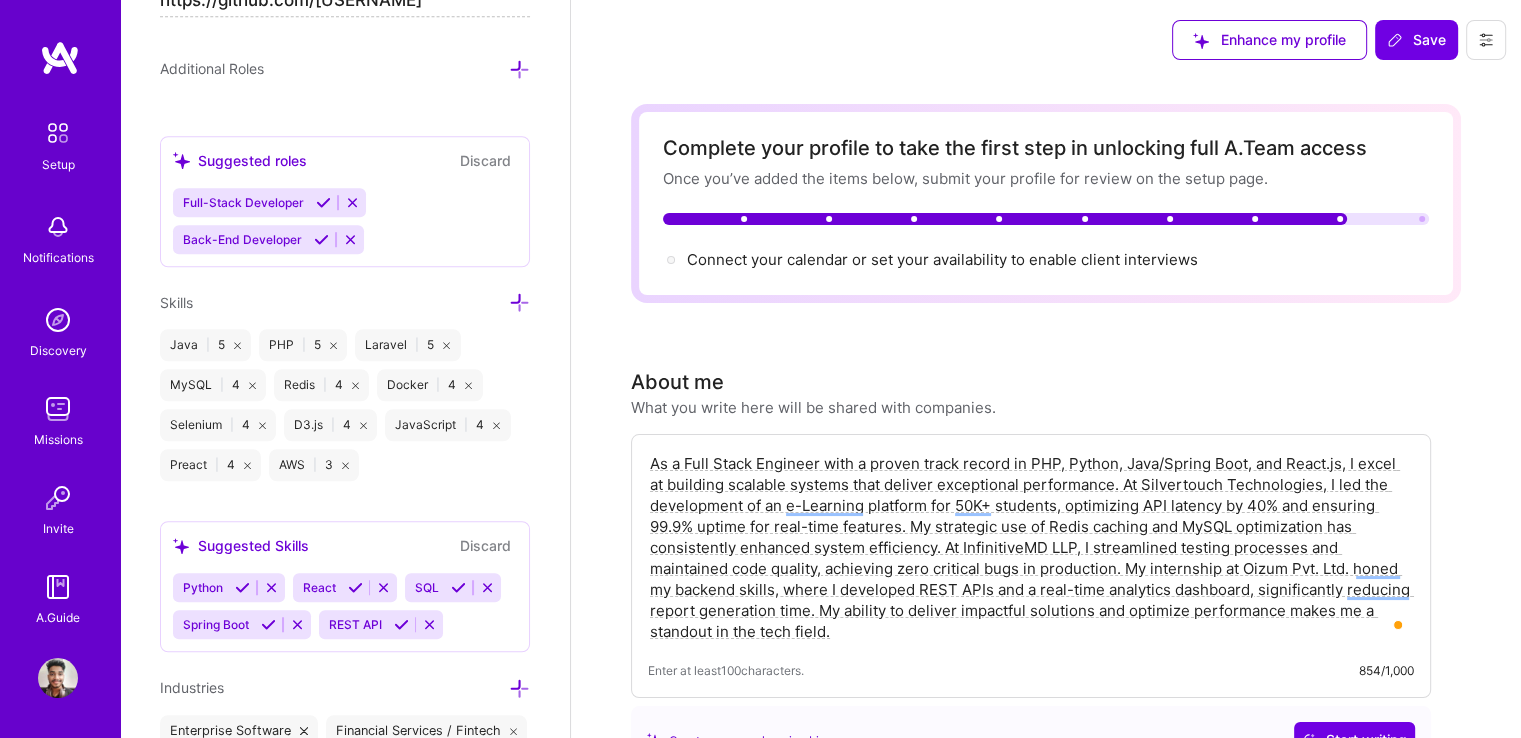 click on "Complete your profile to take the first step in unlocking full A.Team access Once you’ve added the items below, submit your profile for review on the setup page.   Connect your calendar or set your availability to enable client interviews  ->   About me What you write here will be shared with companies. Enter at least  100  characters. 854/1,000 Create a comprehensive bio. Start writing Availability I am available from Select... Right Now Future Date Not Available Note on availability   Optional Tell us about any special circumstances, like being able to ramp up hours, or adjust your usual availability. If you're engaged on another project, mention it and include your expected end date. Rate Learn about rates Hourly Rate What is hourly rate? This model involves payment for each hour worked, with the total hours varying based on the company's needs. It allows for a flexible schedule but results in fluctuating income, reflecting the actual hours worked in each pay period. Benefits Monthly Rate Benefits   $ $" at bounding box center (1046, 1617) 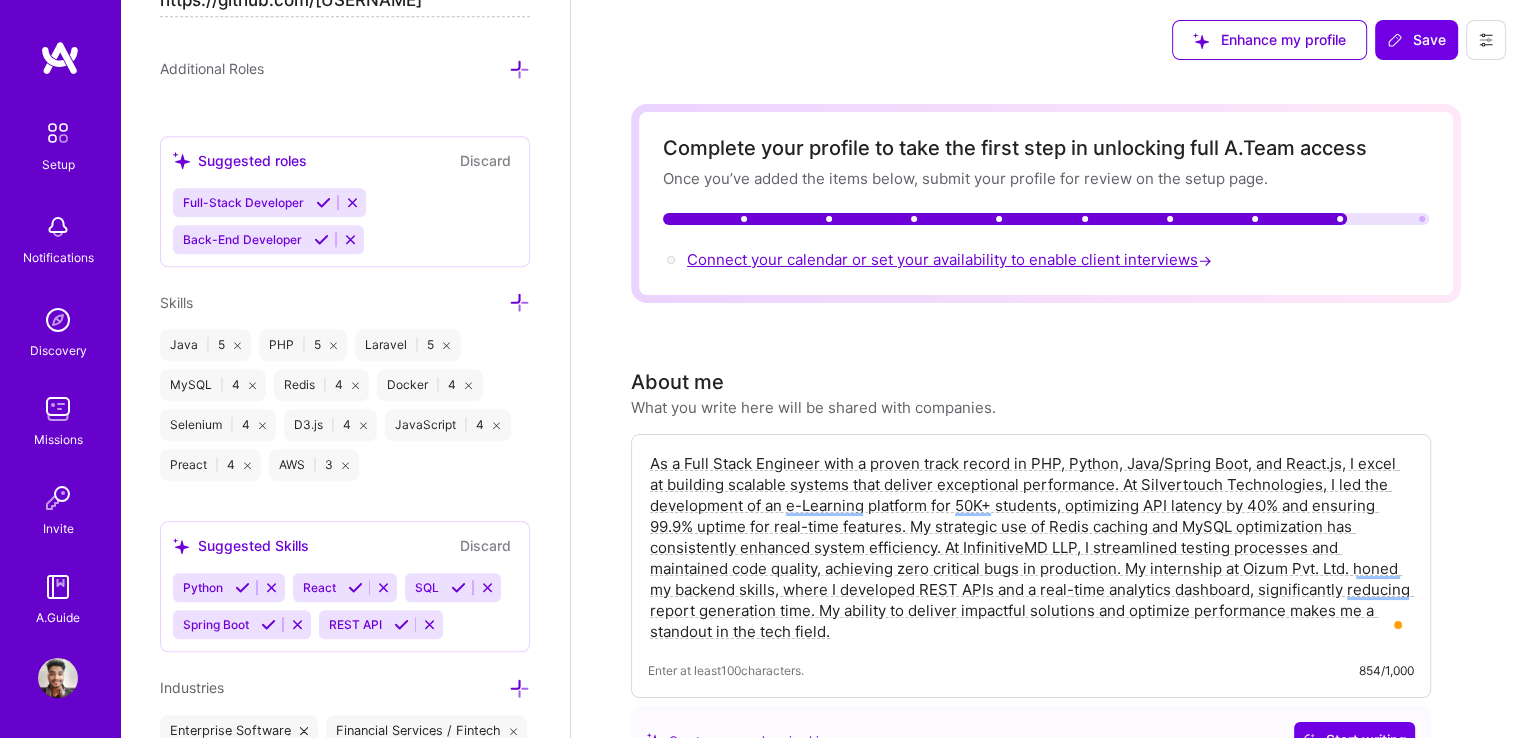 click on "Connect your calendar or set your availability to enable client interviews  →" at bounding box center [951, 259] 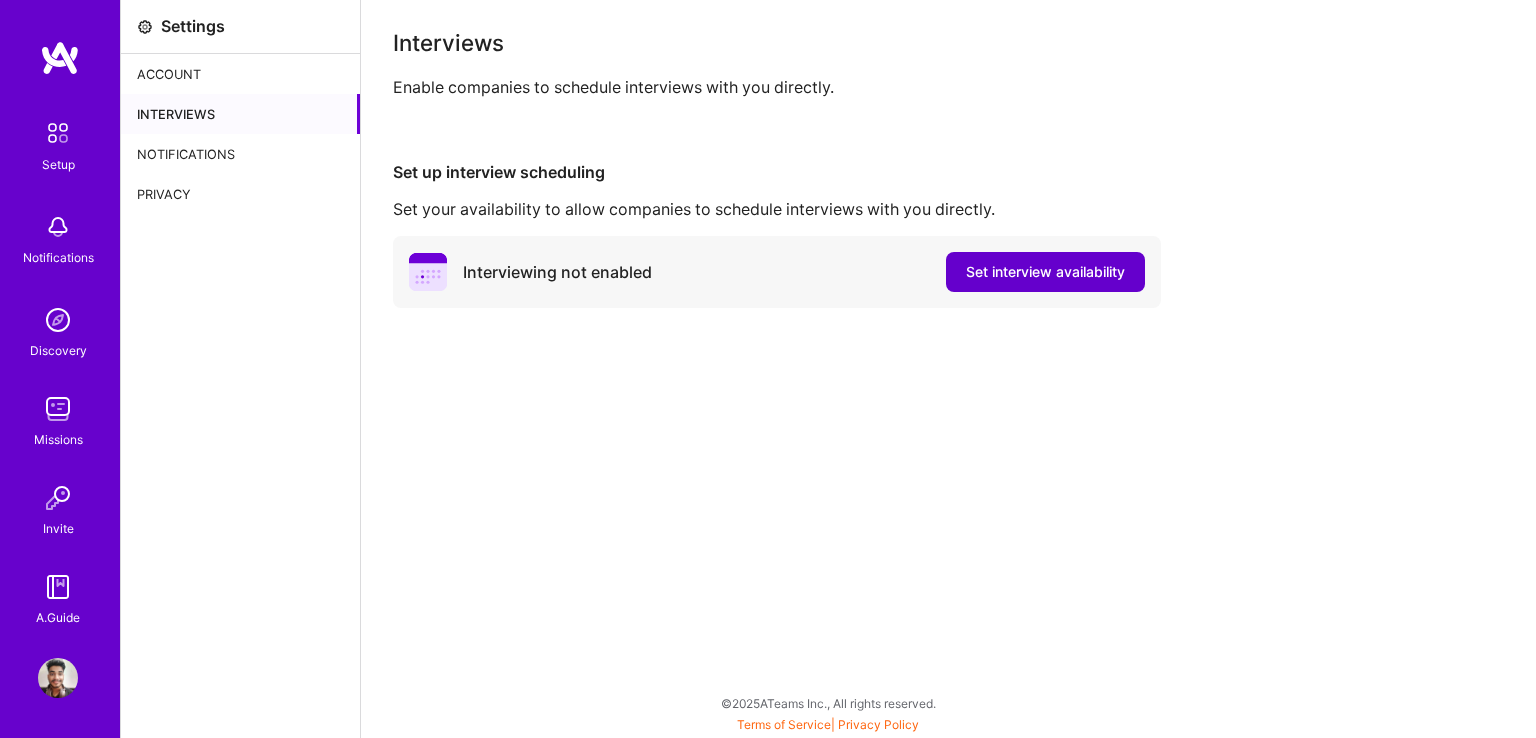 click on "Set interview availability" at bounding box center (1045, 272) 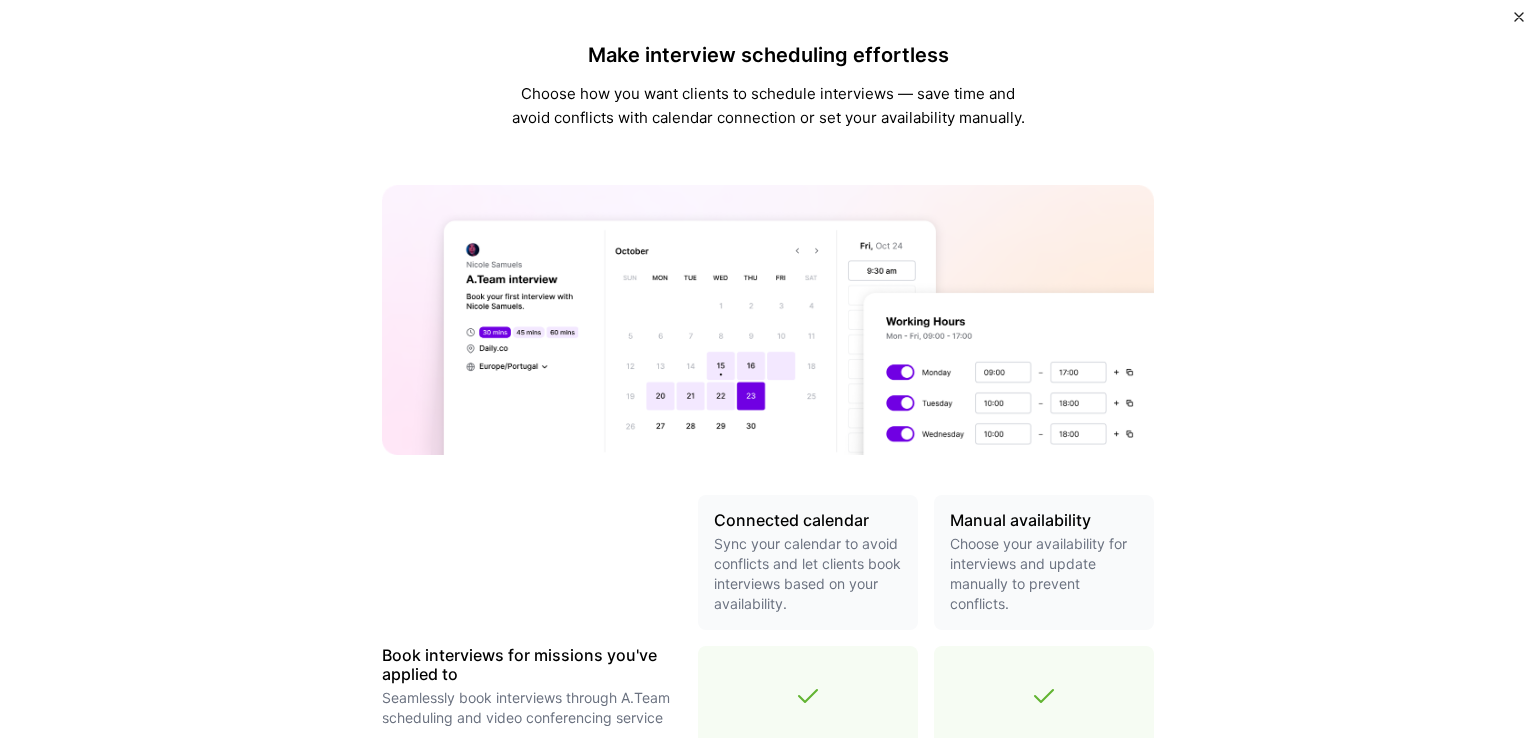 scroll, scrollTop: 664, scrollLeft: 0, axis: vertical 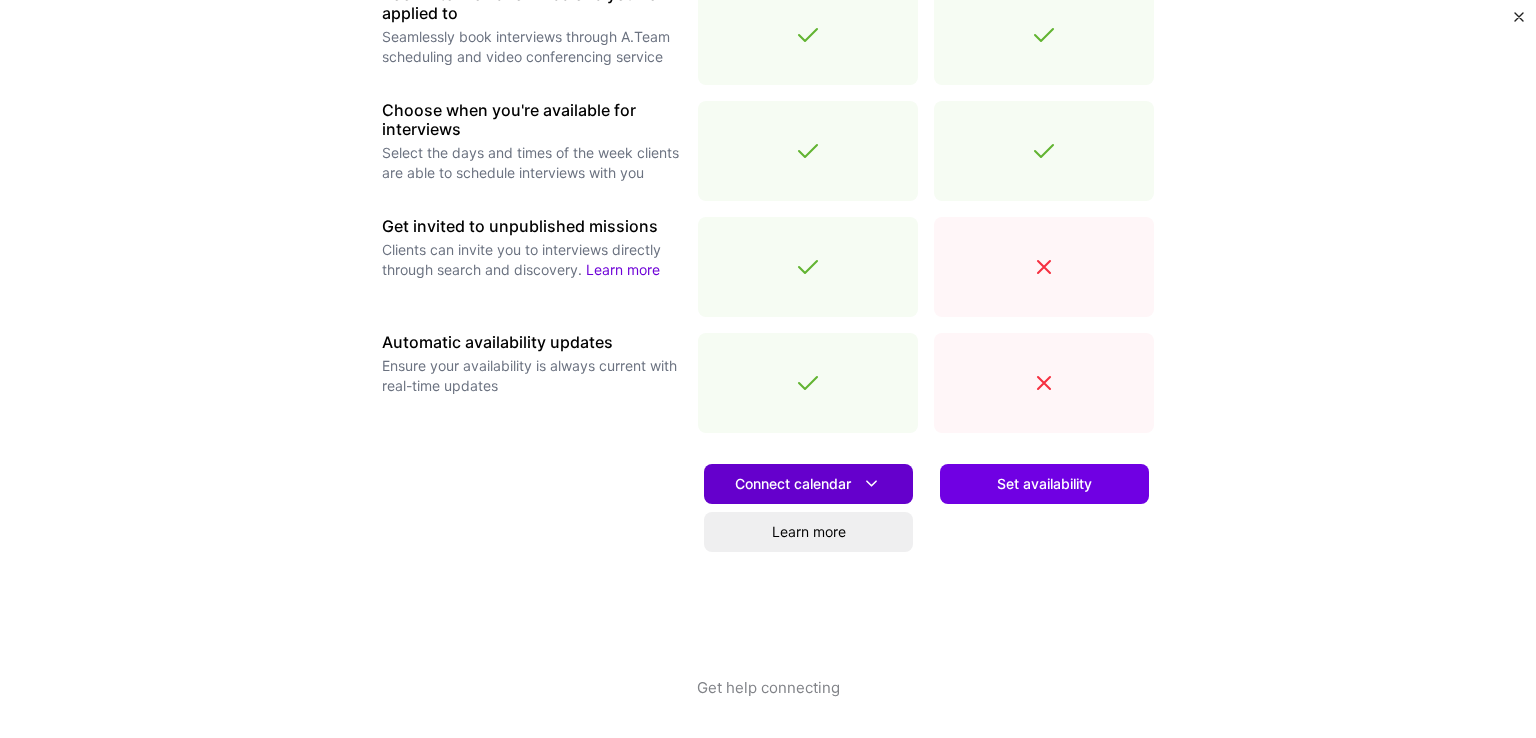 click at bounding box center (871, 483) 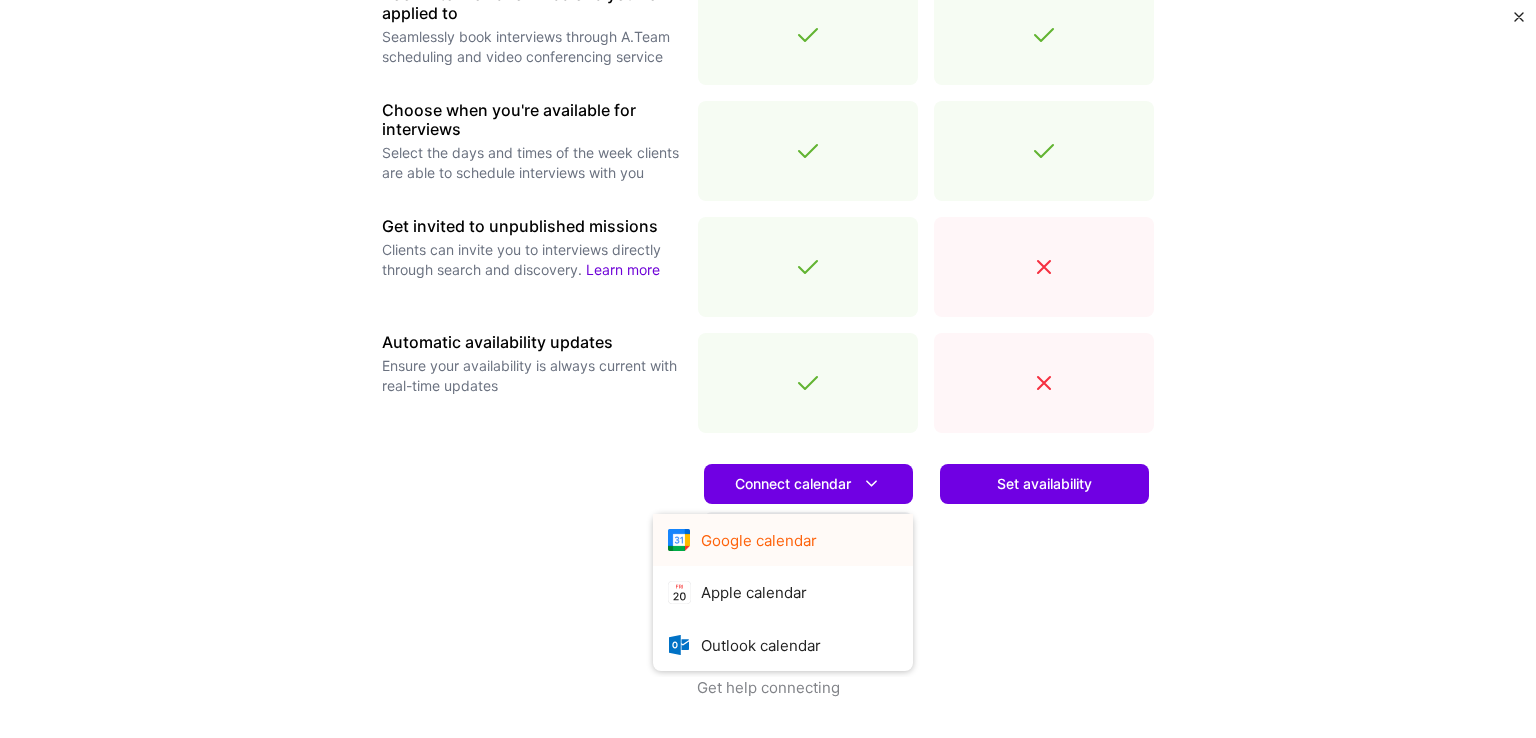 click on "Google calendar" at bounding box center (783, 540) 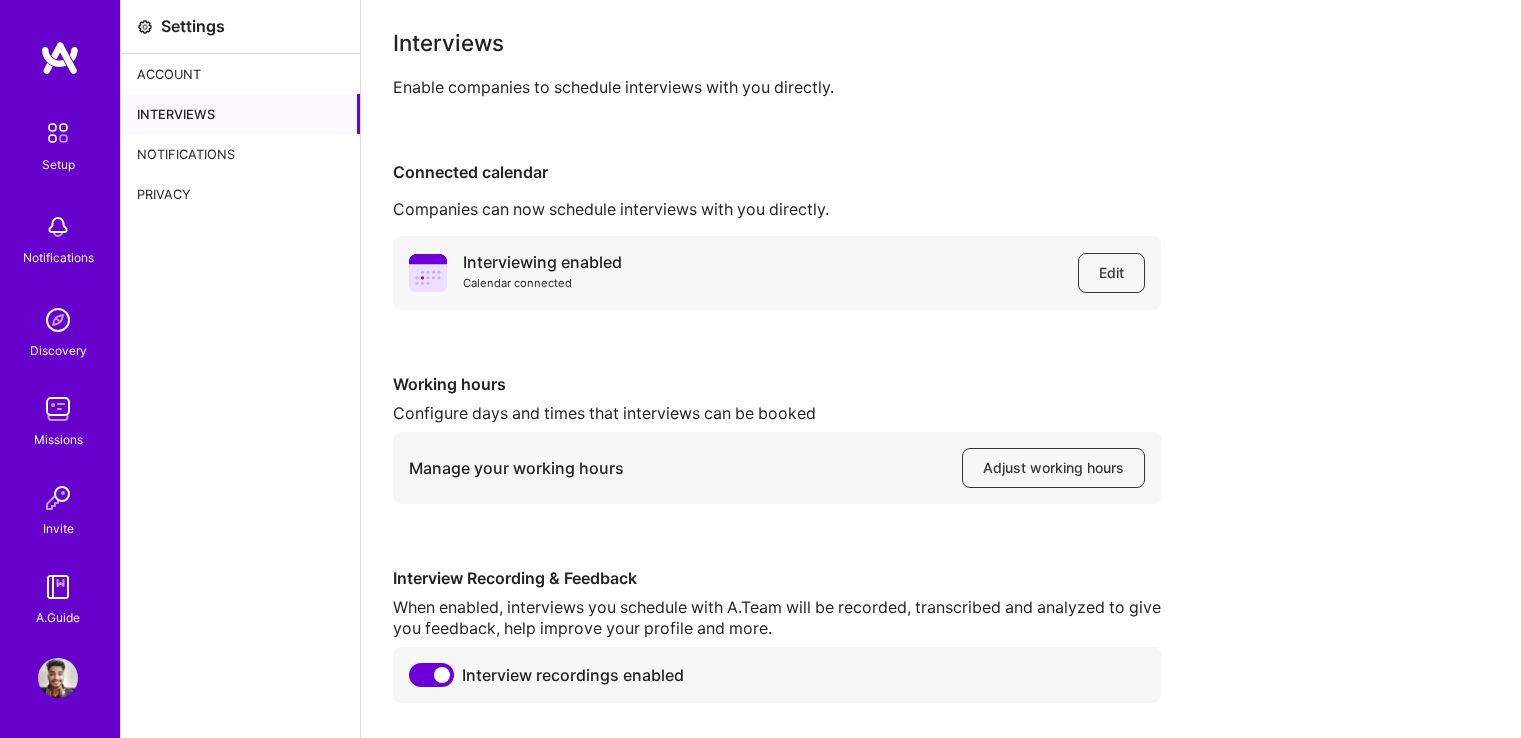 scroll, scrollTop: 0, scrollLeft: 0, axis: both 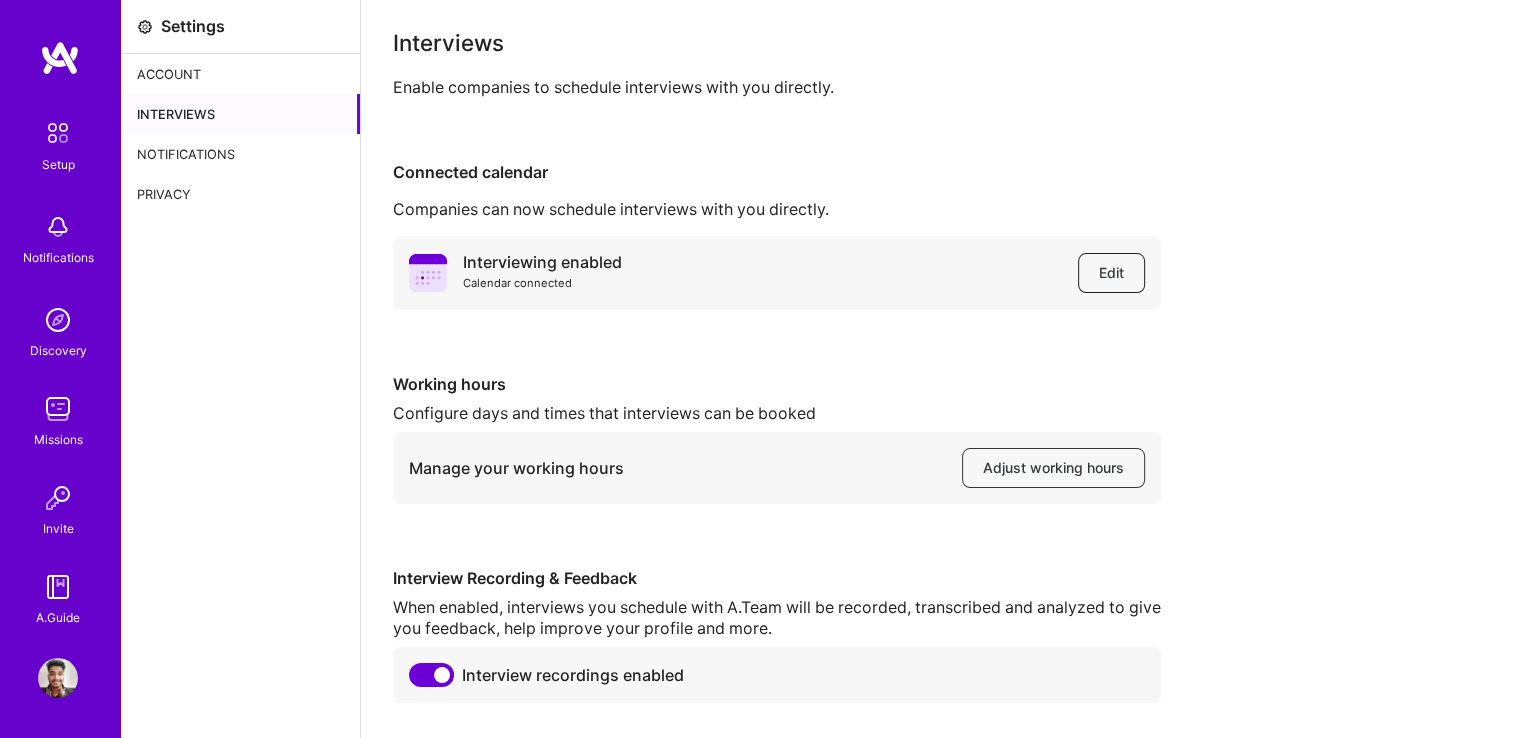 click on "Edit" at bounding box center (1111, 273) 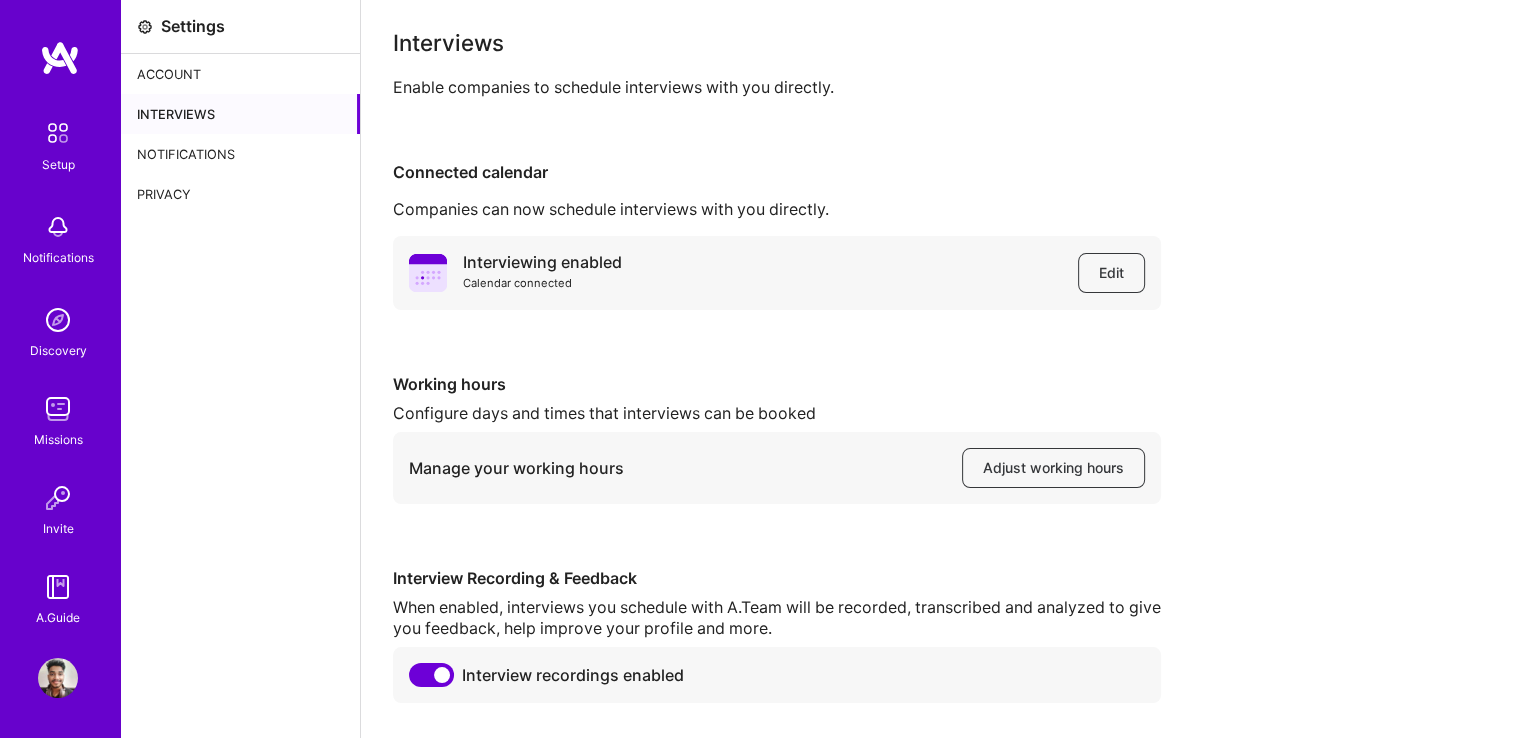 scroll, scrollTop: 61, scrollLeft: 0, axis: vertical 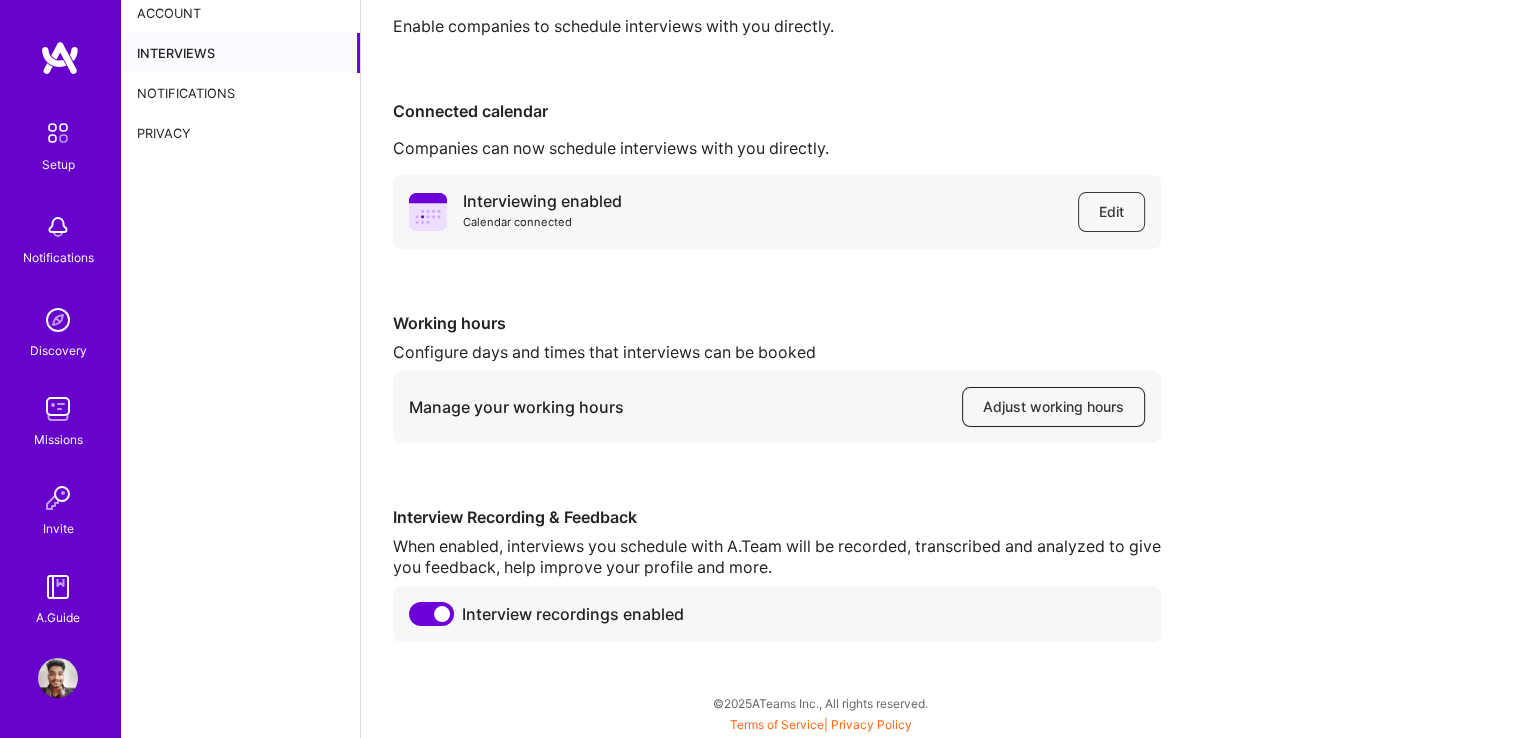 click on "Adjust working hours" at bounding box center [1053, 407] 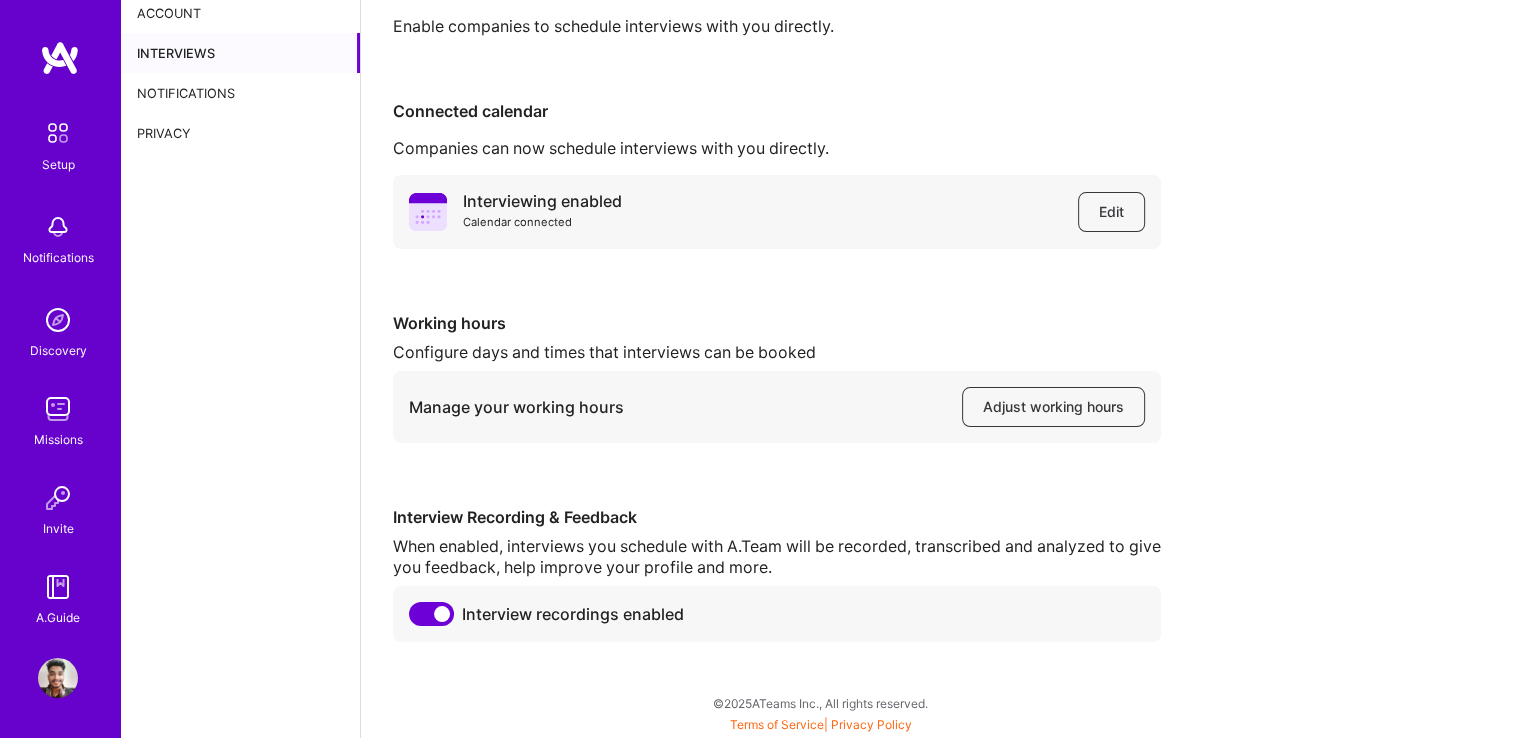 scroll, scrollTop: 0, scrollLeft: 0, axis: both 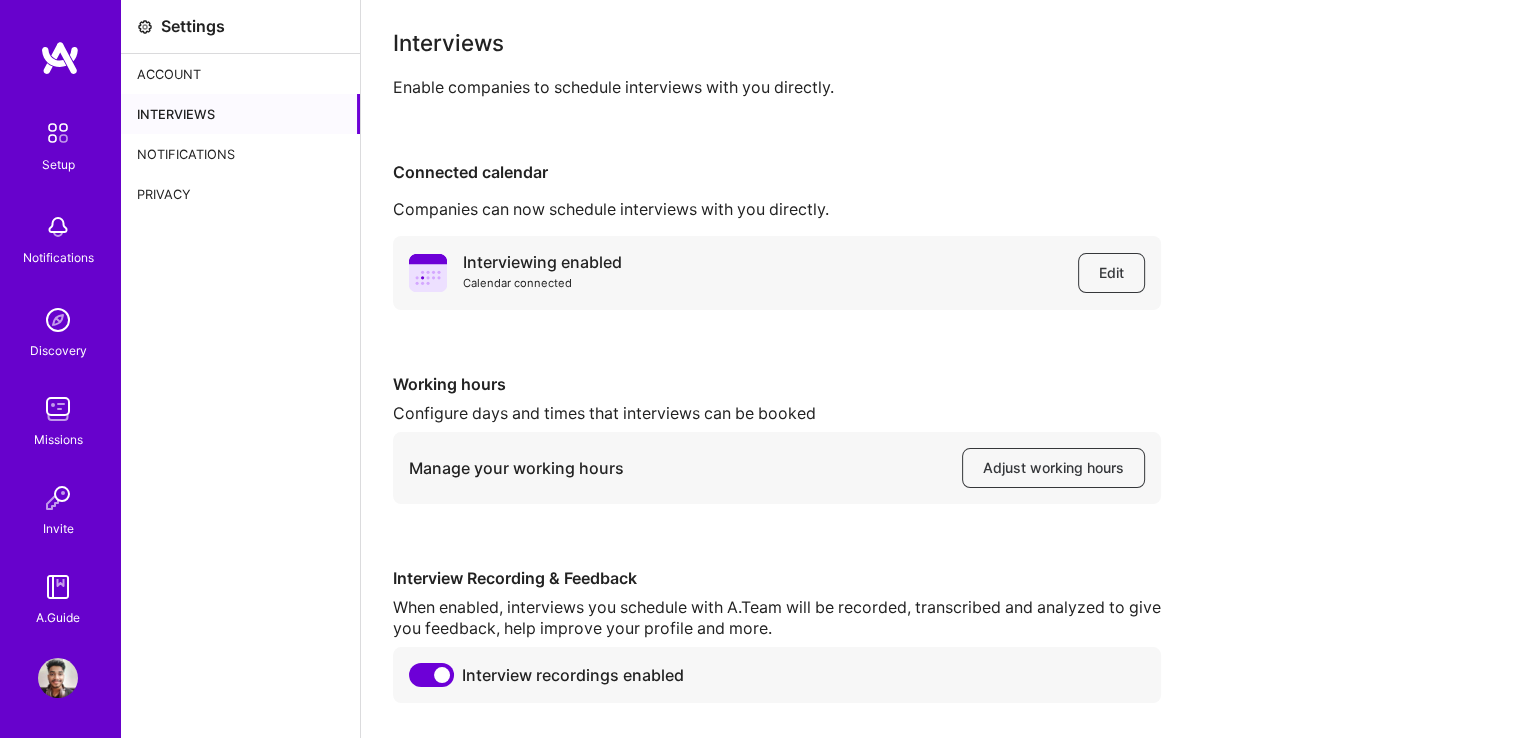 click on "Setup" at bounding box center [58, 164] 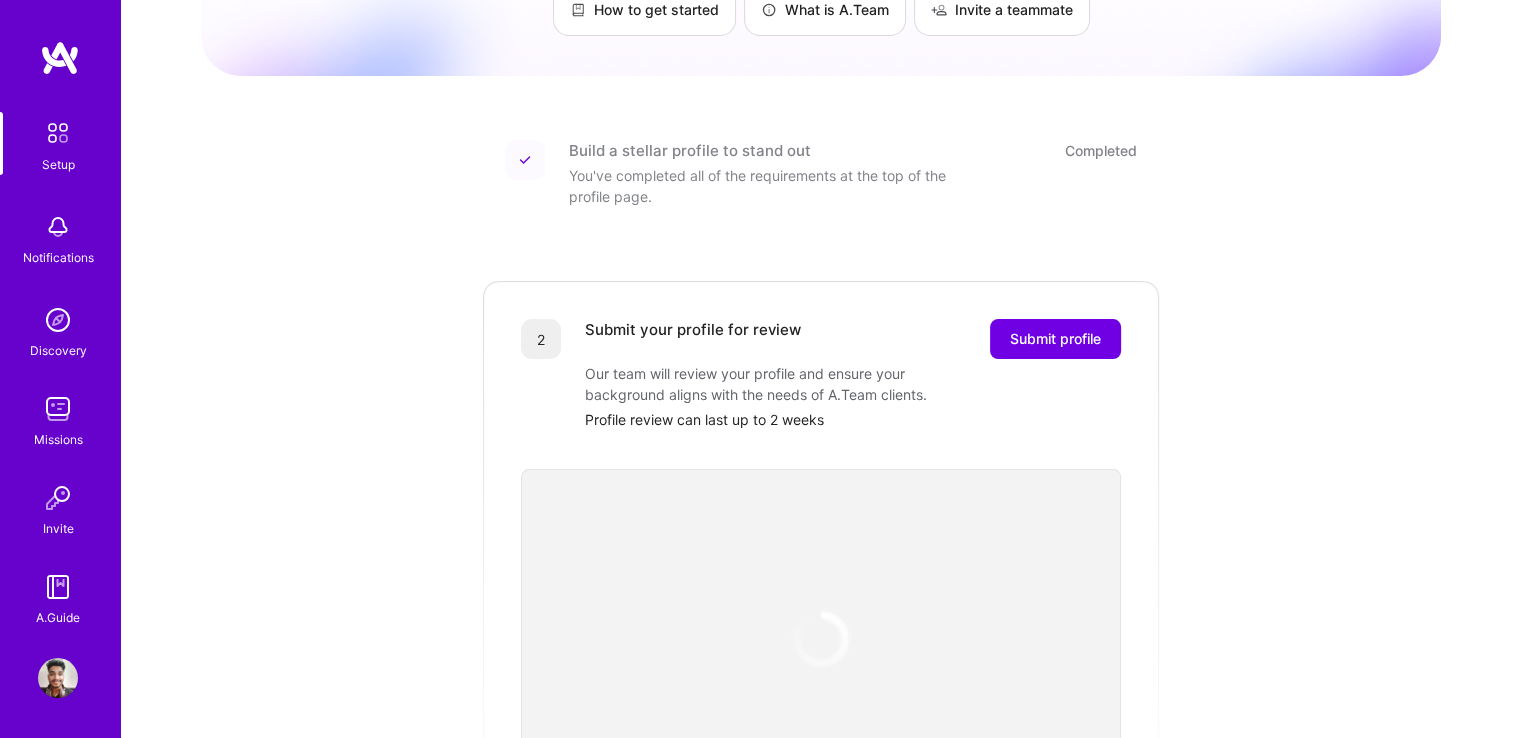 scroll, scrollTop: 171, scrollLeft: 0, axis: vertical 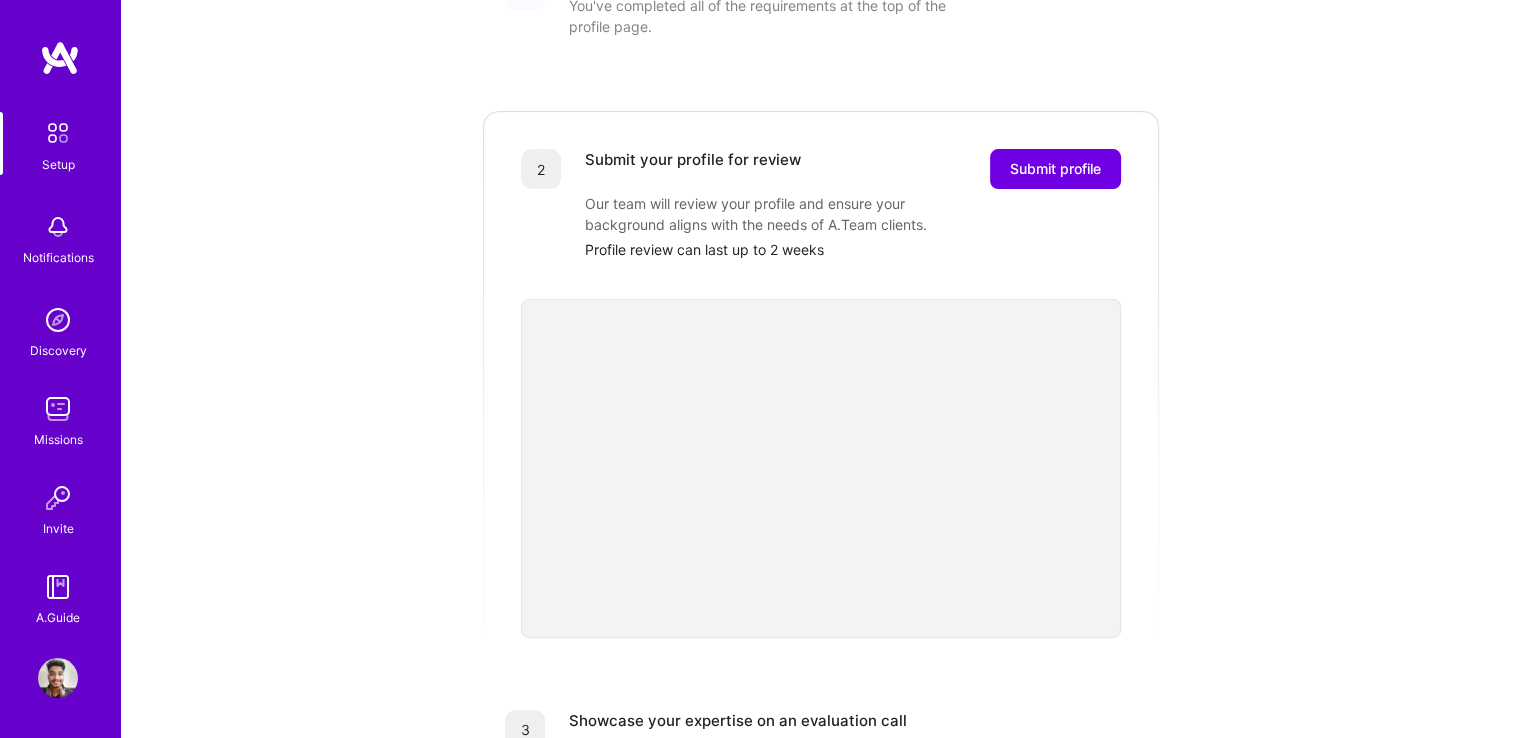 drag, startPoint x: 1516, startPoint y: 333, endPoint x: 1535, endPoint y: 469, distance: 137.32079 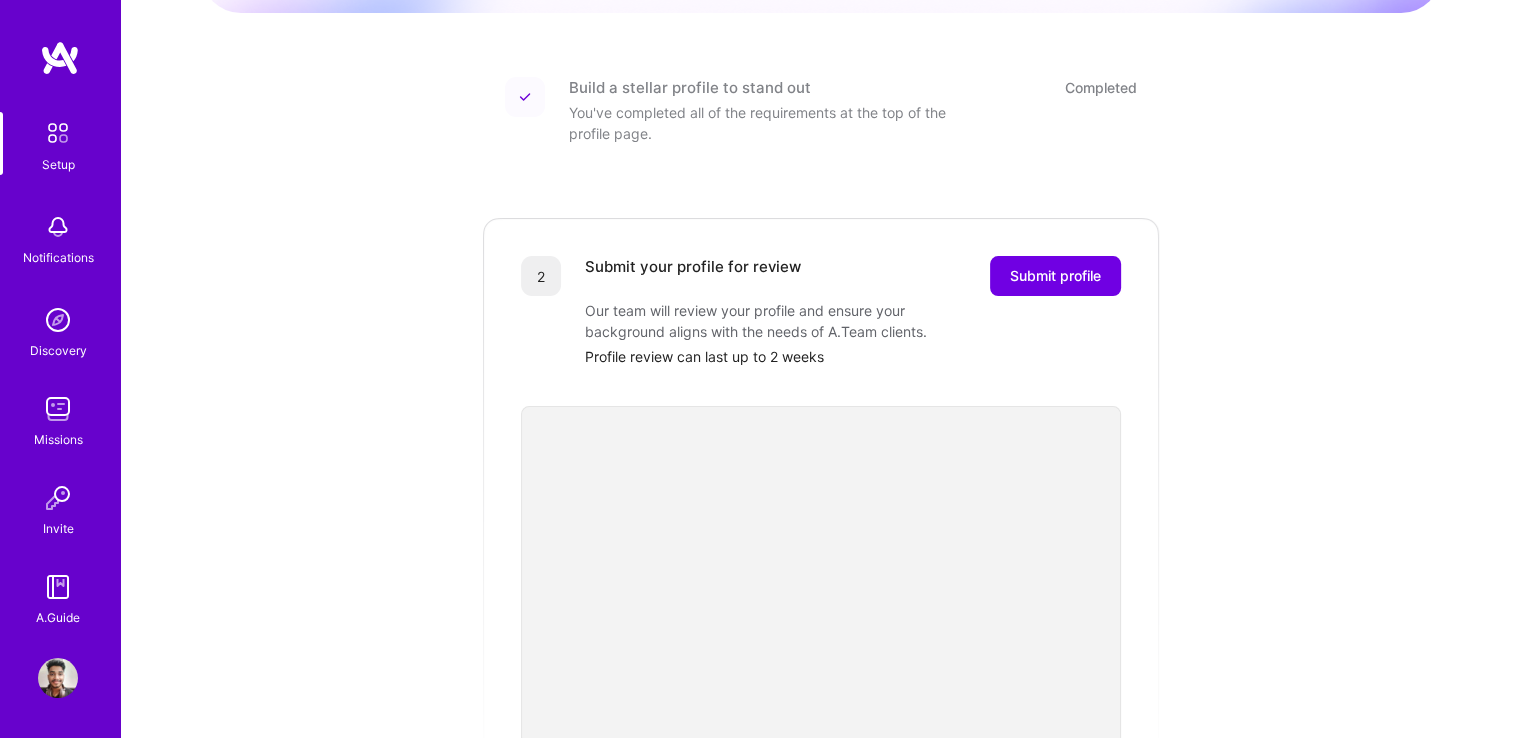 scroll, scrollTop: 202, scrollLeft: 0, axis: vertical 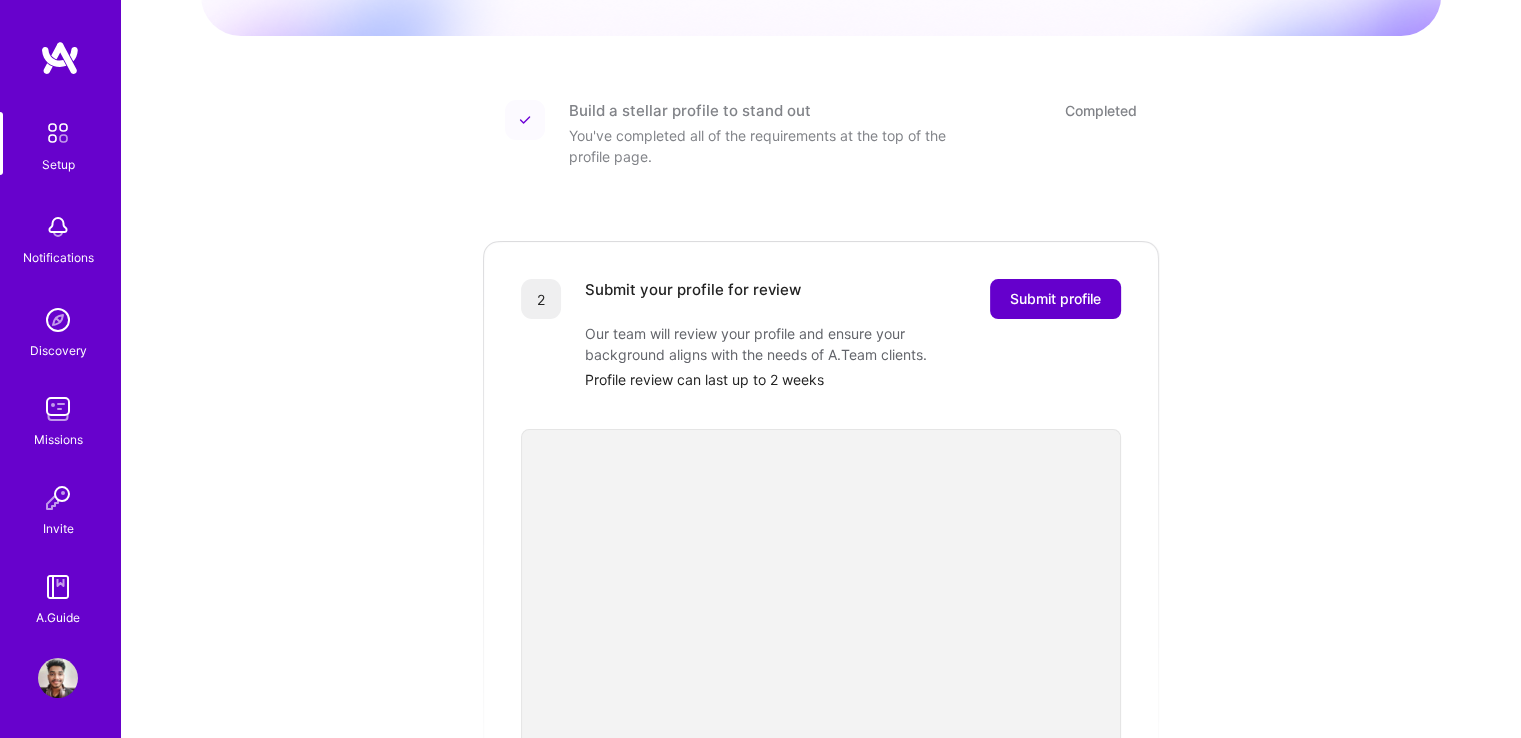 click on "Submit profile" at bounding box center [1055, 299] 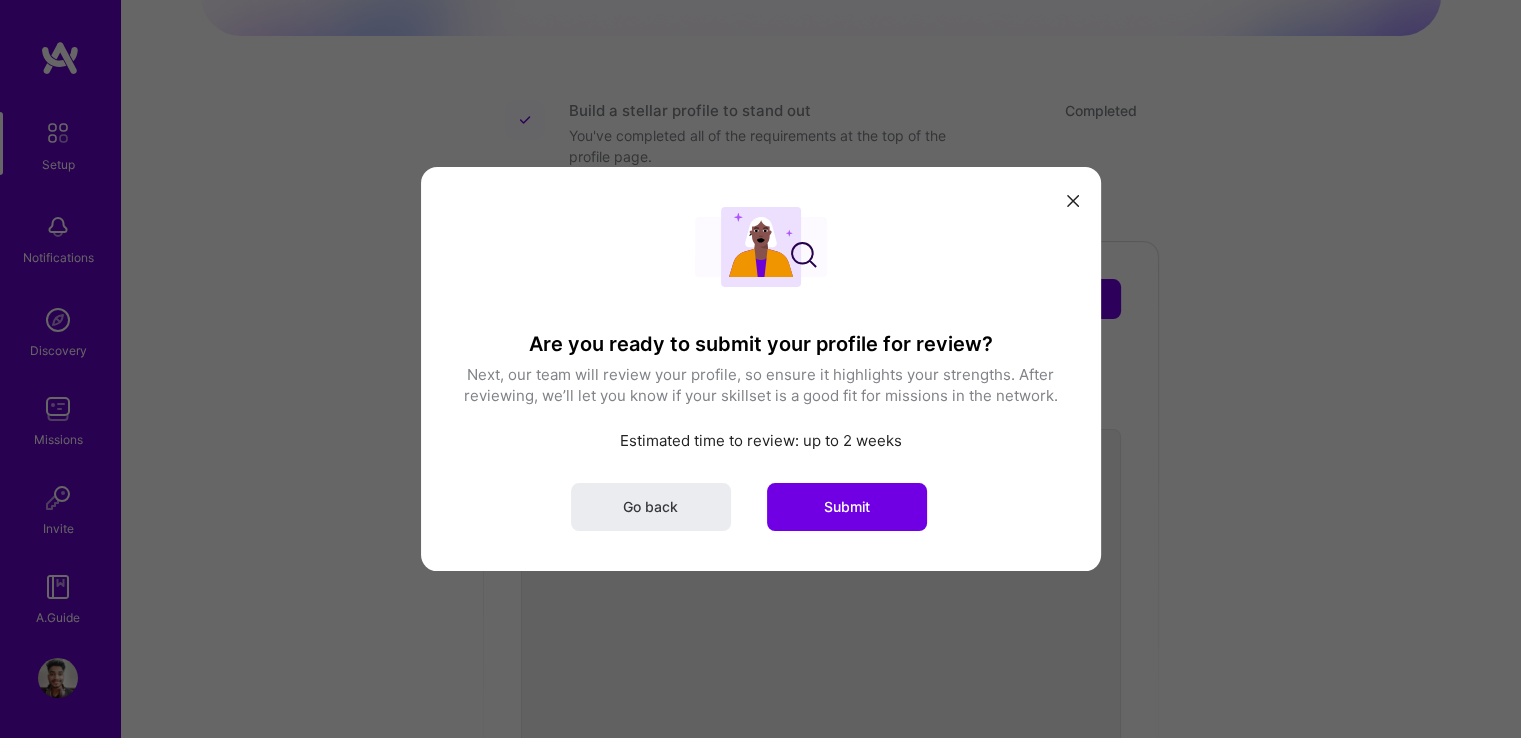 click on "Next, our team will review your profile, so ensure it highlights your strengths. After reviewing, we’ll let you know if your skillset is a good fit for missions in the network." at bounding box center [761, 385] 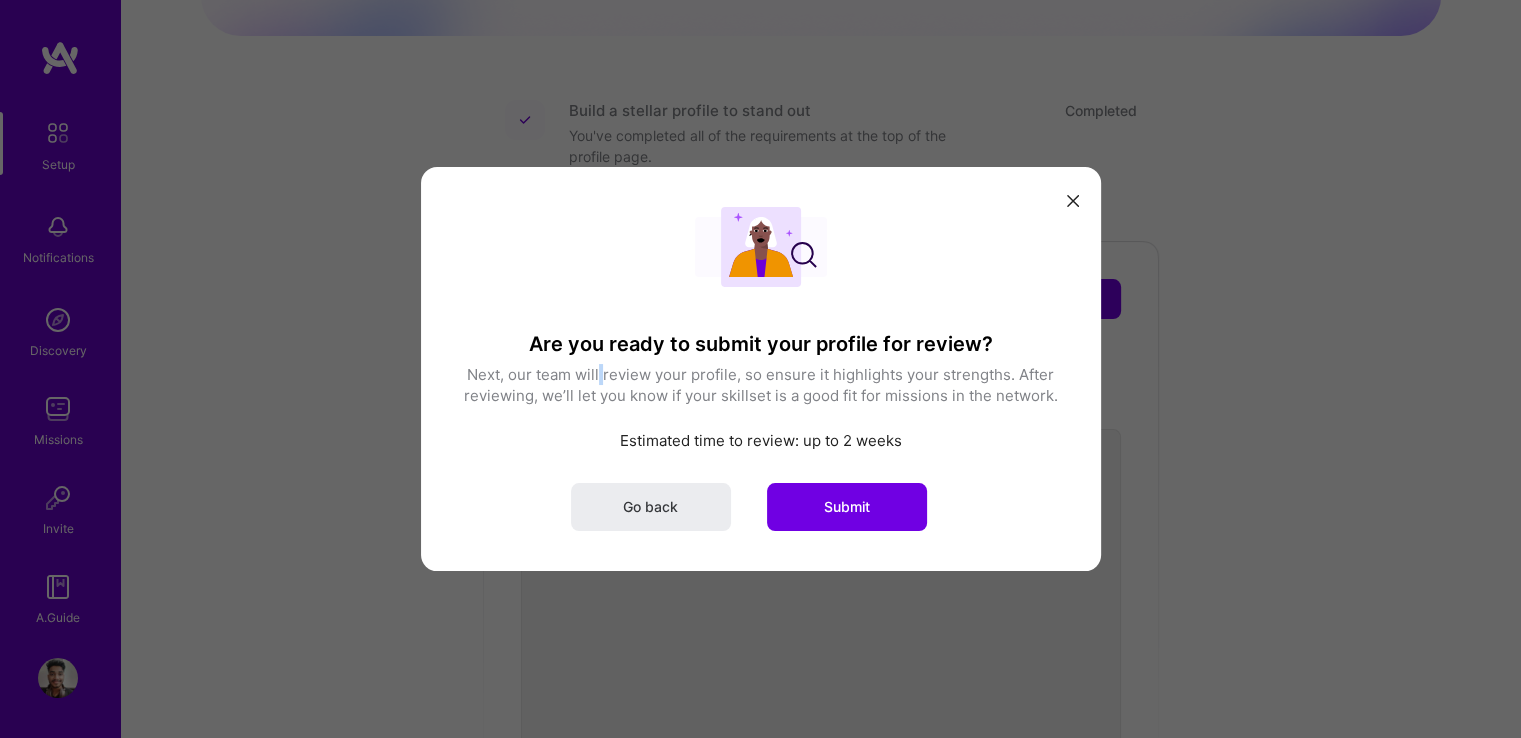 click on "Next, our team will review your profile, so ensure it highlights your strengths. After reviewing, we’ll let you know if your skillset is a good fit for missions in the network." at bounding box center [761, 385] 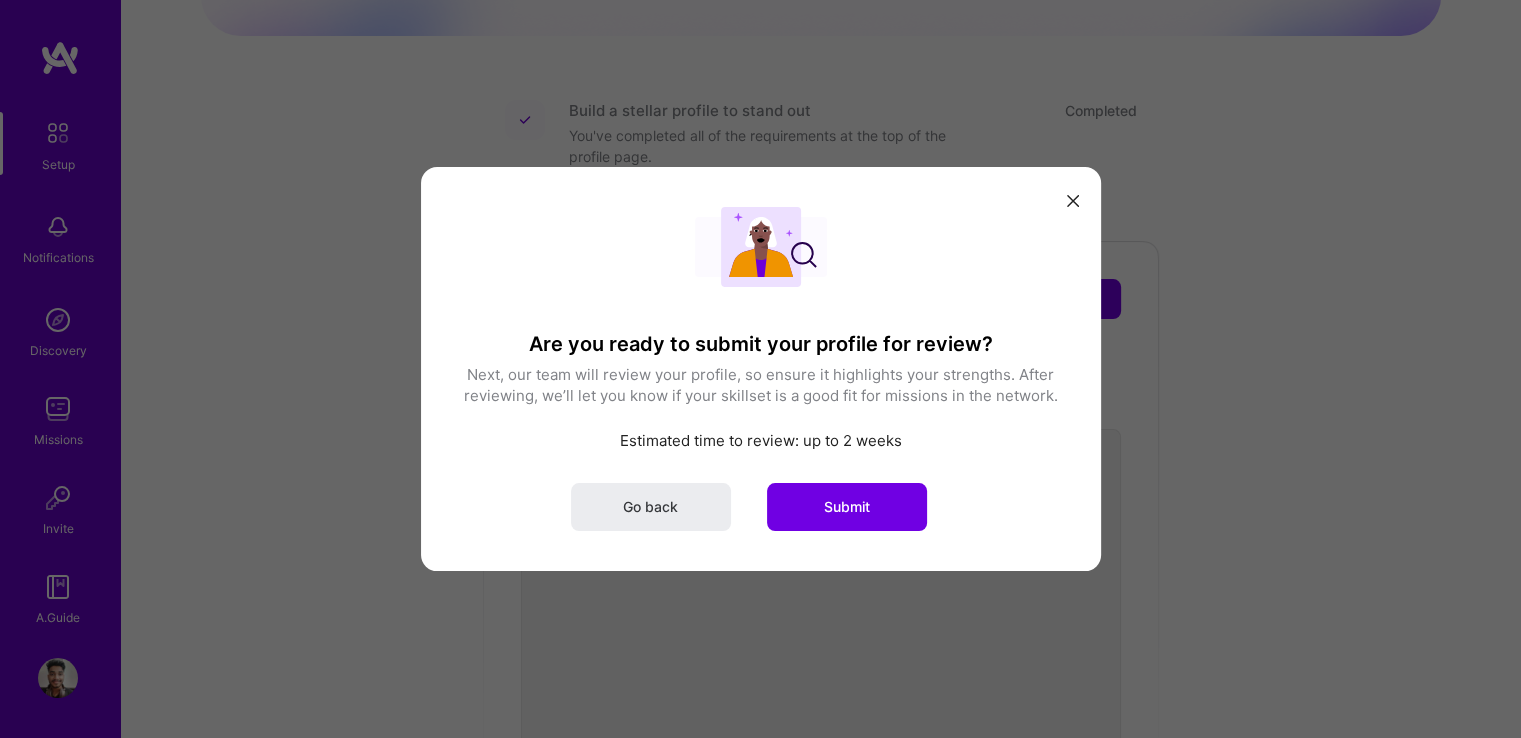 click on "Next, our team will review your profile, so ensure it highlights your strengths. After reviewing, we’ll let you know if your skillset is a good fit for missions in the network." at bounding box center (761, 385) 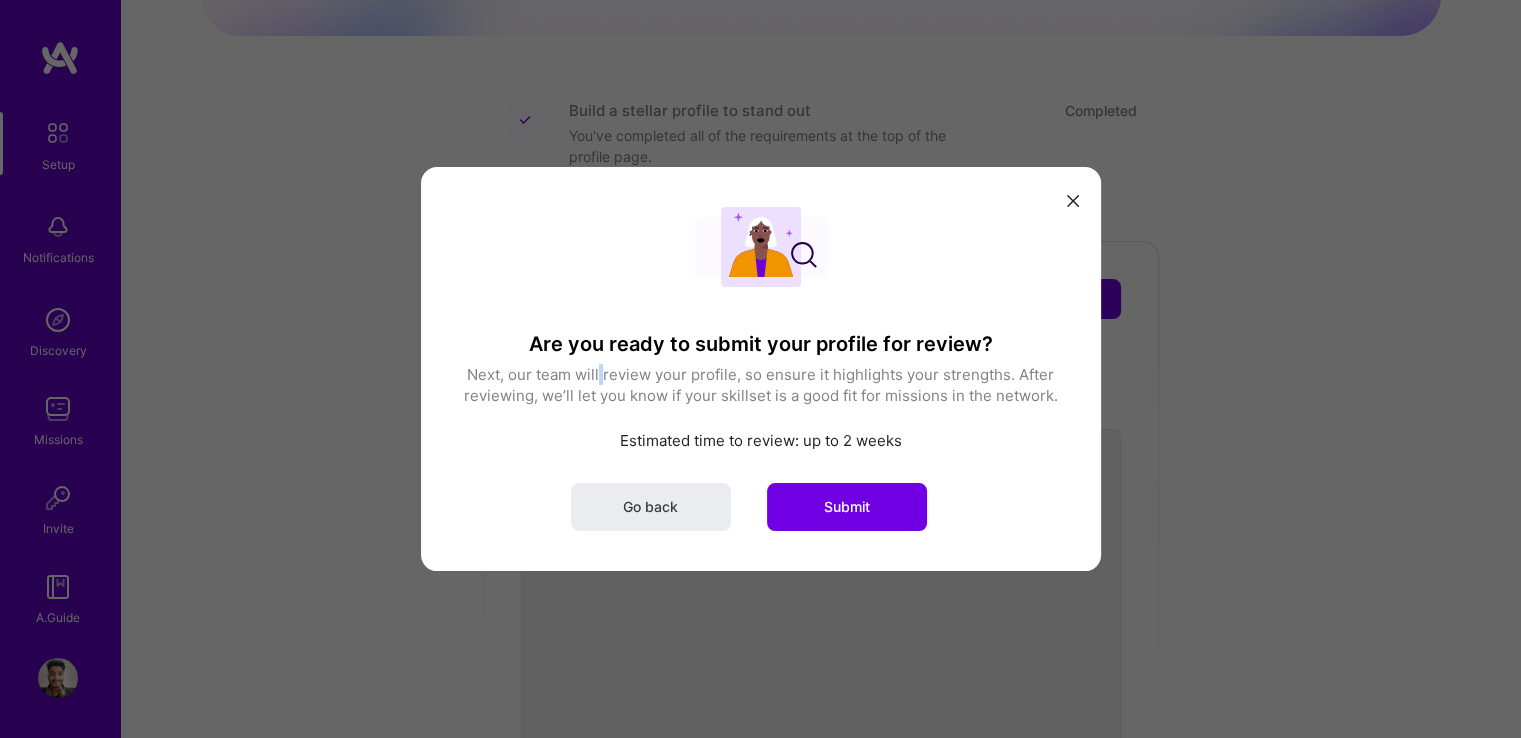 drag, startPoint x: 602, startPoint y: 377, endPoint x: 619, endPoint y: 382, distance: 17.720045 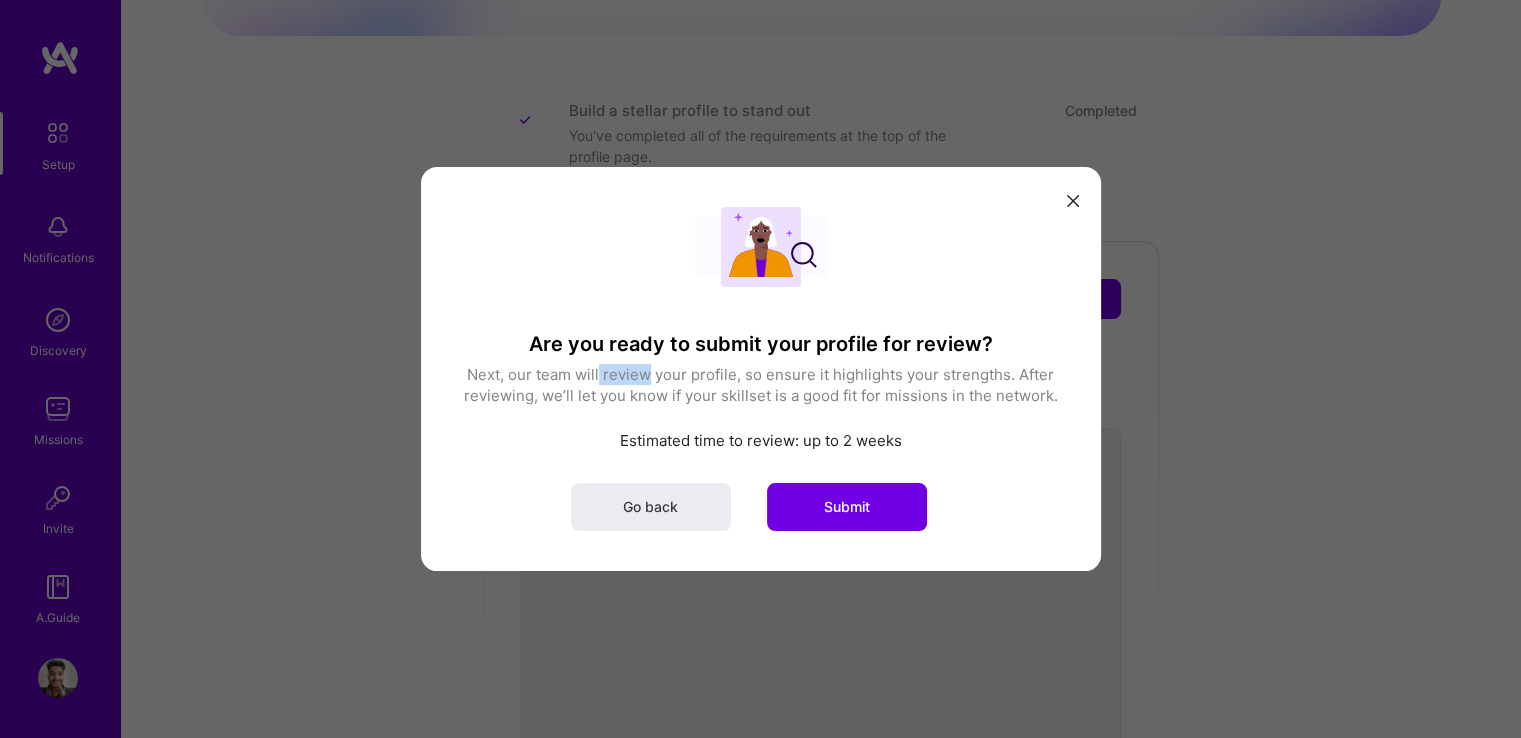 click on "Next, our team will review your profile, so ensure it highlights your strengths. After reviewing, we’ll let you know if your skillset is a good fit for missions in the network." at bounding box center [761, 385] 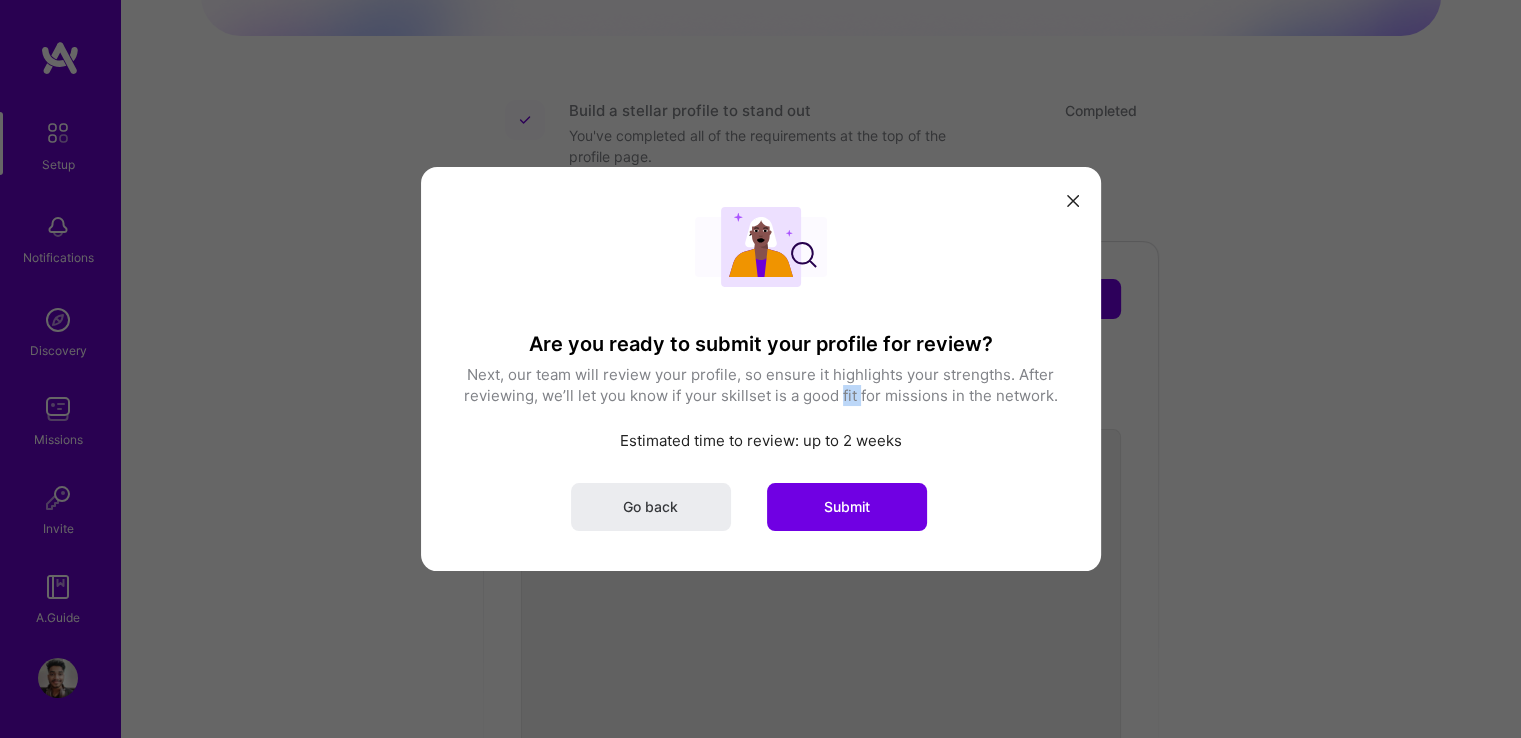 click on "Next, our team will review your profile, so ensure it highlights your strengths. After reviewing, we’ll let you know if your skillset is a good fit for missions in the network." at bounding box center (761, 385) 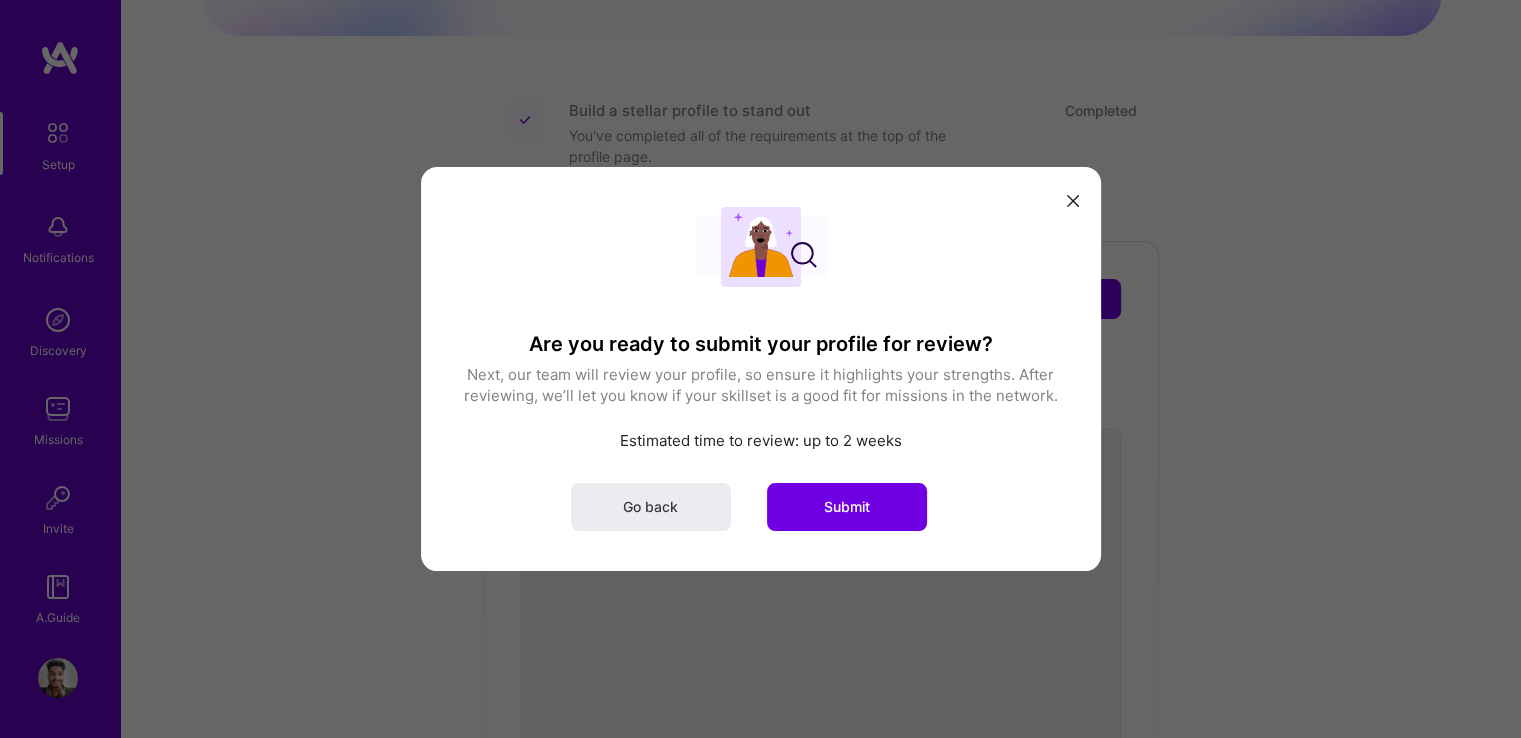 click on "Next, our team will review your profile, so ensure it highlights your strengths. After reviewing, we’ll let you know if your skillset is a good fit for missions in the network." at bounding box center (761, 385) 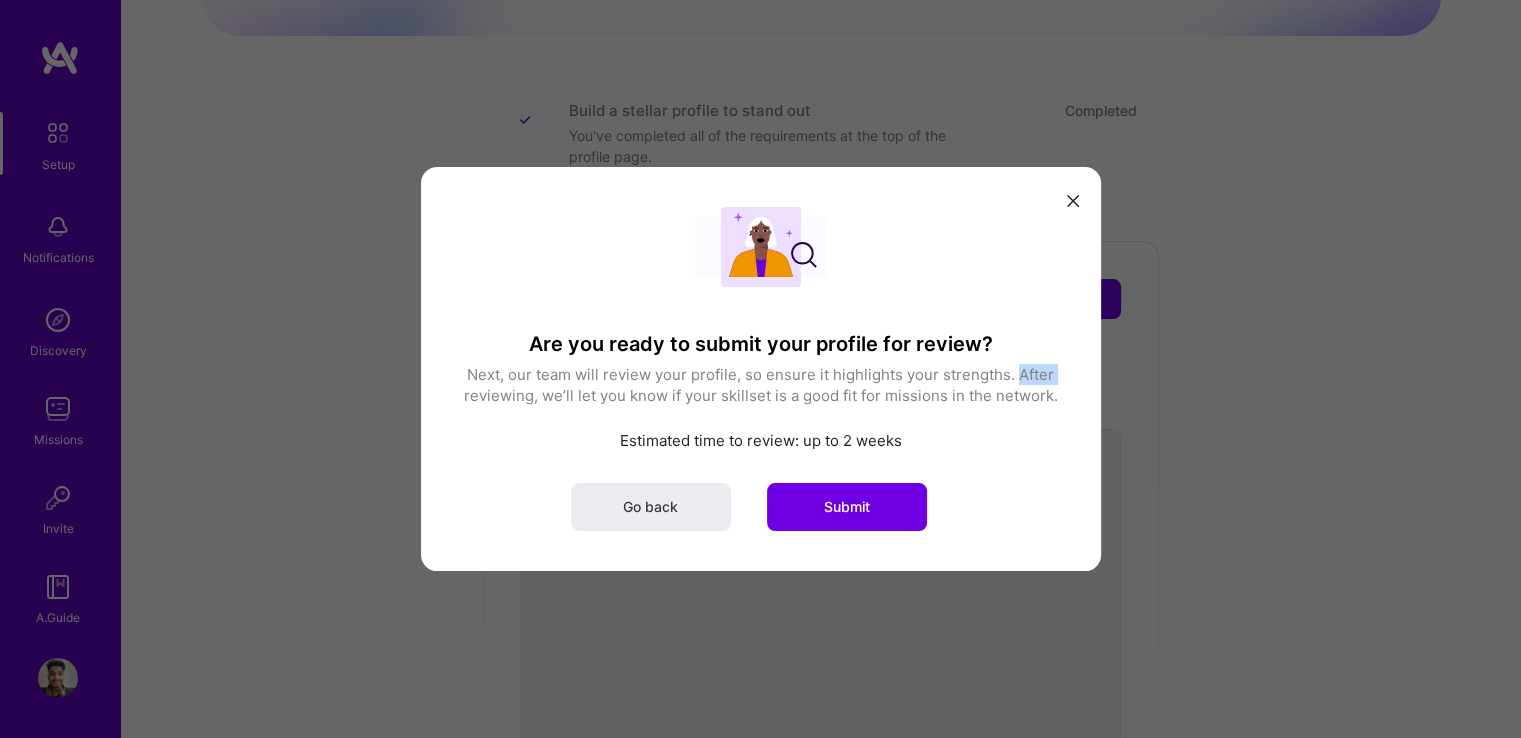 click on "Next, our team will review your profile, so ensure it highlights your strengths. After reviewing, we’ll let you know if your skillset is a good fit for missions in the network." at bounding box center (761, 385) 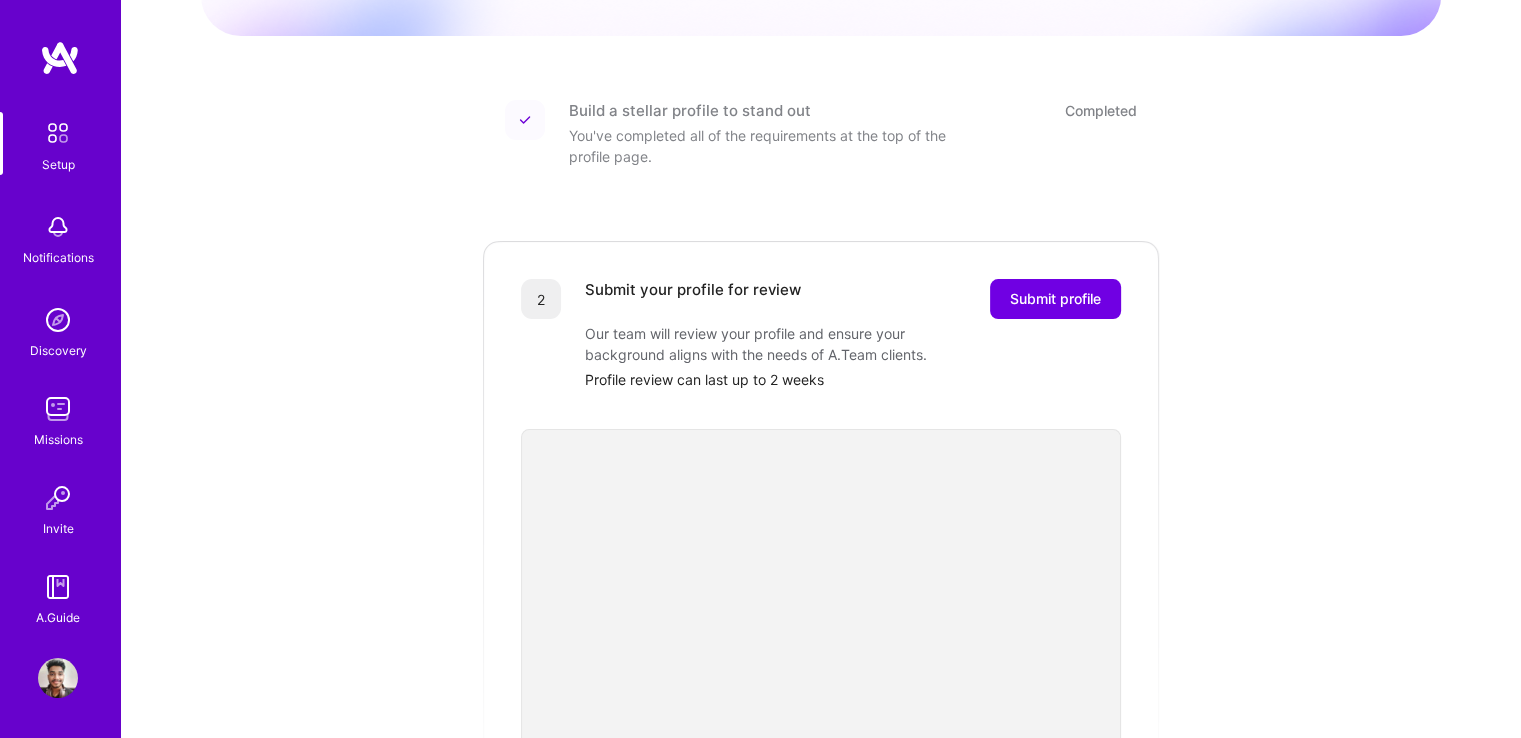 click on "Setup" at bounding box center (58, 164) 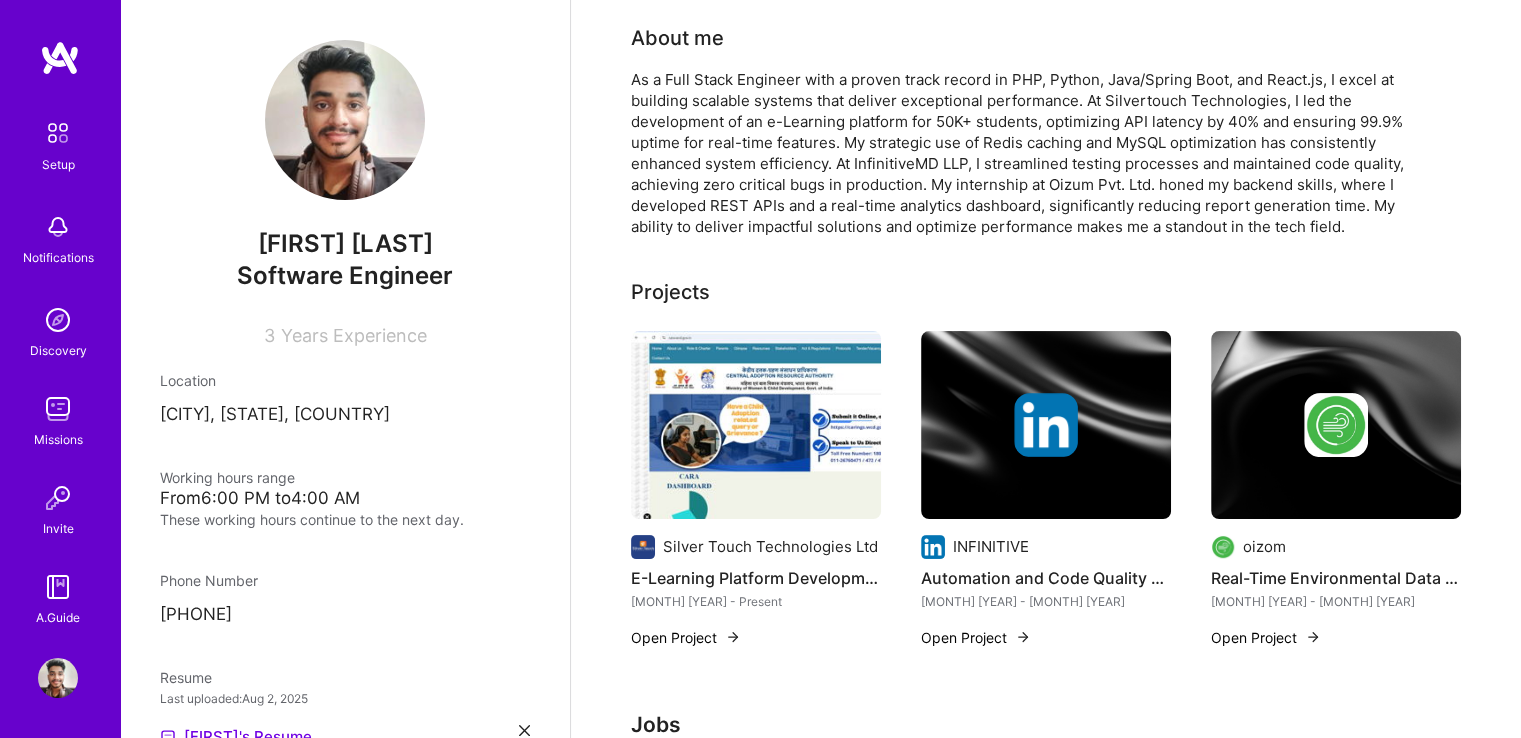 scroll, scrollTop: 376, scrollLeft: 0, axis: vertical 